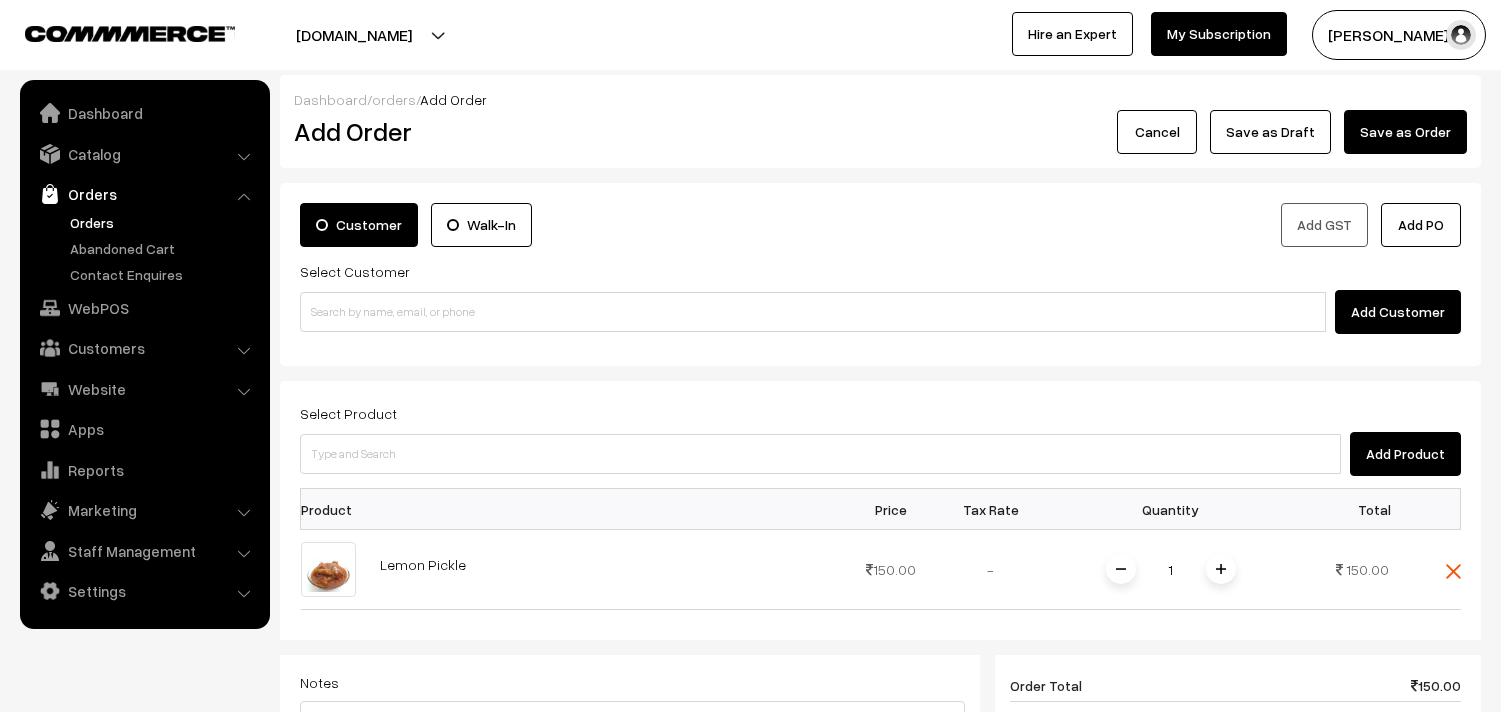 scroll, scrollTop: 0, scrollLeft: 0, axis: both 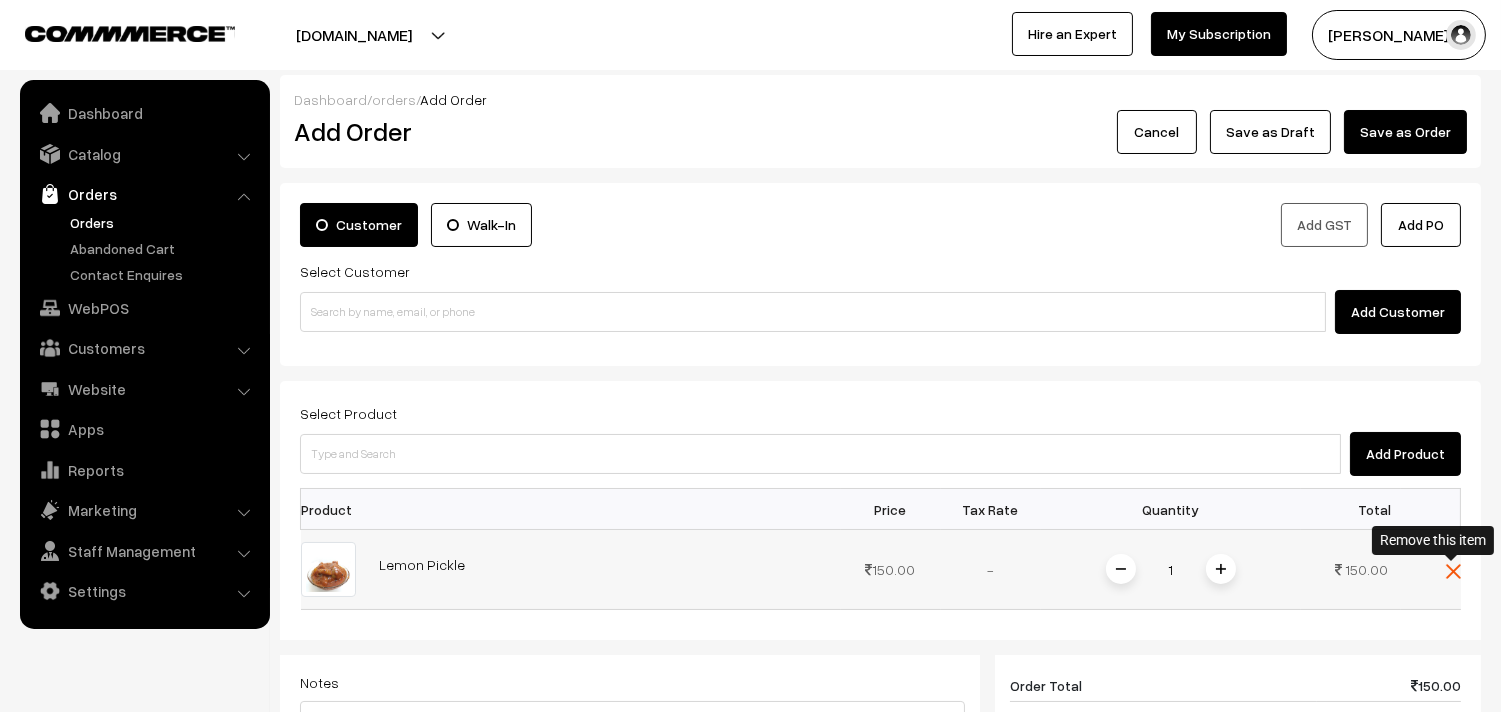 click at bounding box center (1453, 571) 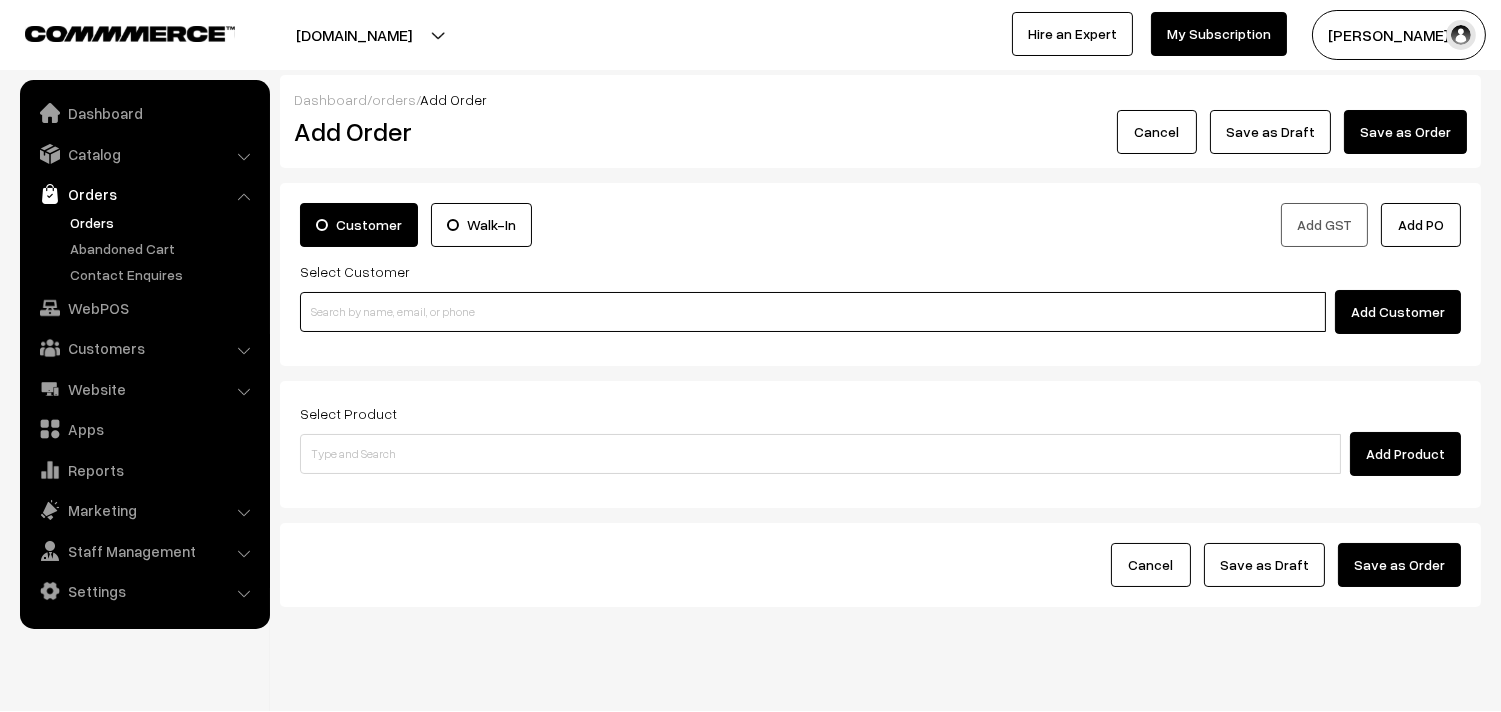 click at bounding box center [813, 312] 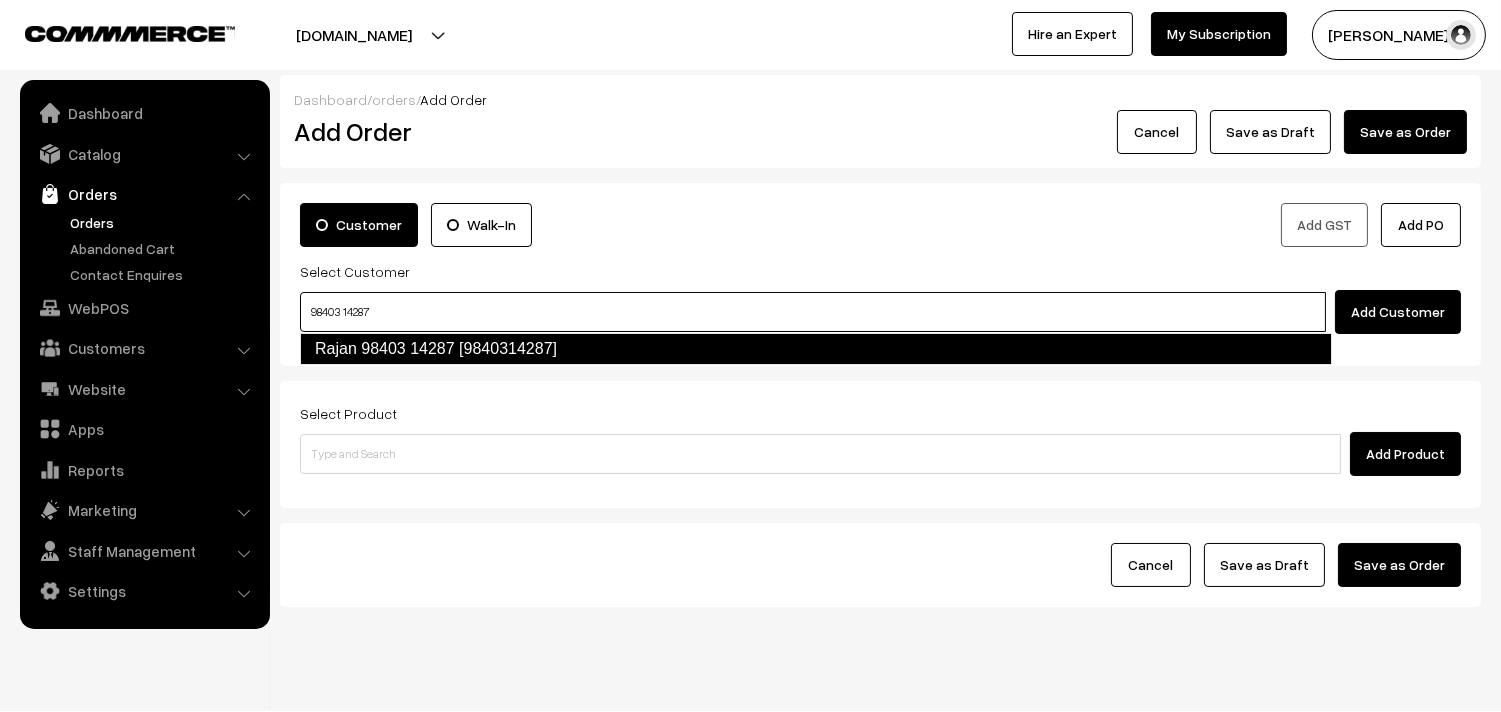 click on "Rajan 98403 14287  [9840314287]" at bounding box center (816, 349) 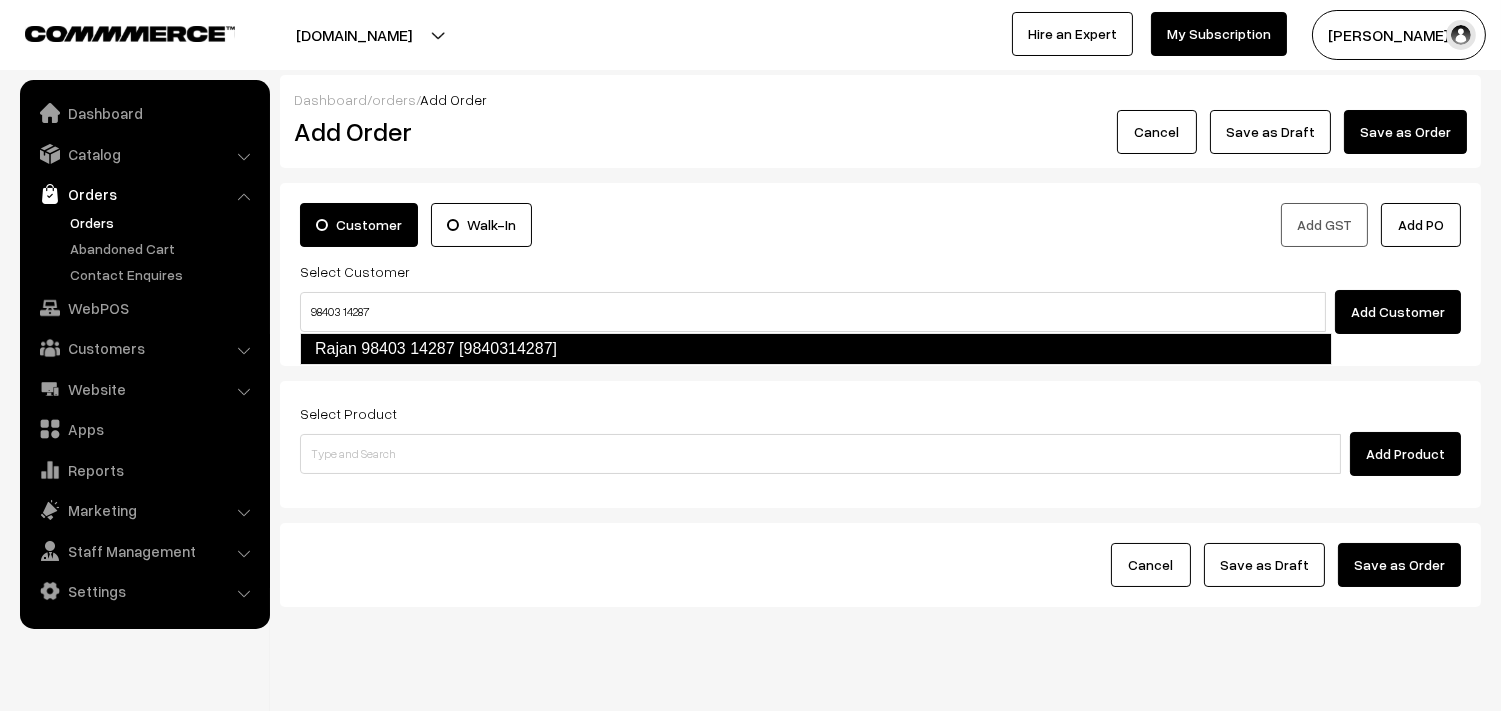 type 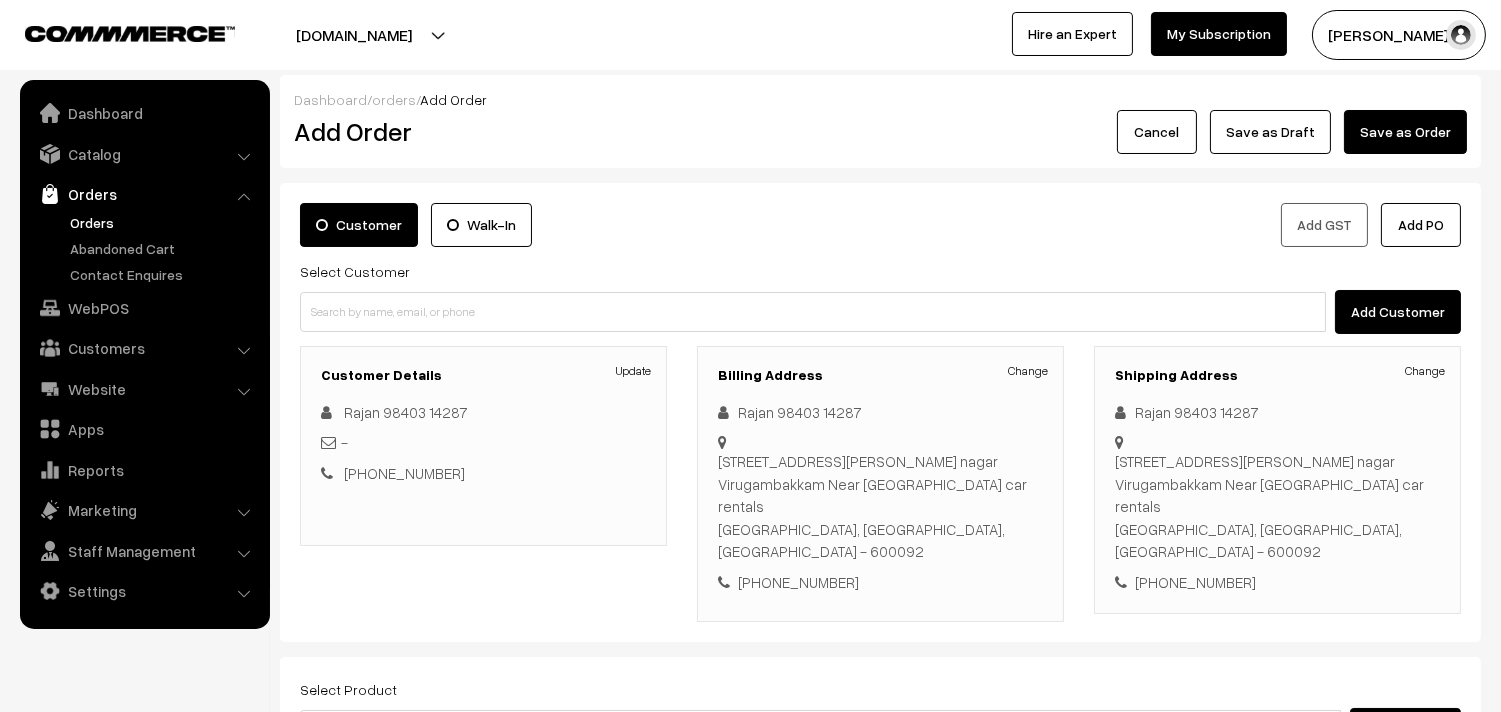 scroll, scrollTop: 295, scrollLeft: 0, axis: vertical 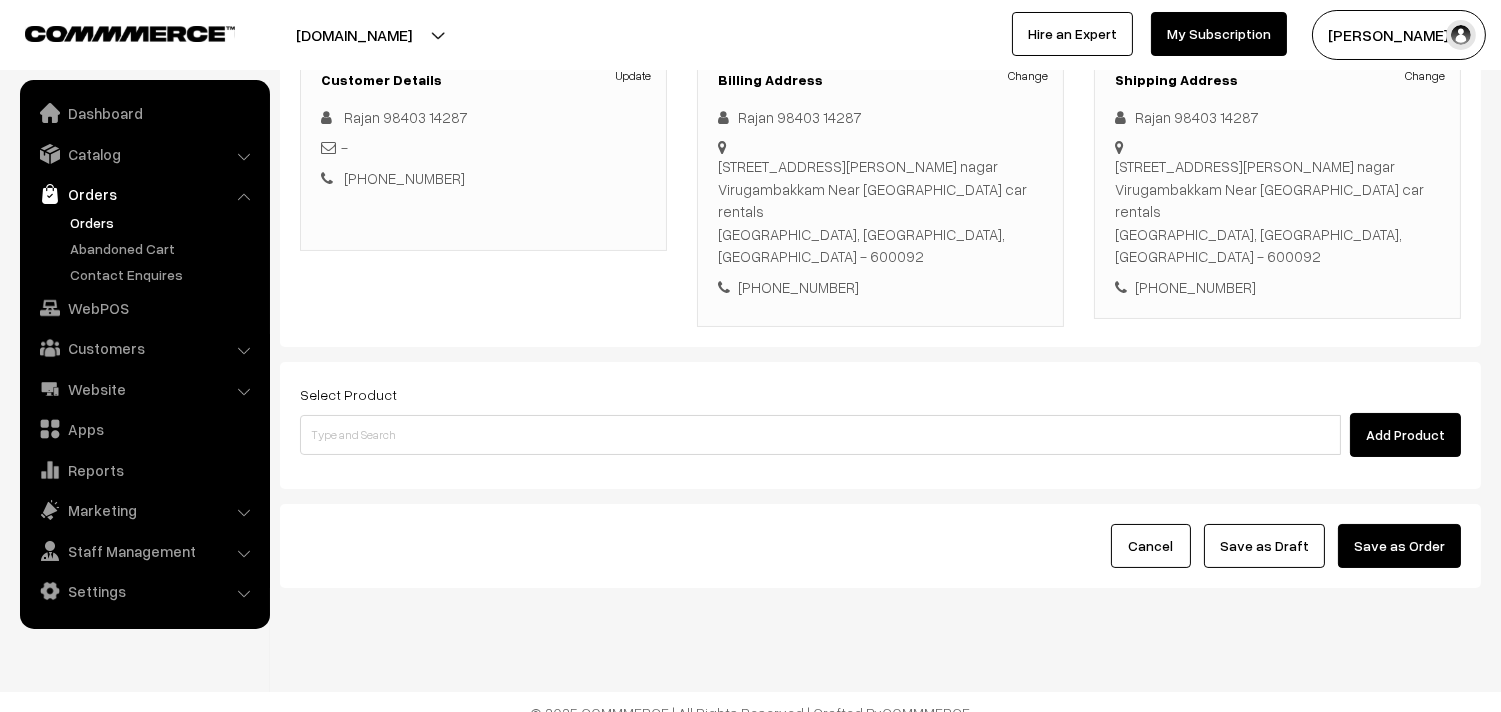 click on "Add Product" at bounding box center [880, 435] 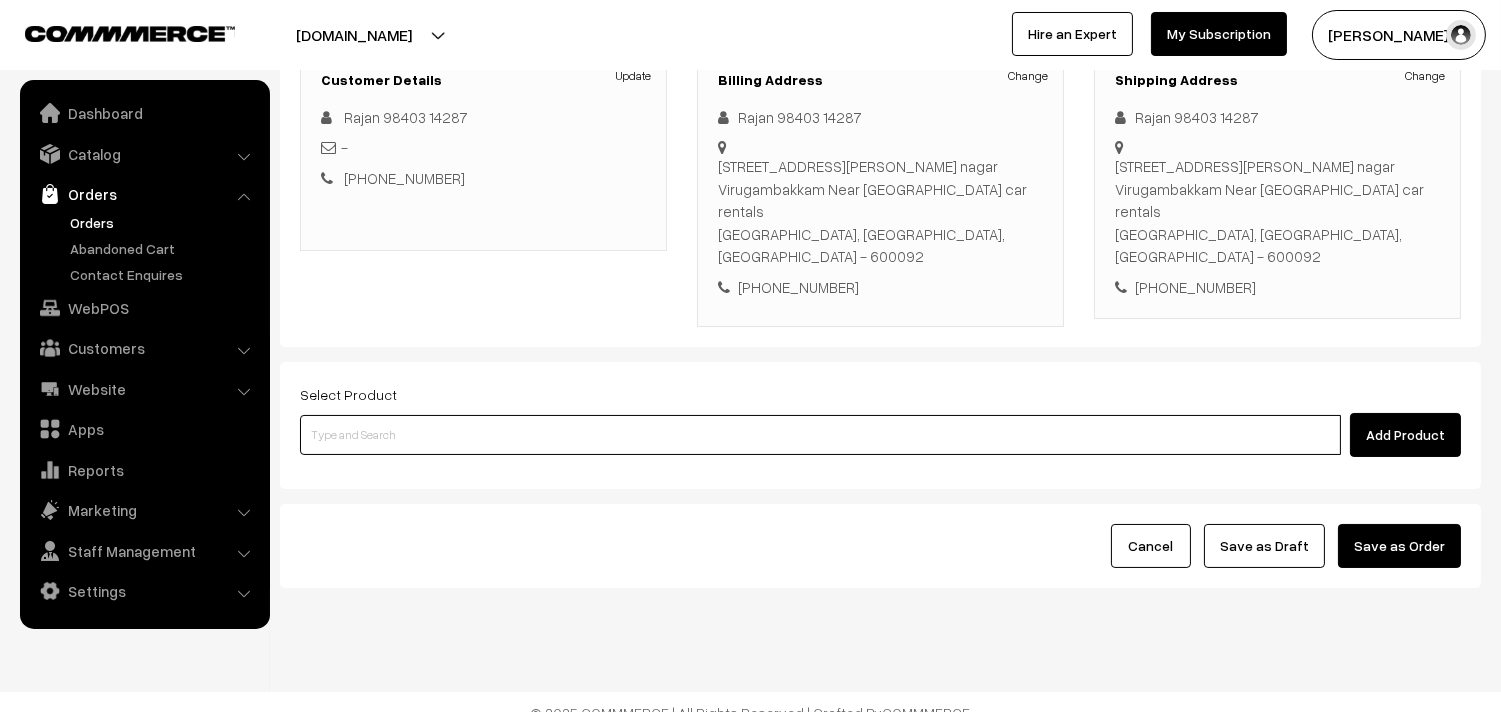 click at bounding box center (820, 435) 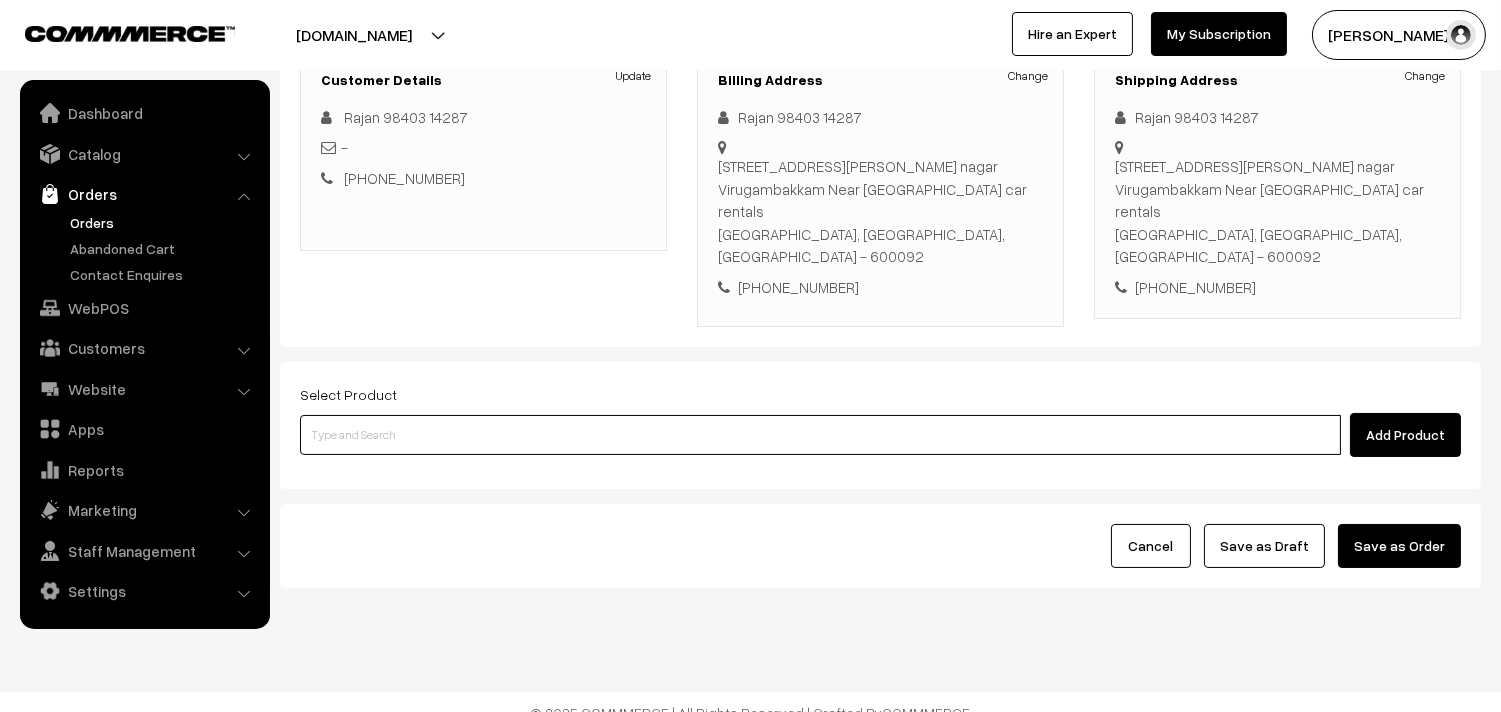 click at bounding box center [820, 435] 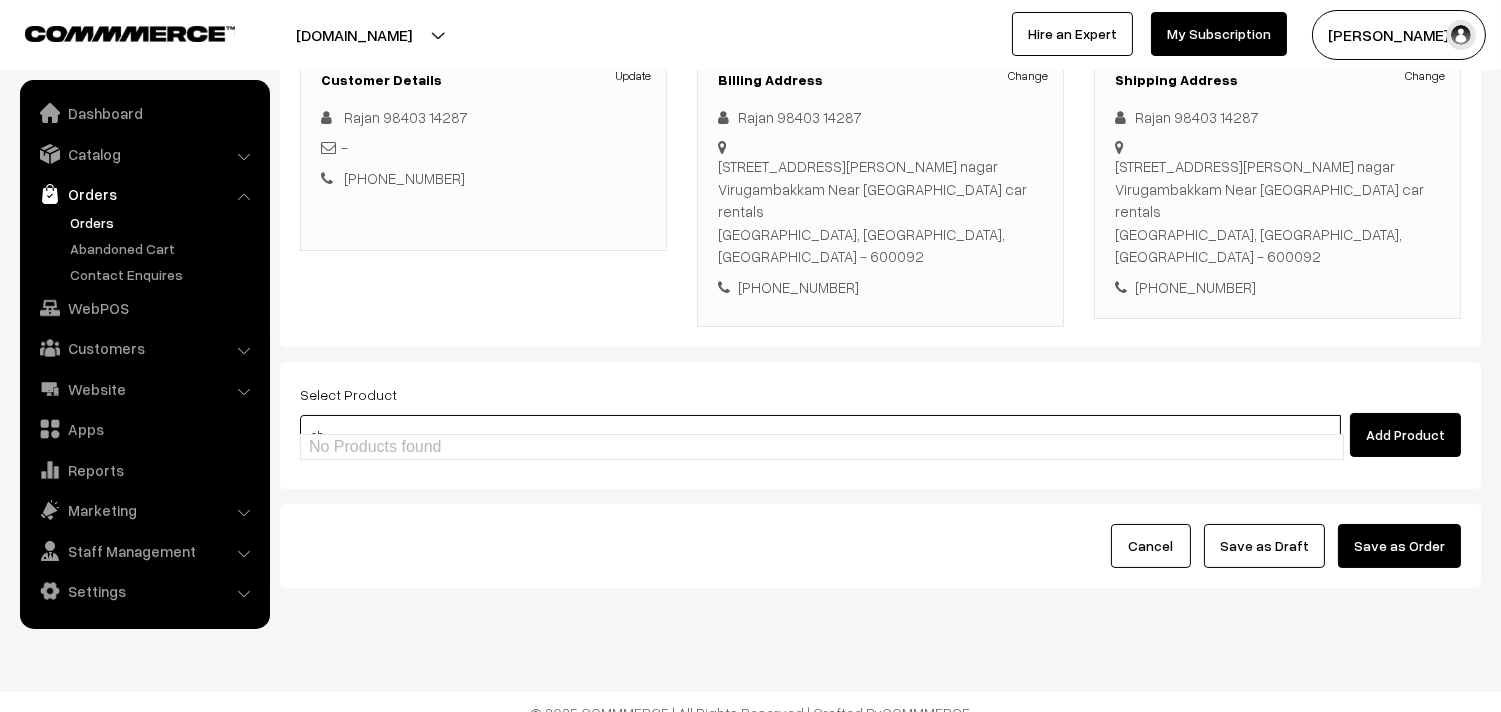 type on "c" 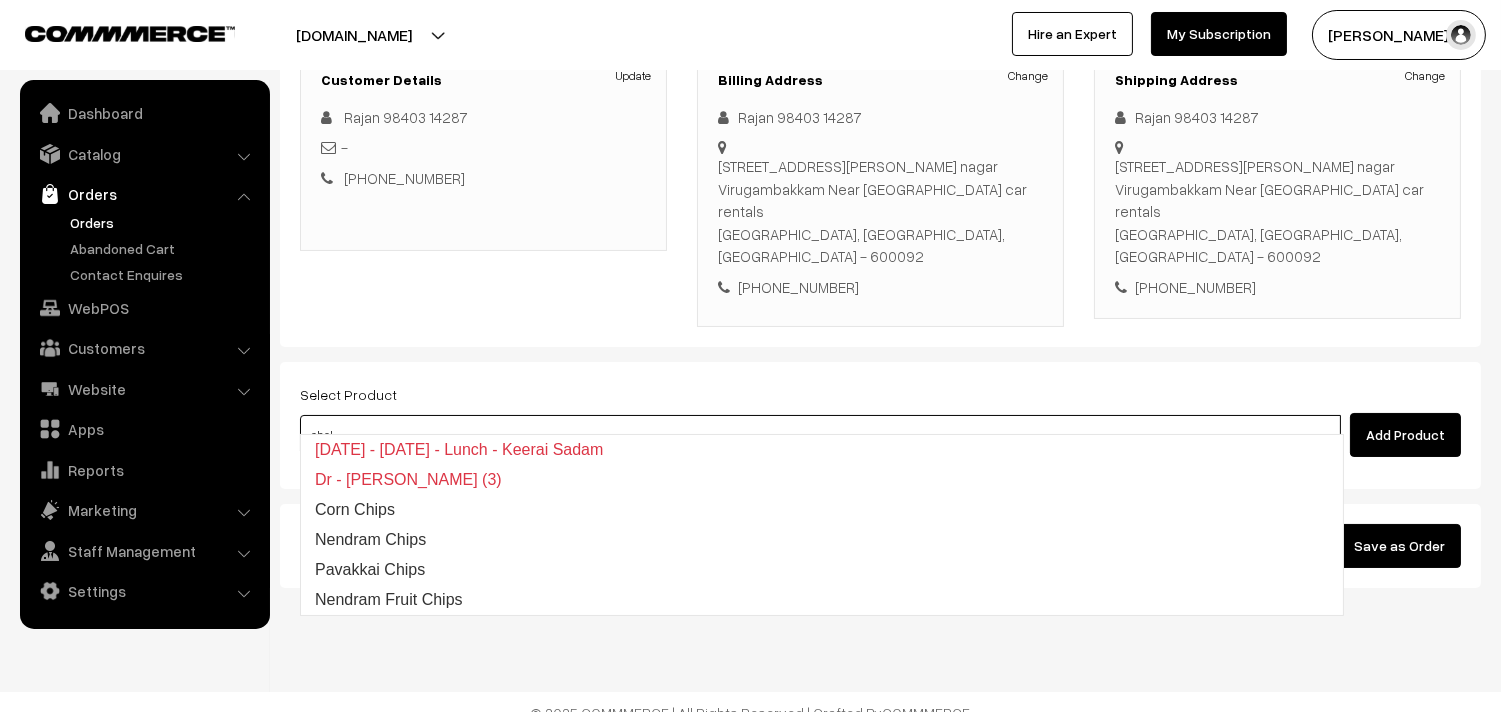 type on "chola" 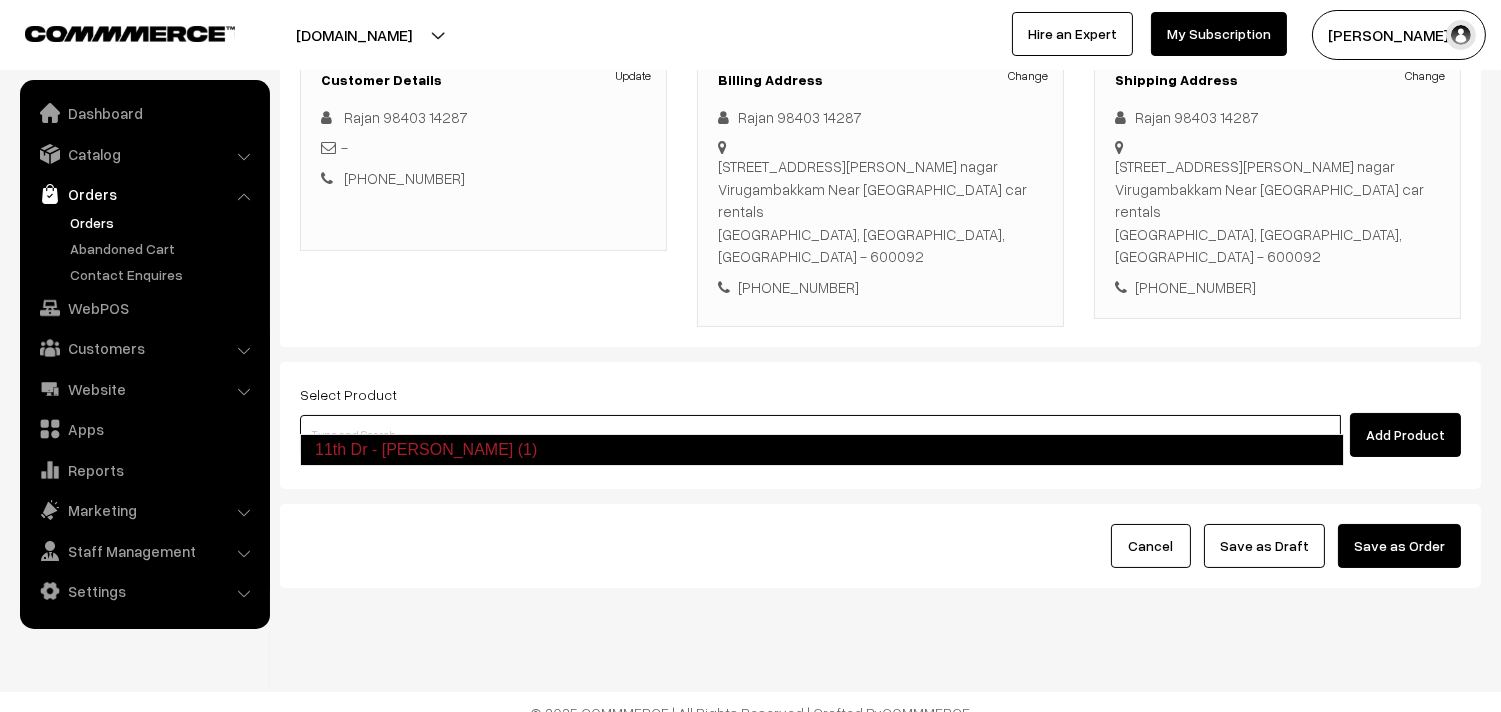 click on "11th Dr - [PERSON_NAME] (1)" at bounding box center (822, 450) 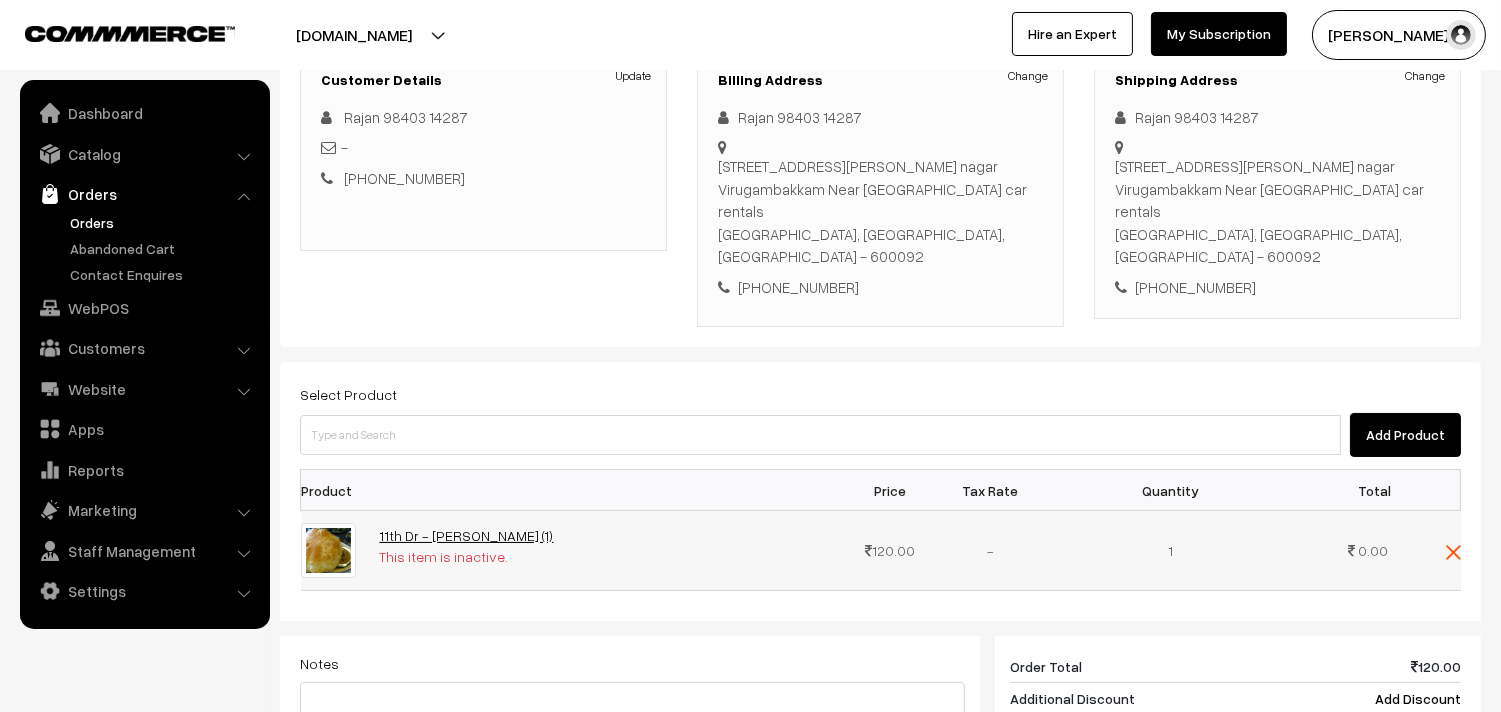 click on "11th Dr - [PERSON_NAME] (1)" at bounding box center [467, 535] 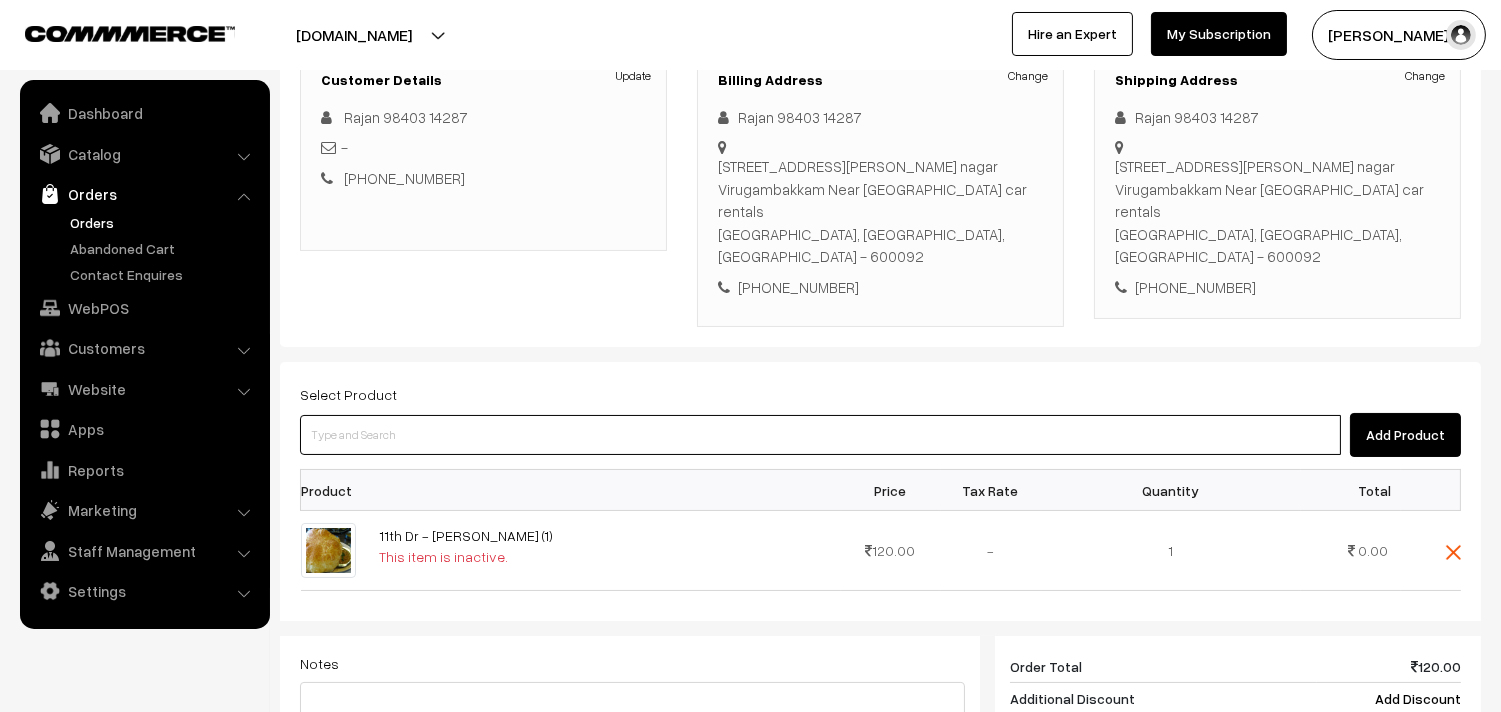 click at bounding box center [820, 435] 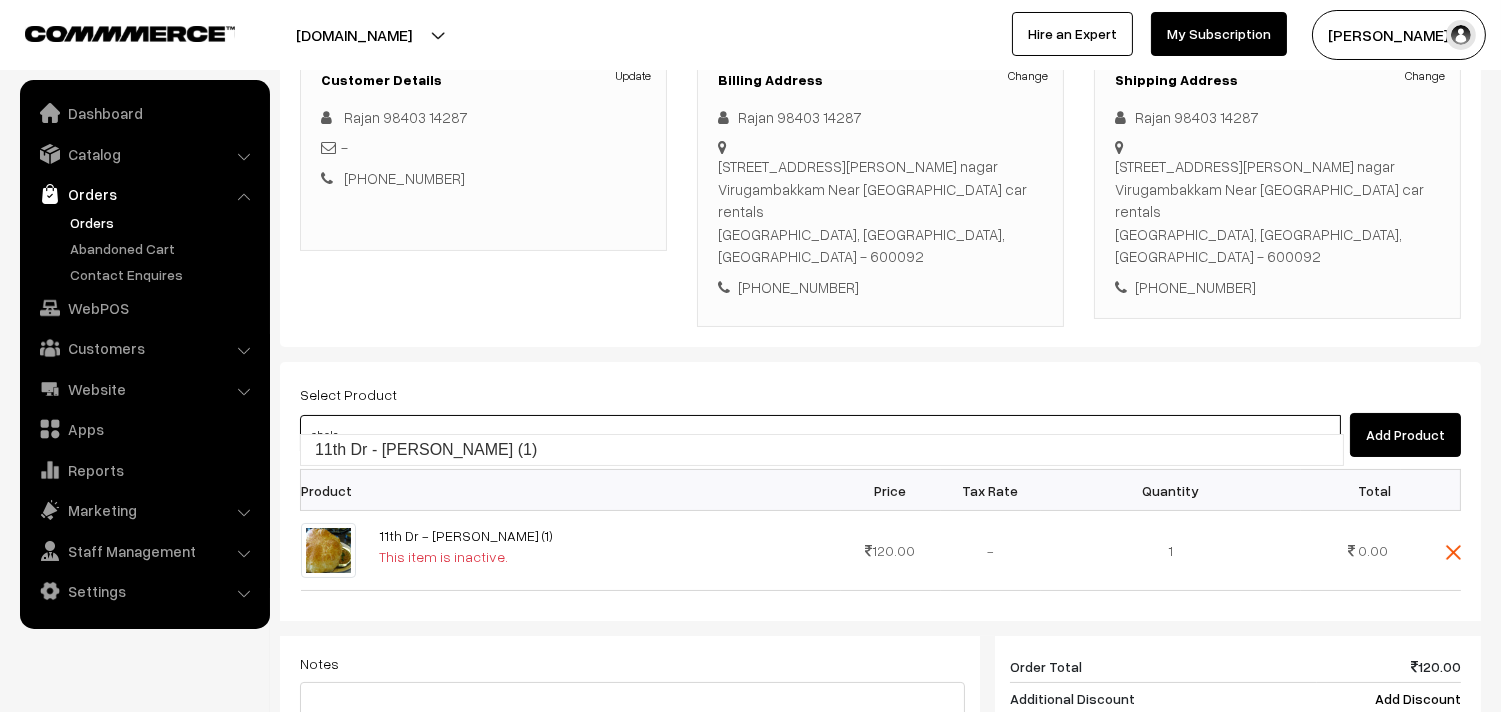 type on "11th Dr - [PERSON_NAME] (1)" 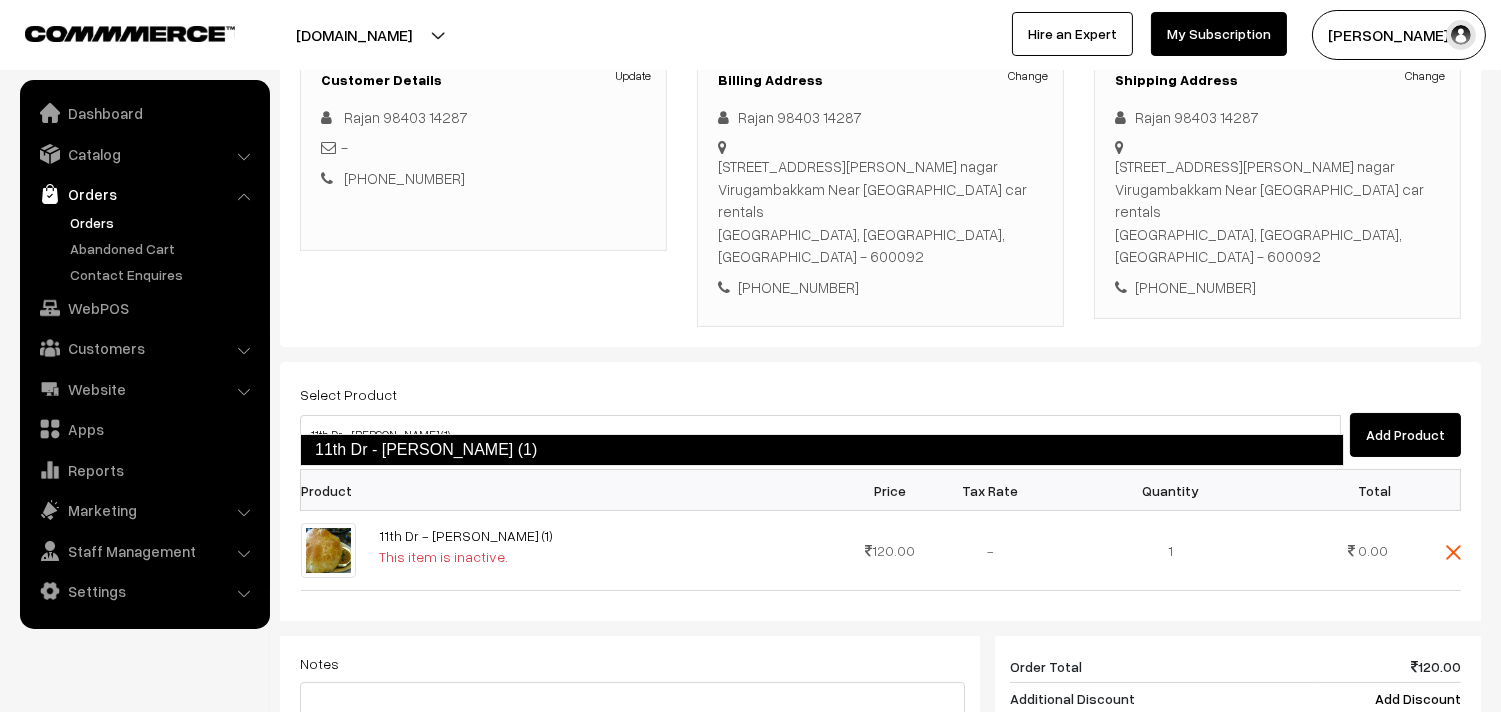 type 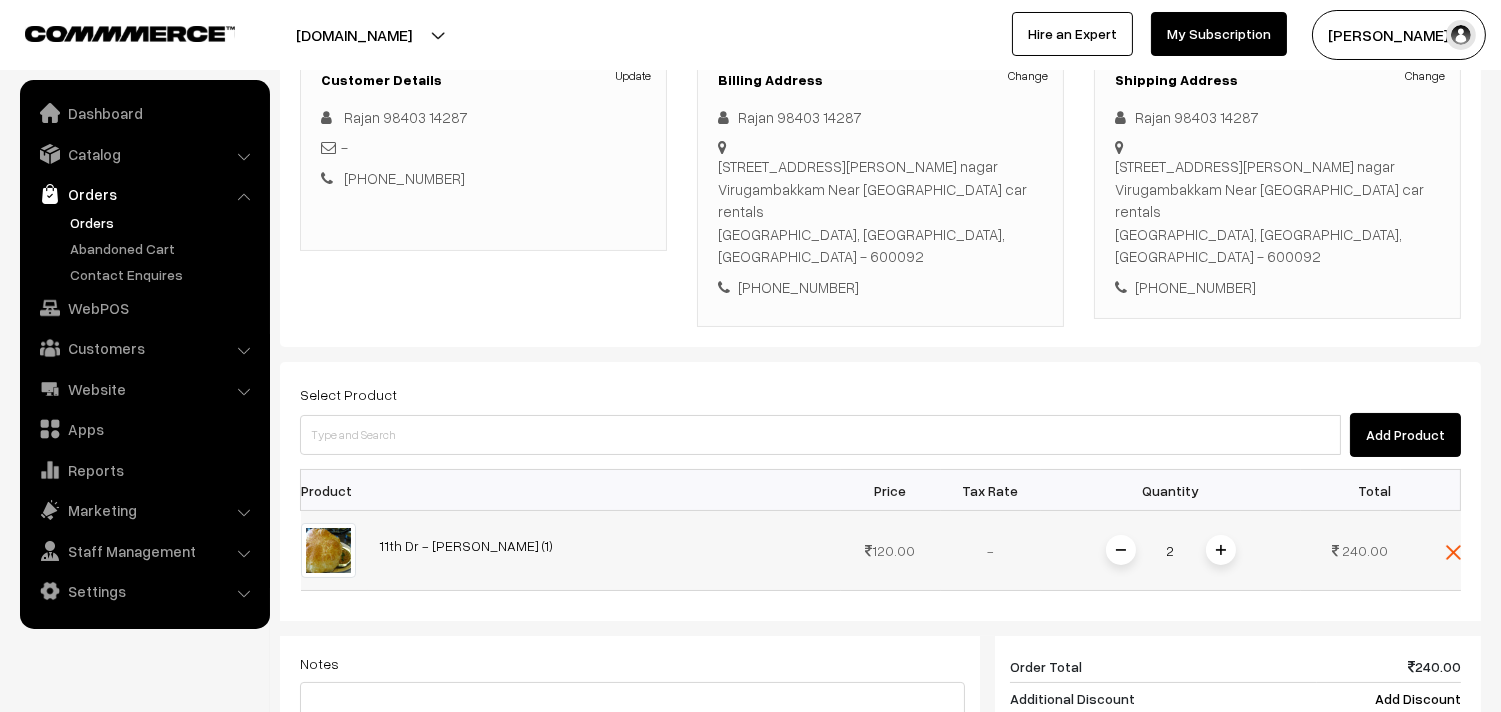 click at bounding box center (1121, 550) 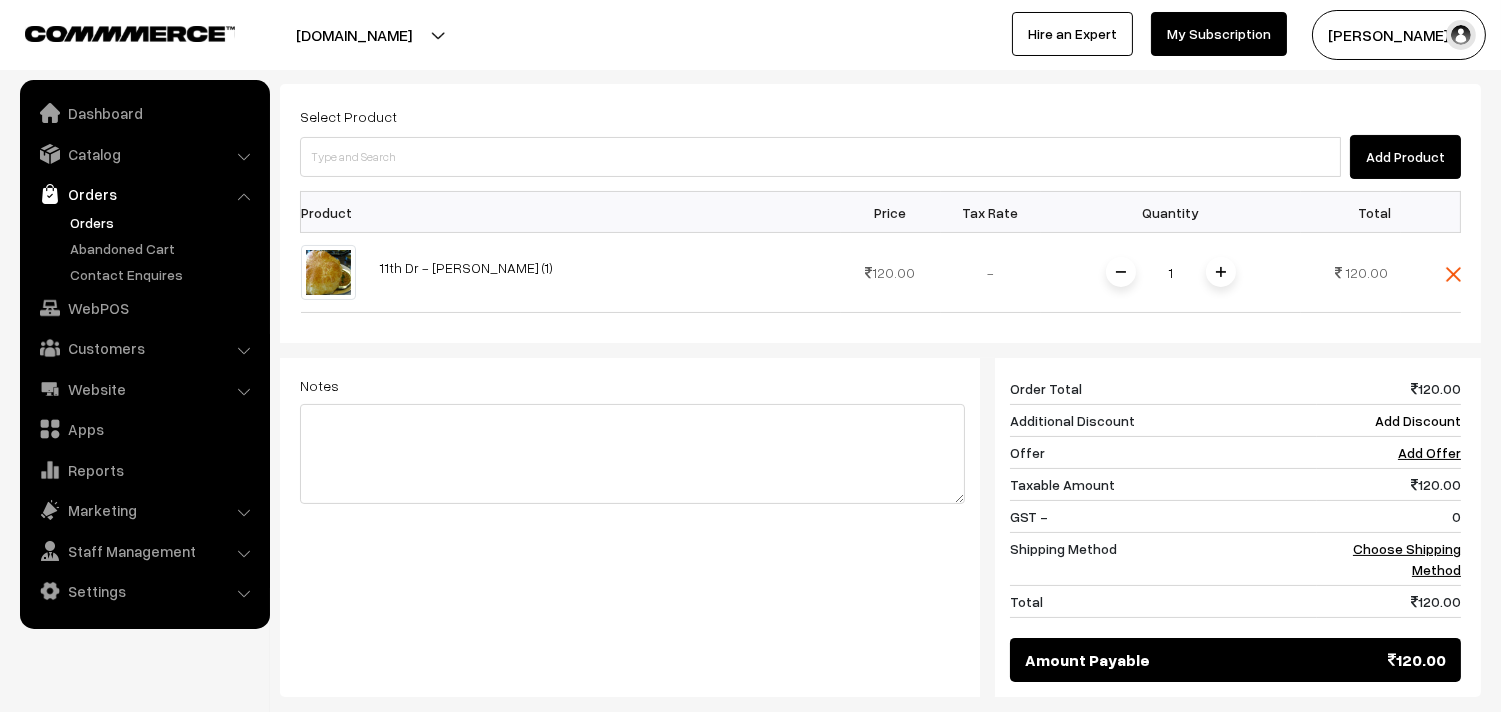 scroll, scrollTop: 740, scrollLeft: 0, axis: vertical 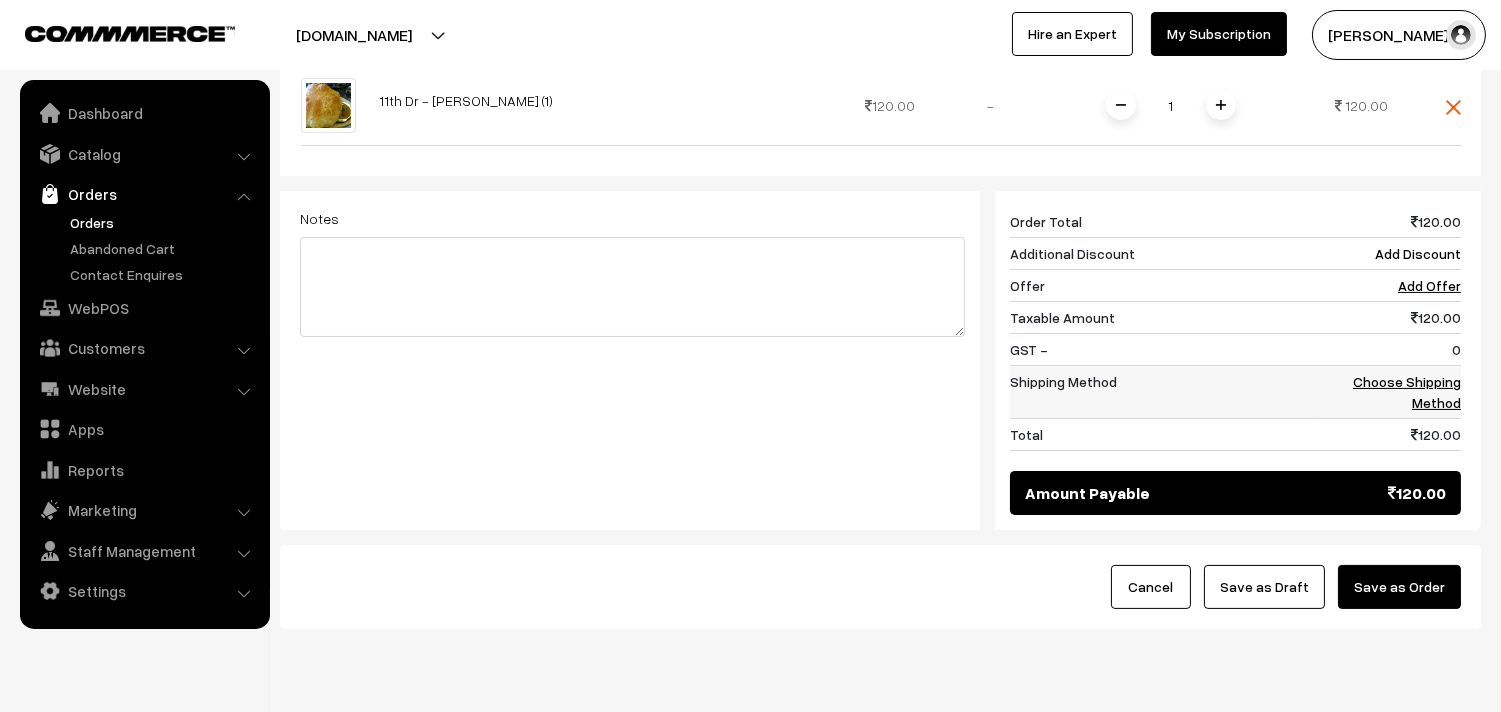 click on "Choose Shipping Method" at bounding box center (1407, 392) 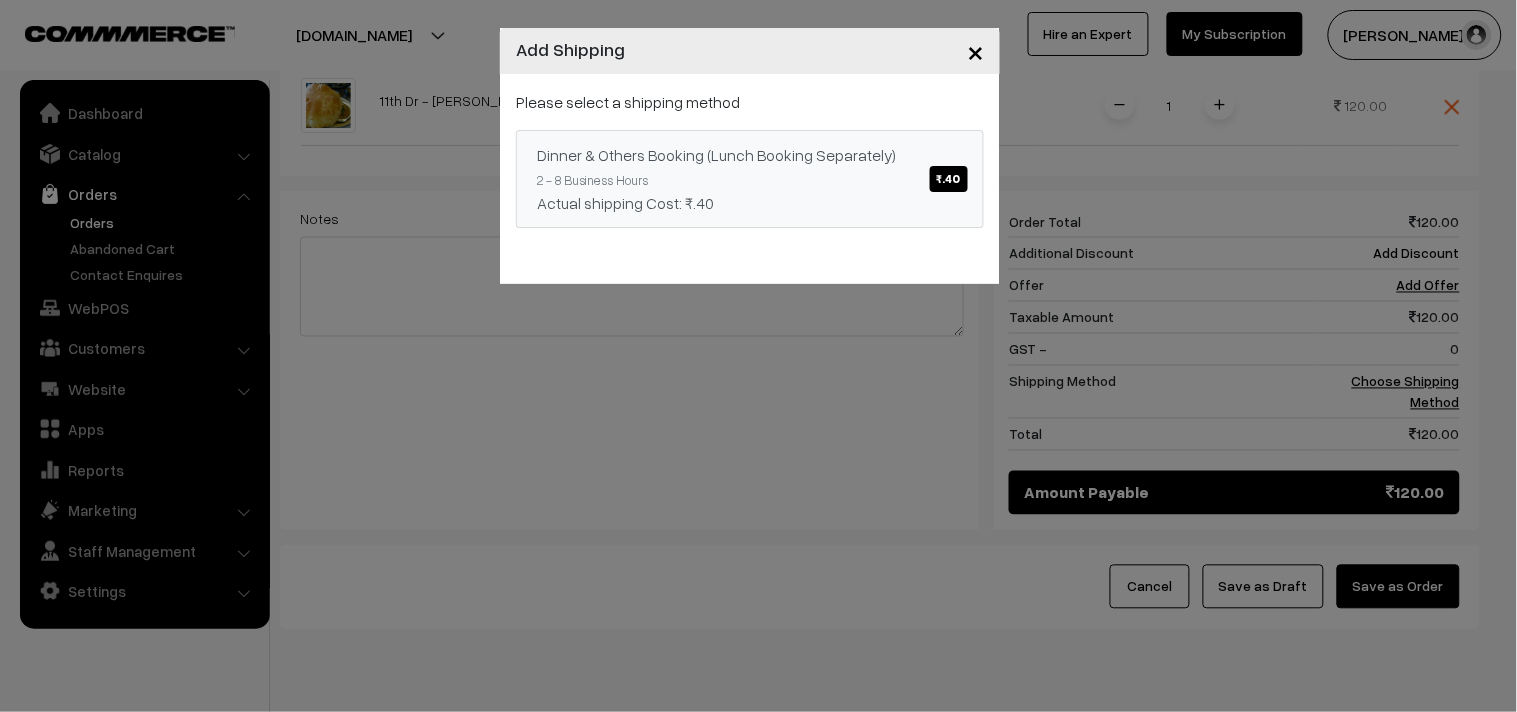 click on "Dinner & Others Booking (Lunch Booking Separately)
₹.40" at bounding box center (750, 155) 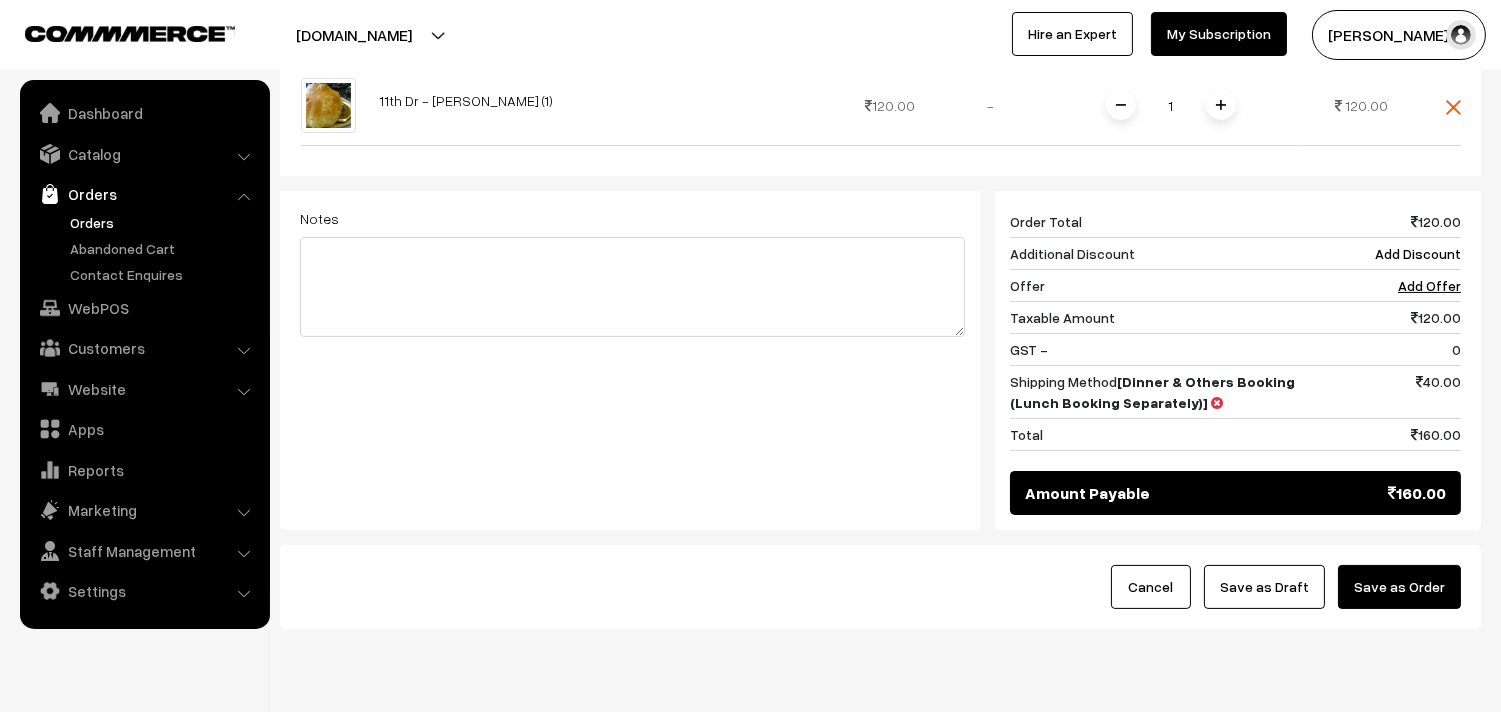 click on "Save as Draft" at bounding box center [1264, 587] 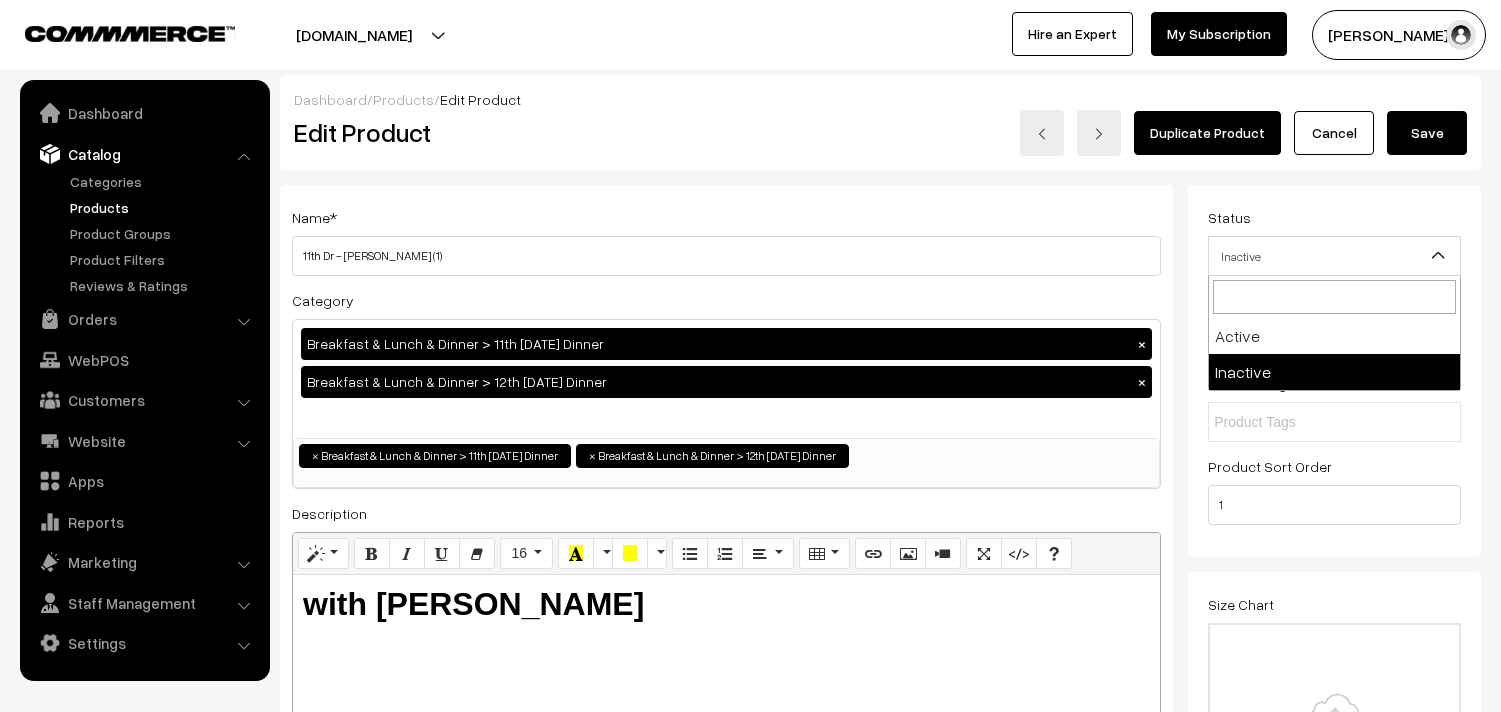 scroll, scrollTop: 0, scrollLeft: 0, axis: both 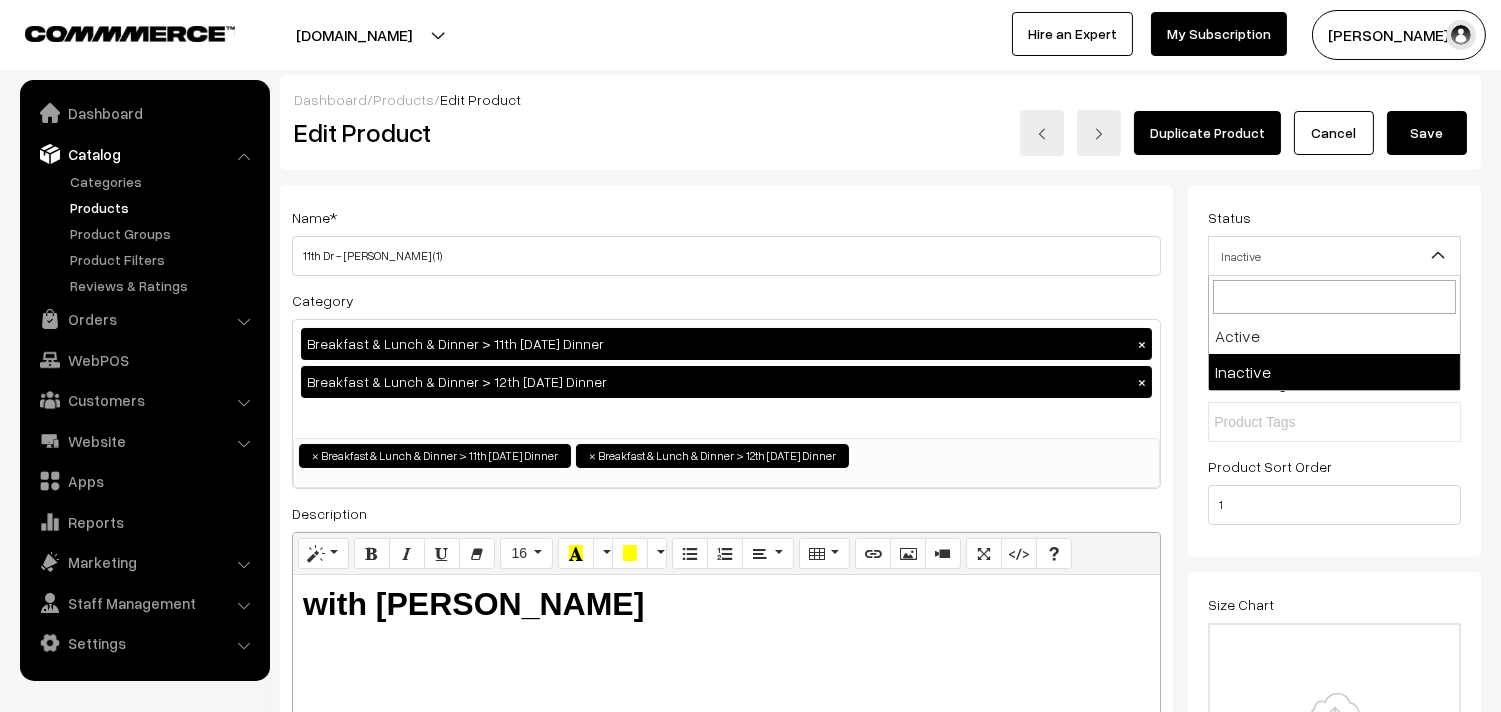 select on "1" 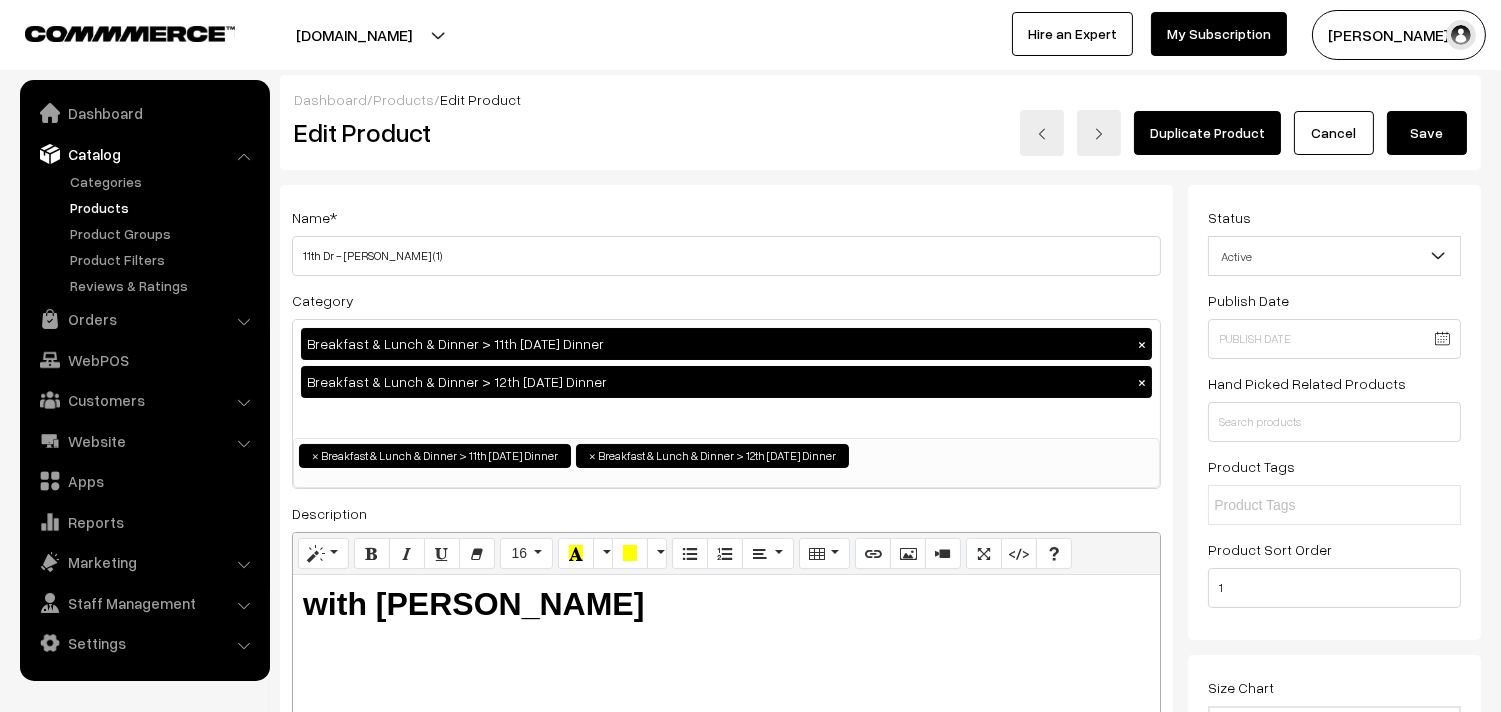 click on "Duplicate Product
Cancel
Save" at bounding box center (1131, 133) 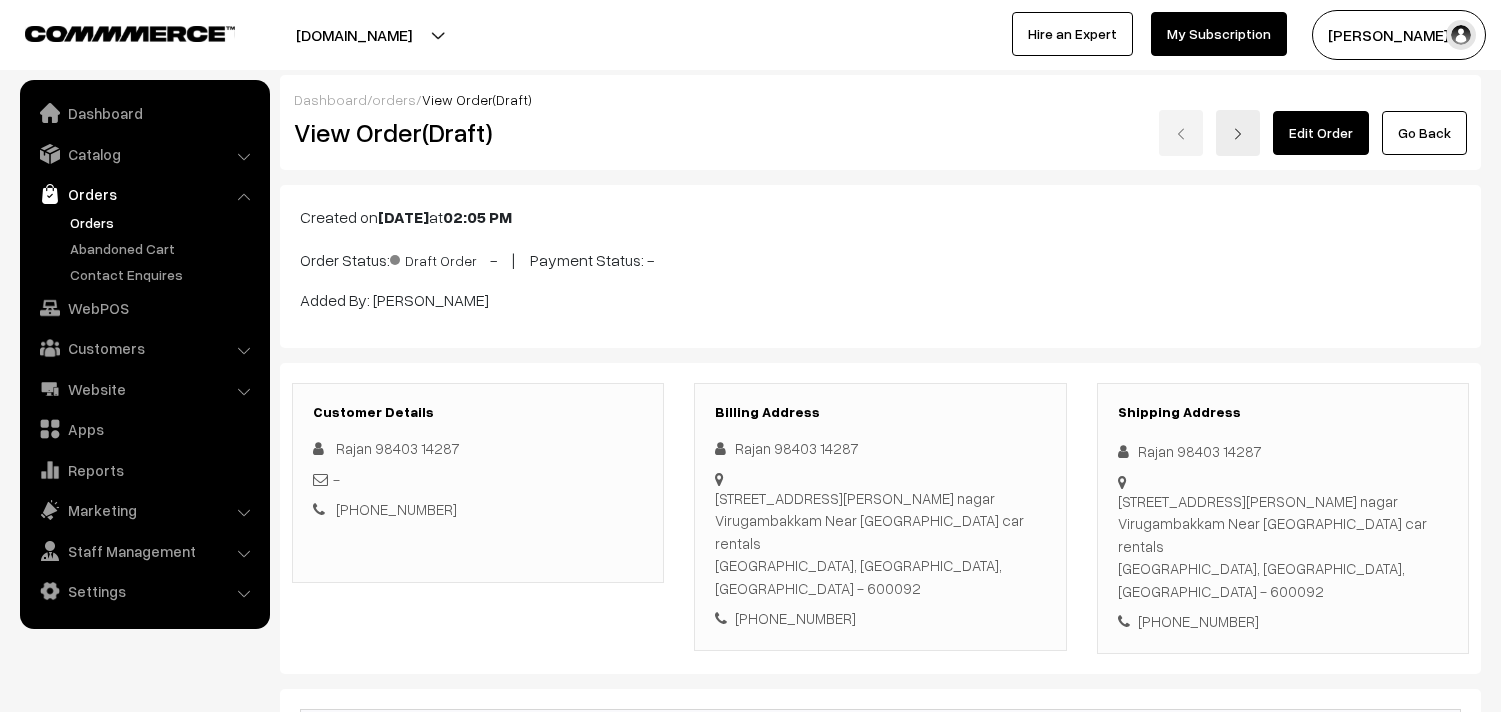 scroll, scrollTop: 0, scrollLeft: 0, axis: both 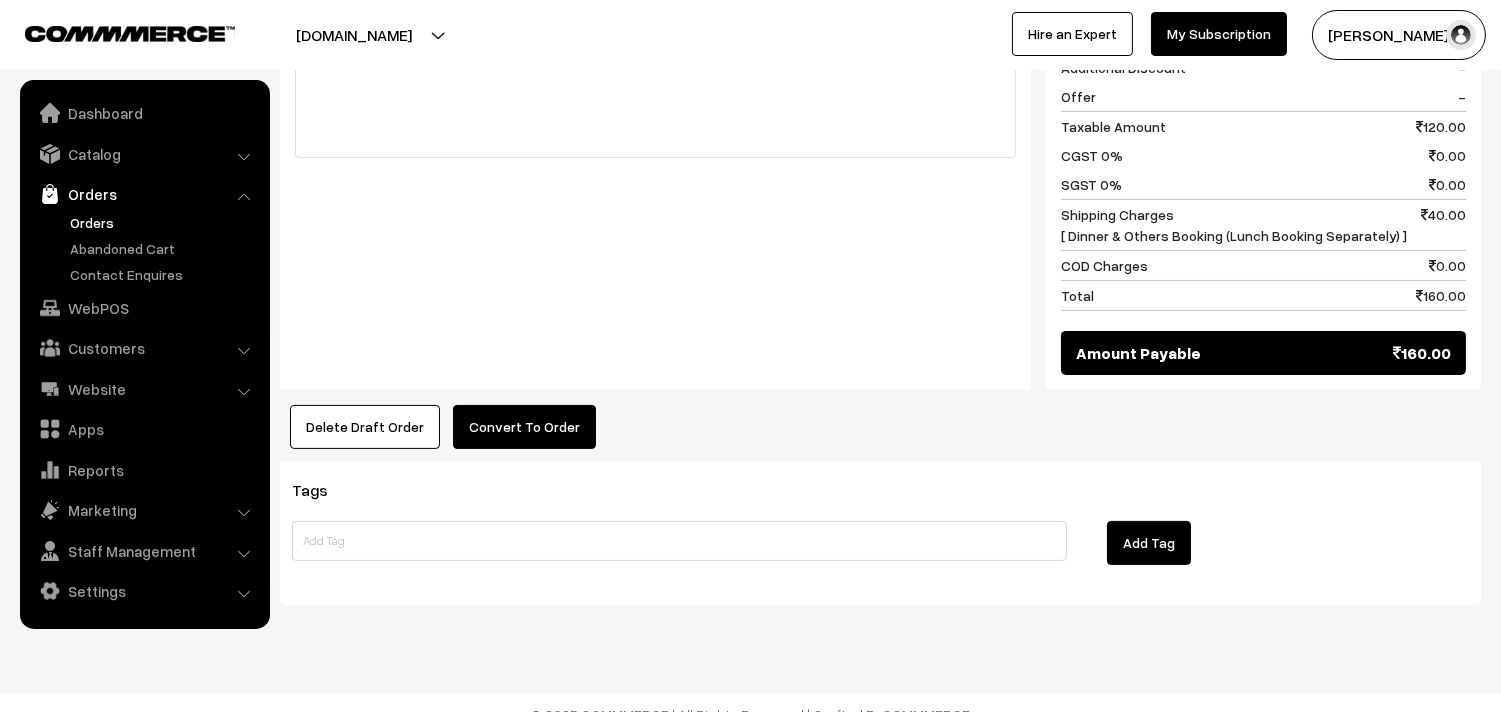 click on "Convert To Order" at bounding box center [524, 427] 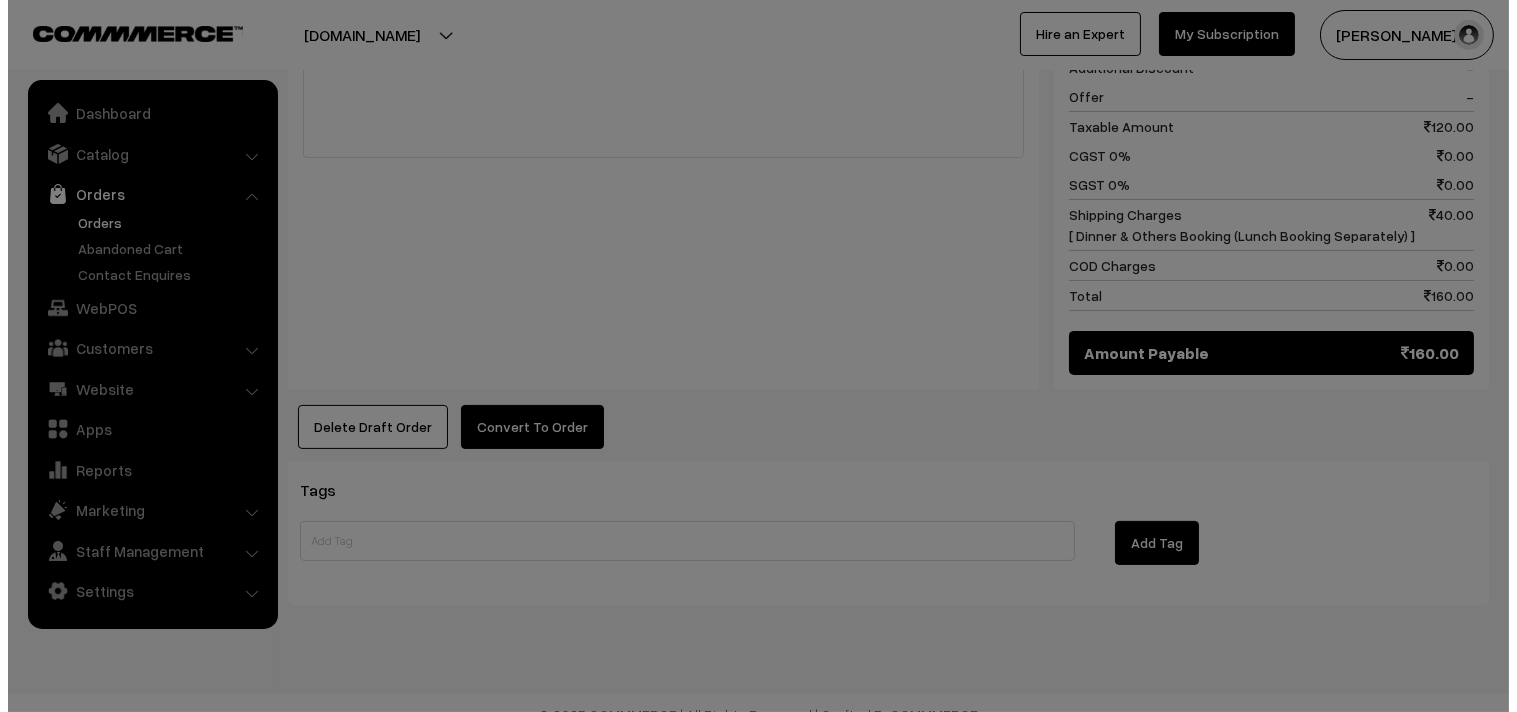 scroll, scrollTop: 978, scrollLeft: 0, axis: vertical 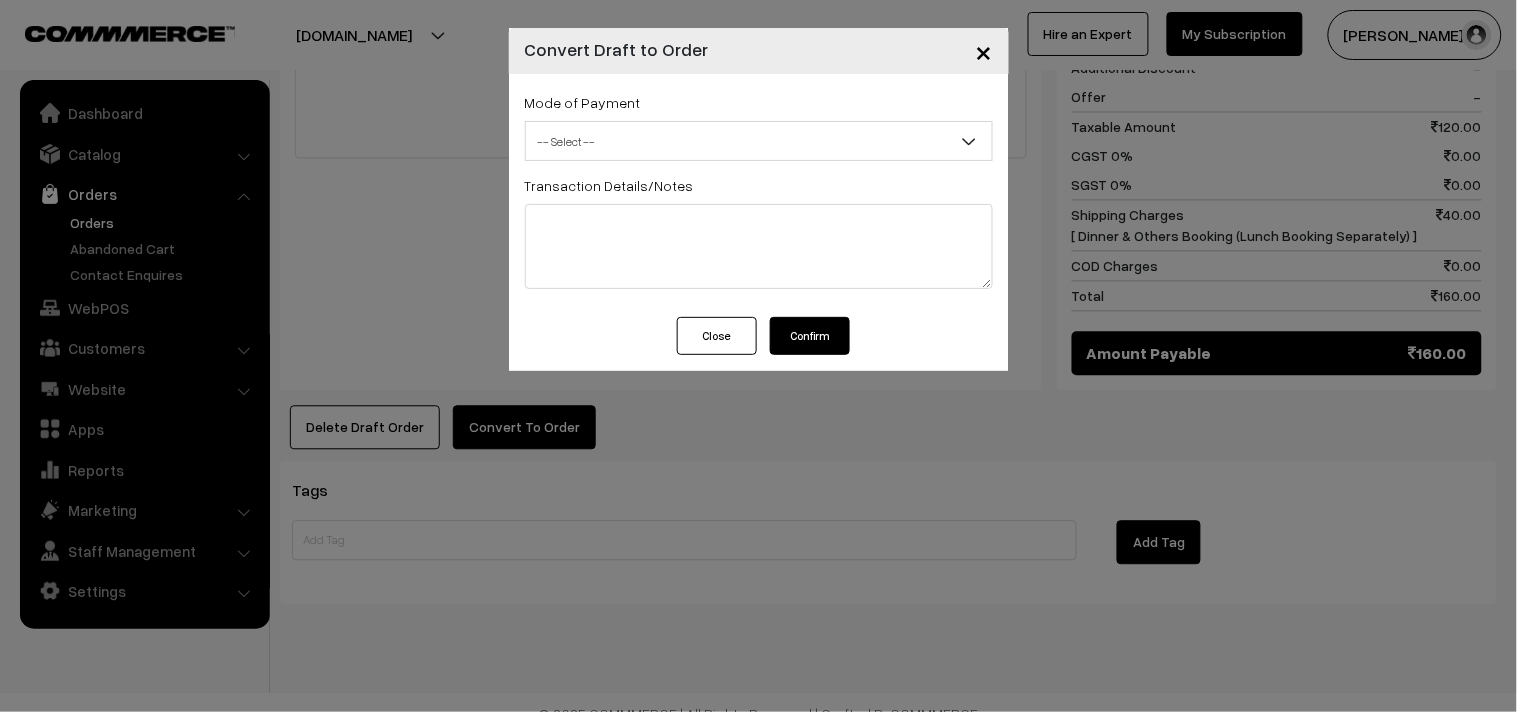 click on "-- Select --" at bounding box center (759, 141) 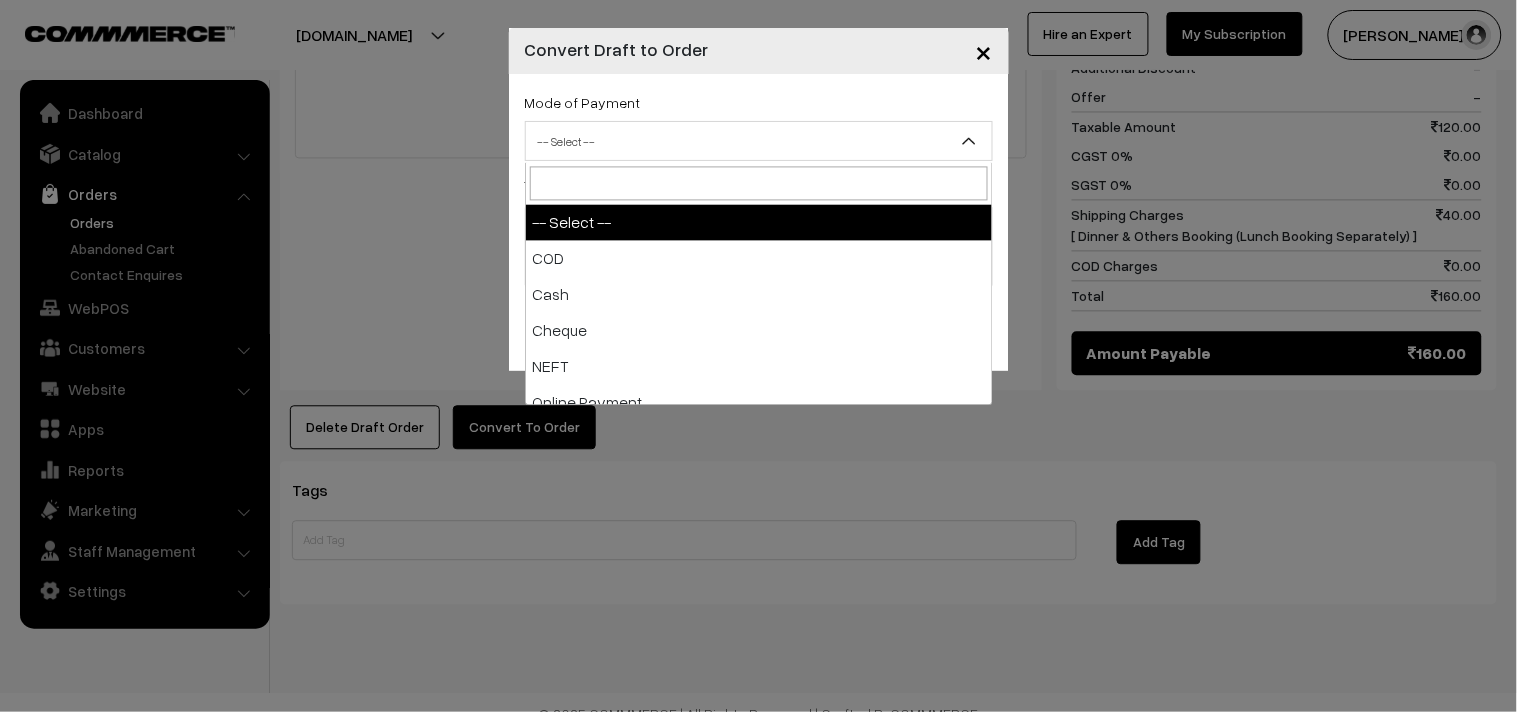 select on "1" 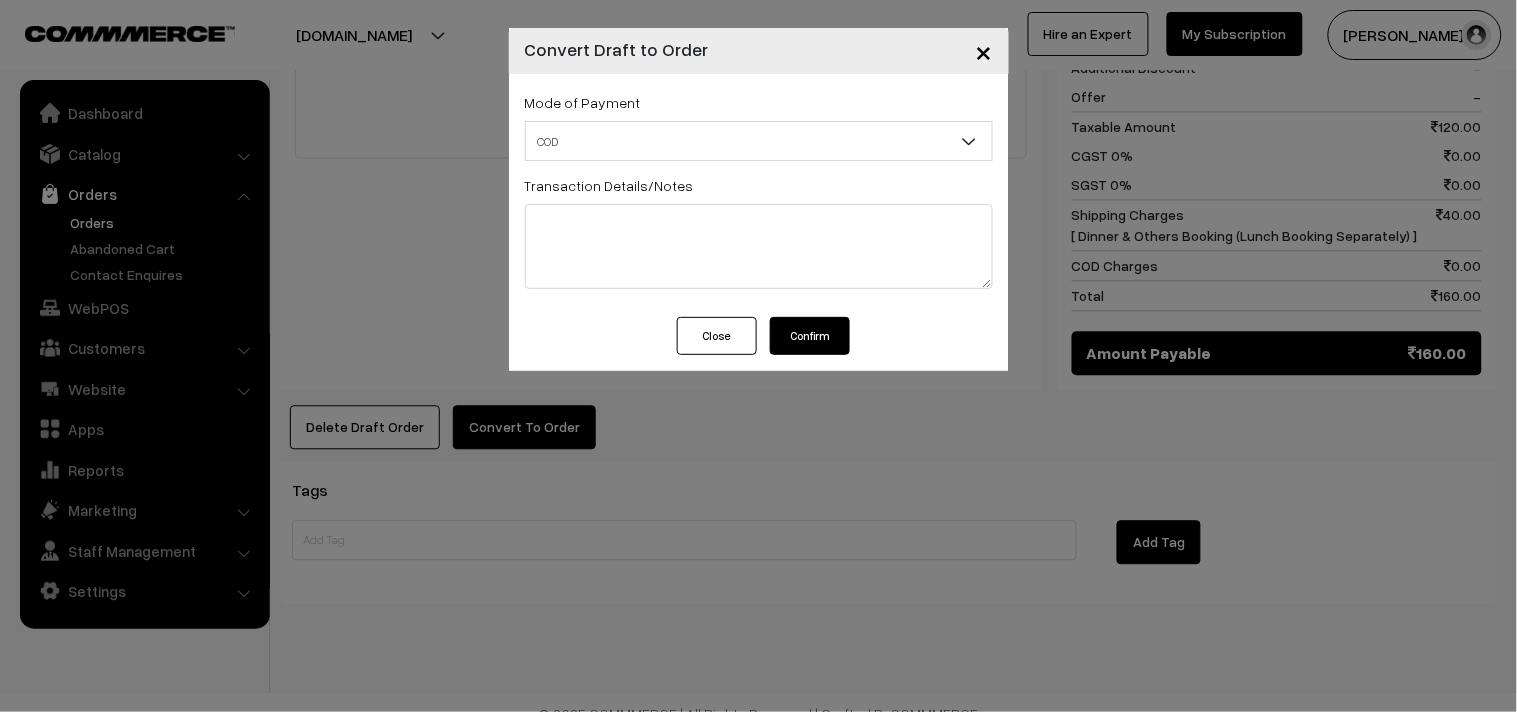 click on "COD" at bounding box center (759, 141) 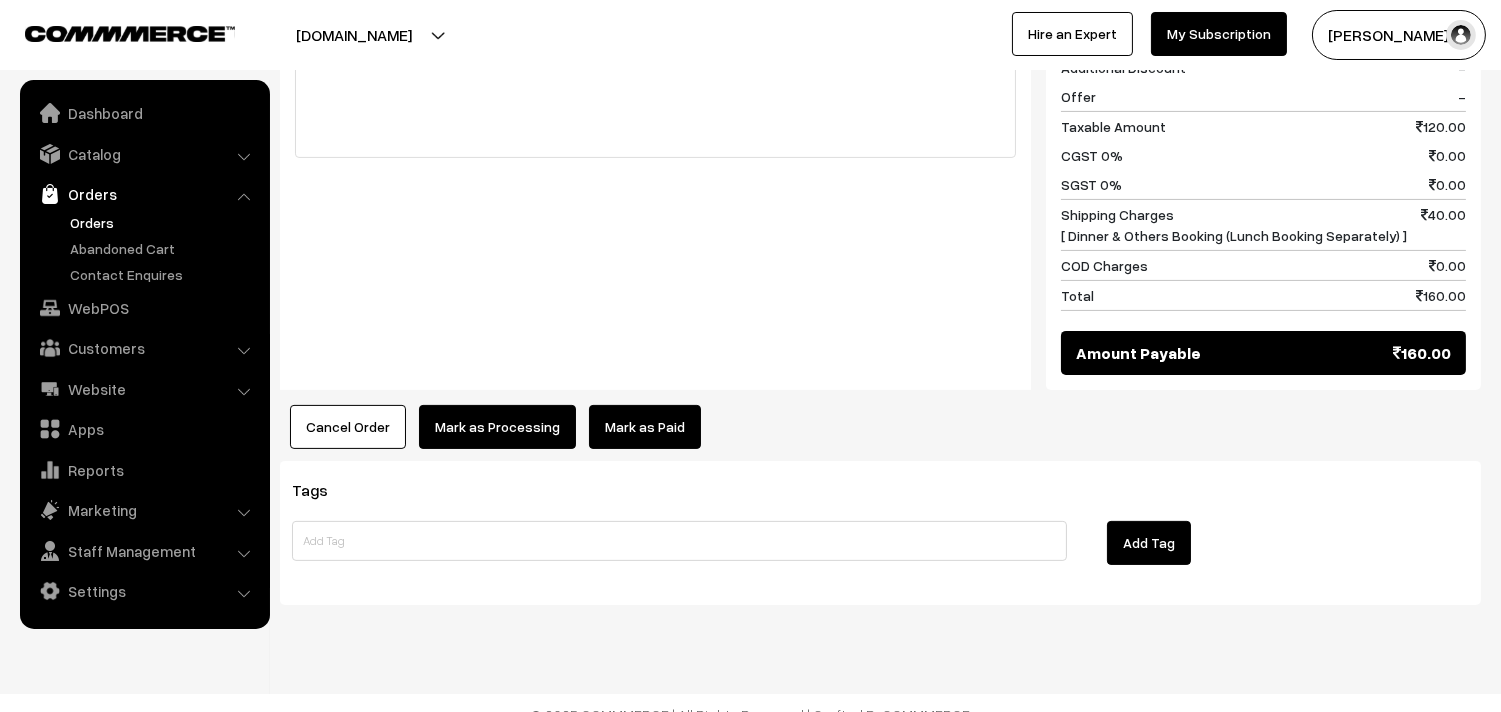 drag, startPoint x: 553, startPoint y: 176, endPoint x: 424, endPoint y: 177, distance: 129.00388 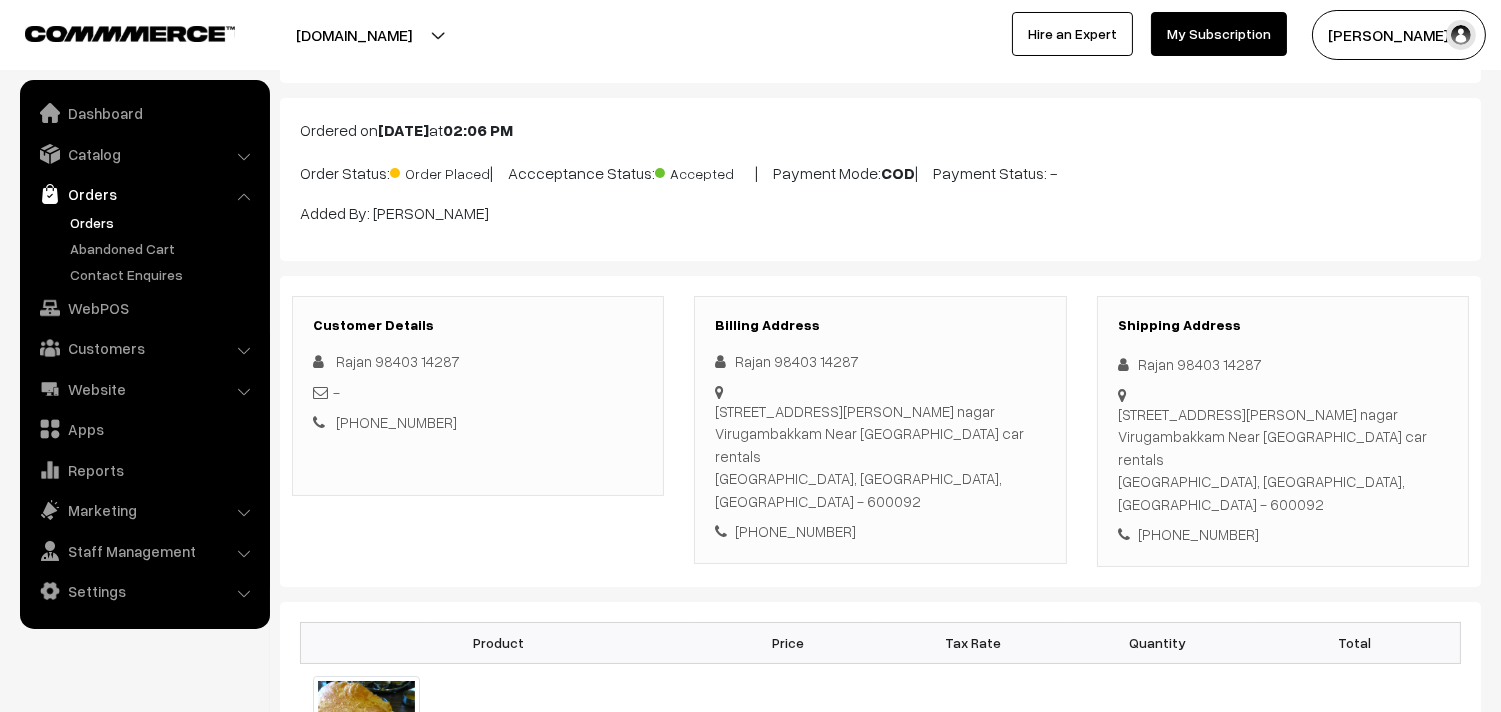 scroll, scrollTop: 0, scrollLeft: 0, axis: both 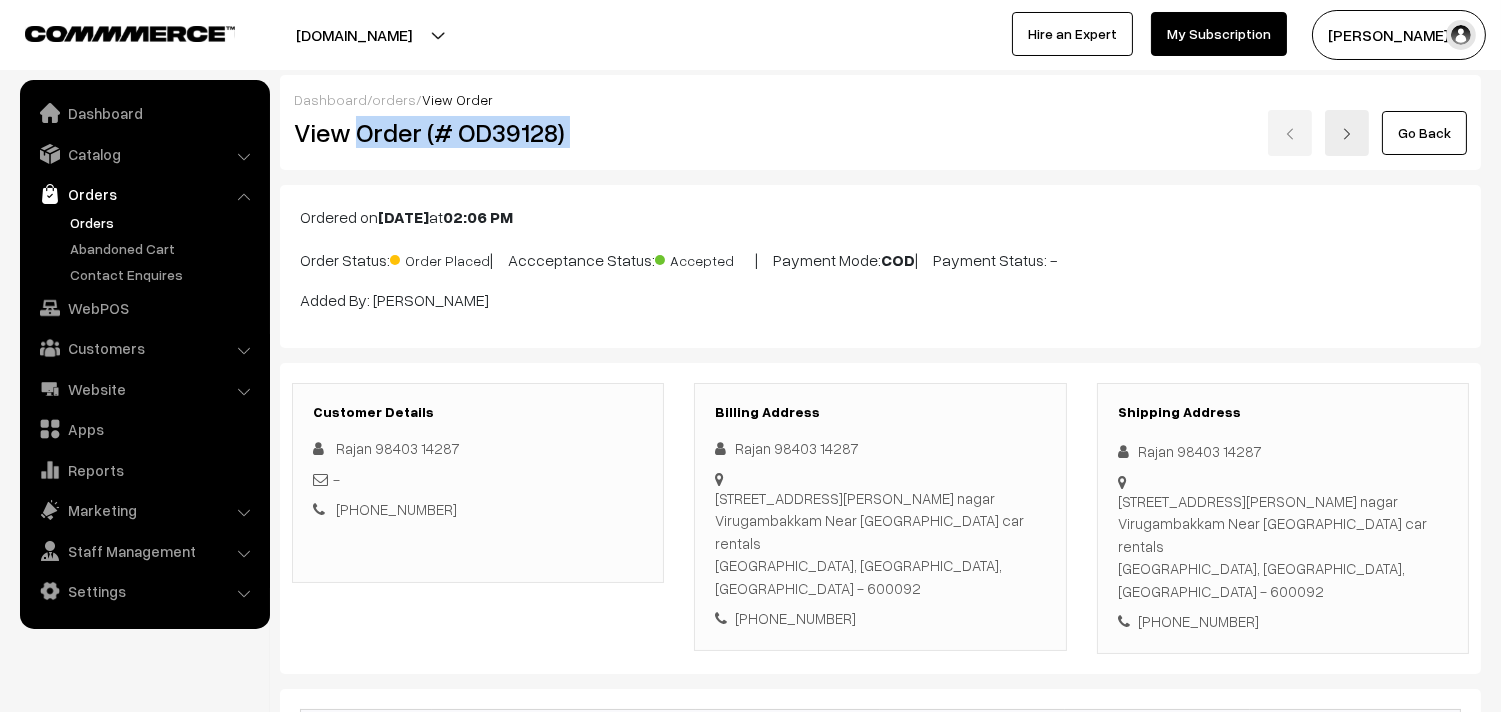 drag, startPoint x: 354, startPoint y: 132, endPoint x: 706, endPoint y: 142, distance: 352.14203 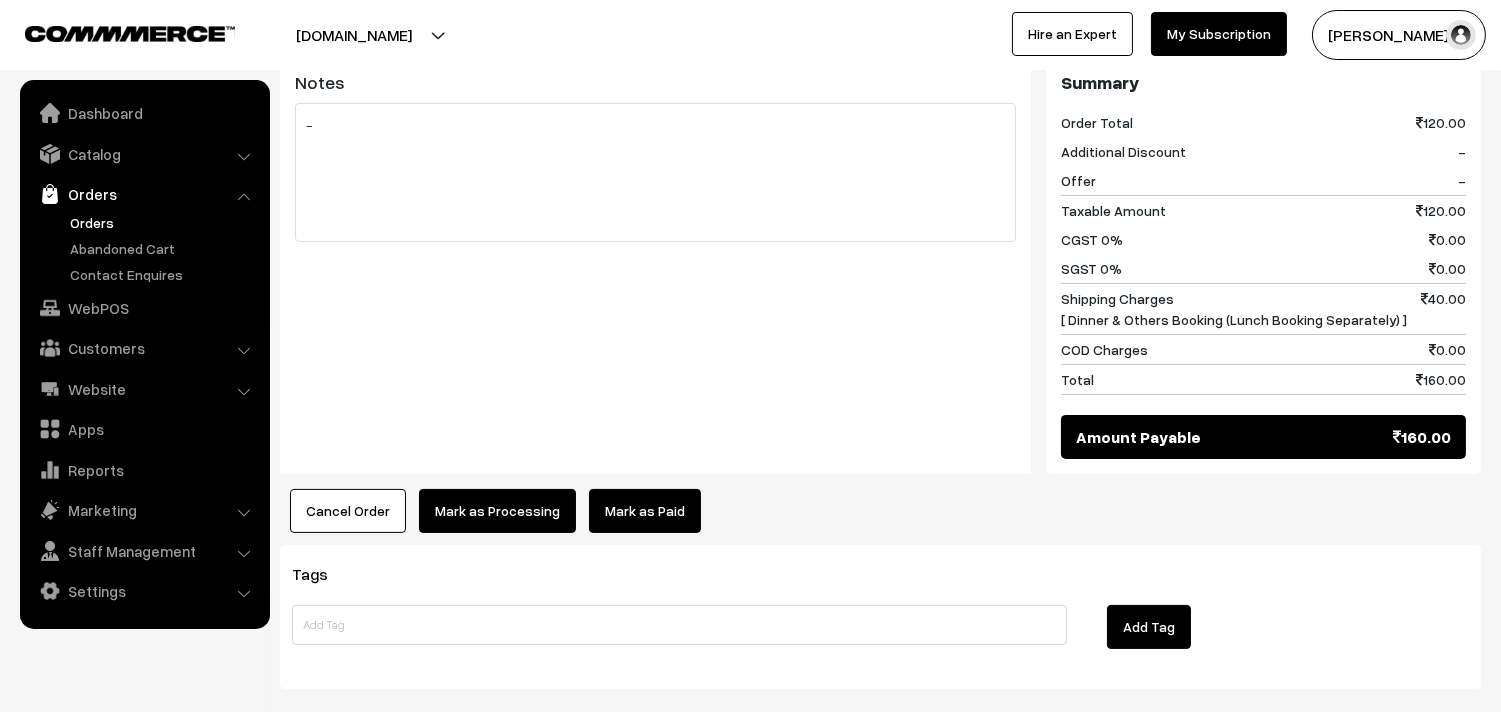 scroll, scrollTop: 976, scrollLeft: 0, axis: vertical 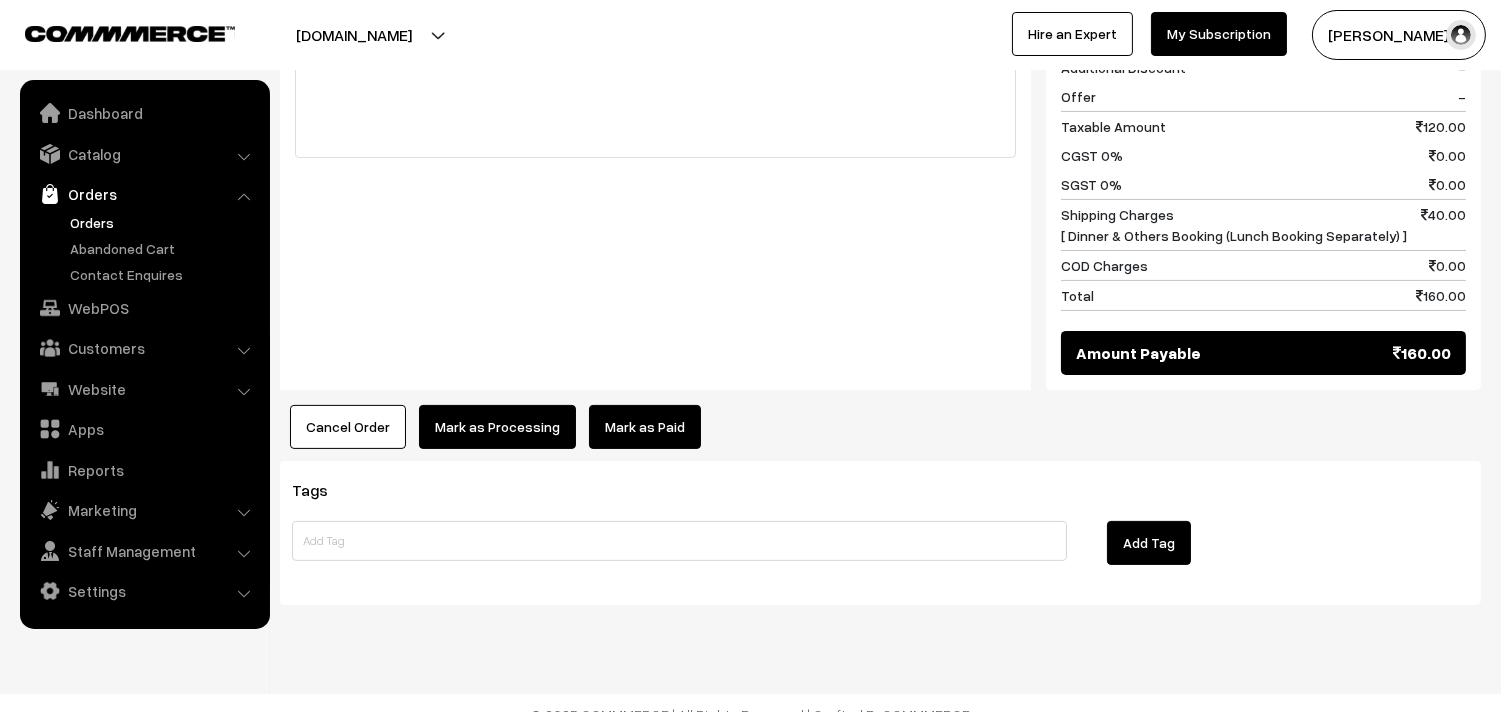 click on "Mark as Processing" at bounding box center (497, 427) 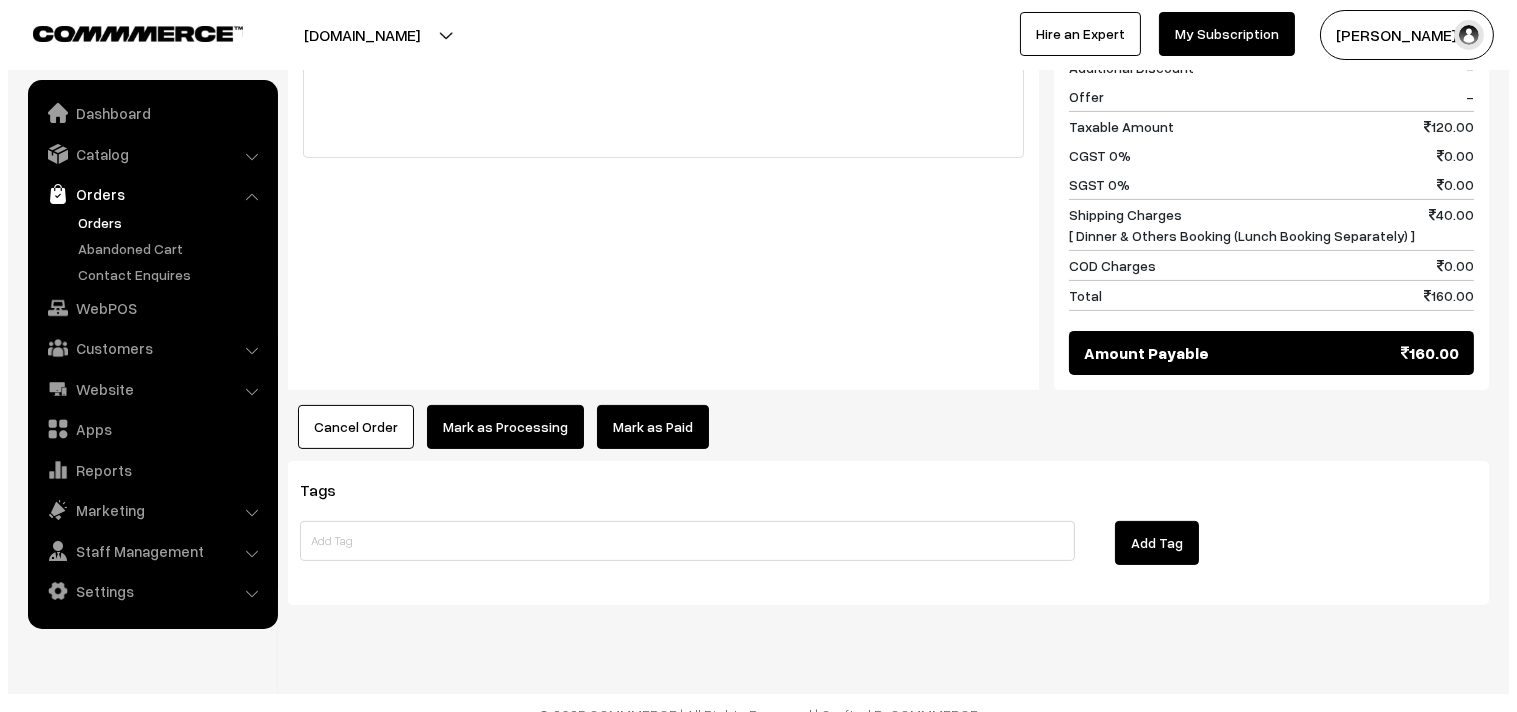 scroll, scrollTop: 978, scrollLeft: 0, axis: vertical 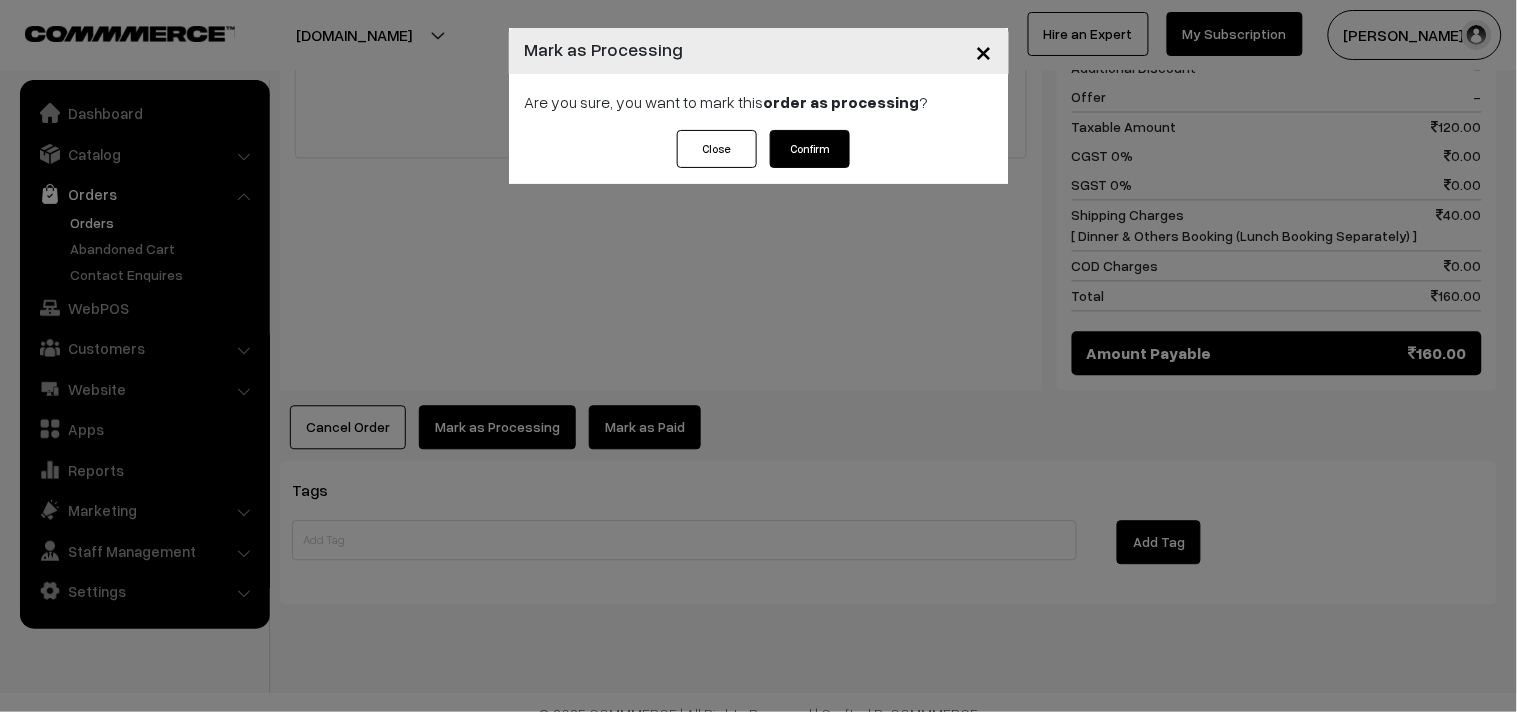 click on "Confirm" at bounding box center [810, 149] 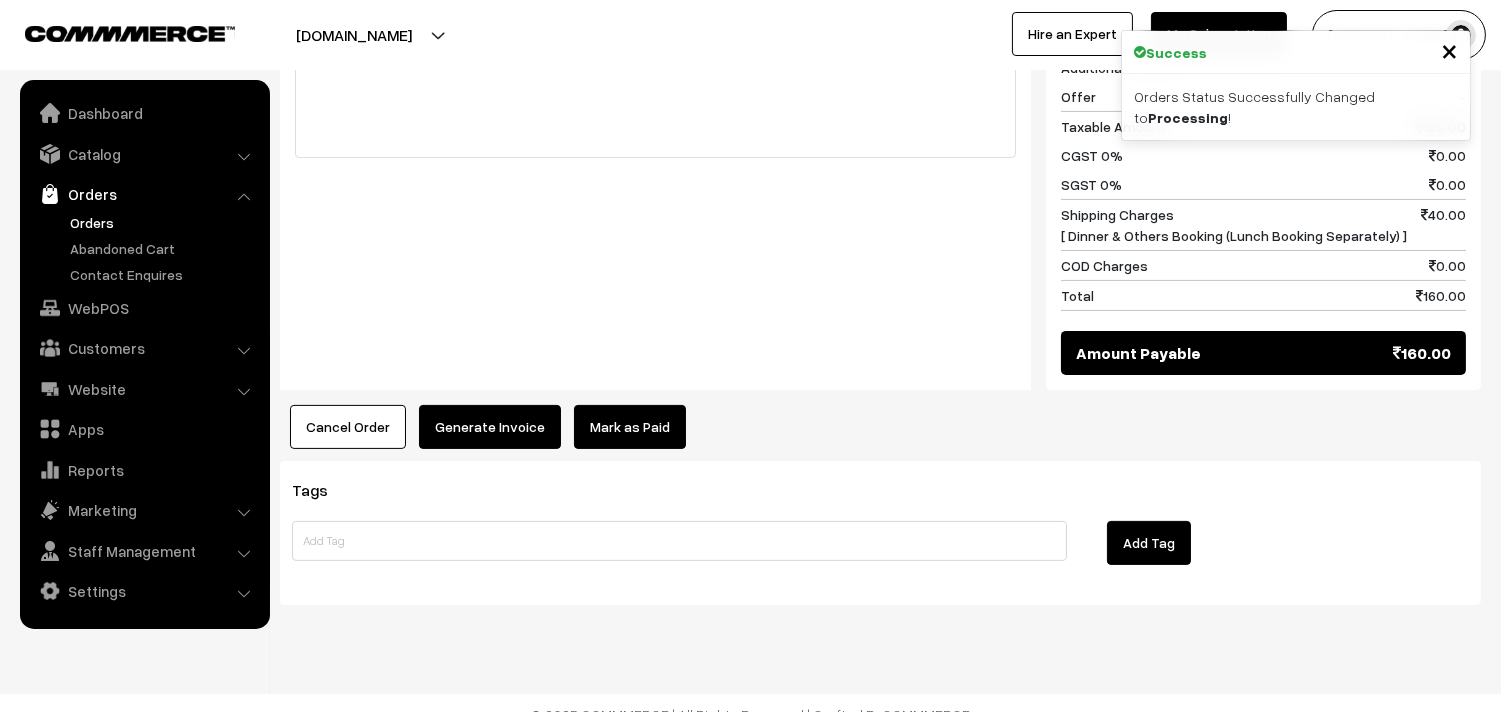 click on "Generate Invoice" at bounding box center [490, 427] 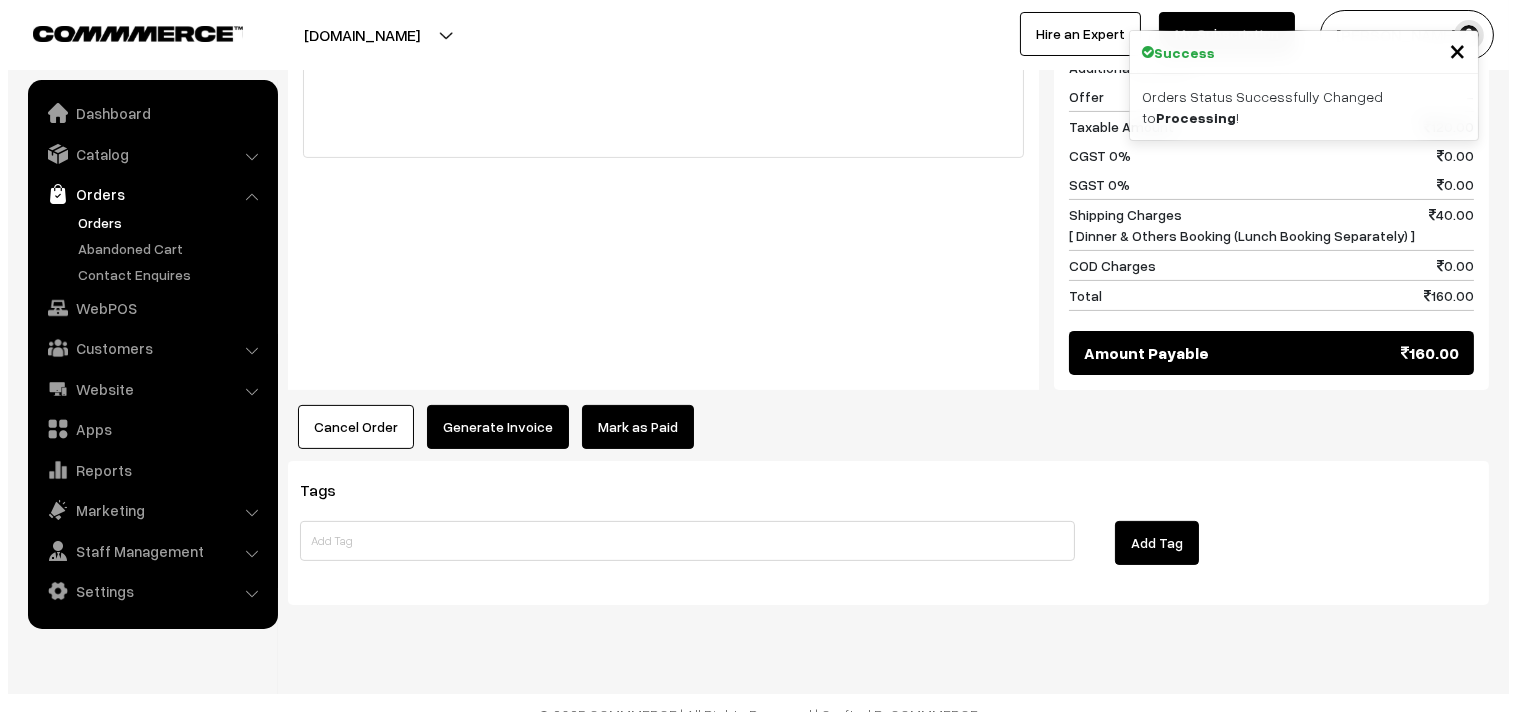 scroll, scrollTop: 978, scrollLeft: 0, axis: vertical 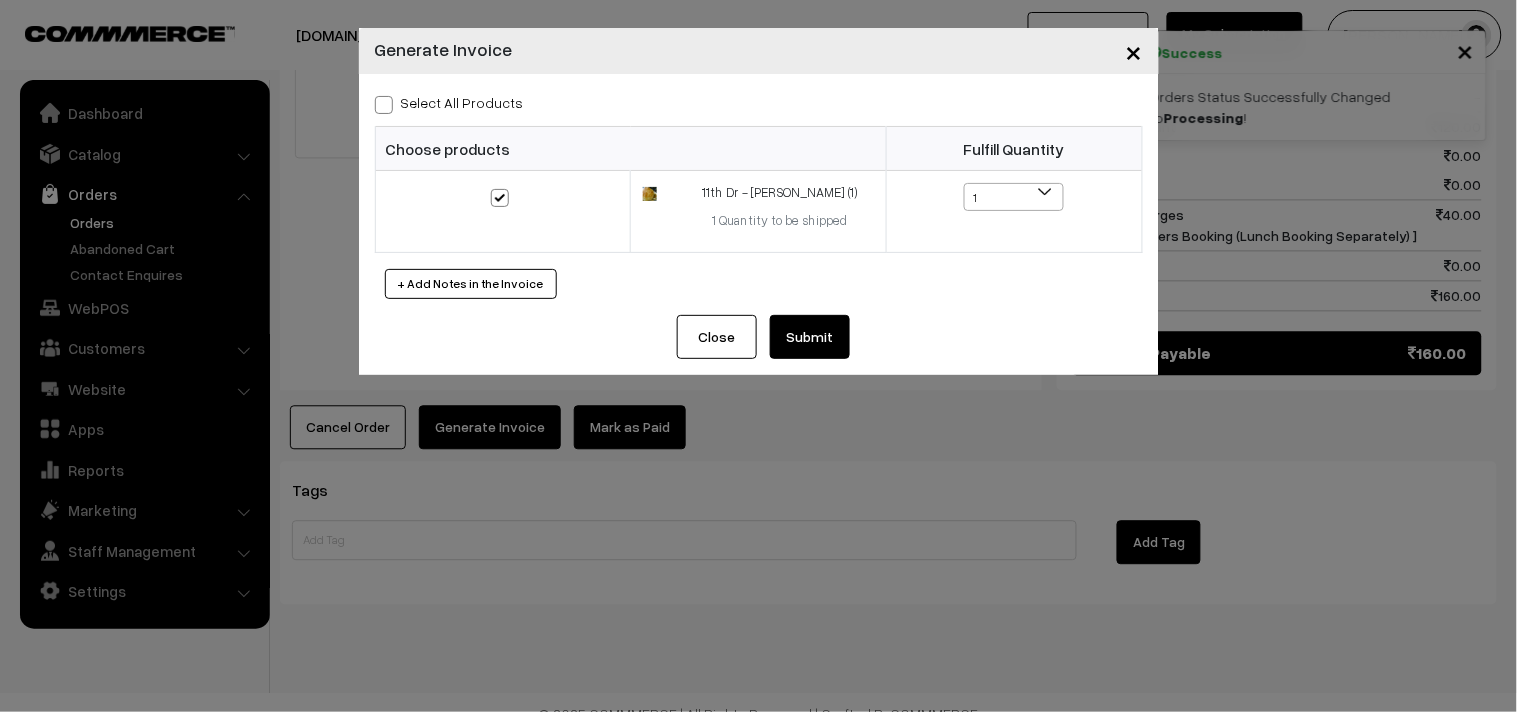 click on "Select All Products" at bounding box center [449, 102] 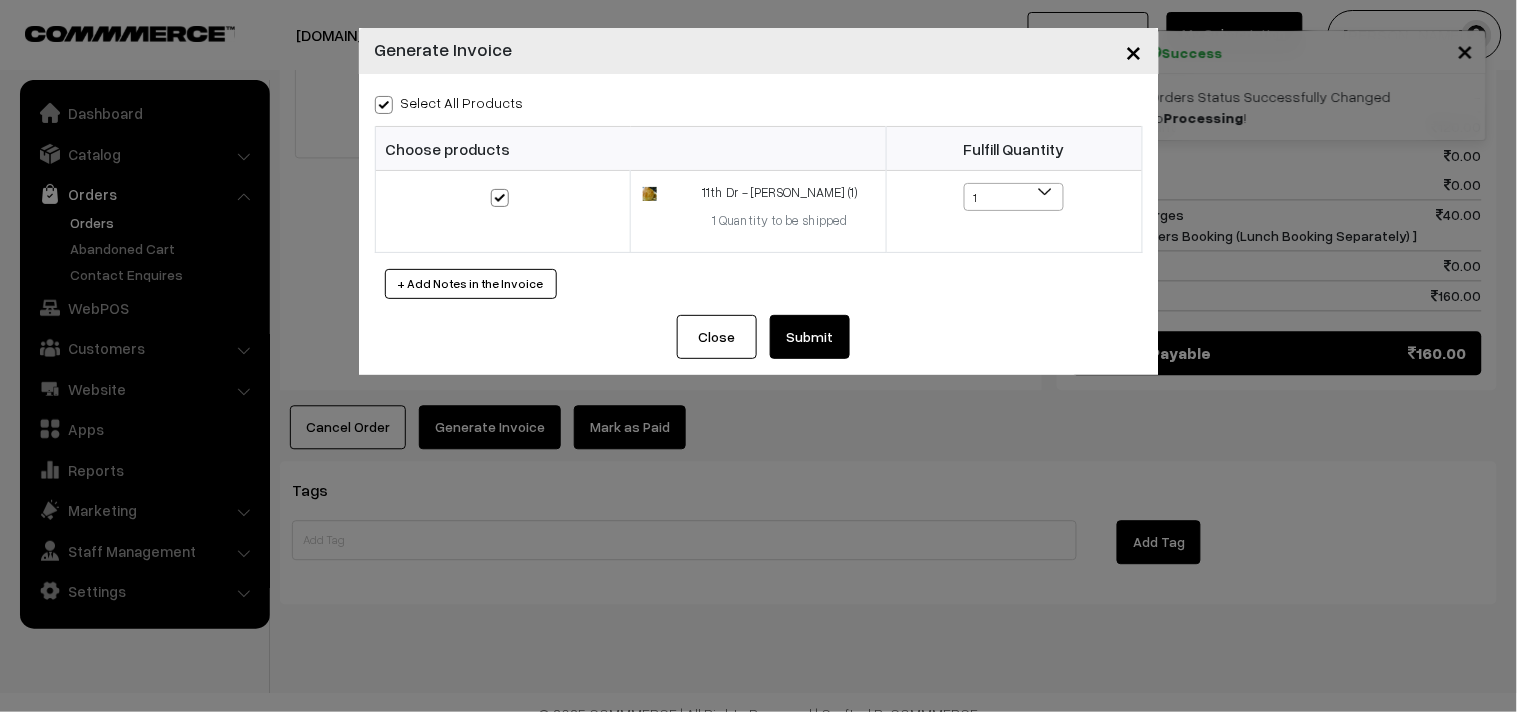 click on "Submit" at bounding box center [810, 337] 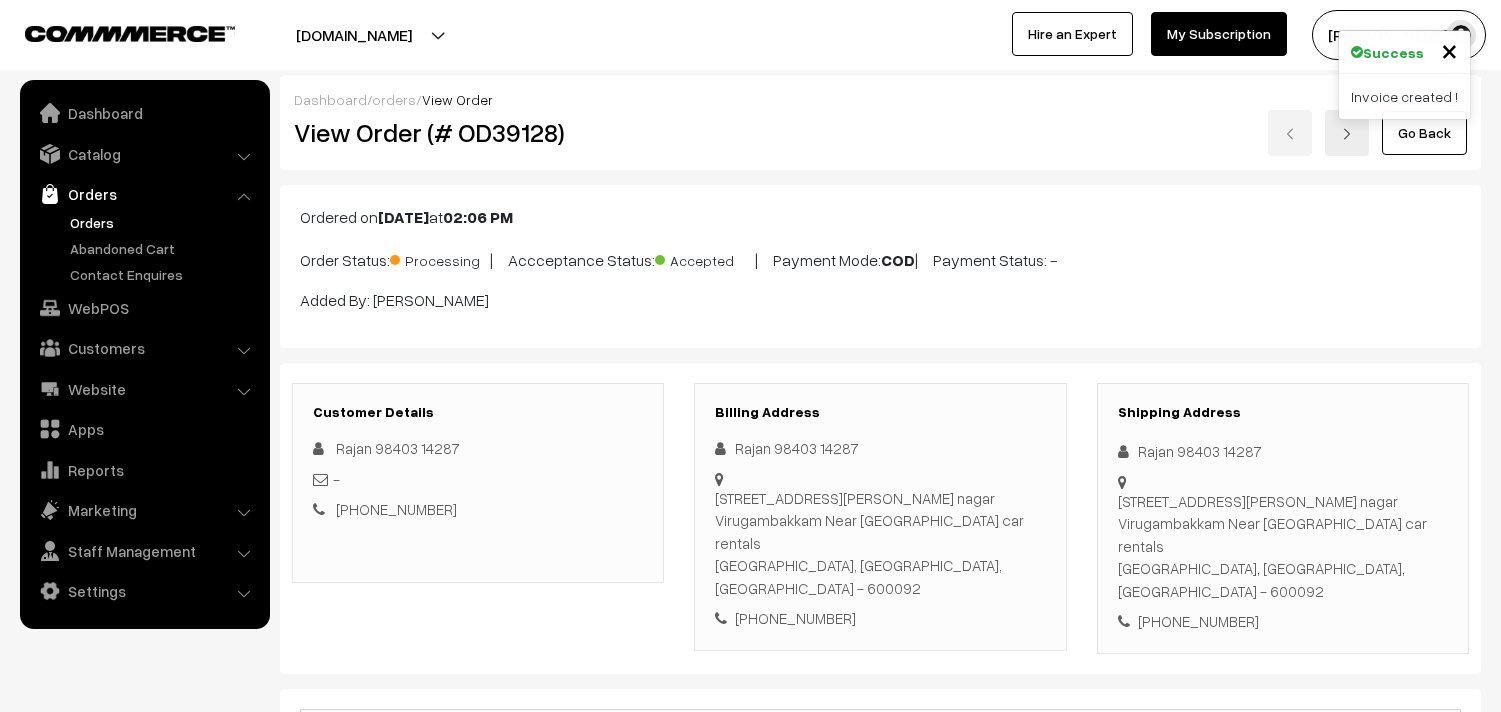 scroll, scrollTop: 978, scrollLeft: 0, axis: vertical 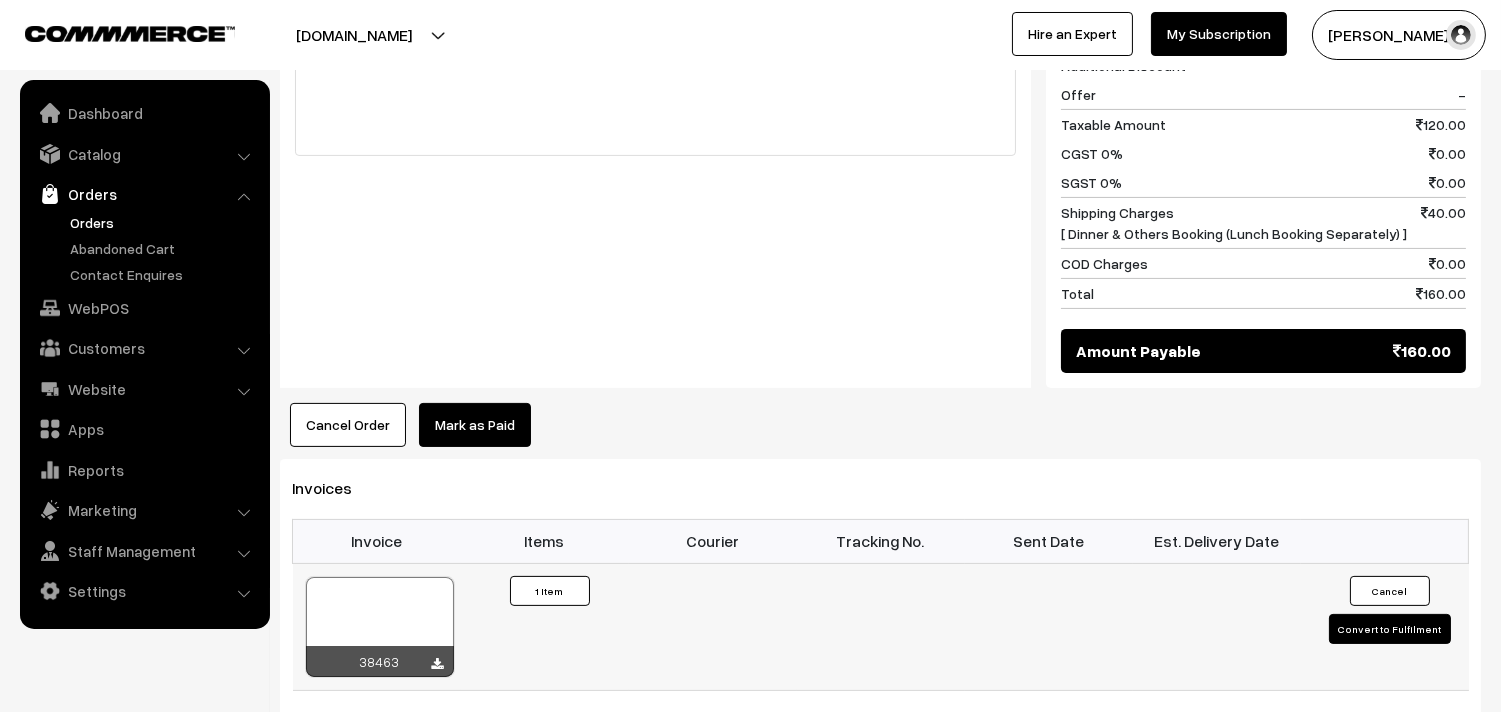 click at bounding box center [380, 627] 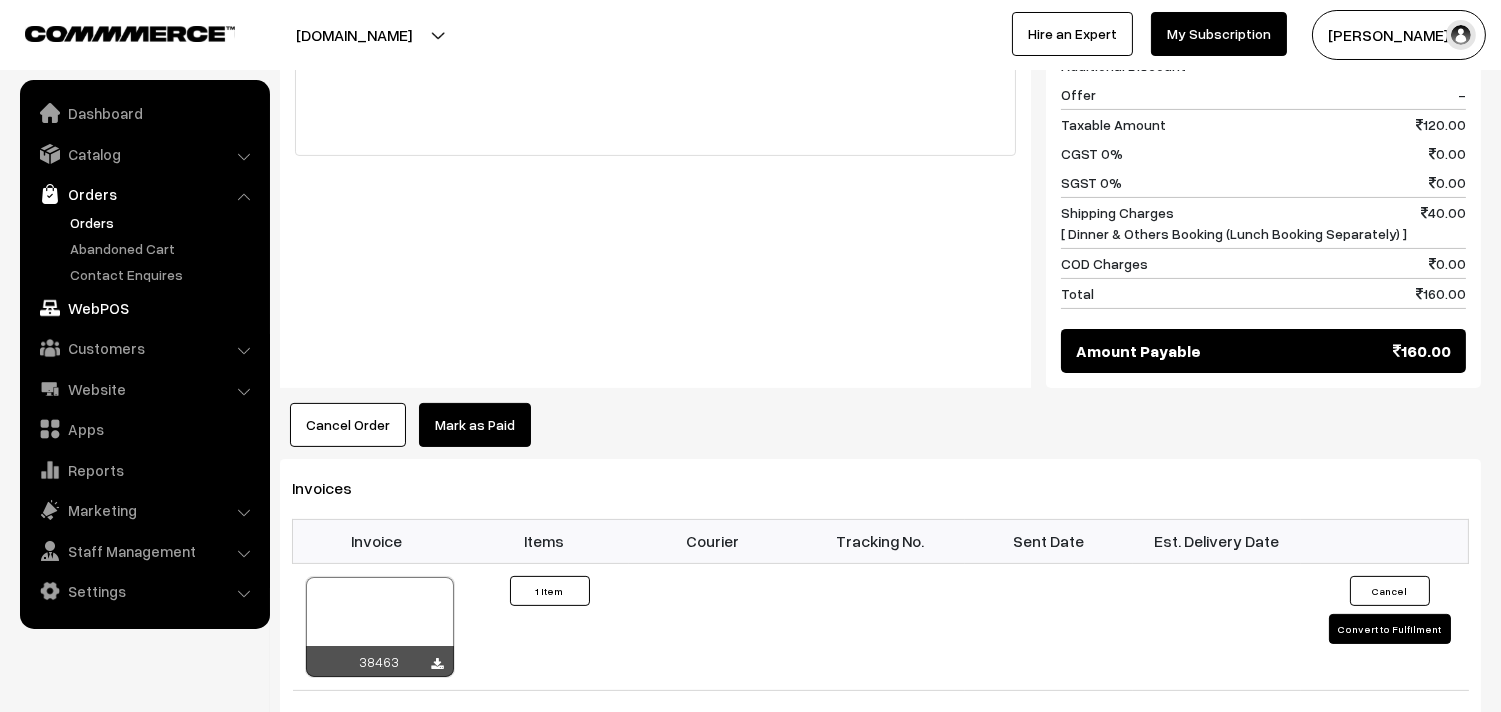 click on "WebPOS" at bounding box center [144, 308] 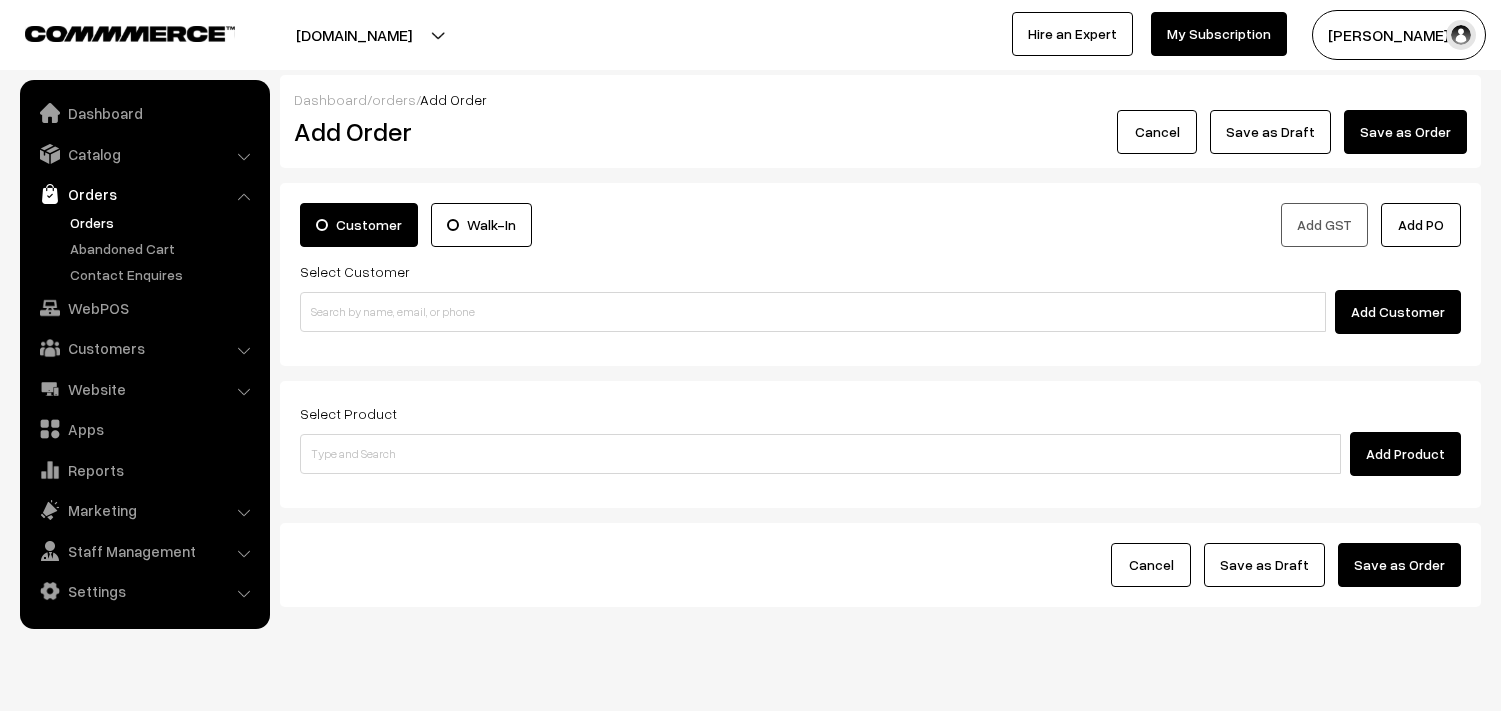 scroll, scrollTop: 0, scrollLeft: 0, axis: both 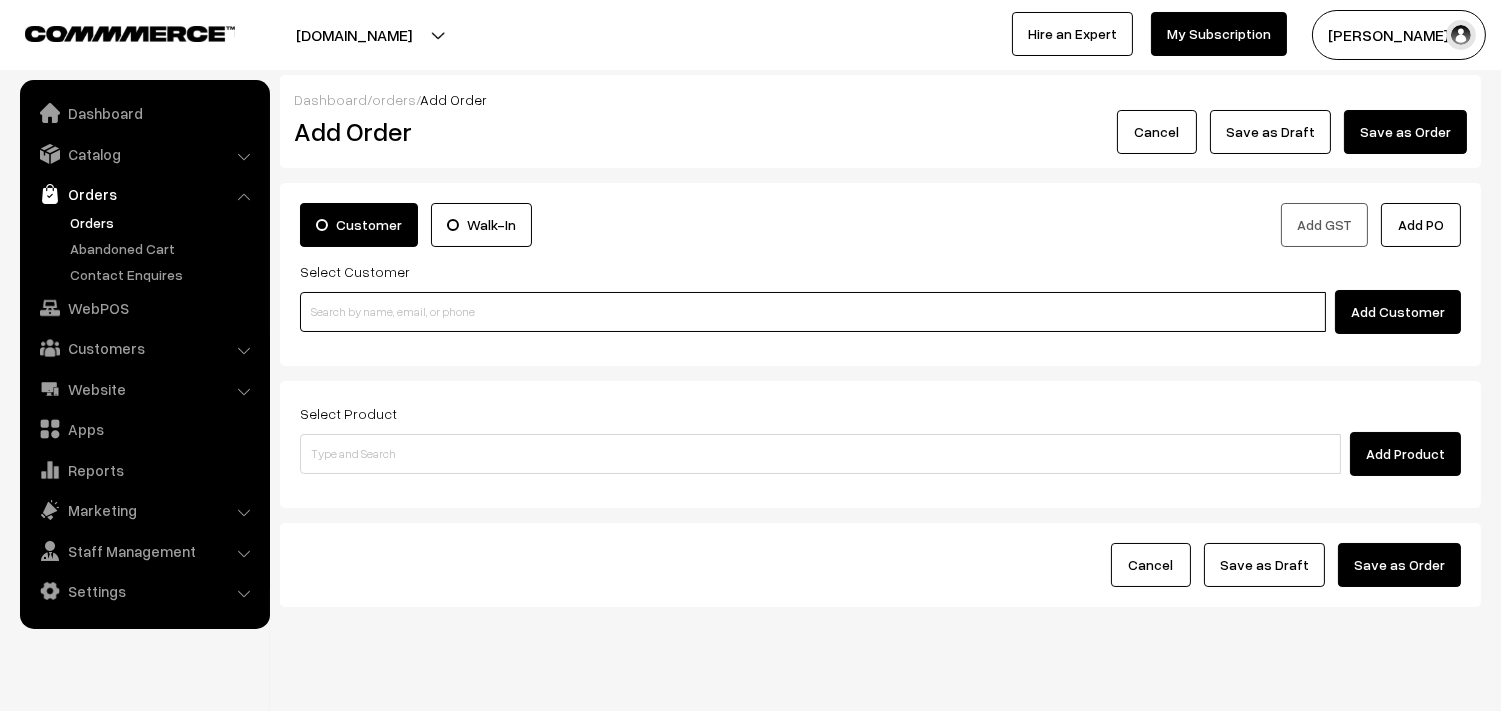 click at bounding box center [813, 312] 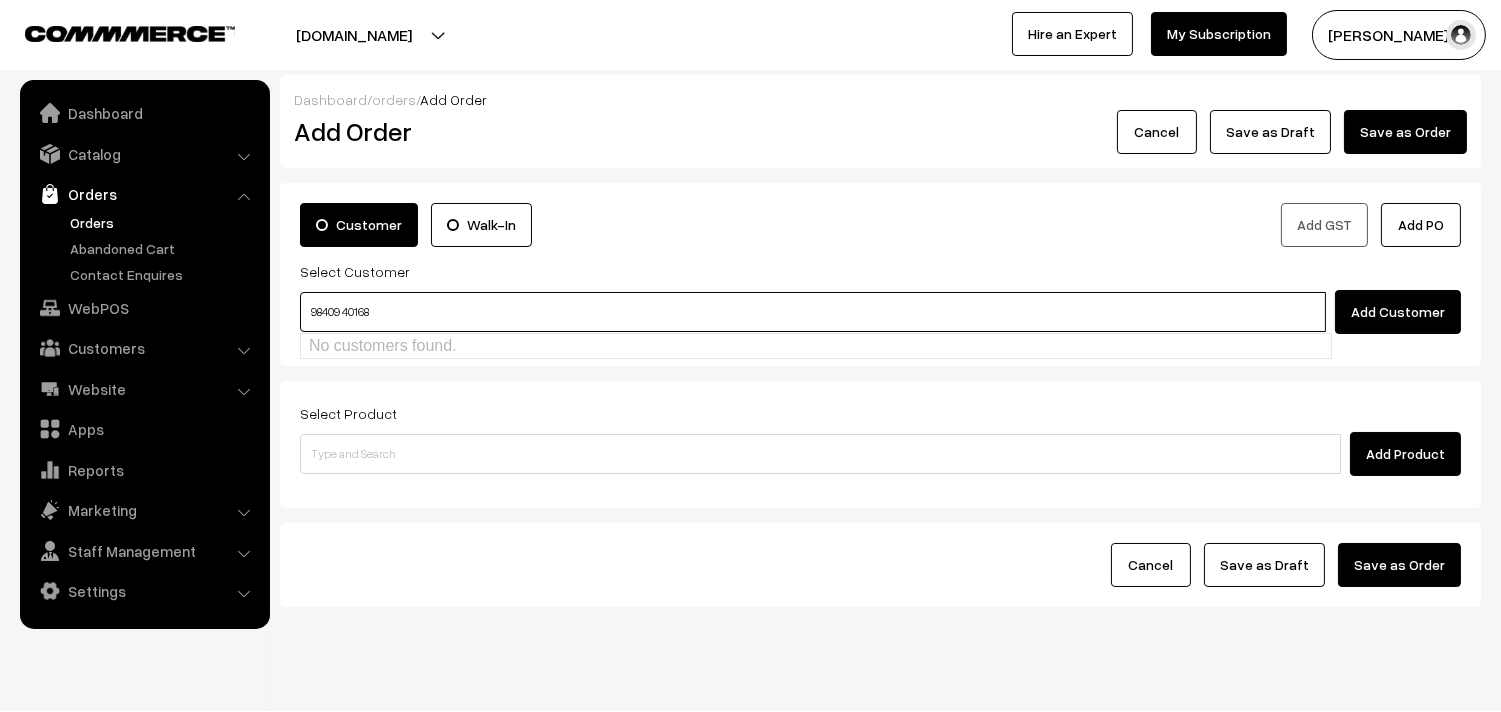 click on "98409 40168" at bounding box center [813, 312] 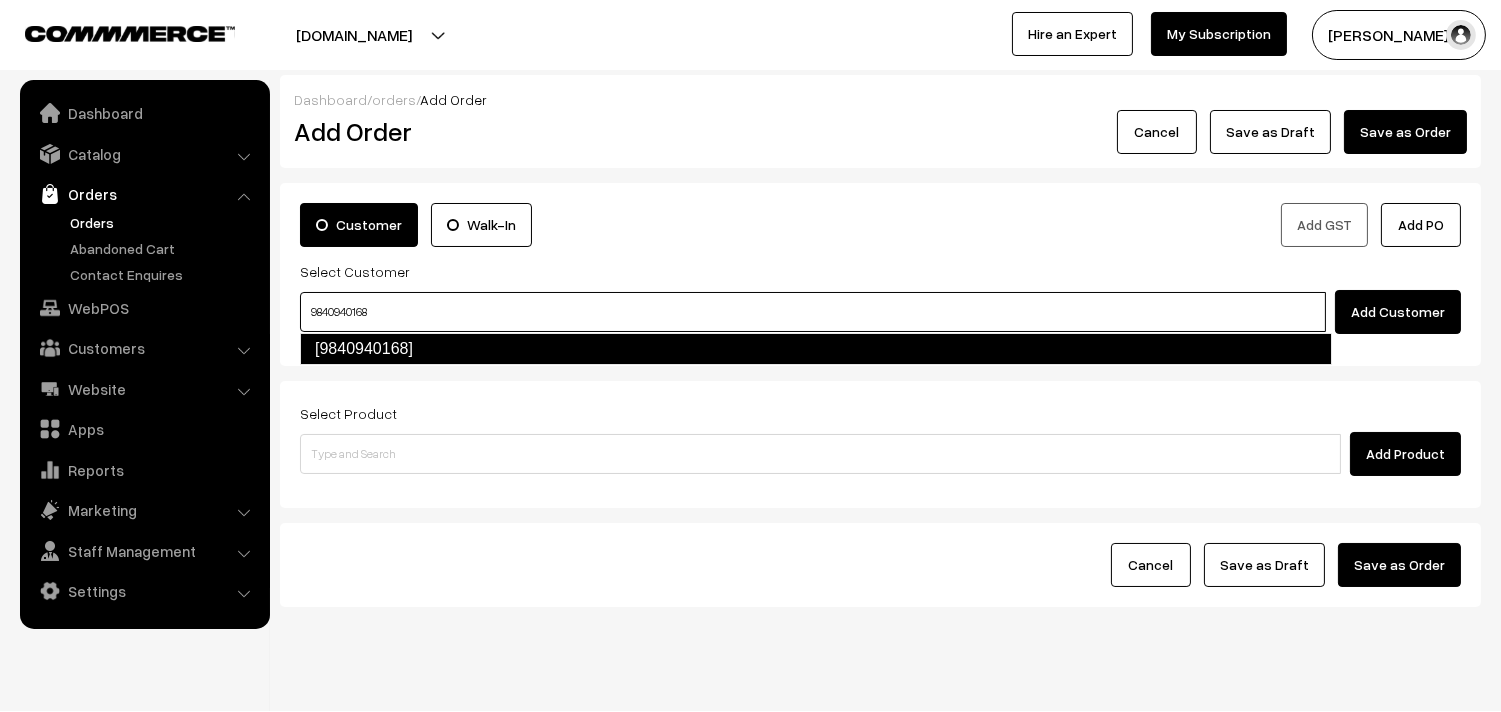 click on "[9840940168]" at bounding box center (816, 349) 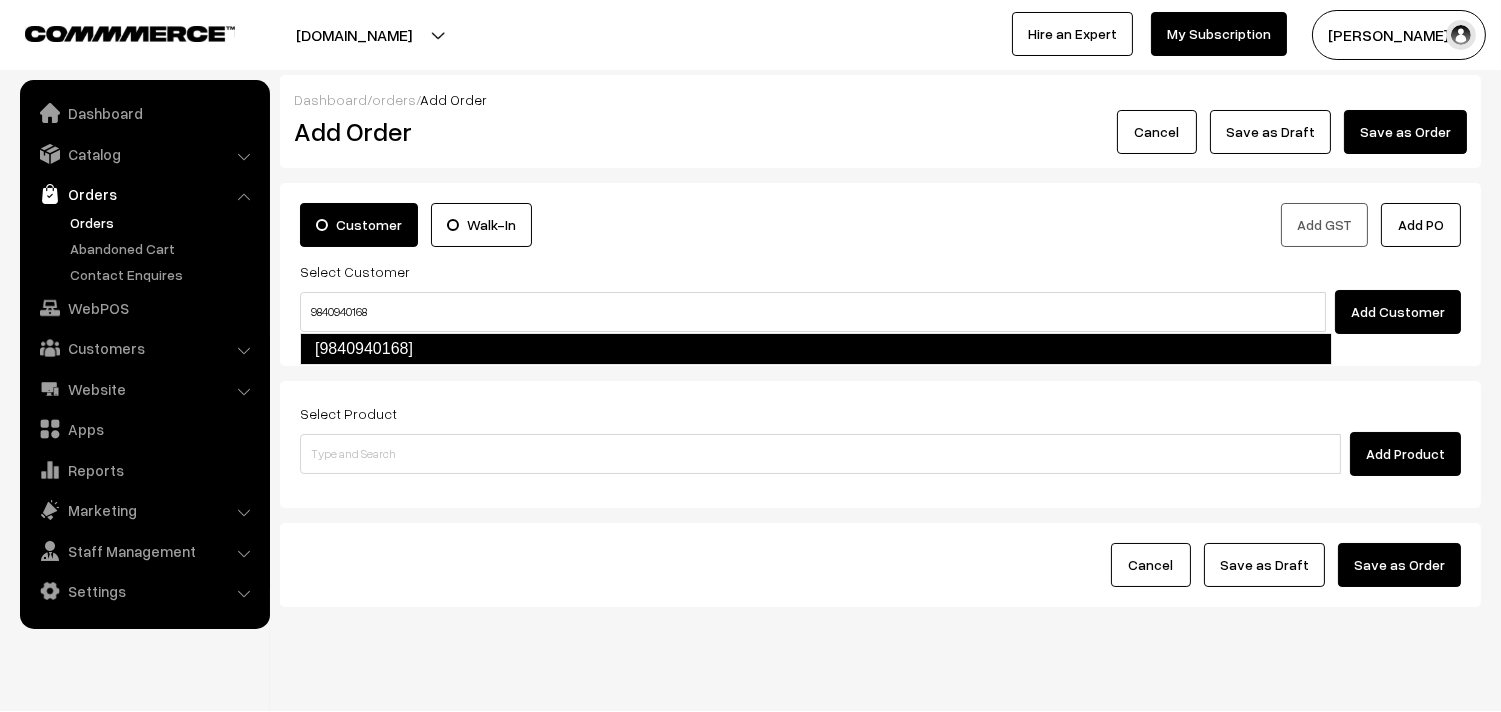 type 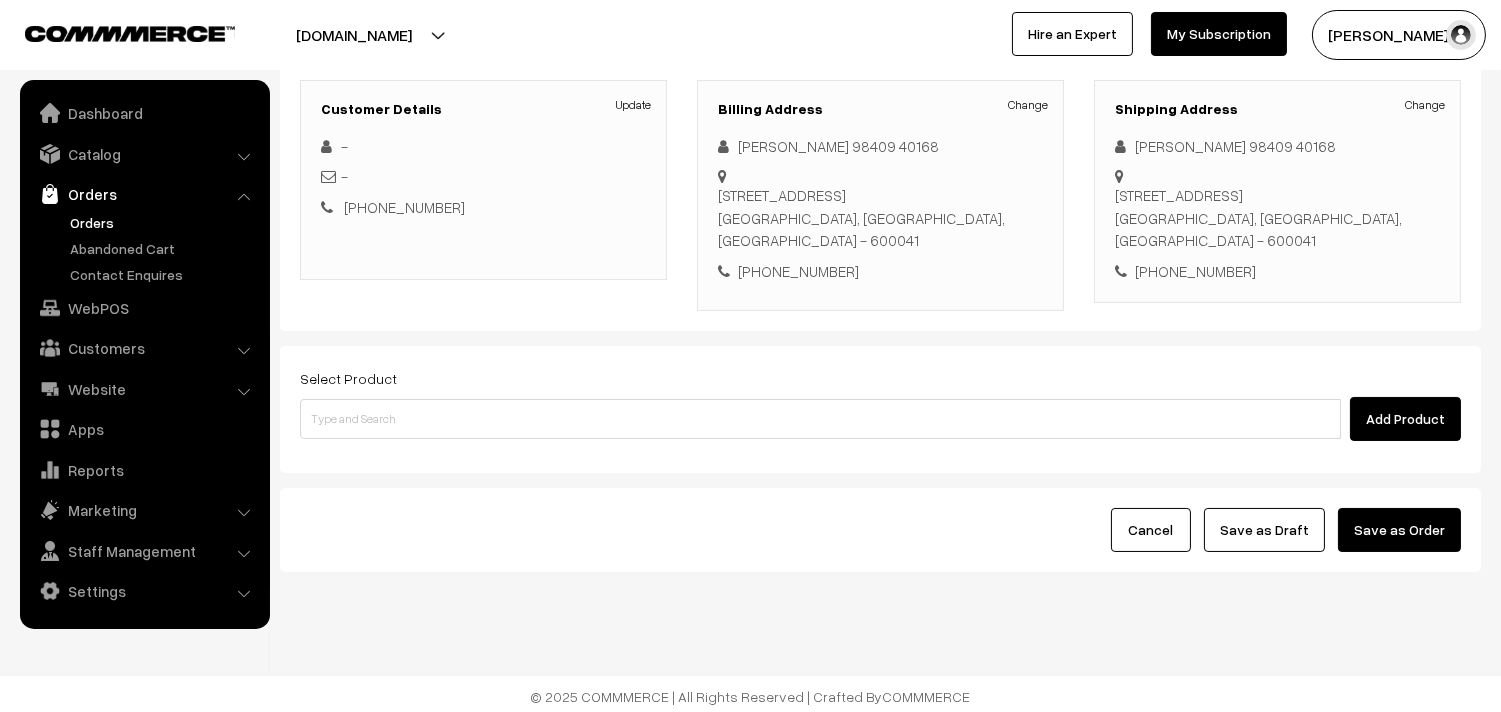 scroll, scrollTop: 272, scrollLeft: 0, axis: vertical 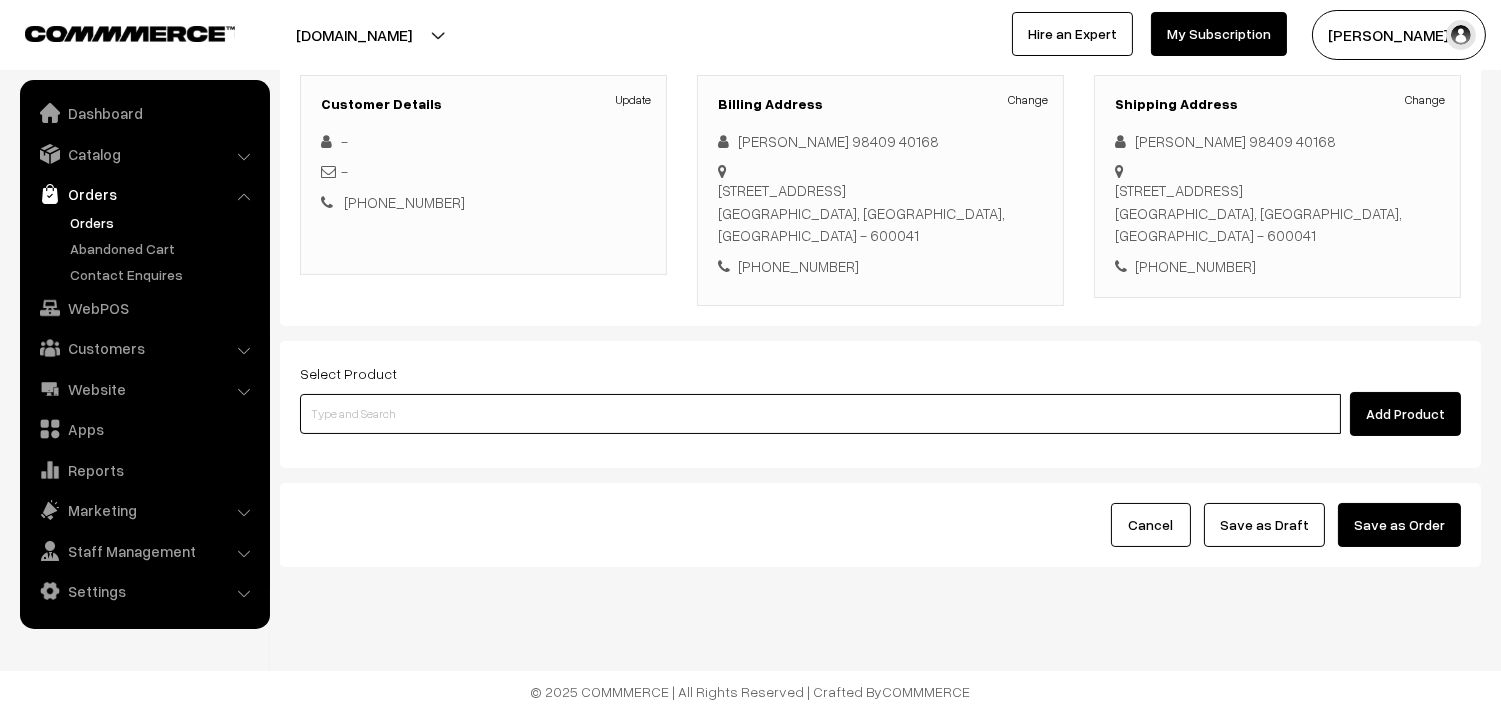 click at bounding box center [820, 414] 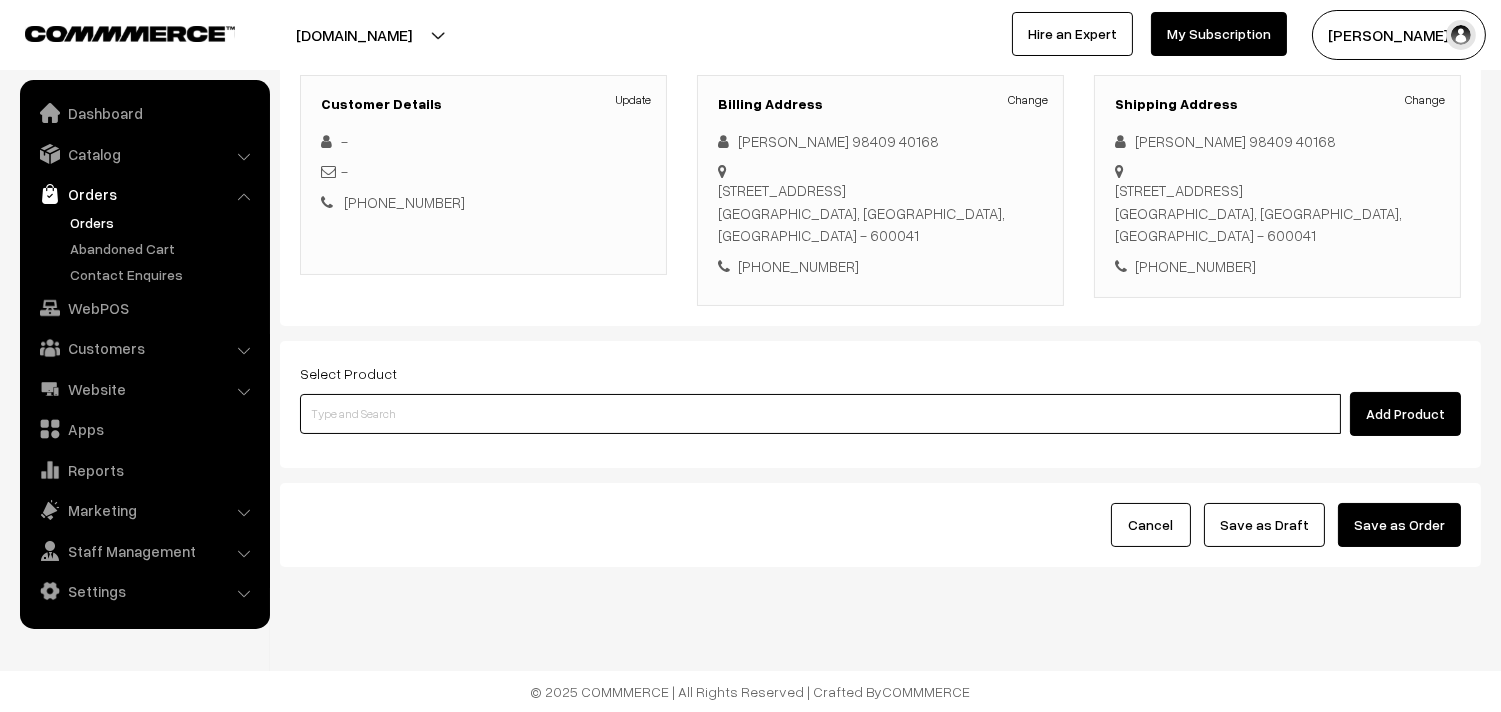 click at bounding box center [820, 414] 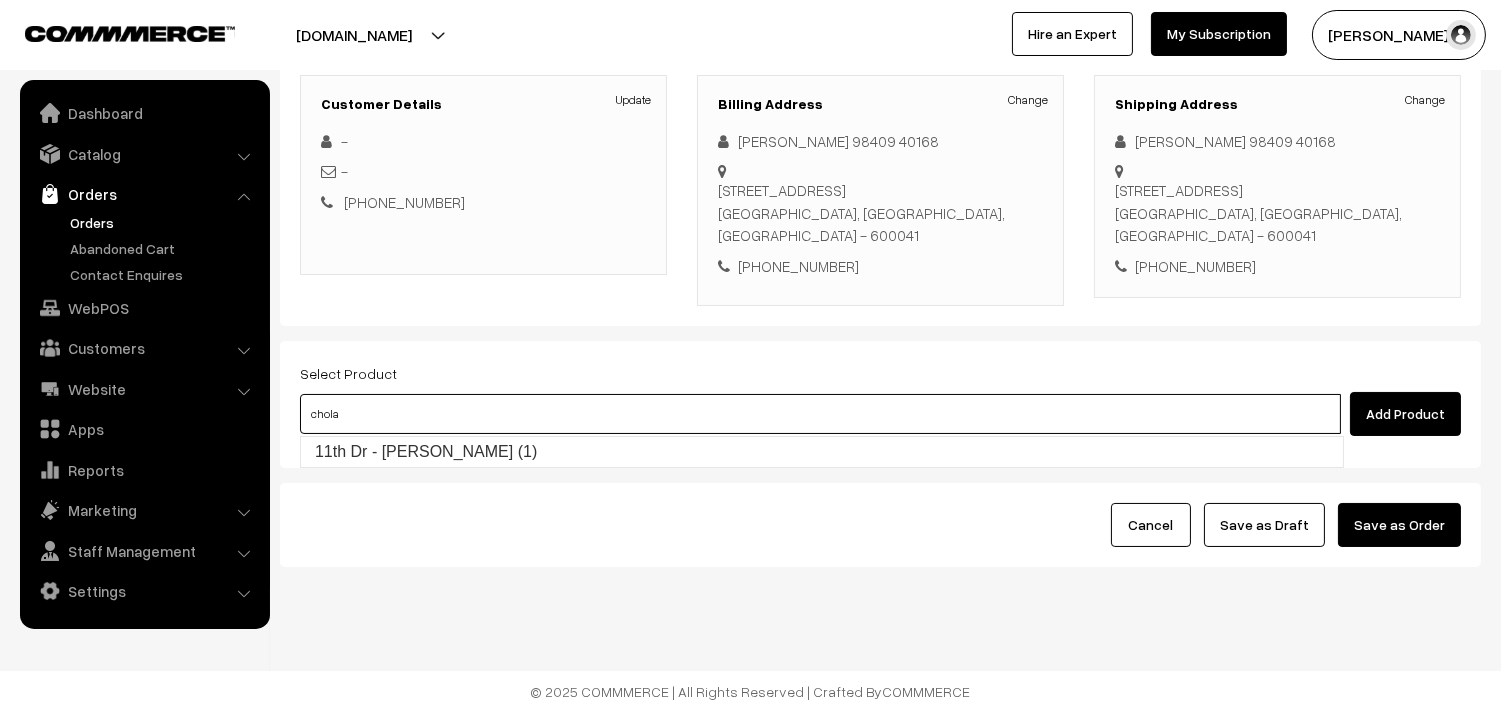type on "11th Dr - [PERSON_NAME] (1)" 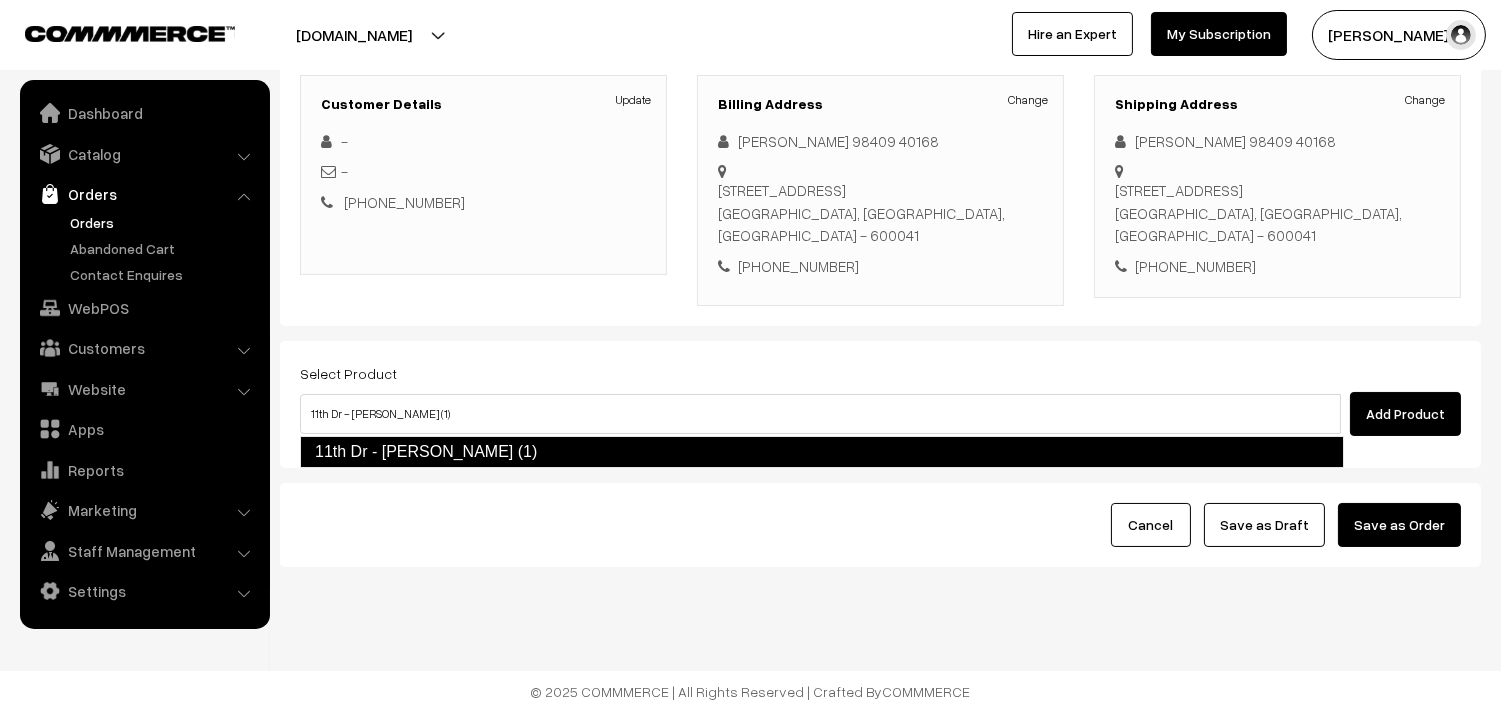 type 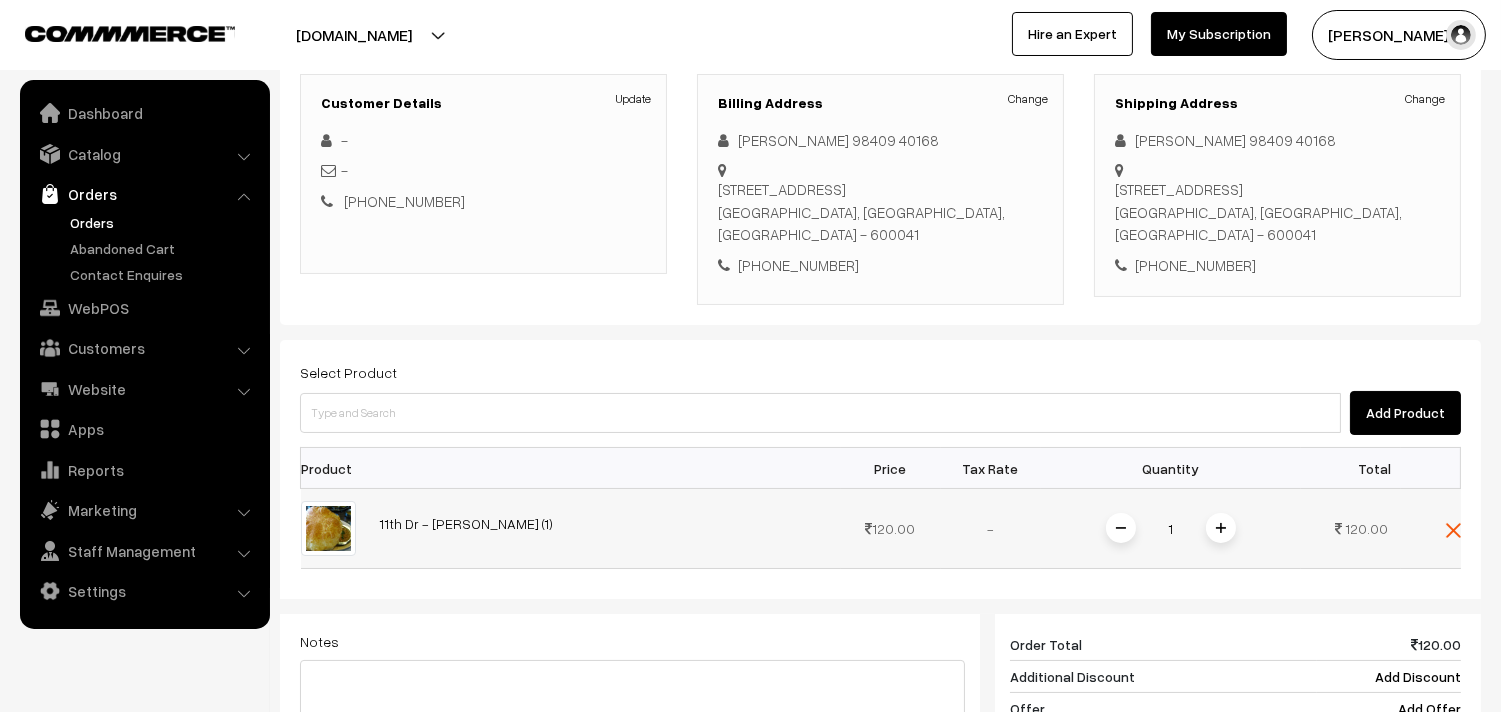 click at bounding box center (1221, 528) 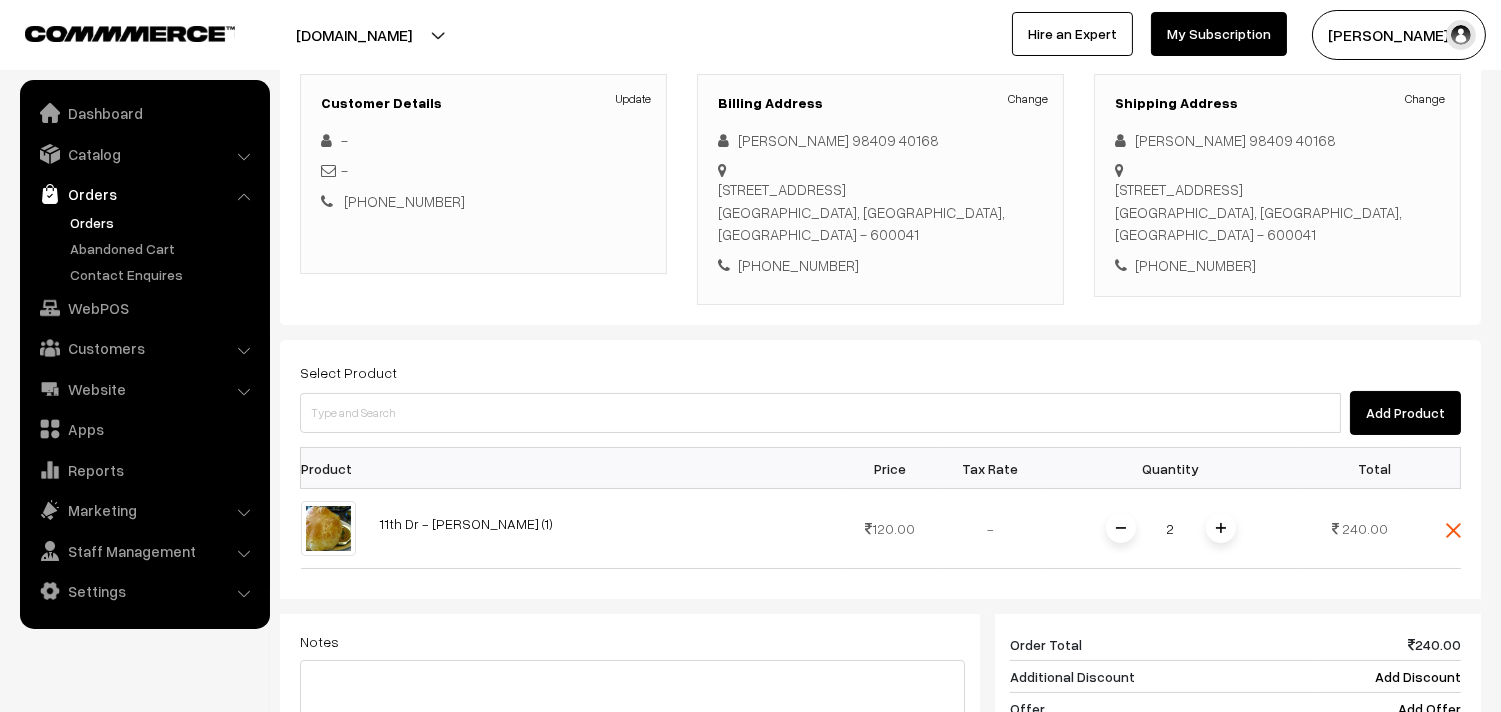 click at bounding box center [1221, 528] 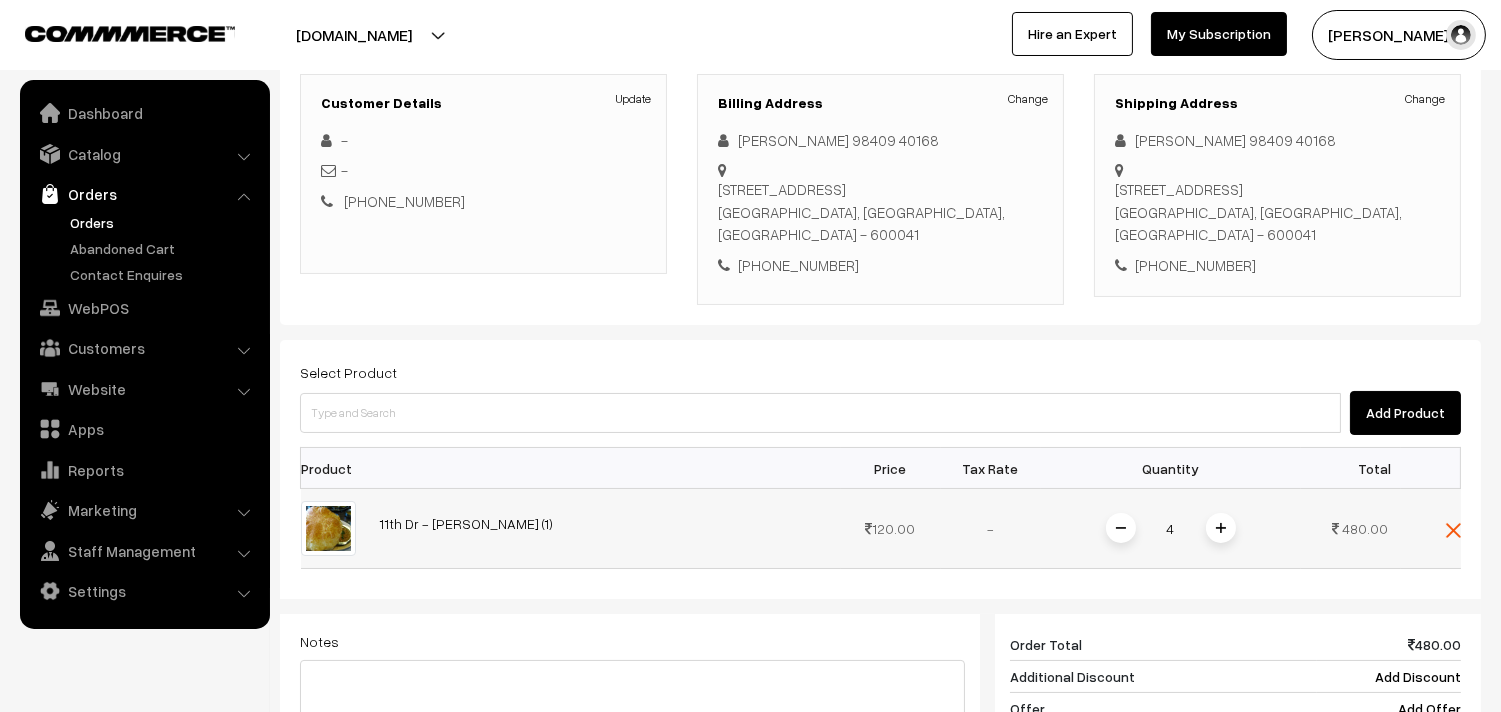 click at bounding box center [1121, 528] 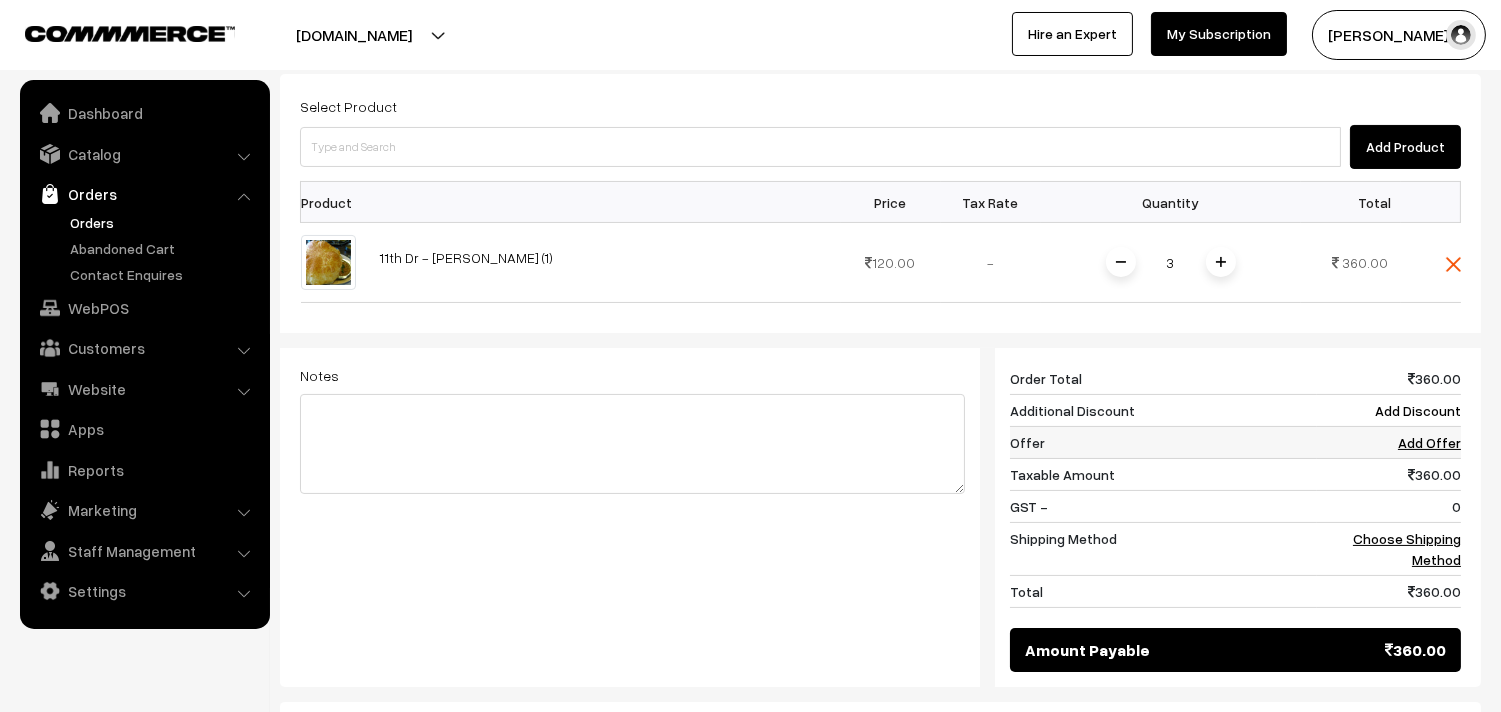 scroll, scrollTop: 605, scrollLeft: 0, axis: vertical 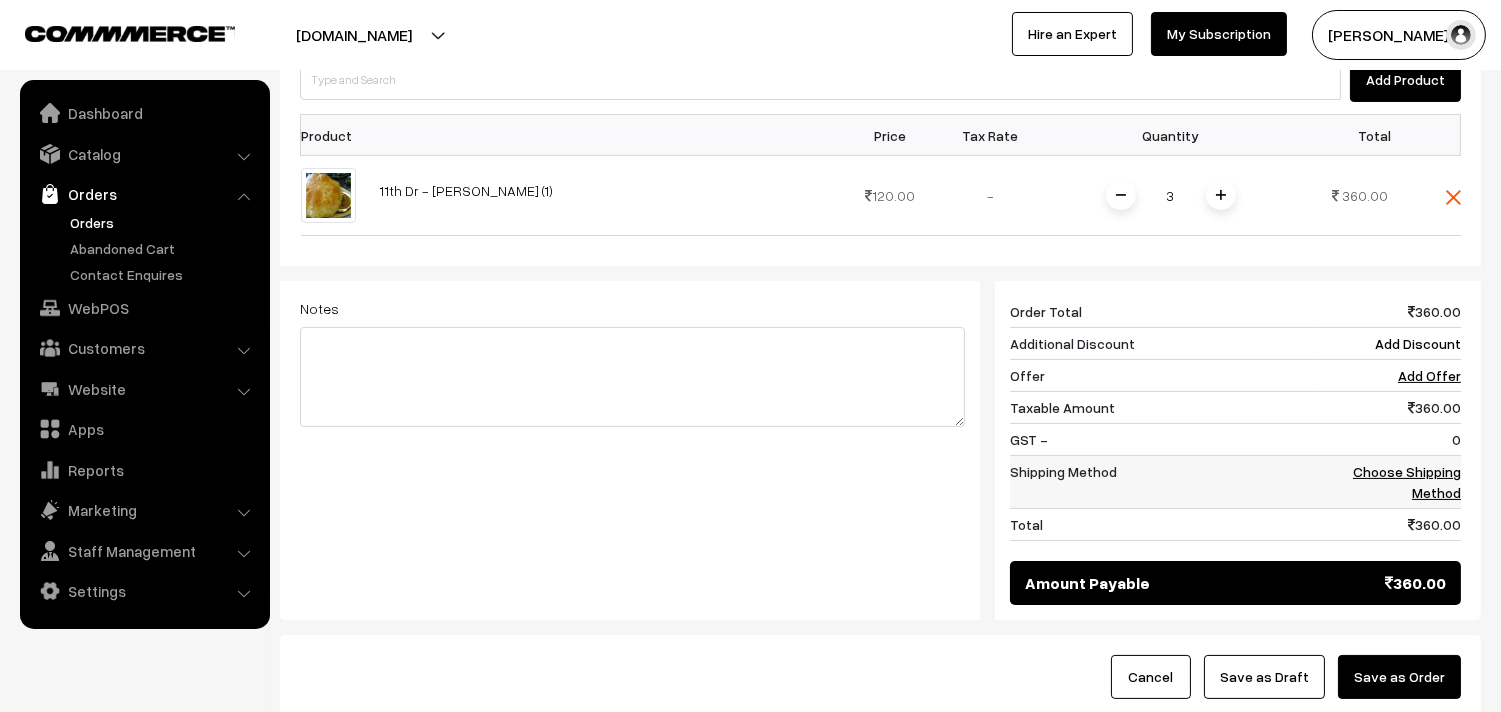 click on "Choose Shipping Method" at bounding box center (1389, 482) 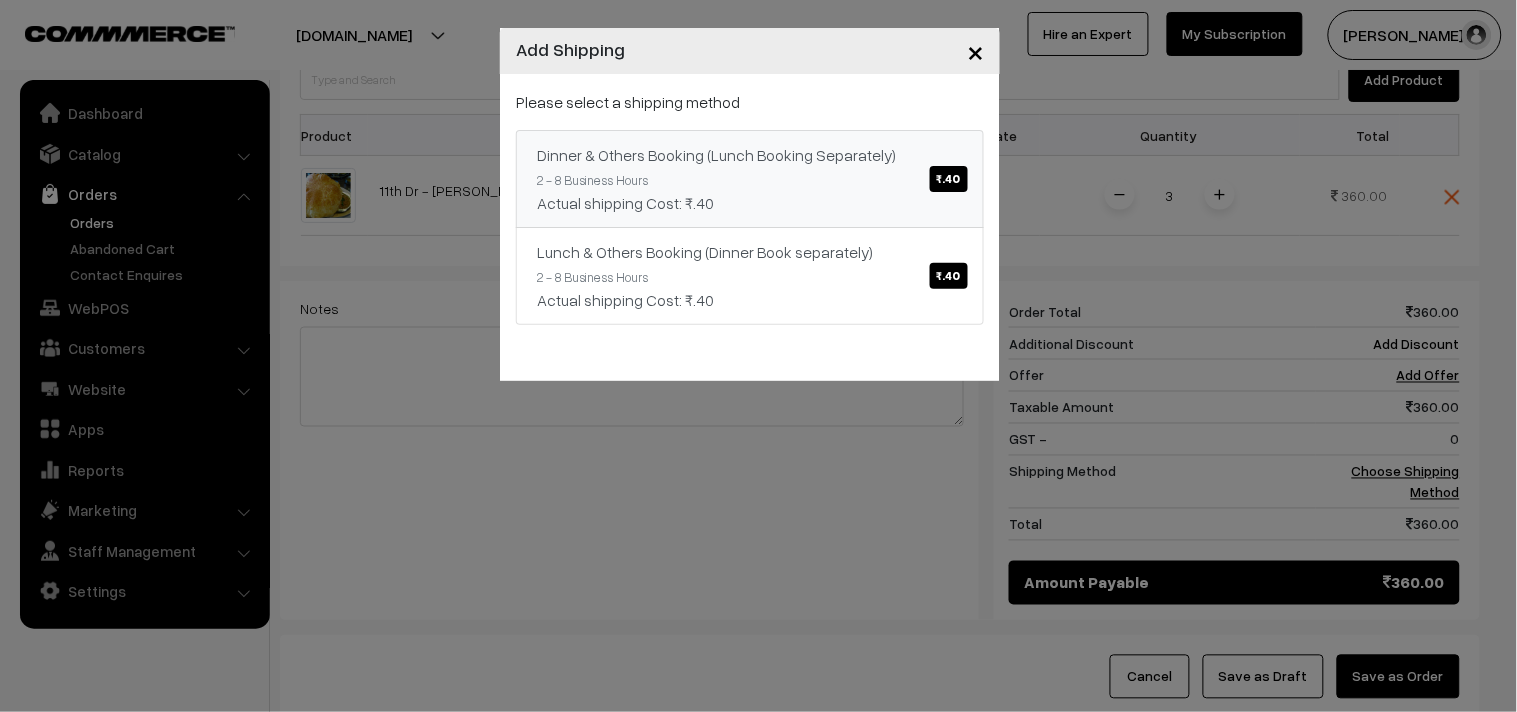 click on "Dinner & Others Booking (Lunch Booking Separately)
₹.40
2 - 8 Business Hours Actual shipping Cost: ₹.40" at bounding box center [750, 179] 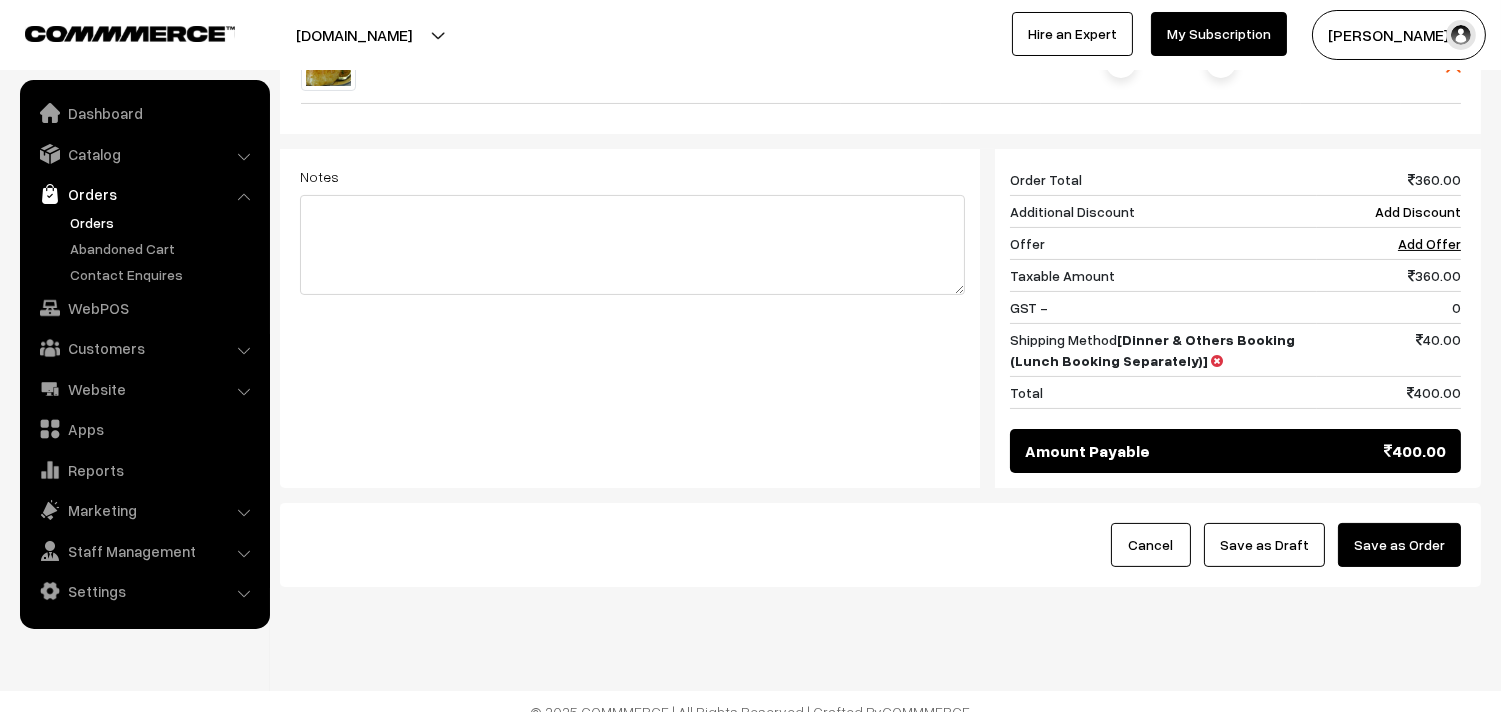 scroll, scrollTop: 760, scrollLeft: 0, axis: vertical 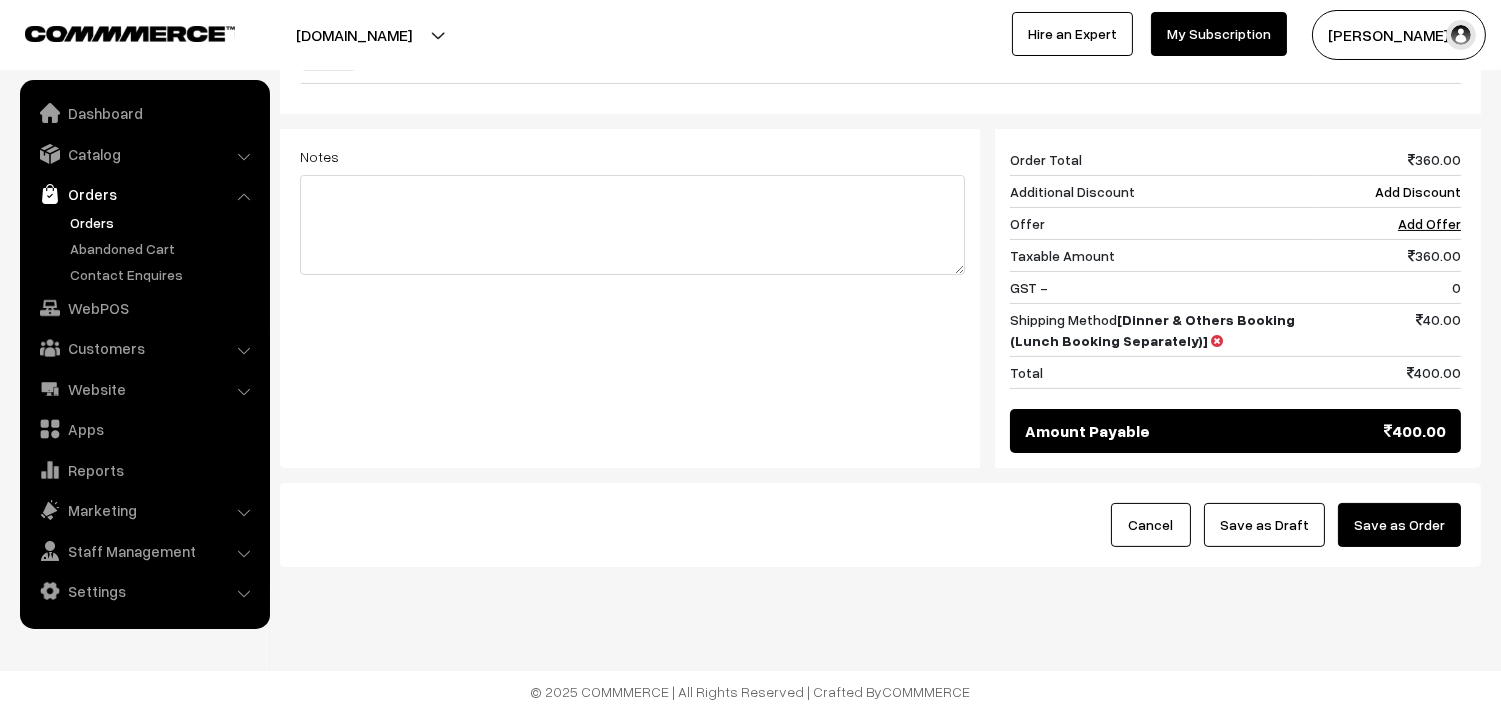 click on "Save as Draft" at bounding box center [1264, 525] 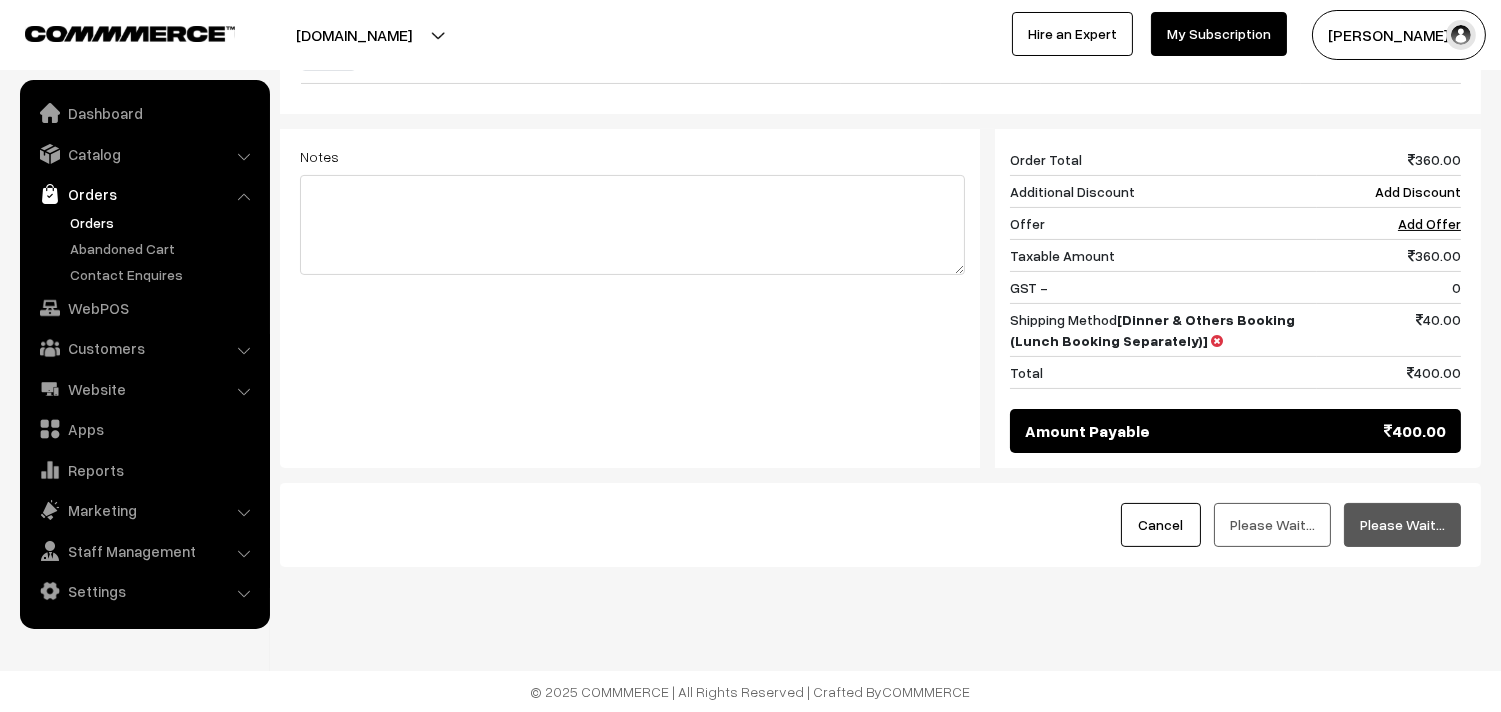 scroll, scrollTop: 727, scrollLeft: 0, axis: vertical 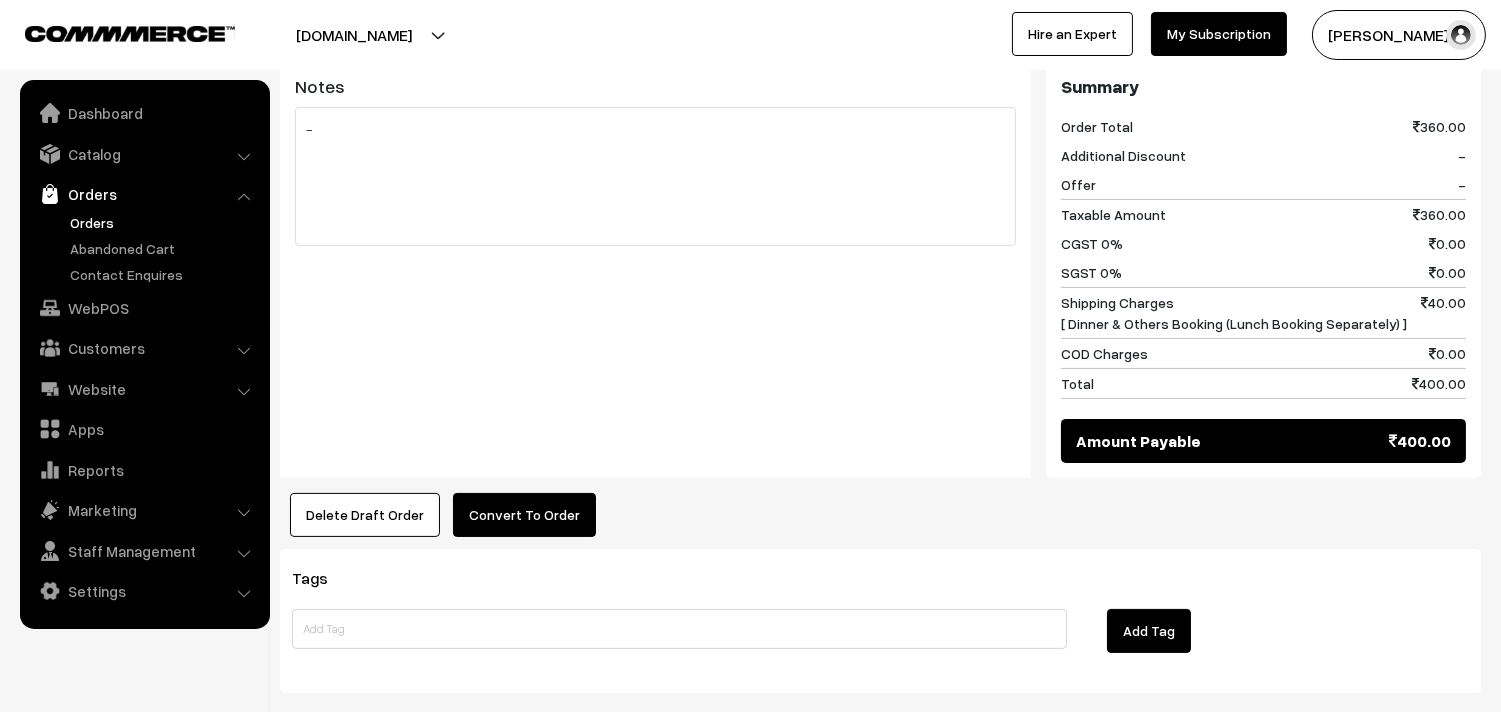 click on "Convert To Order" at bounding box center (524, 515) 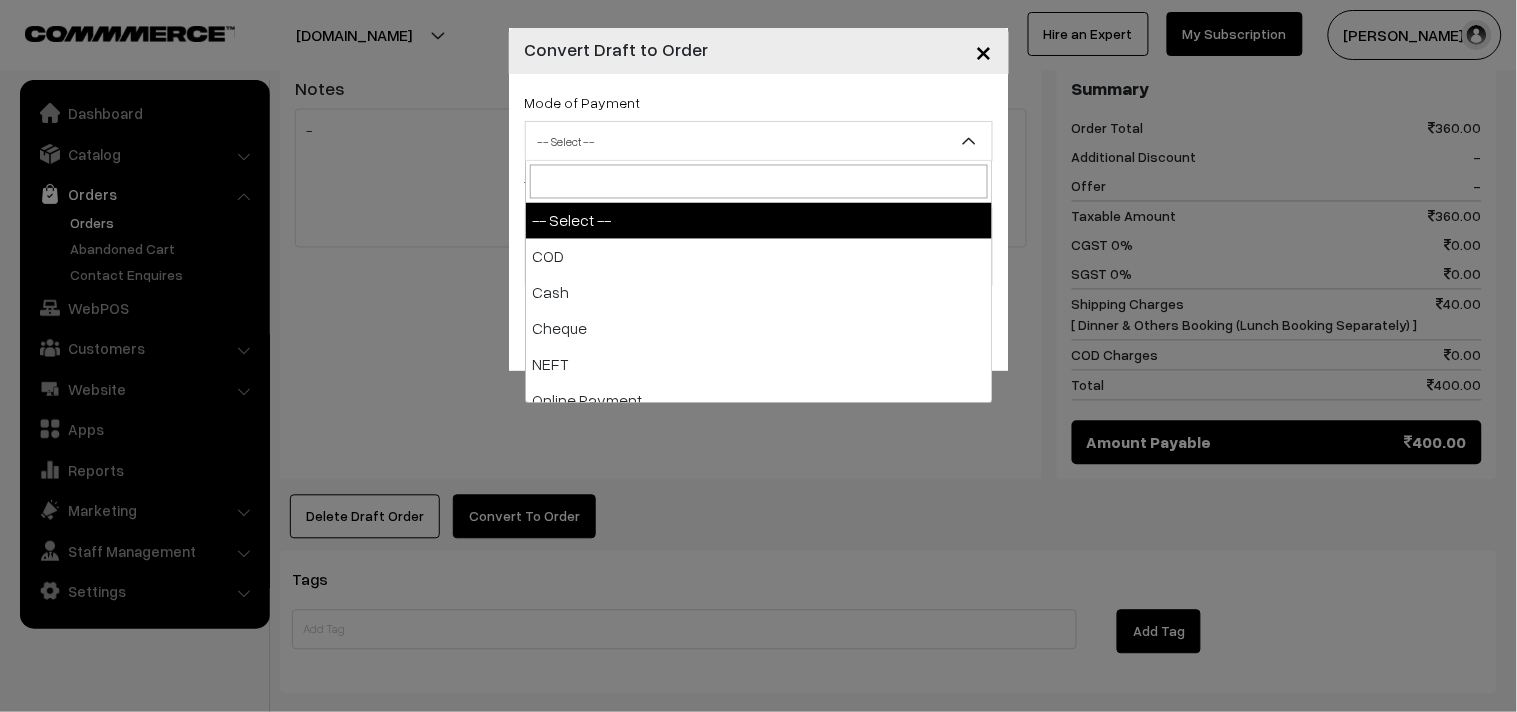 click on "-- Select --" at bounding box center (759, 141) 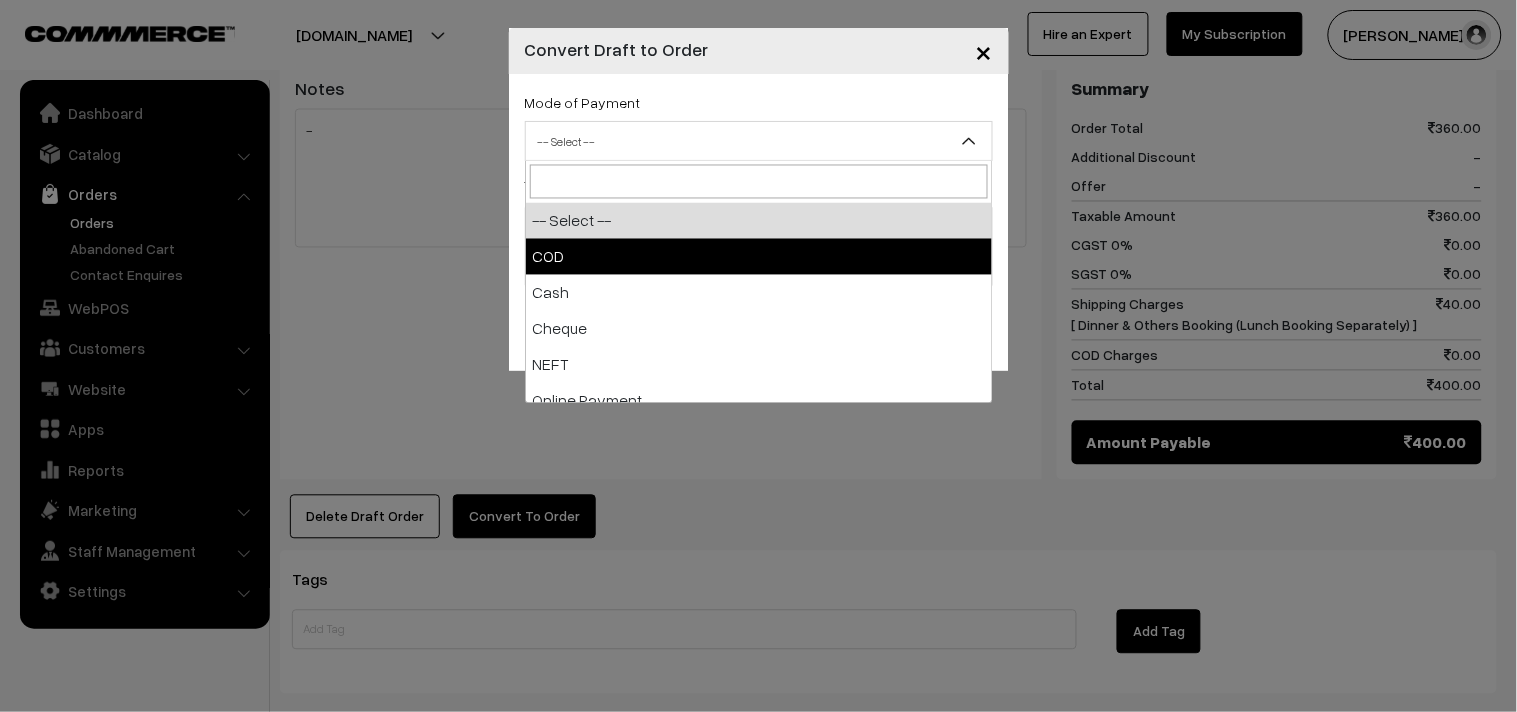select on "1" 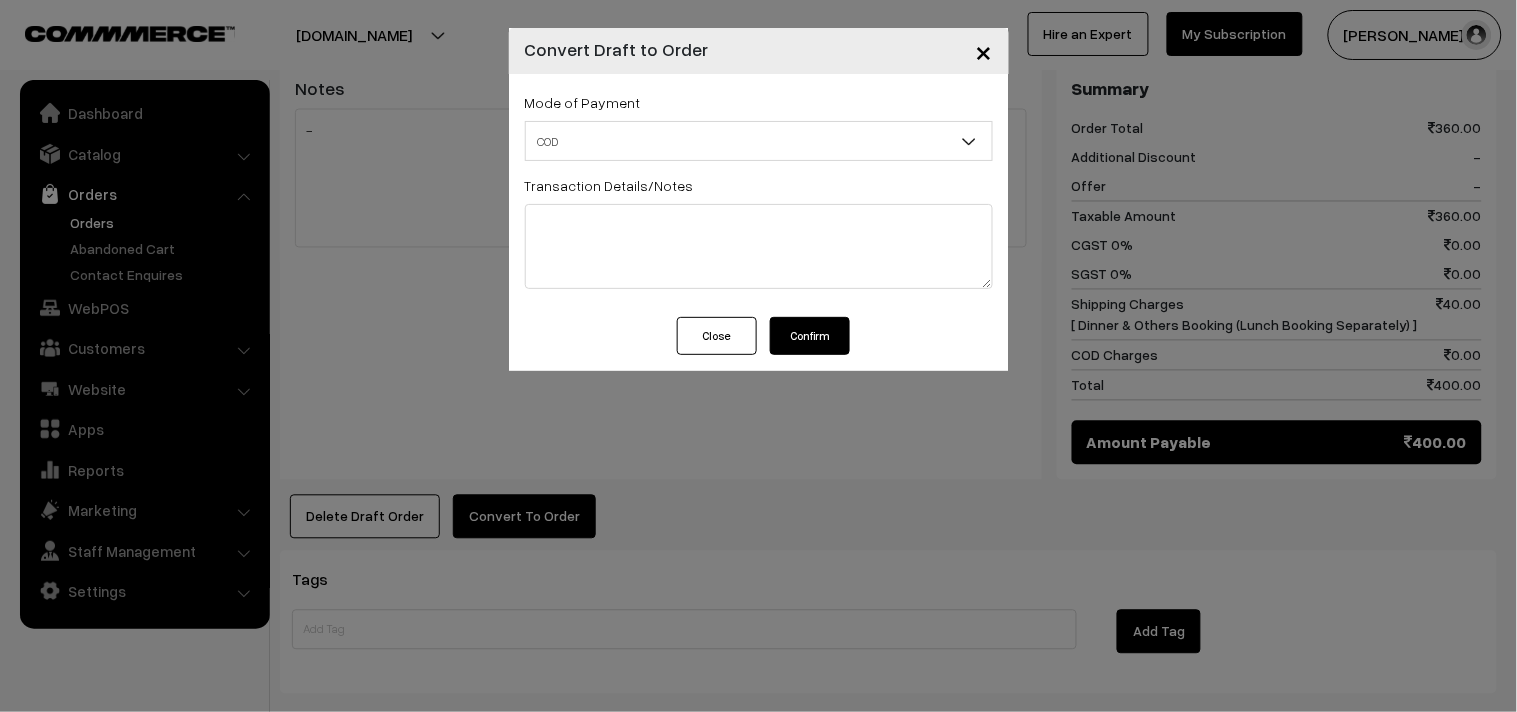 click on "Confirm" at bounding box center [810, 336] 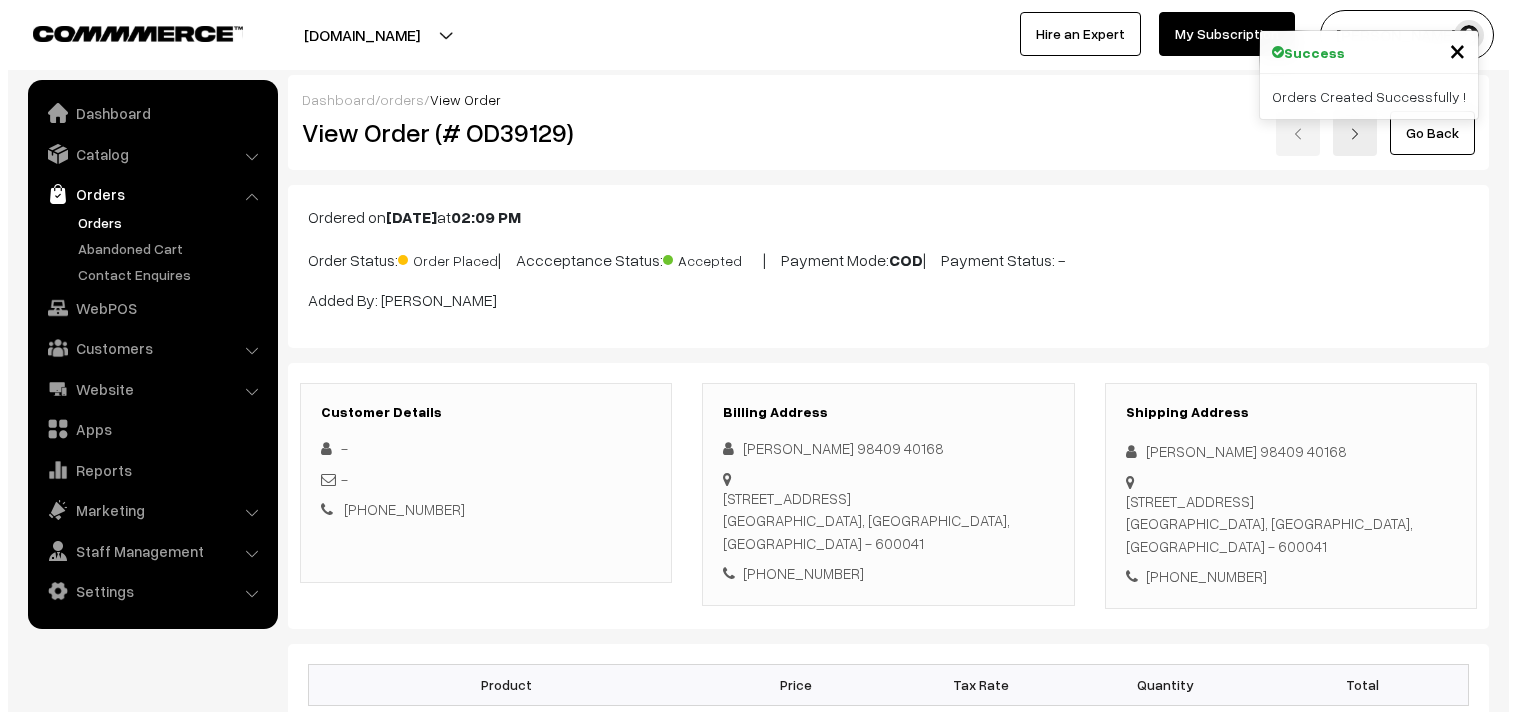 scroll, scrollTop: 843, scrollLeft: 0, axis: vertical 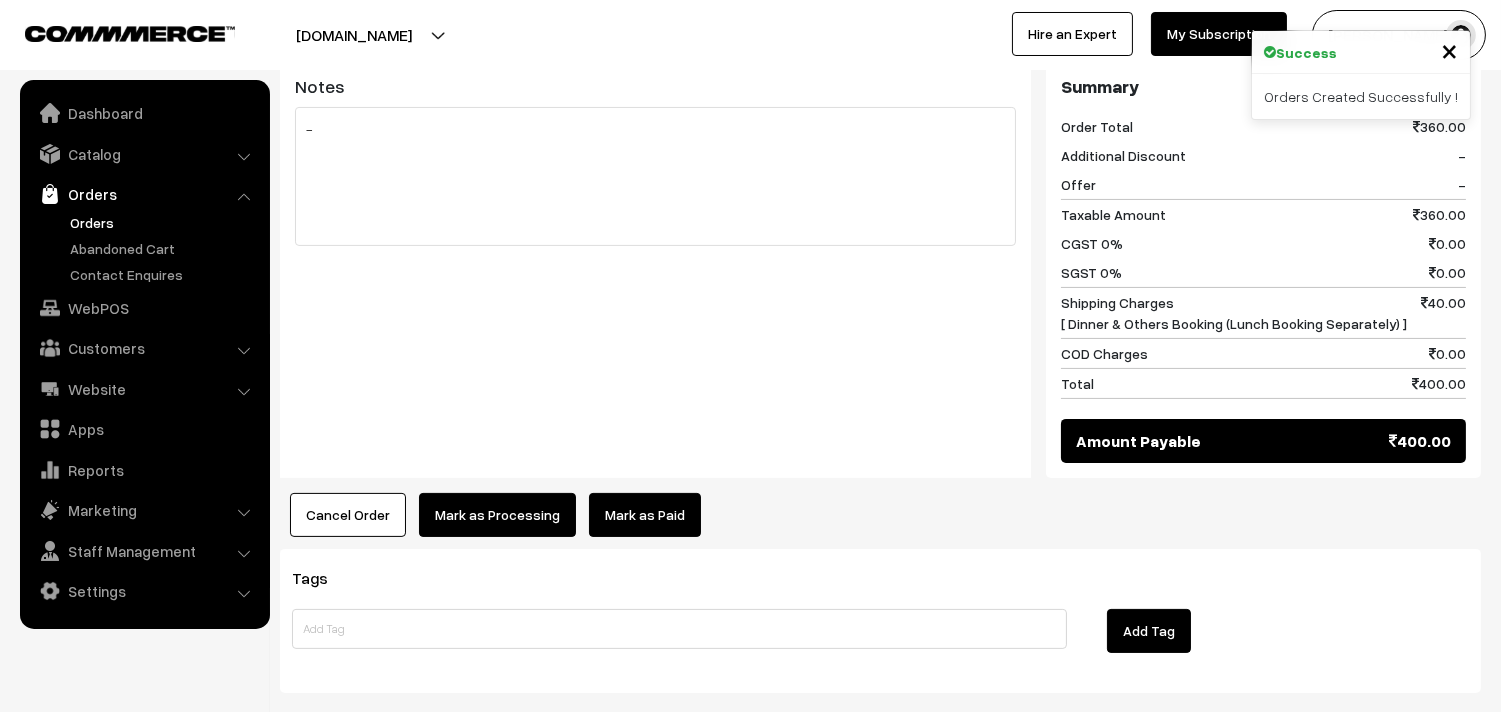 click on "Mark as Processing" at bounding box center (497, 515) 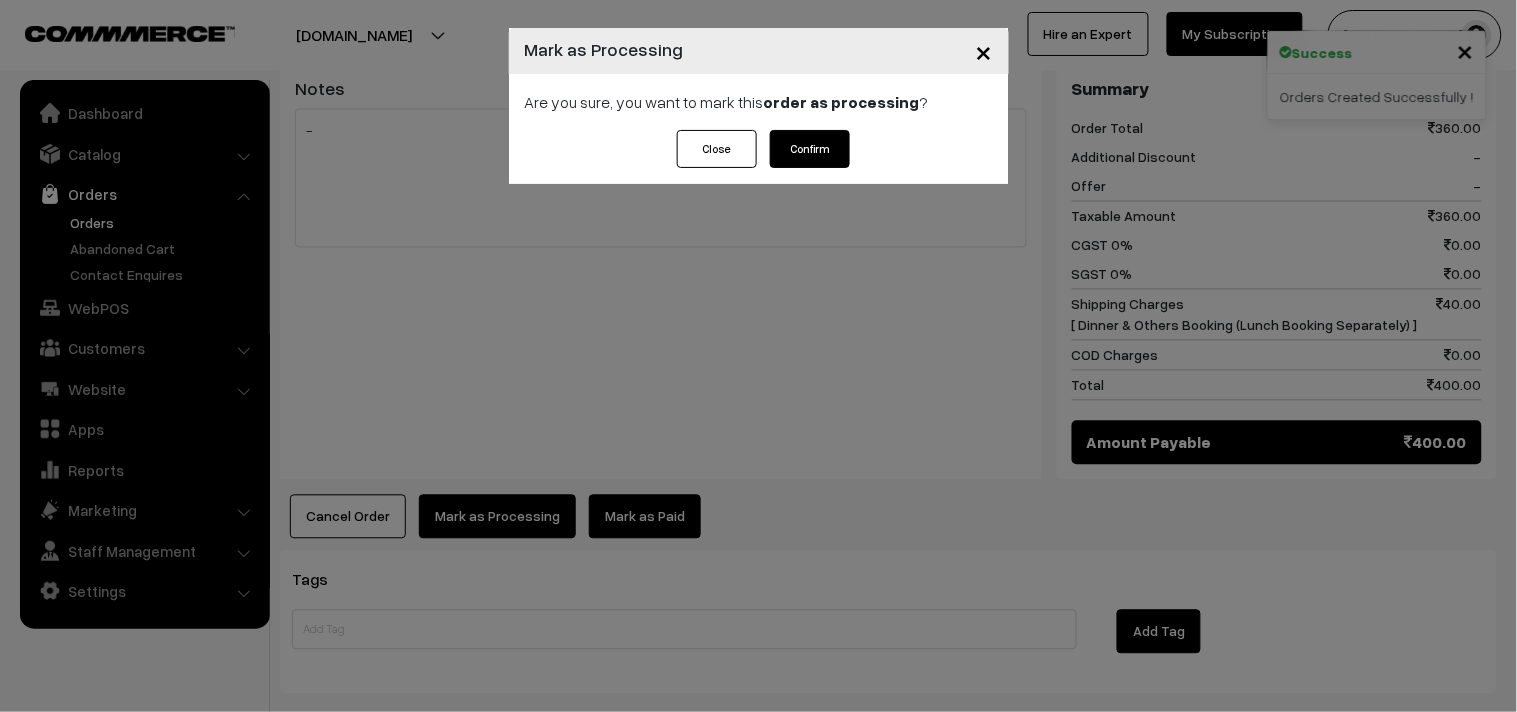 click on "Confirm" at bounding box center (810, 149) 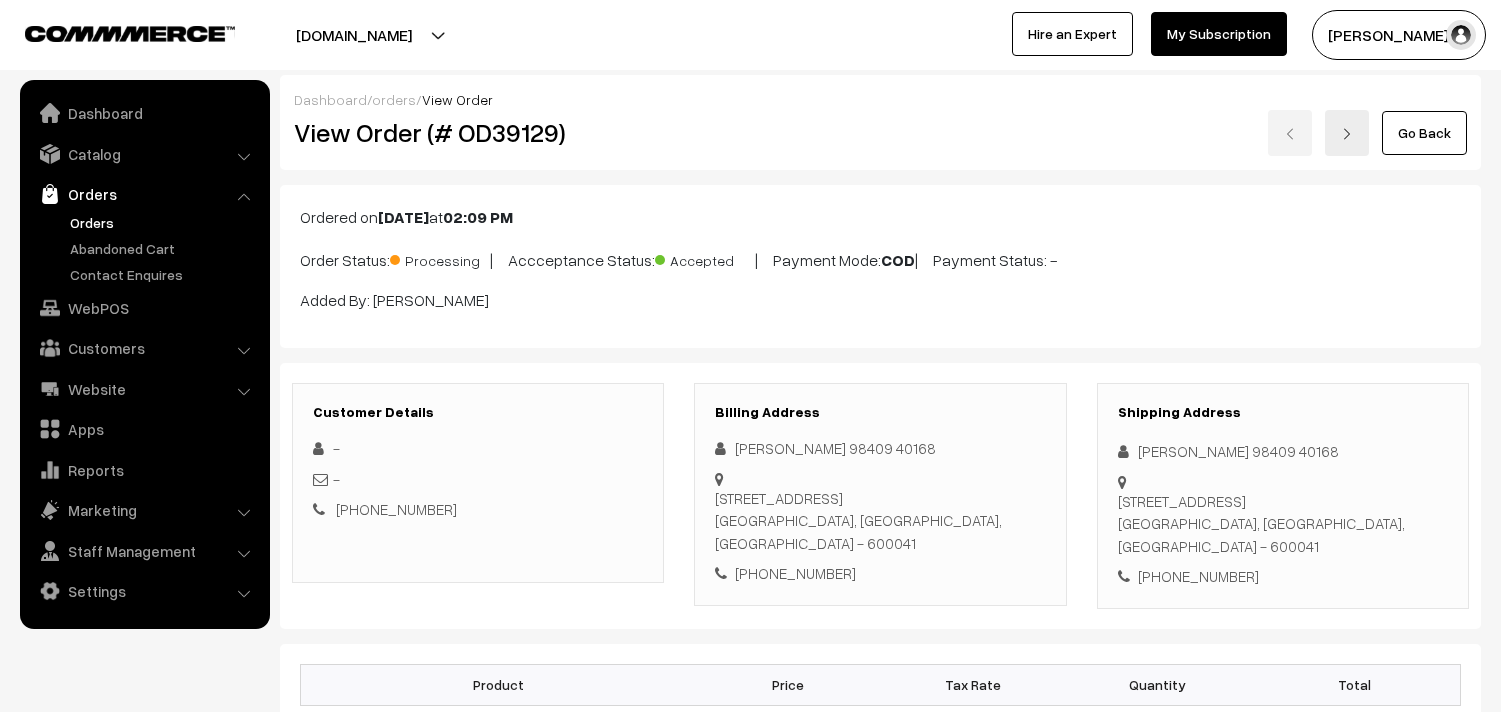 scroll, scrollTop: 0, scrollLeft: 0, axis: both 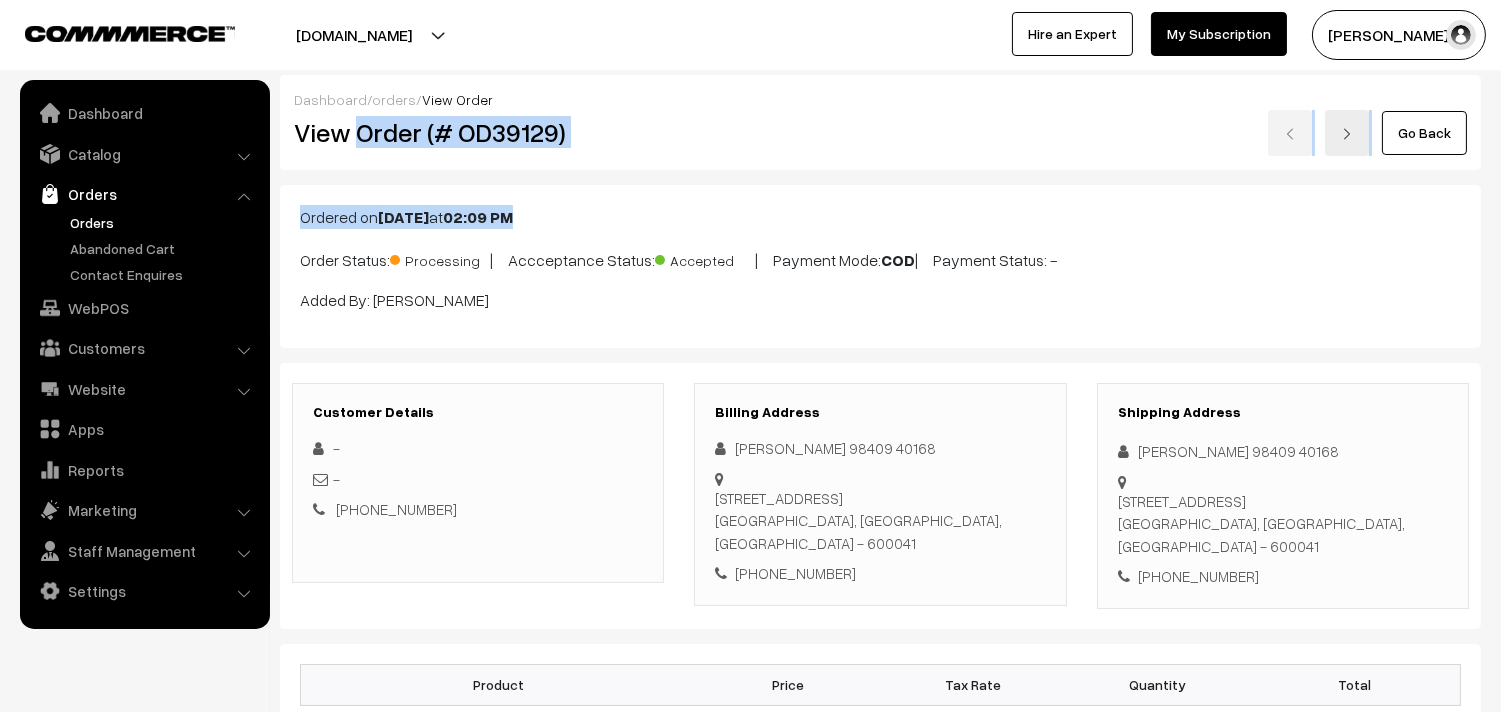 drag, startPoint x: 357, startPoint y: 130, endPoint x: 794, endPoint y: 175, distance: 439.31082 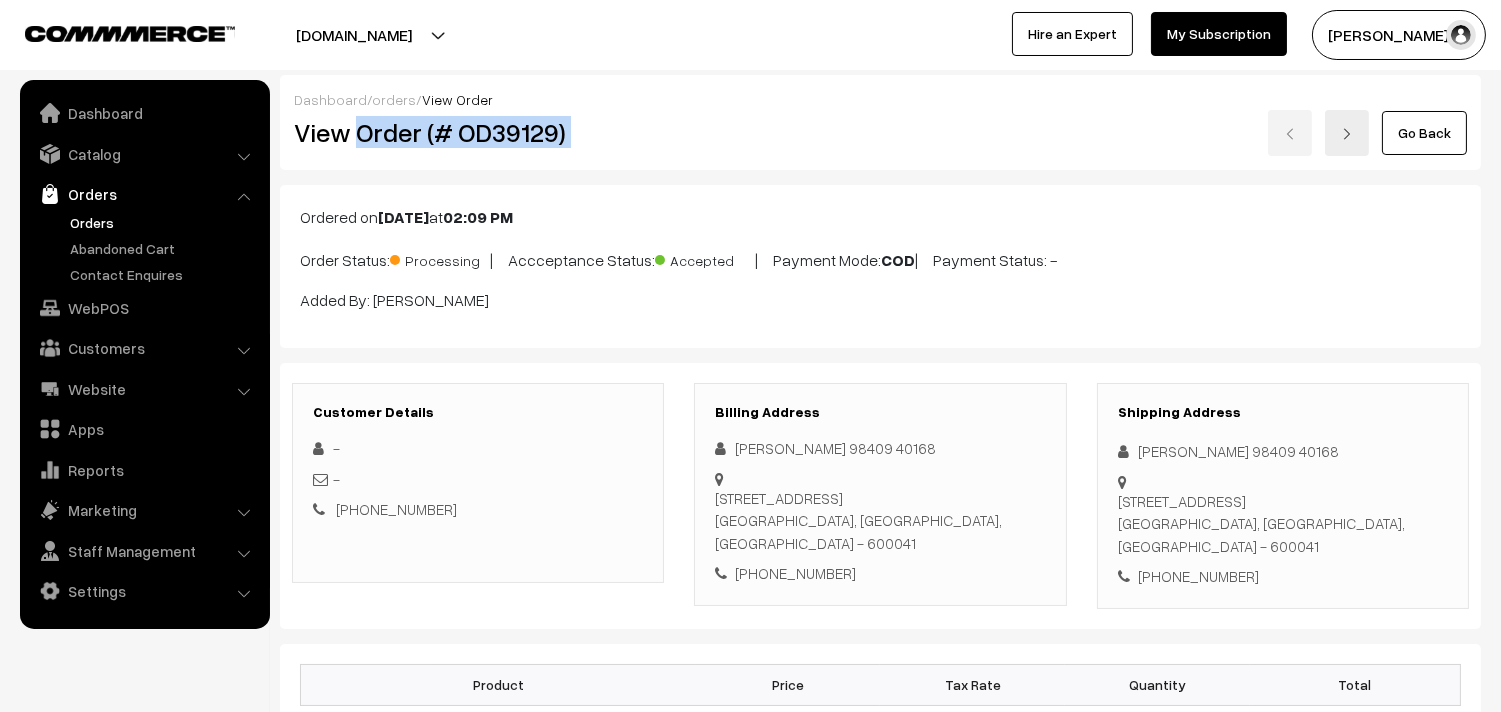 click on "Go Back" at bounding box center [1081, 133] 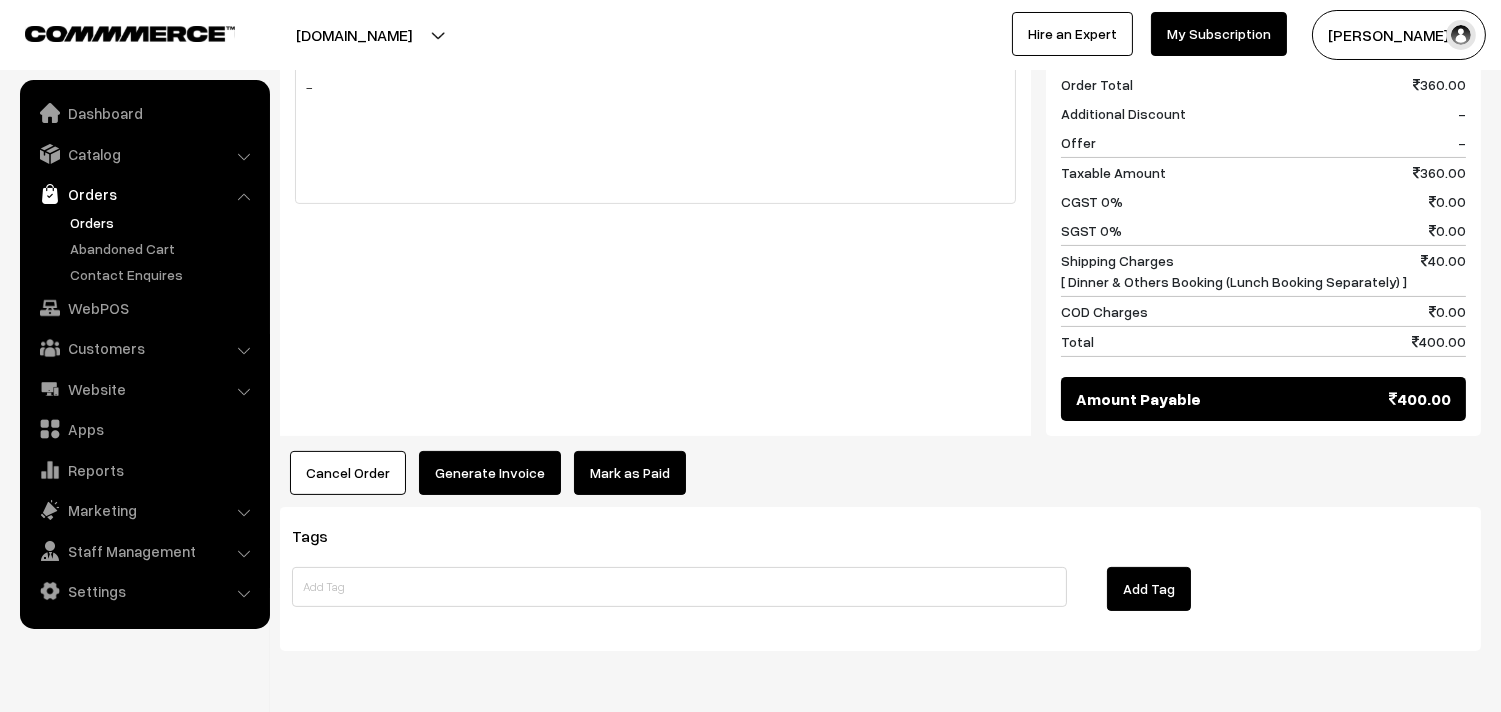 scroll, scrollTop: 954, scrollLeft: 0, axis: vertical 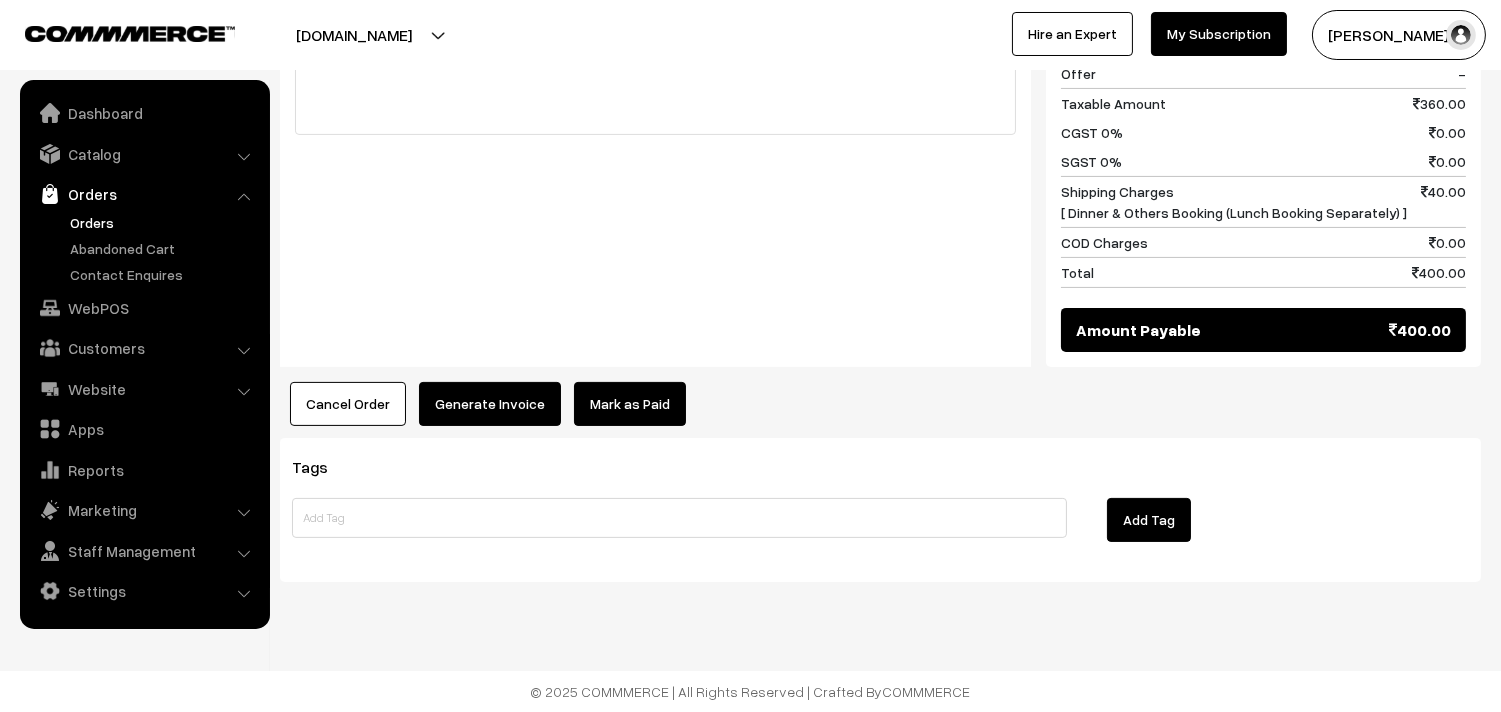 click on "Generate Invoice" at bounding box center [490, 404] 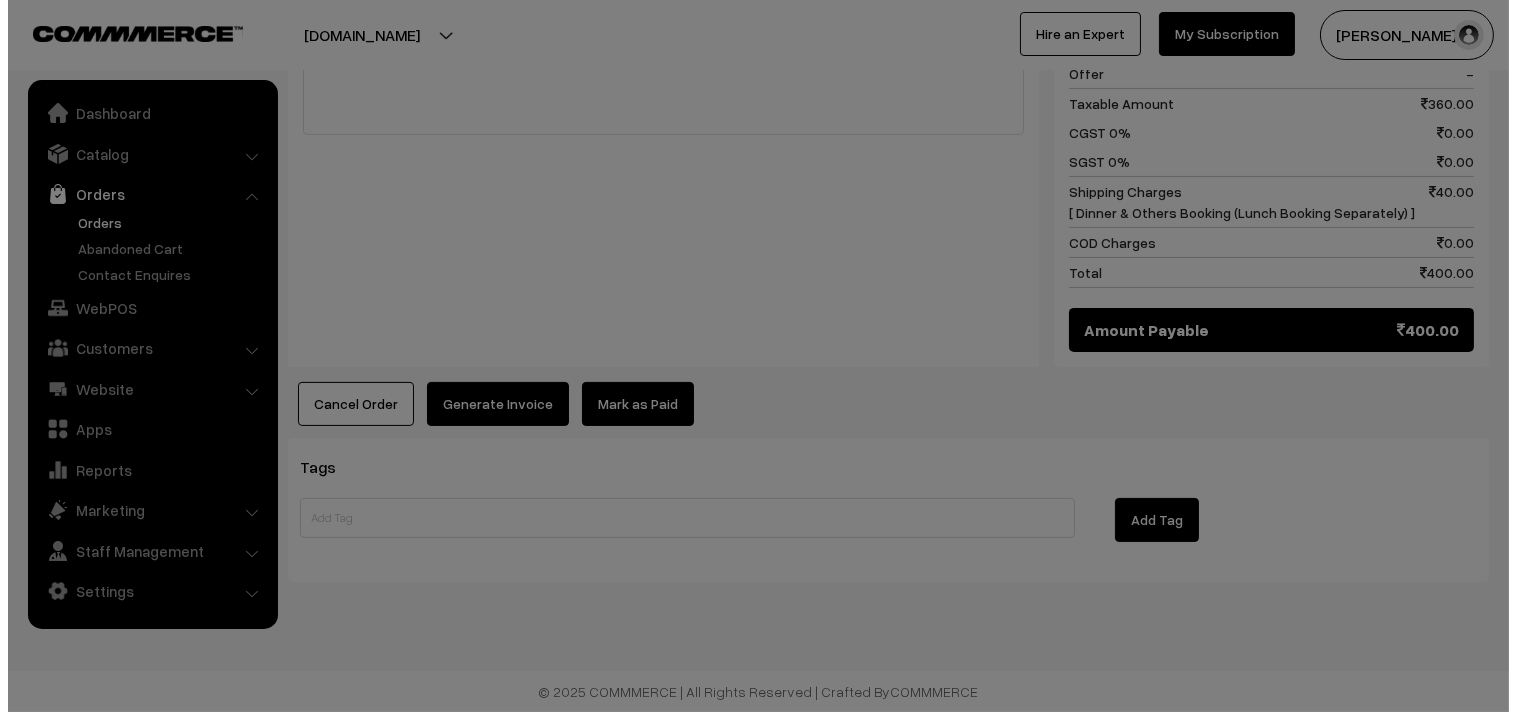 scroll, scrollTop: 956, scrollLeft: 0, axis: vertical 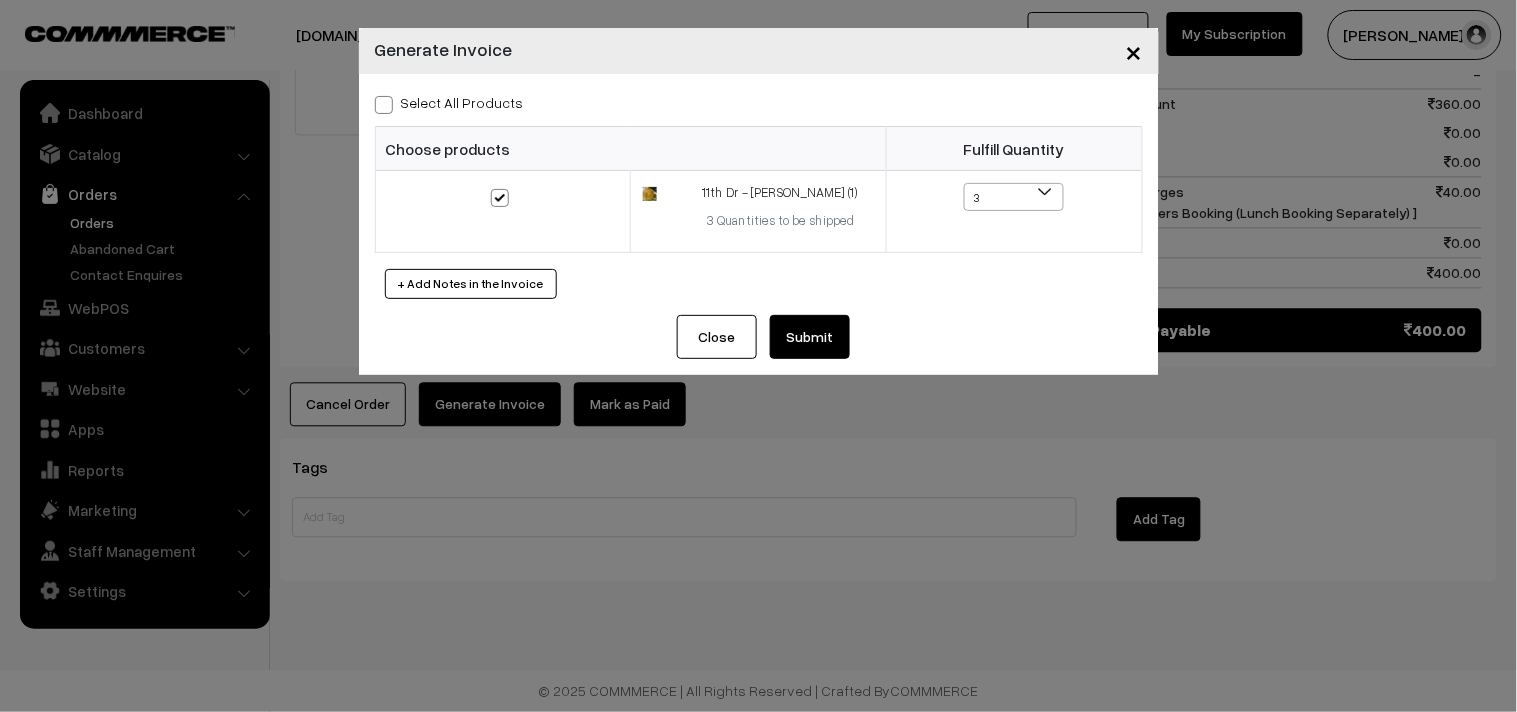 click on "Select All Products" at bounding box center [449, 102] 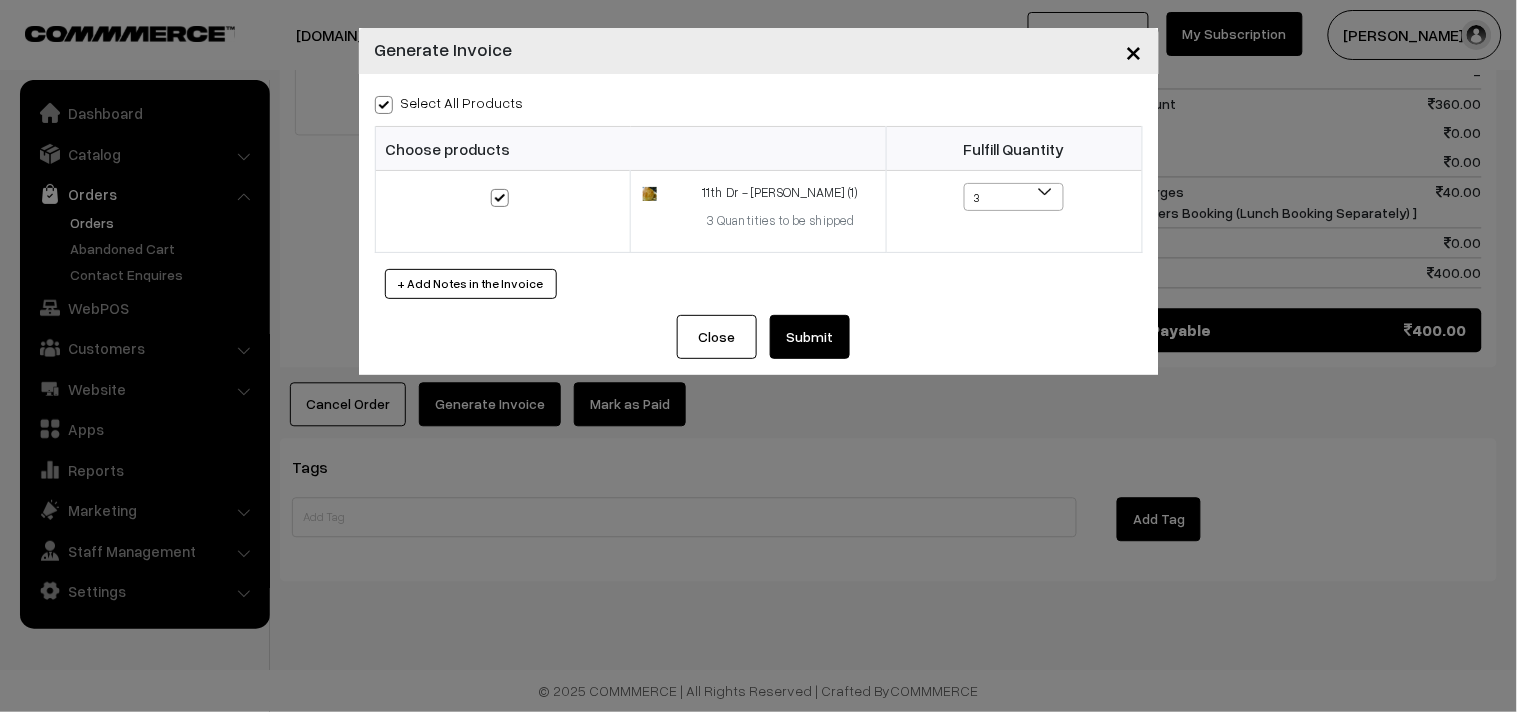 click on "Submit" at bounding box center [810, 337] 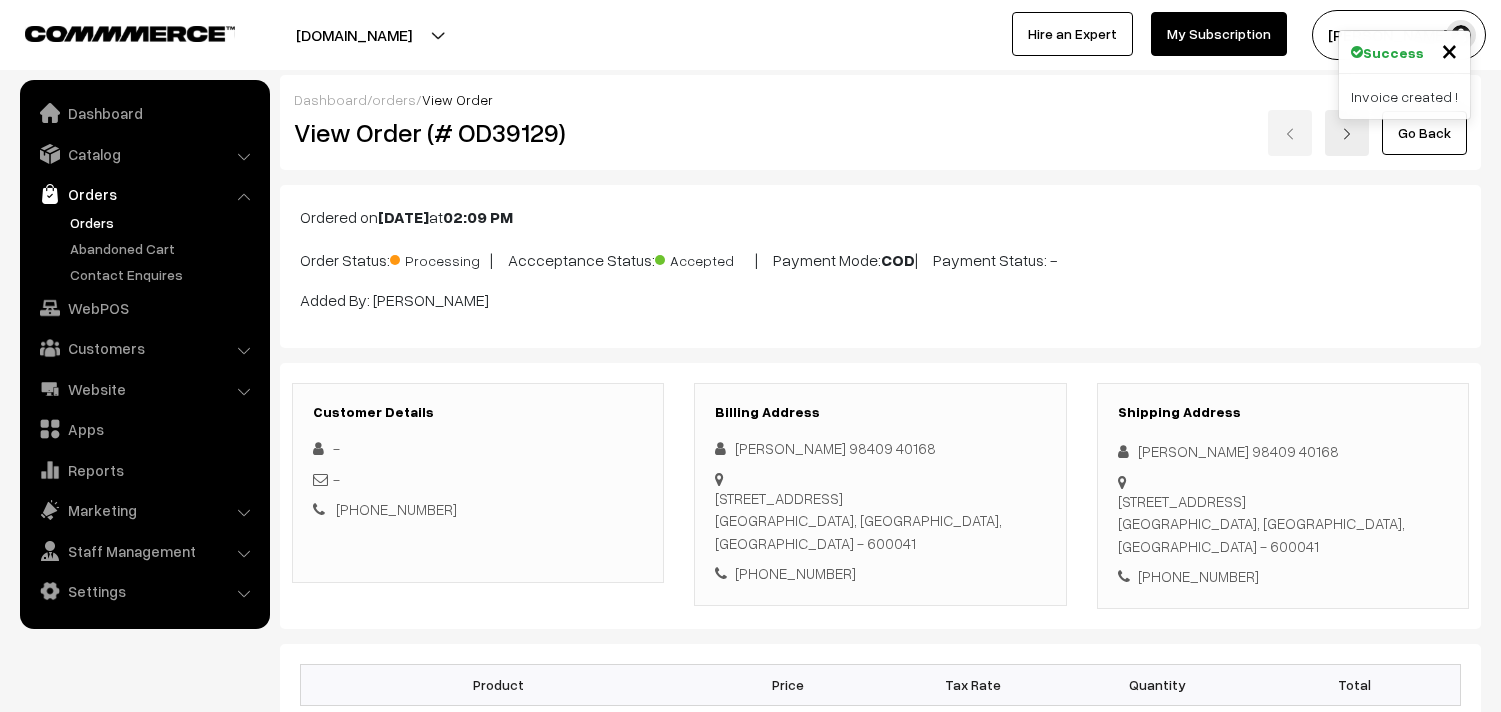 scroll, scrollTop: 956, scrollLeft: 0, axis: vertical 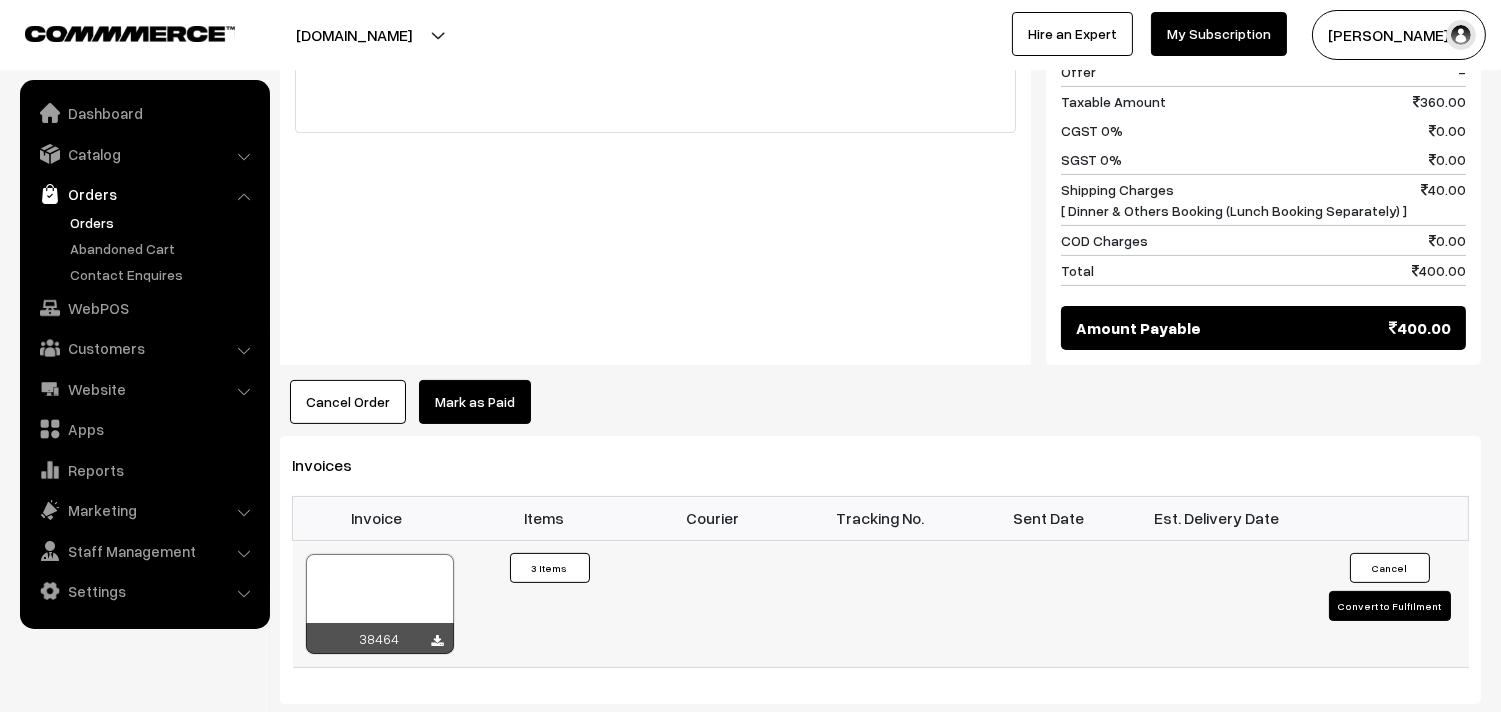 click at bounding box center (380, 604) 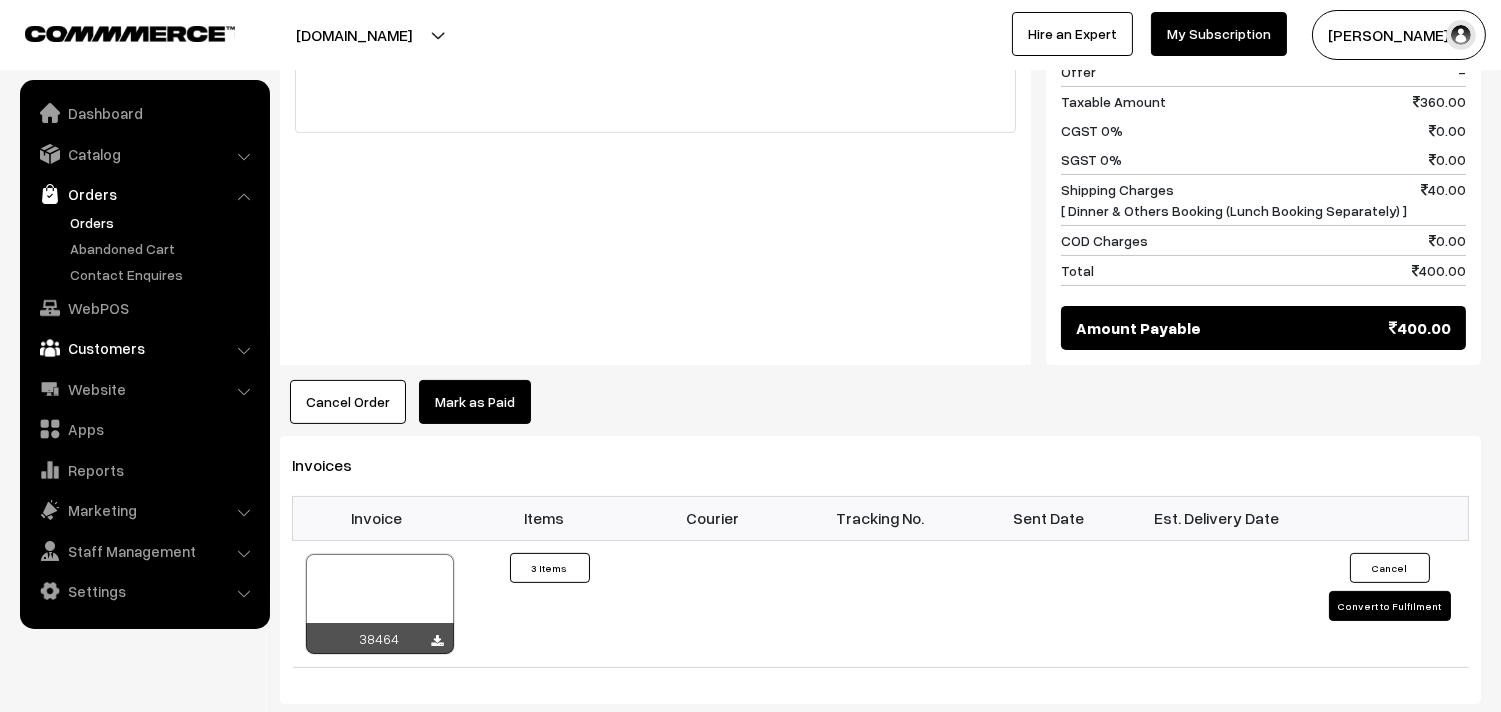 click on "Customers" at bounding box center (144, 348) 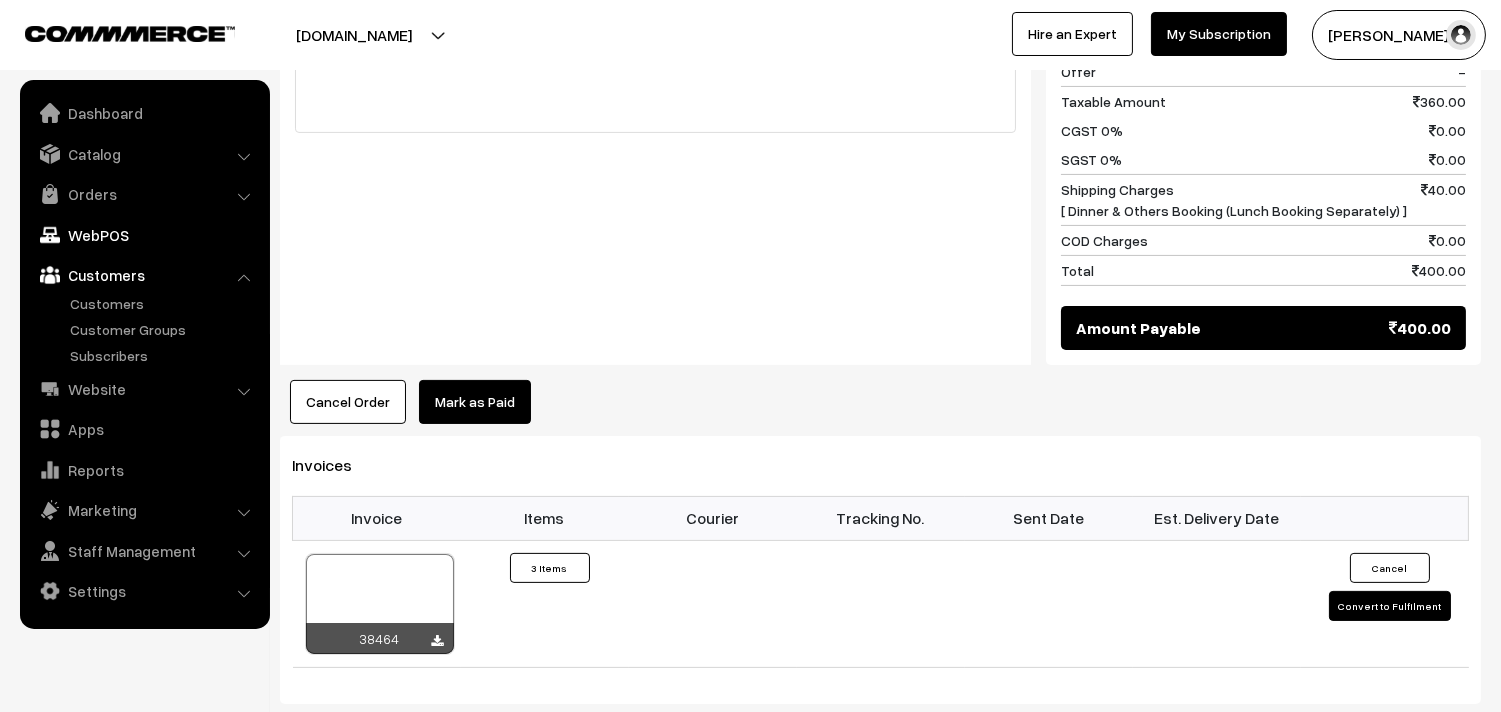 click on "WebPOS" at bounding box center (144, 235) 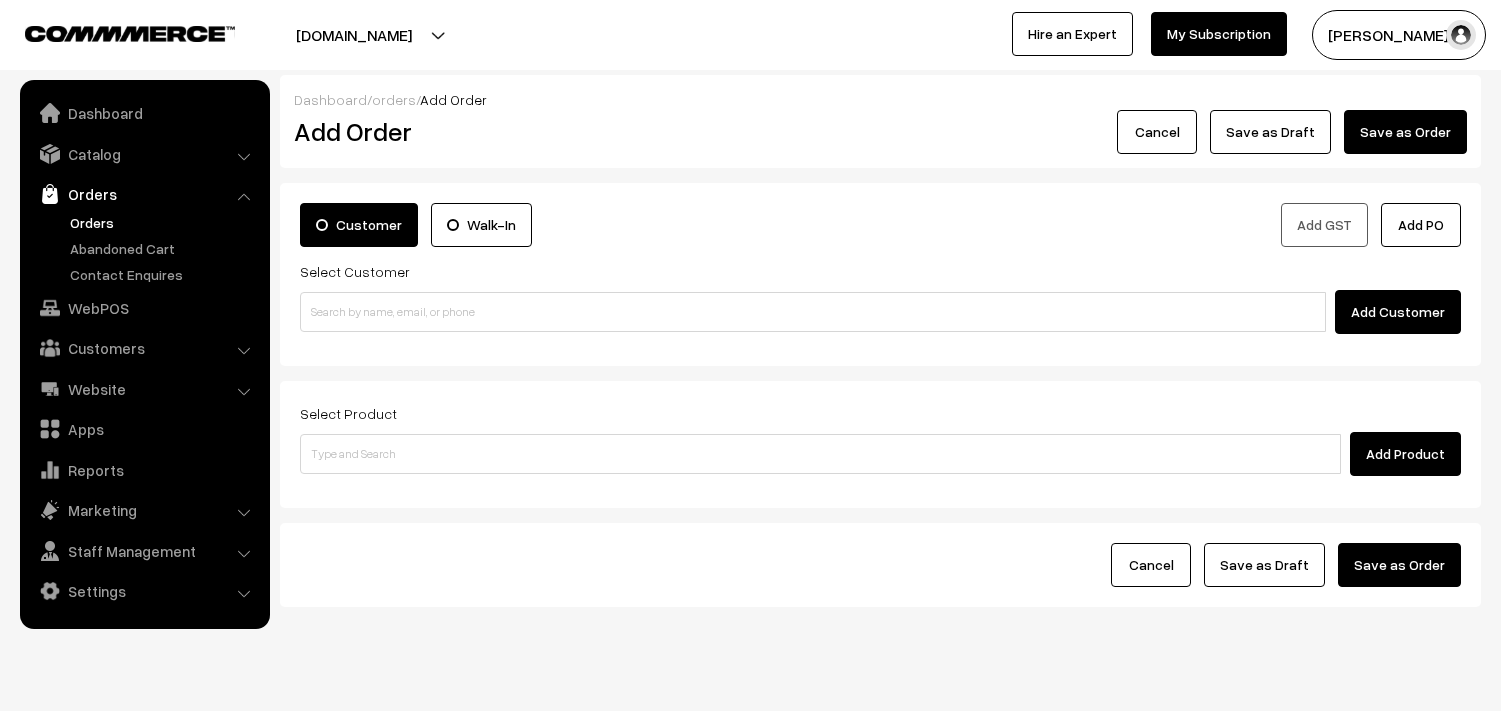 scroll, scrollTop: 0, scrollLeft: 0, axis: both 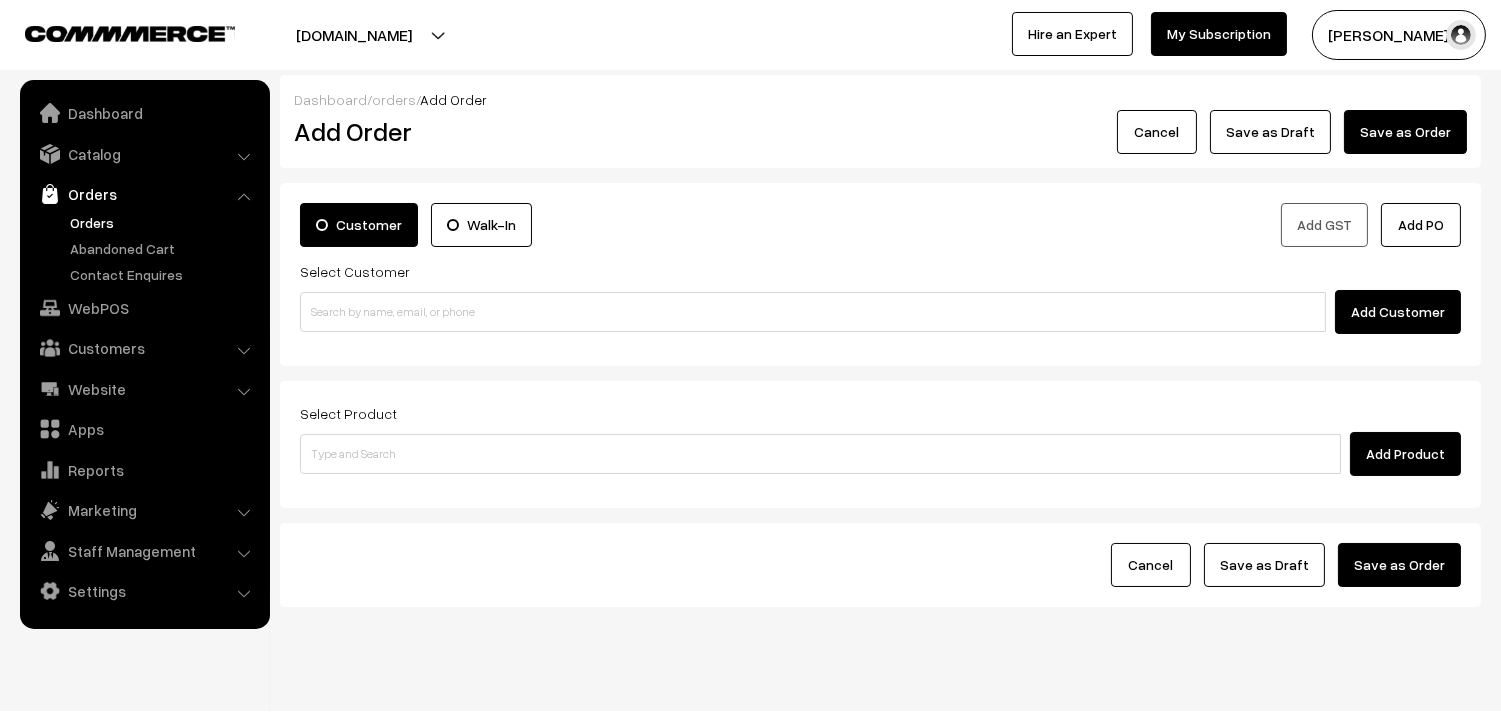 drag, startPoint x: 0, startPoint y: 0, endPoint x: 412, endPoint y: 298, distance: 508.47617 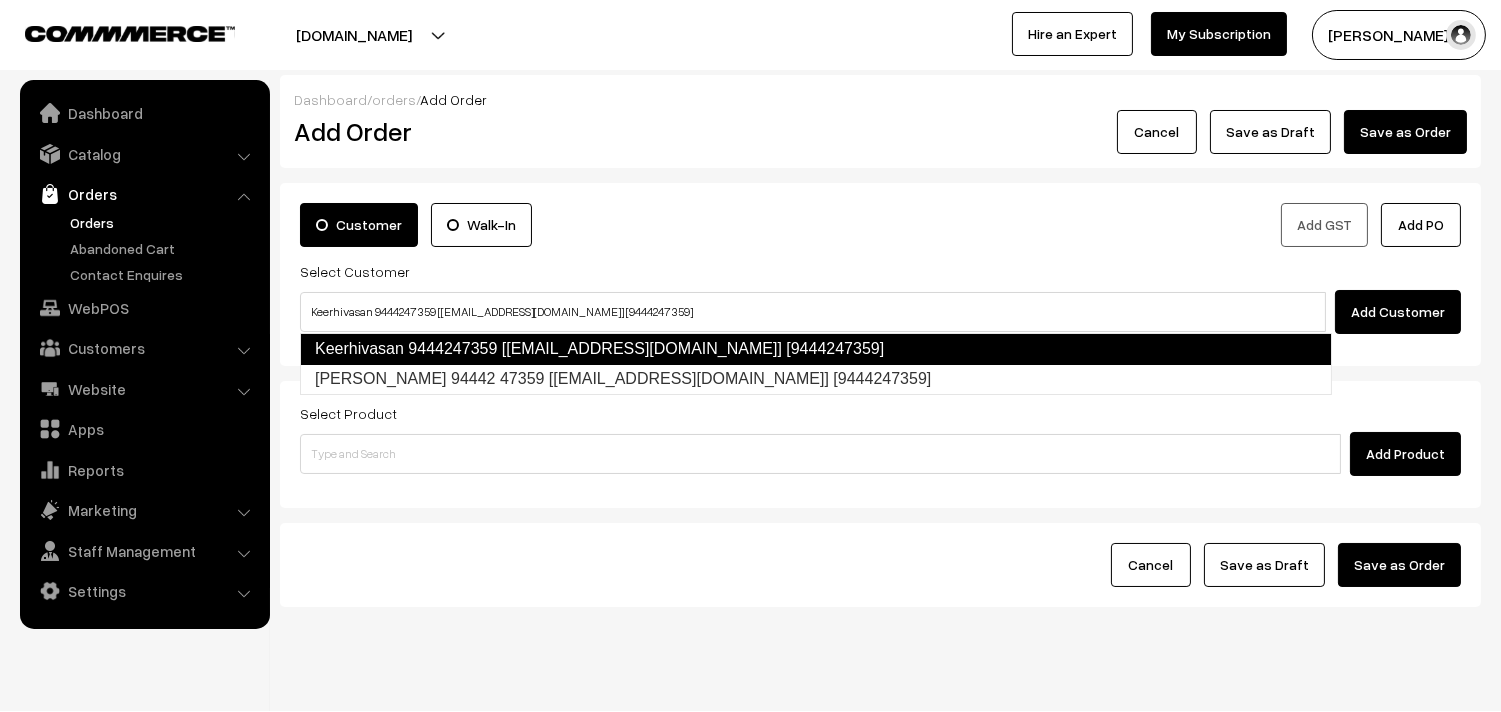 type on "Keerhivasan 9444247359 [[EMAIL_ADDRESS][DOMAIN_NAME]] [9444247359]" 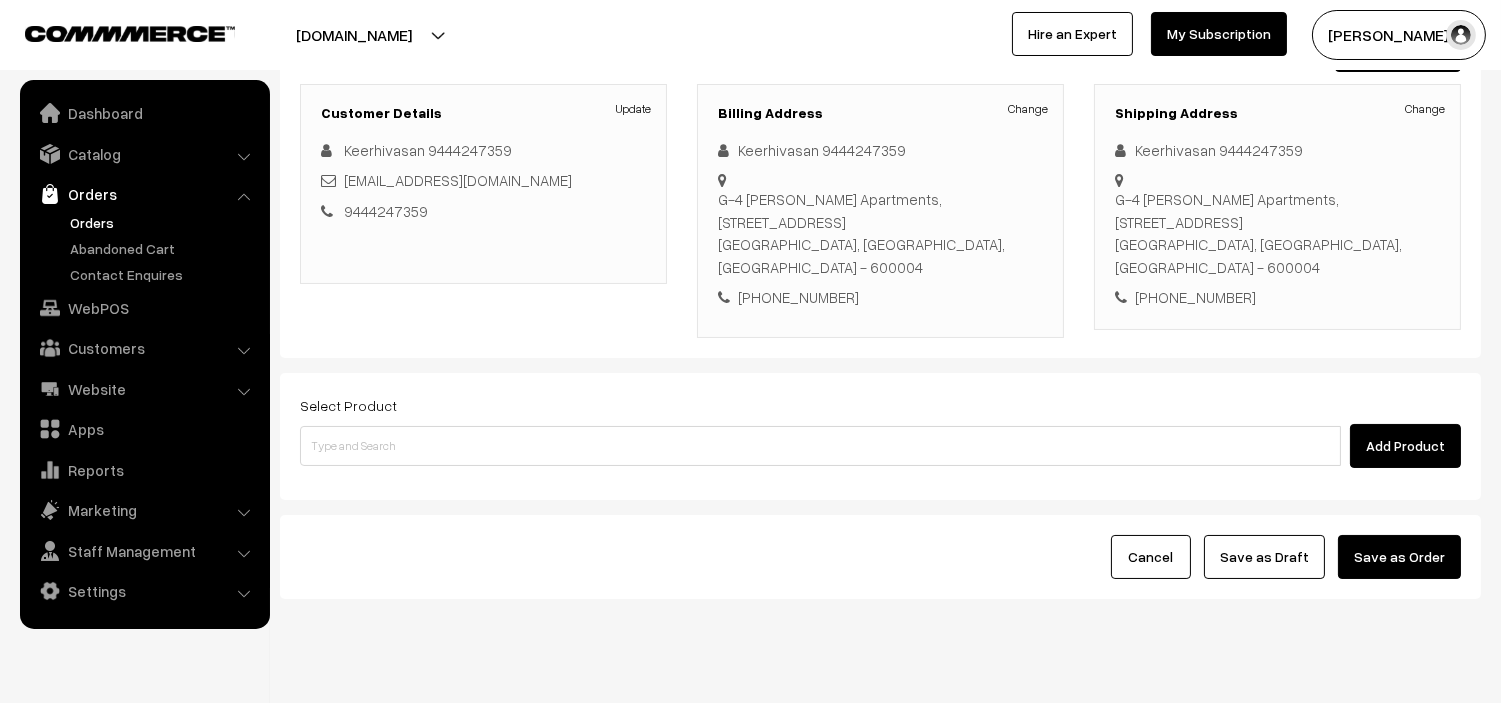 scroll, scrollTop: 272, scrollLeft: 0, axis: vertical 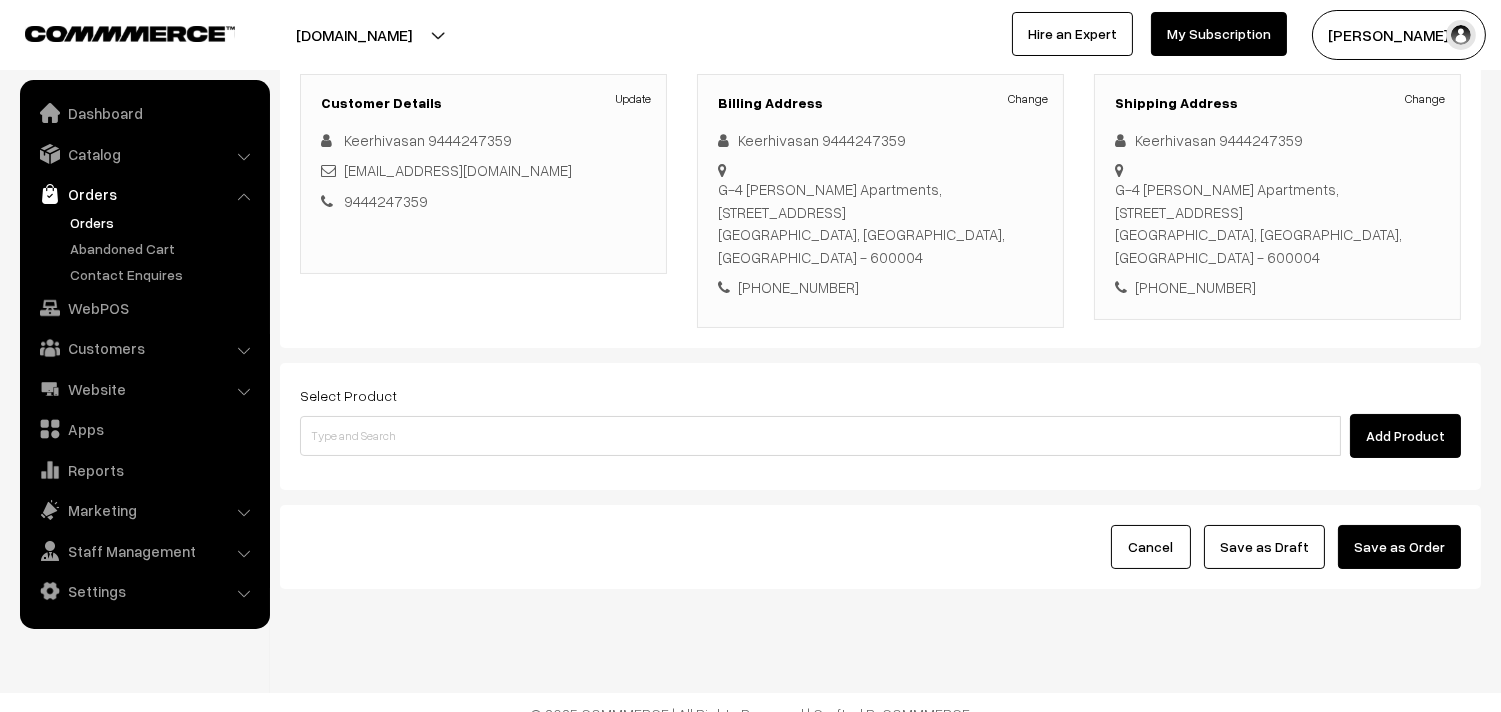 click on "Select Product
Add Product" at bounding box center (880, 420) 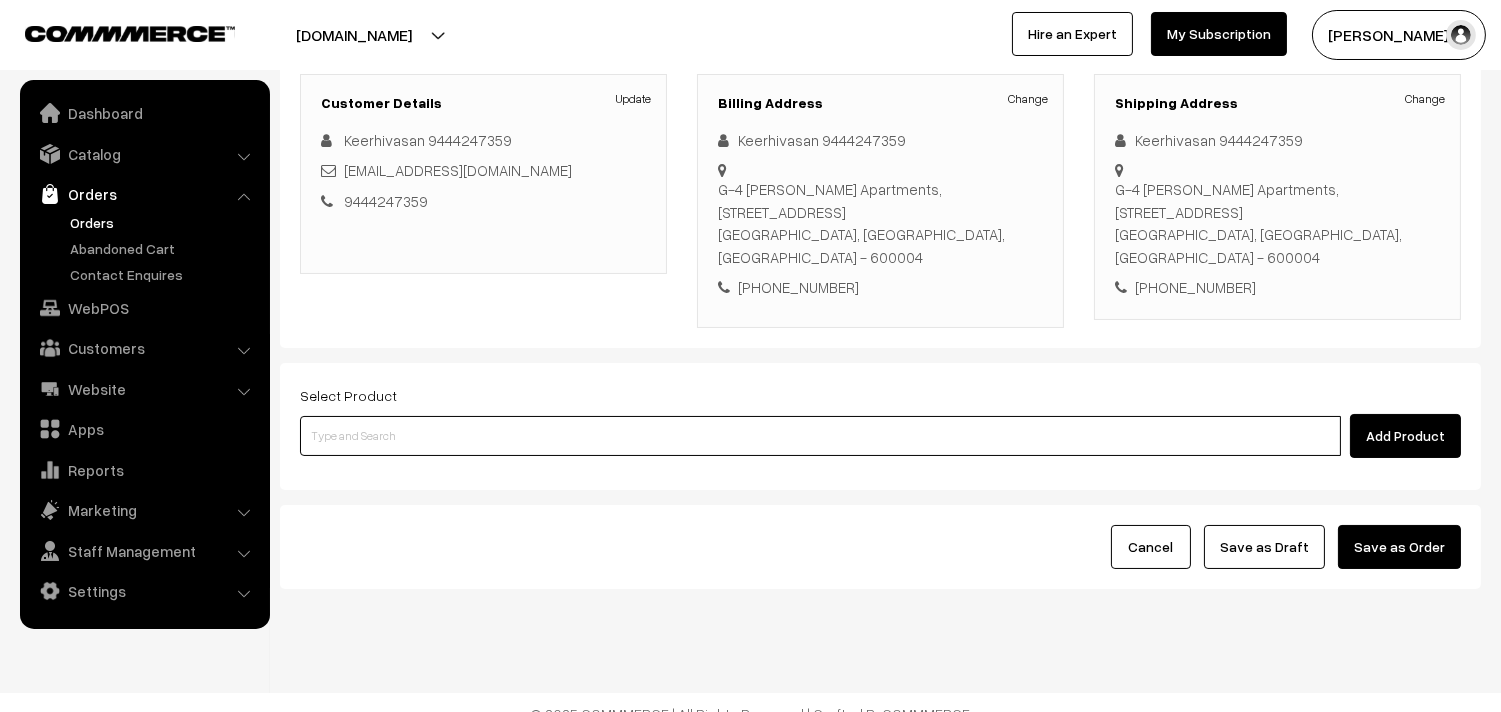 click at bounding box center [820, 436] 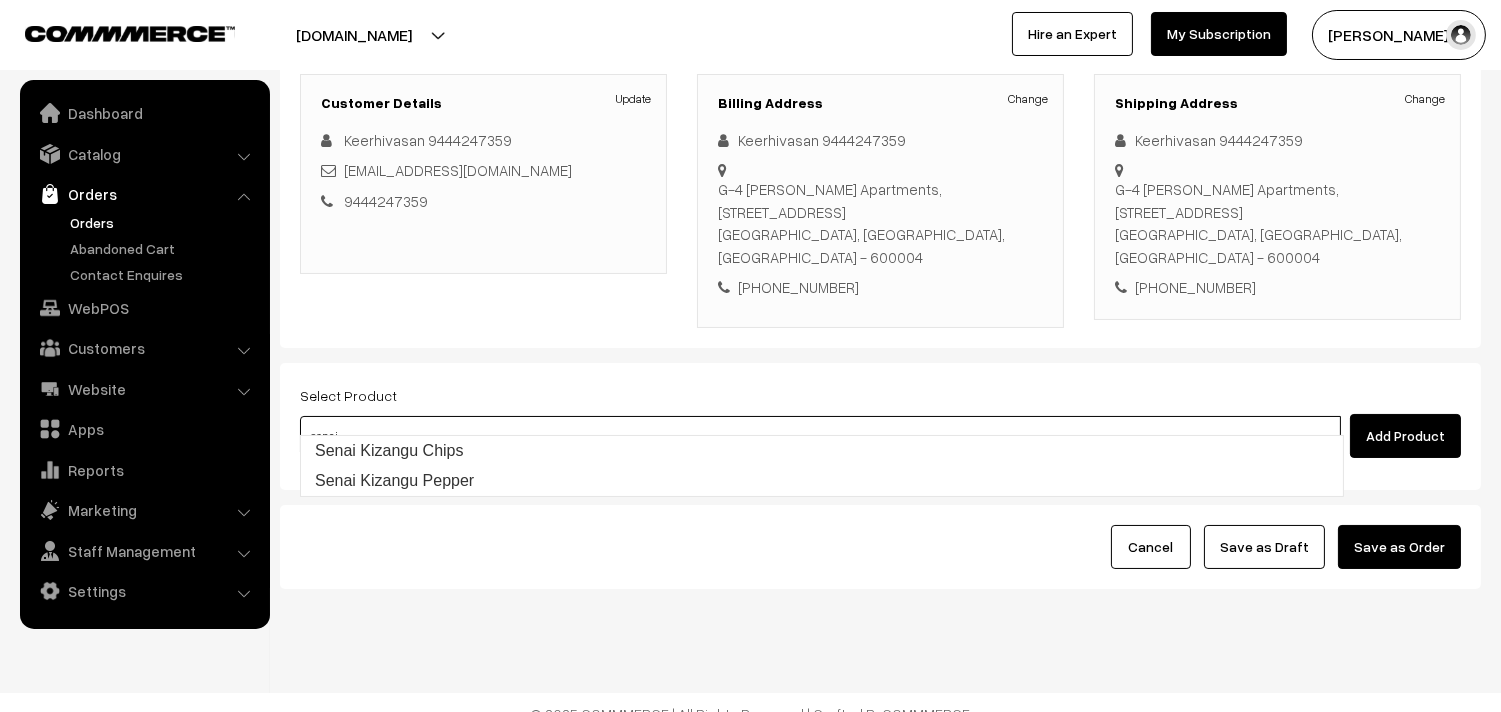 type on "Senai Kizangu Pepper" 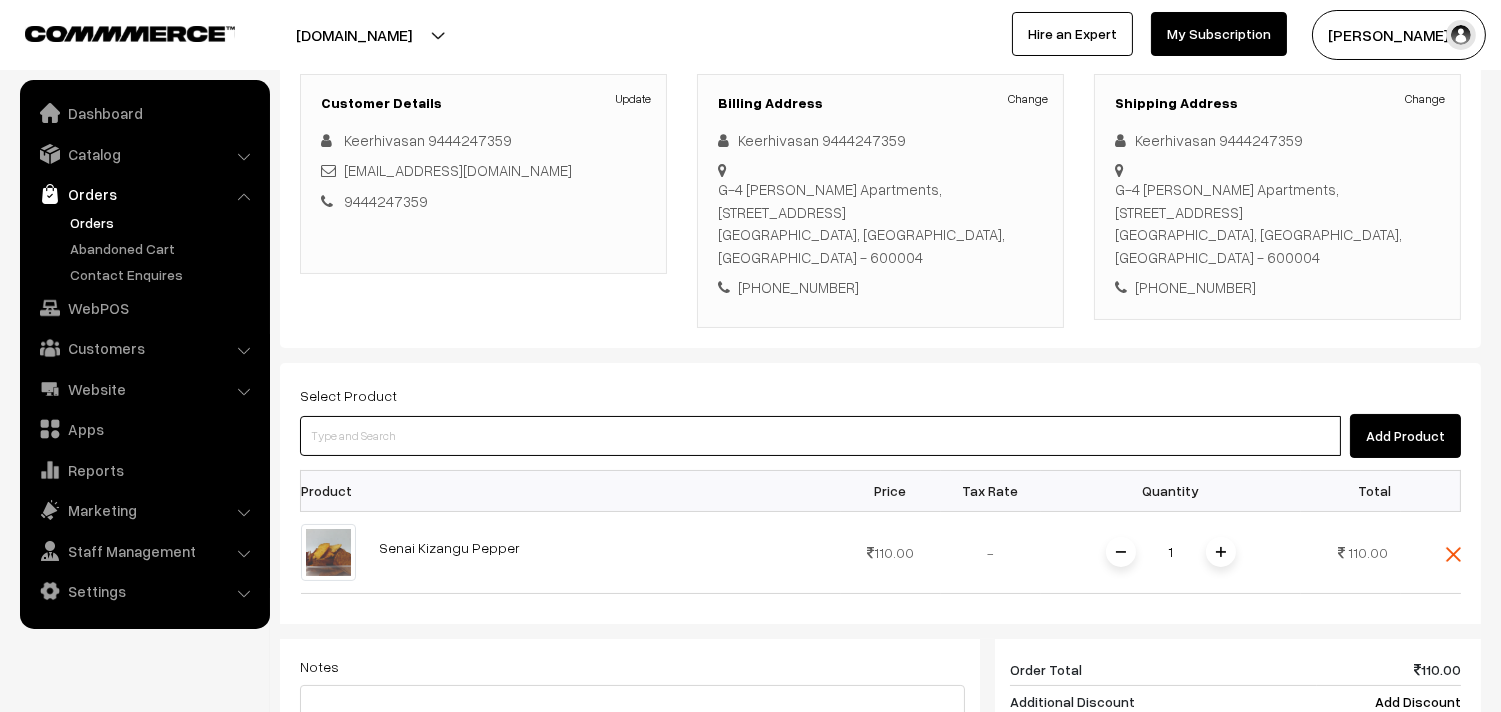 click at bounding box center [820, 436] 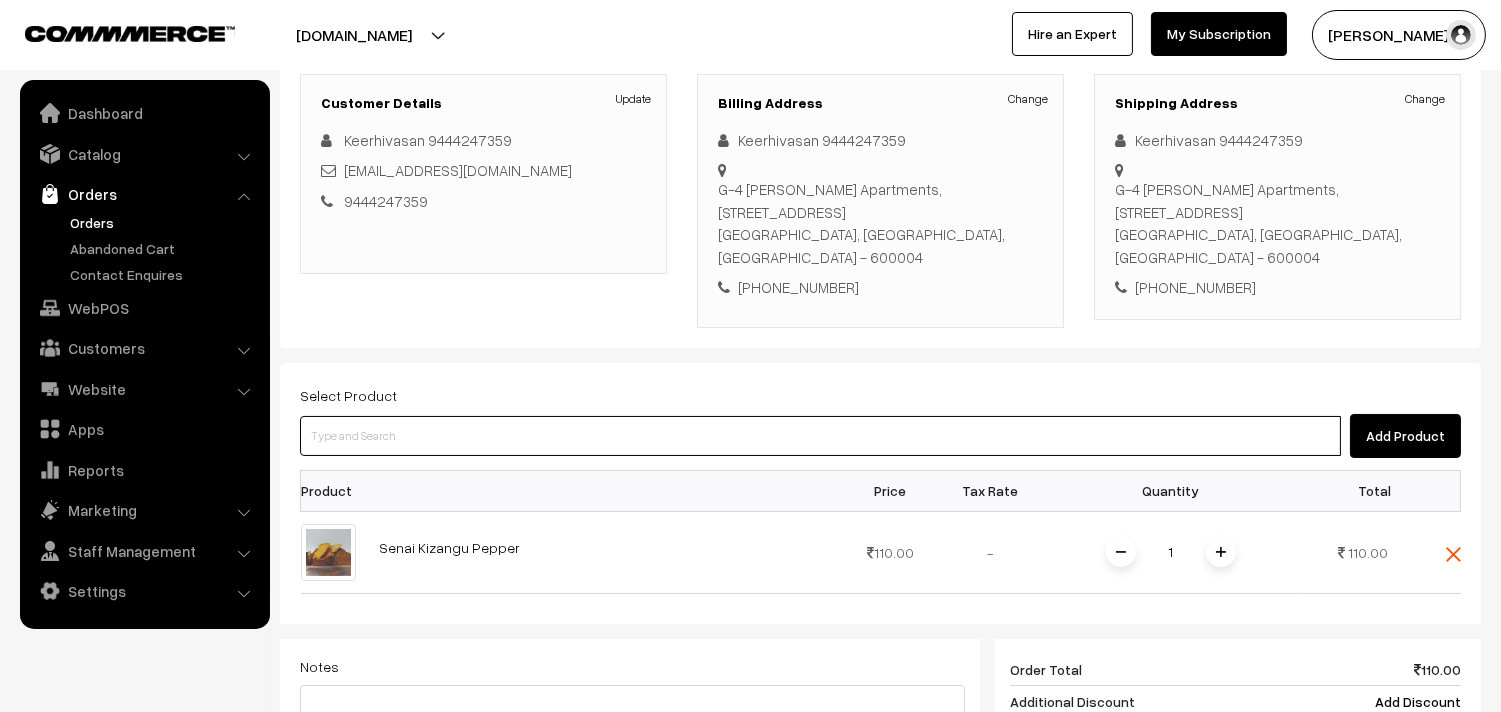 click at bounding box center (820, 436) 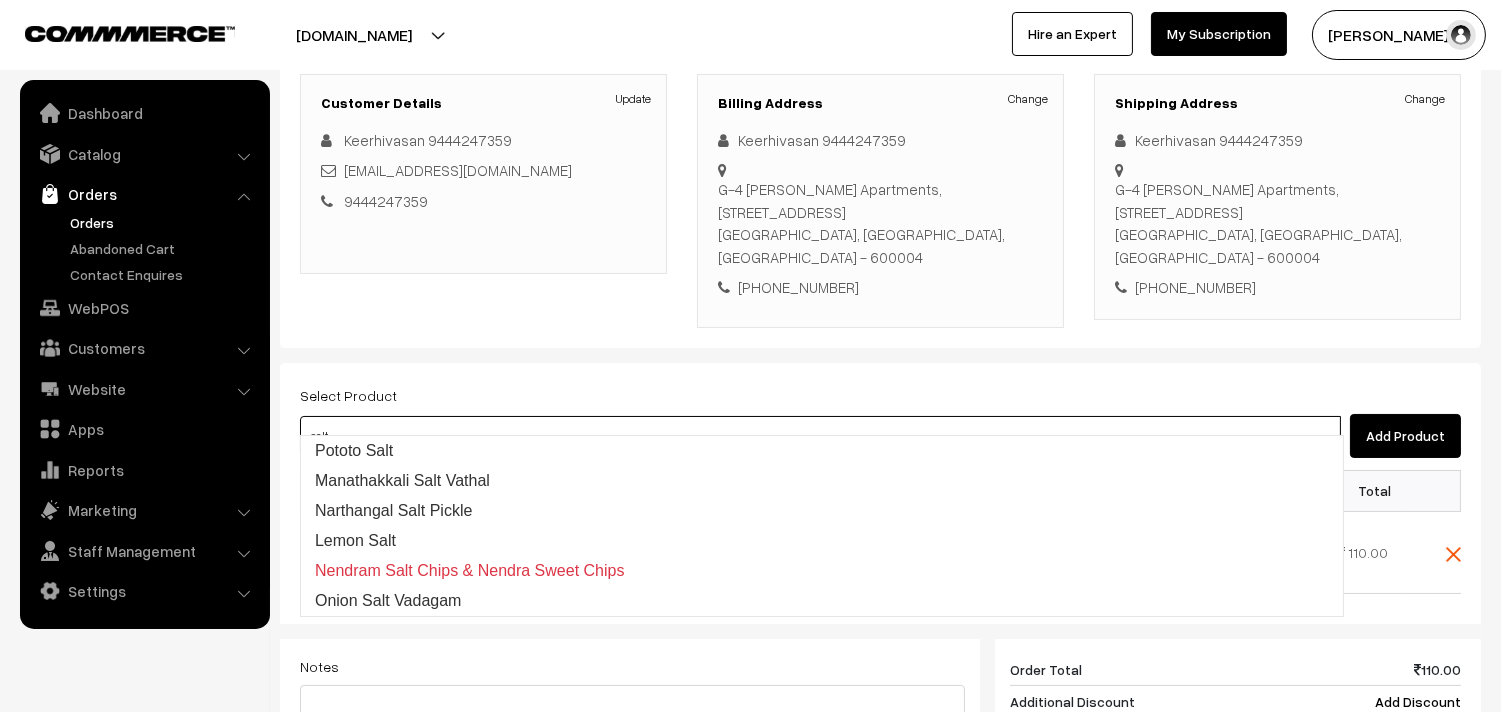 type on "Pototo Salt" 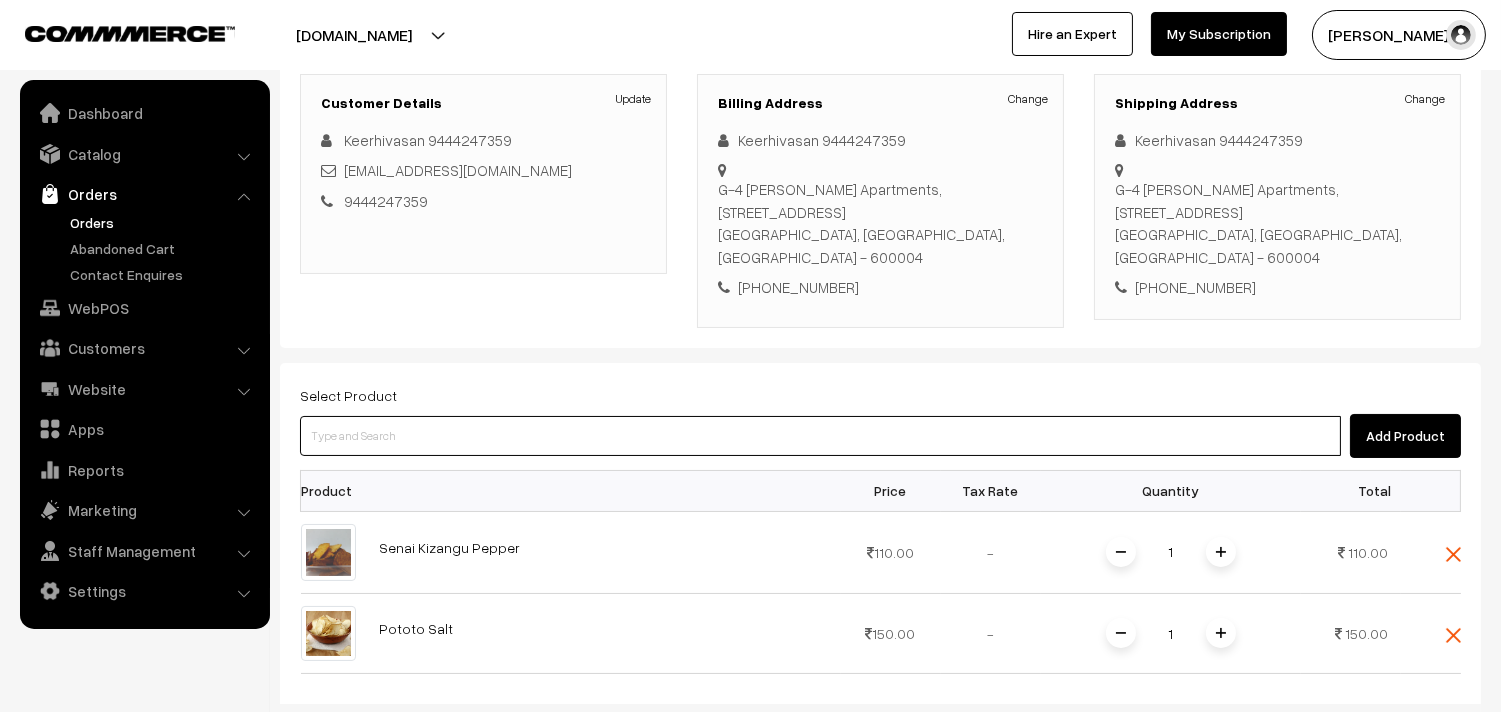 click at bounding box center (820, 436) 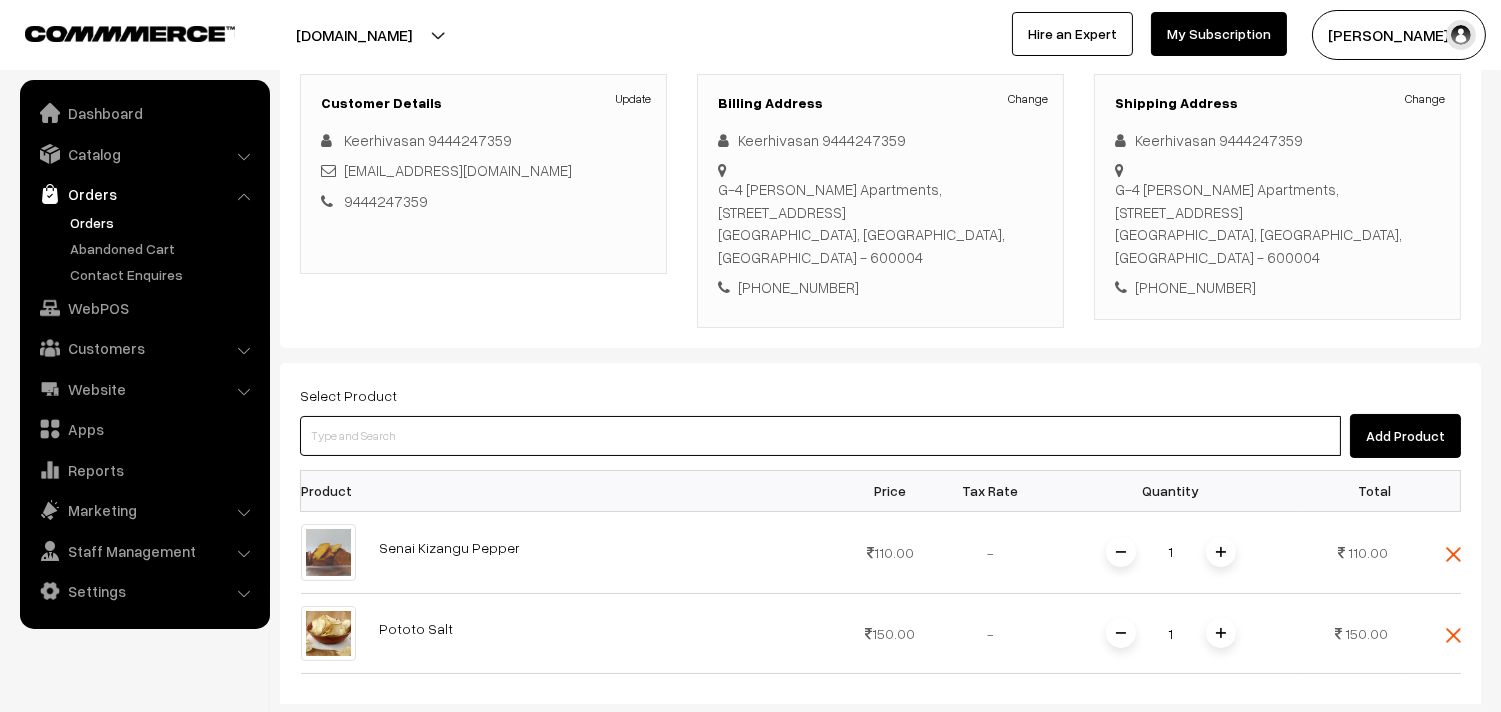 click at bounding box center [820, 436] 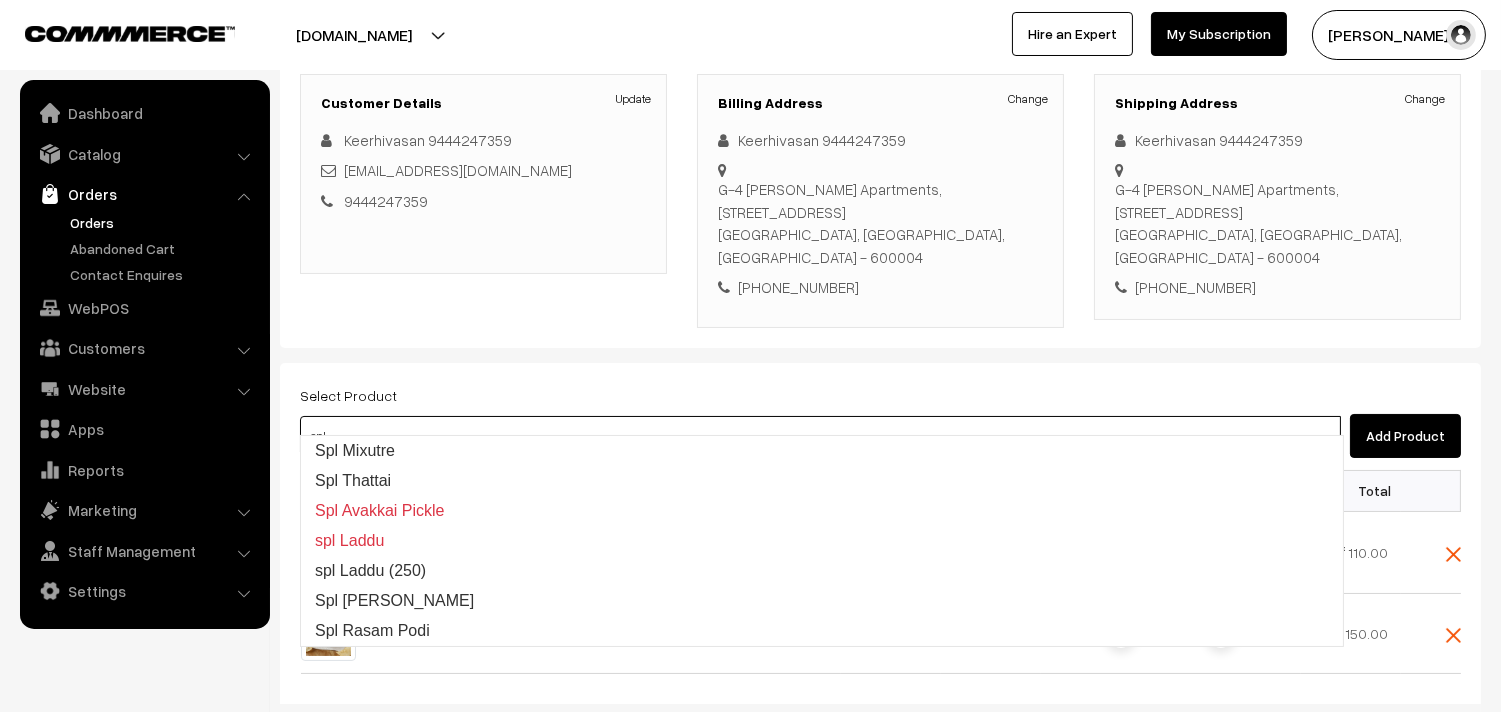 type on "Spl Mixutre" 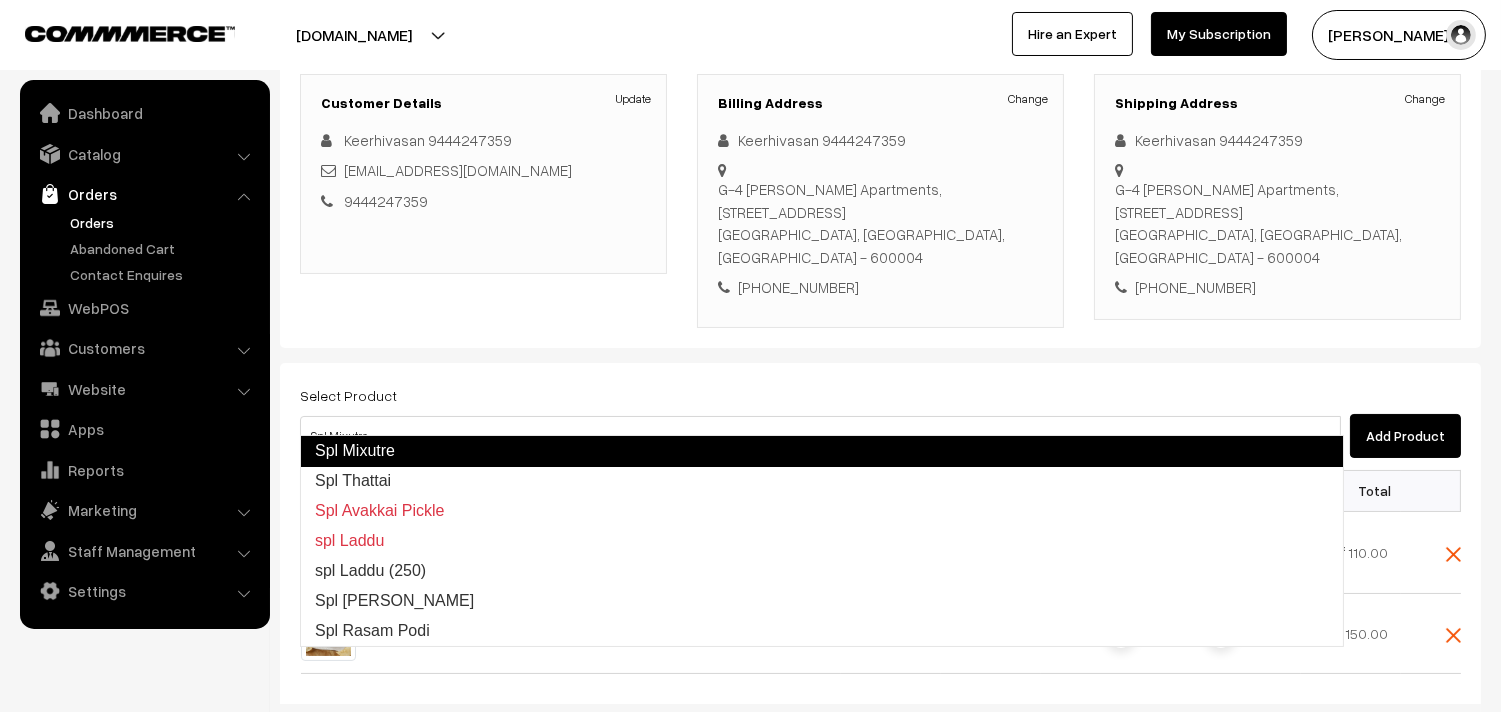 type 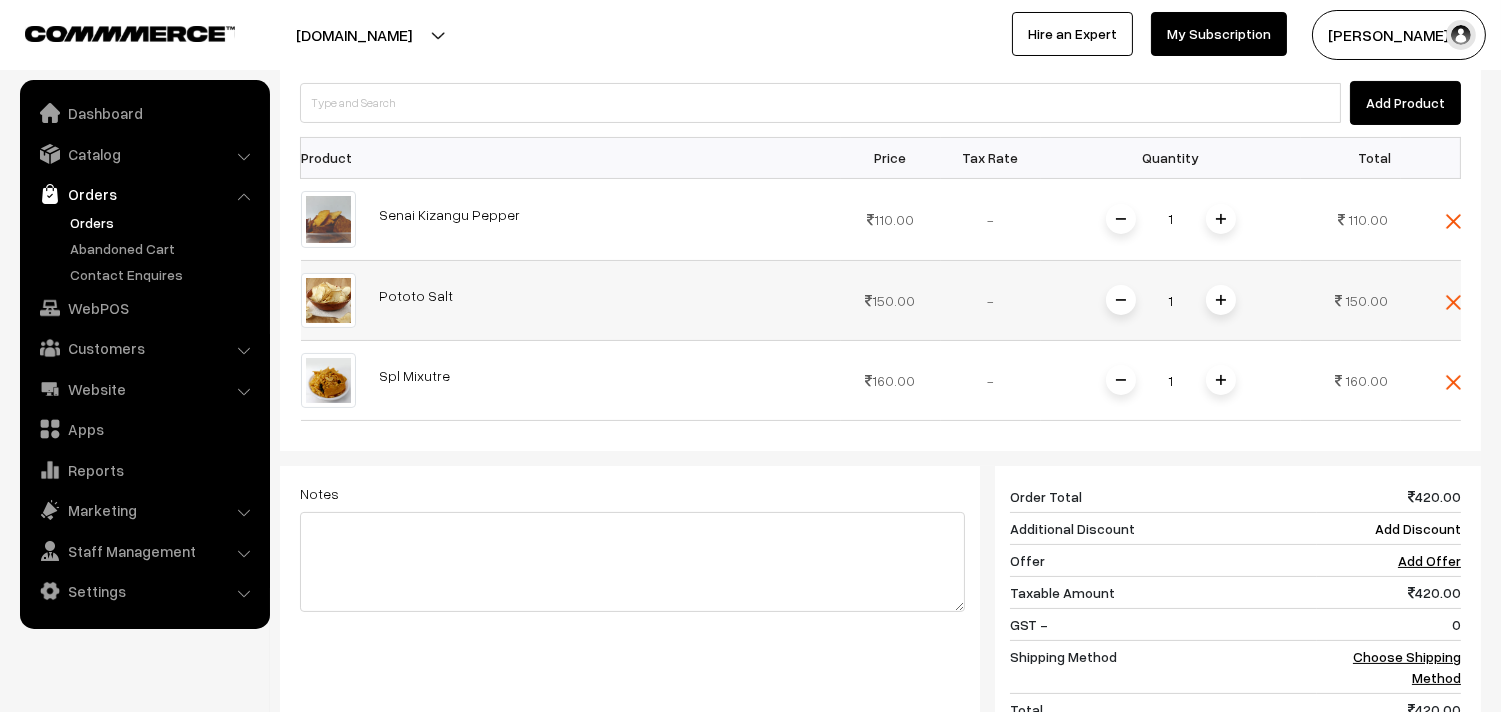 scroll, scrollTop: 922, scrollLeft: 0, axis: vertical 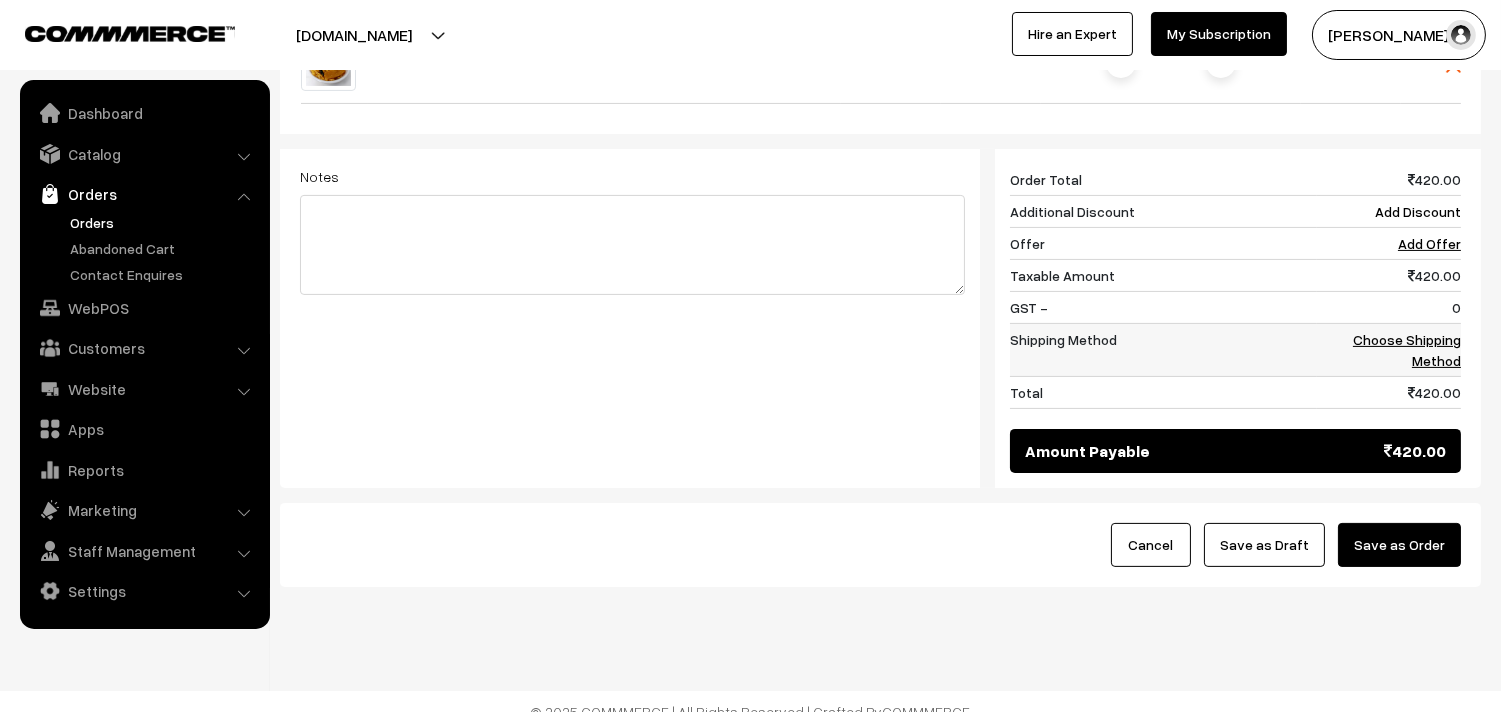click on "Choose Shipping Method" at bounding box center (1407, 350) 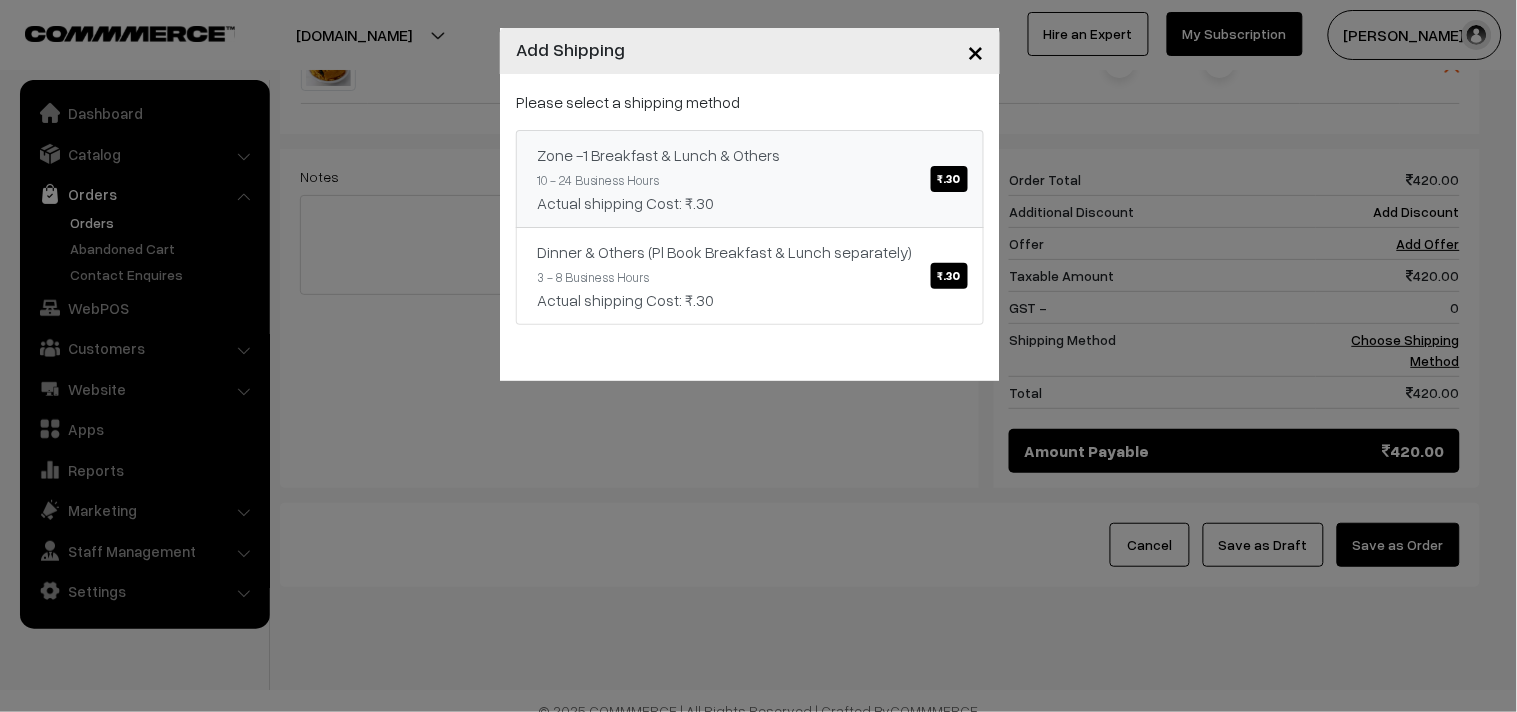click on "Zone -1  Breakfast & Lunch & Others
₹.30" at bounding box center [750, 155] 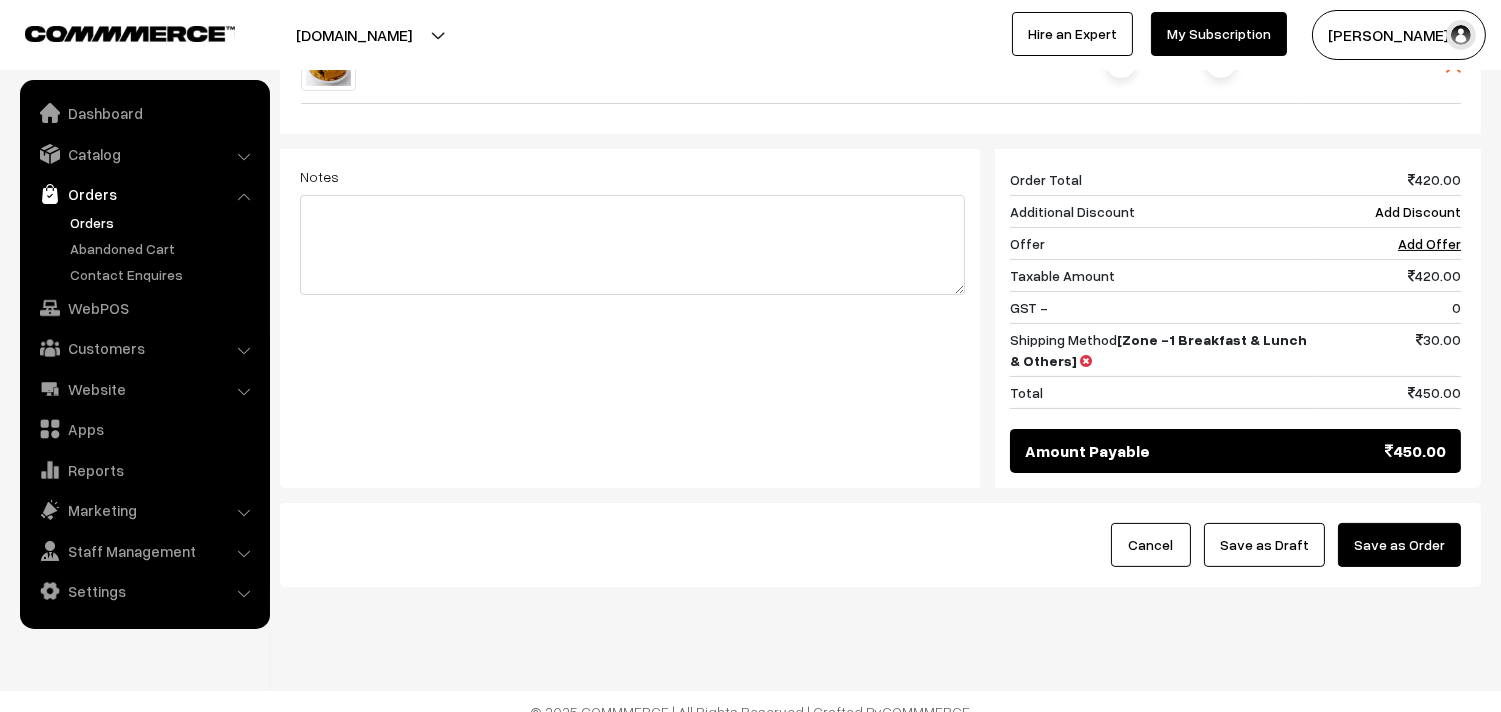 click on "Save as Draft" at bounding box center (1264, 545) 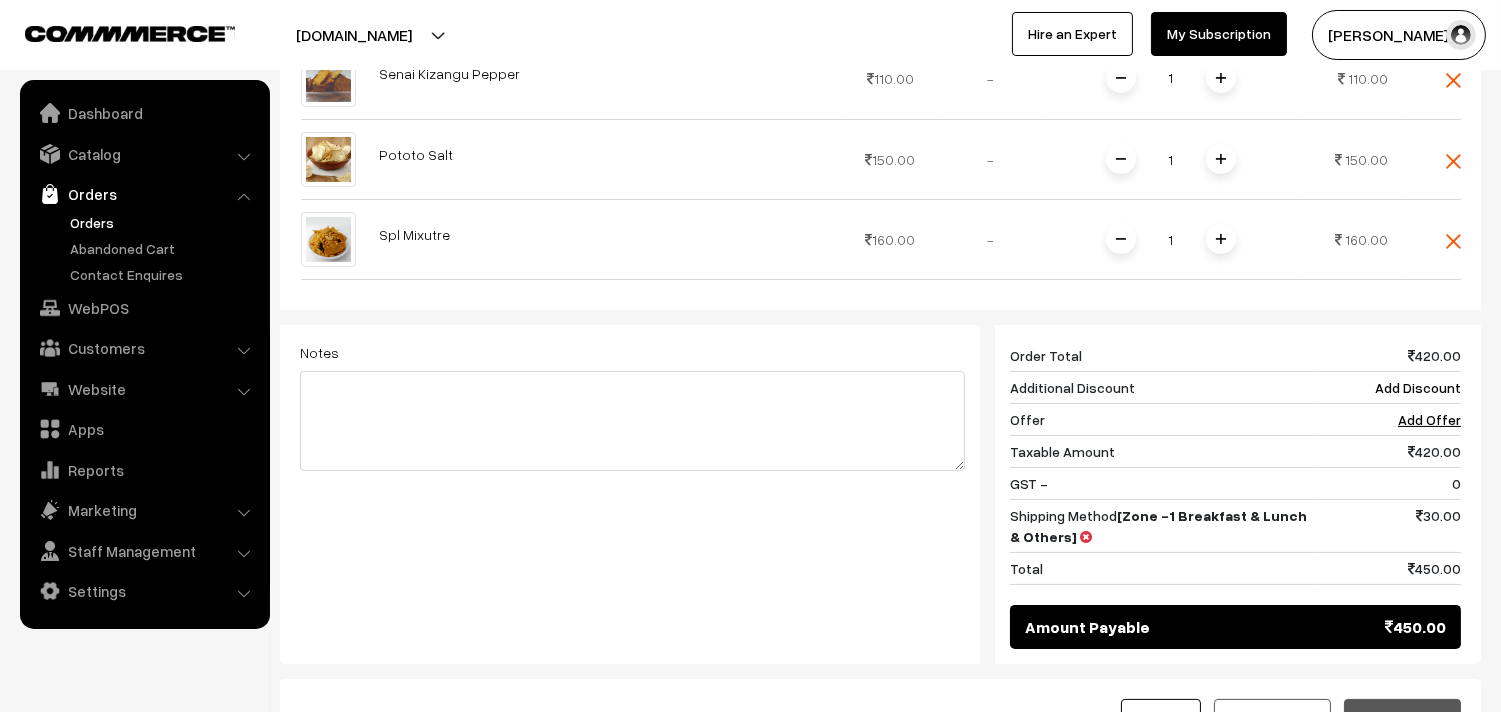 scroll, scrollTop: 588, scrollLeft: 0, axis: vertical 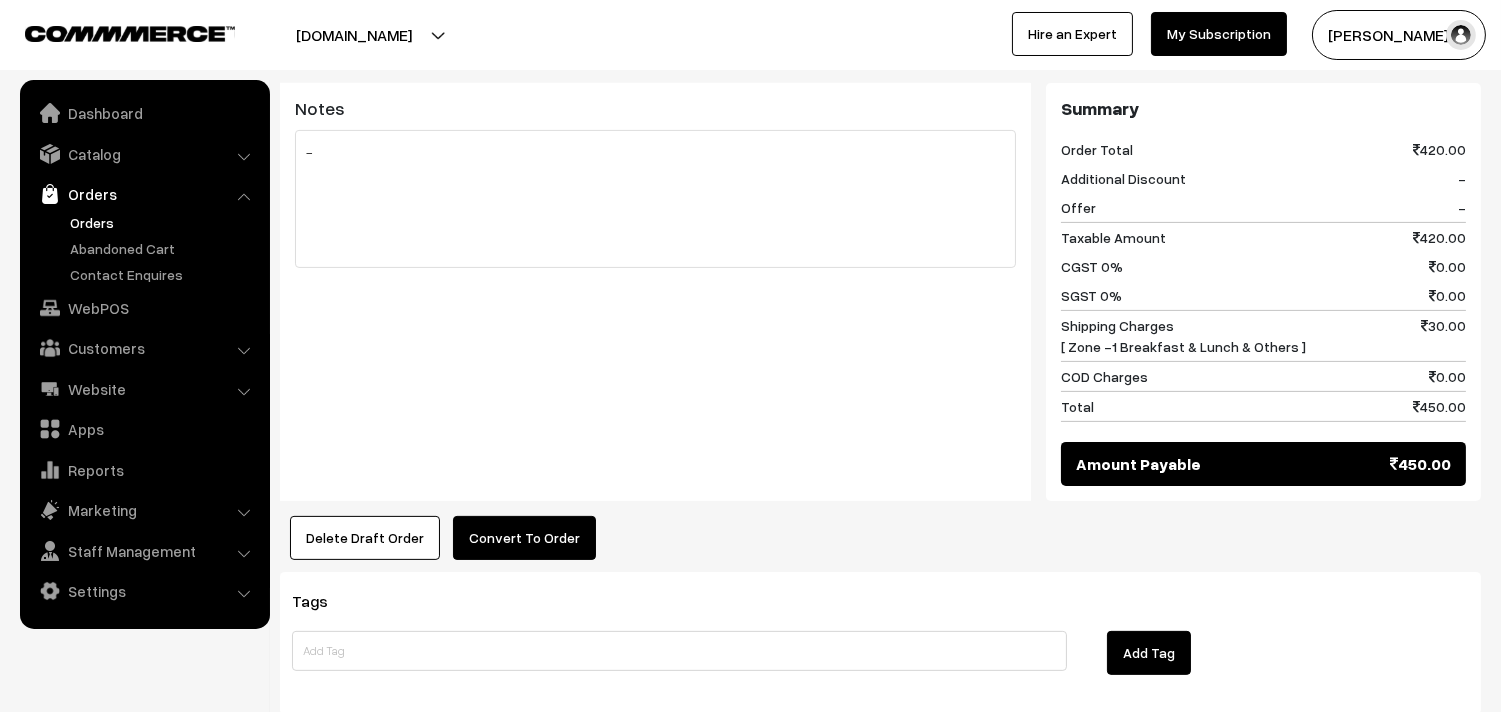 click on "Convert To Order" at bounding box center (524, 538) 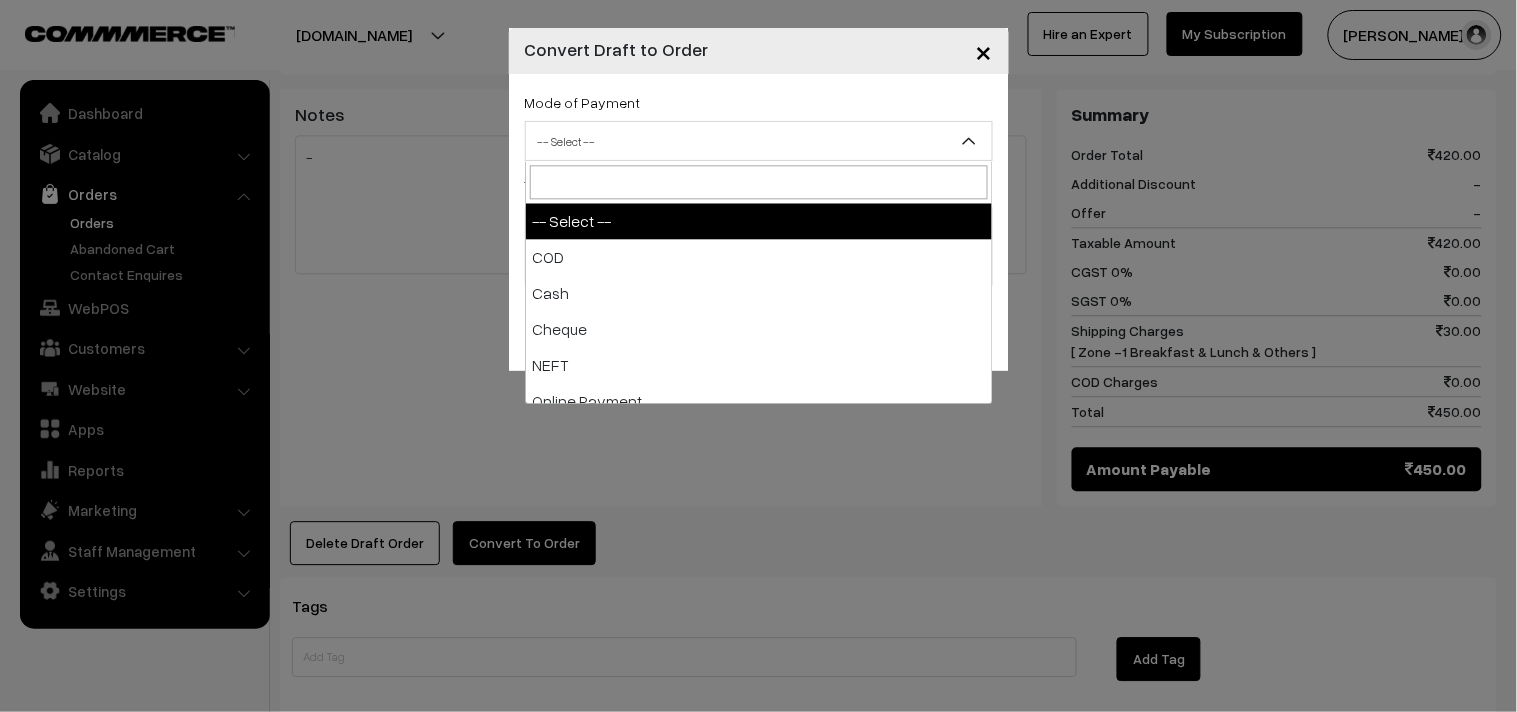 click on "-- Select --" at bounding box center (759, 141) 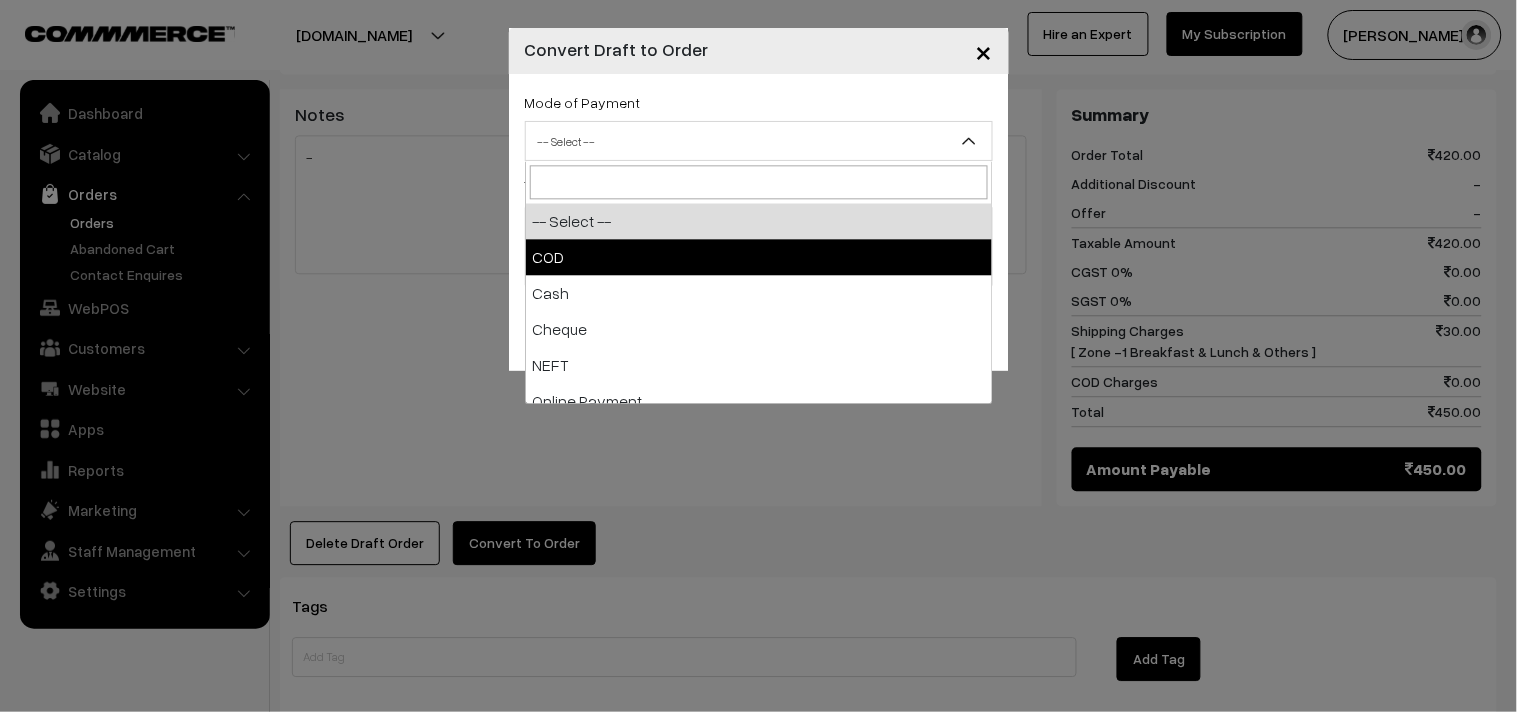 select on "1" 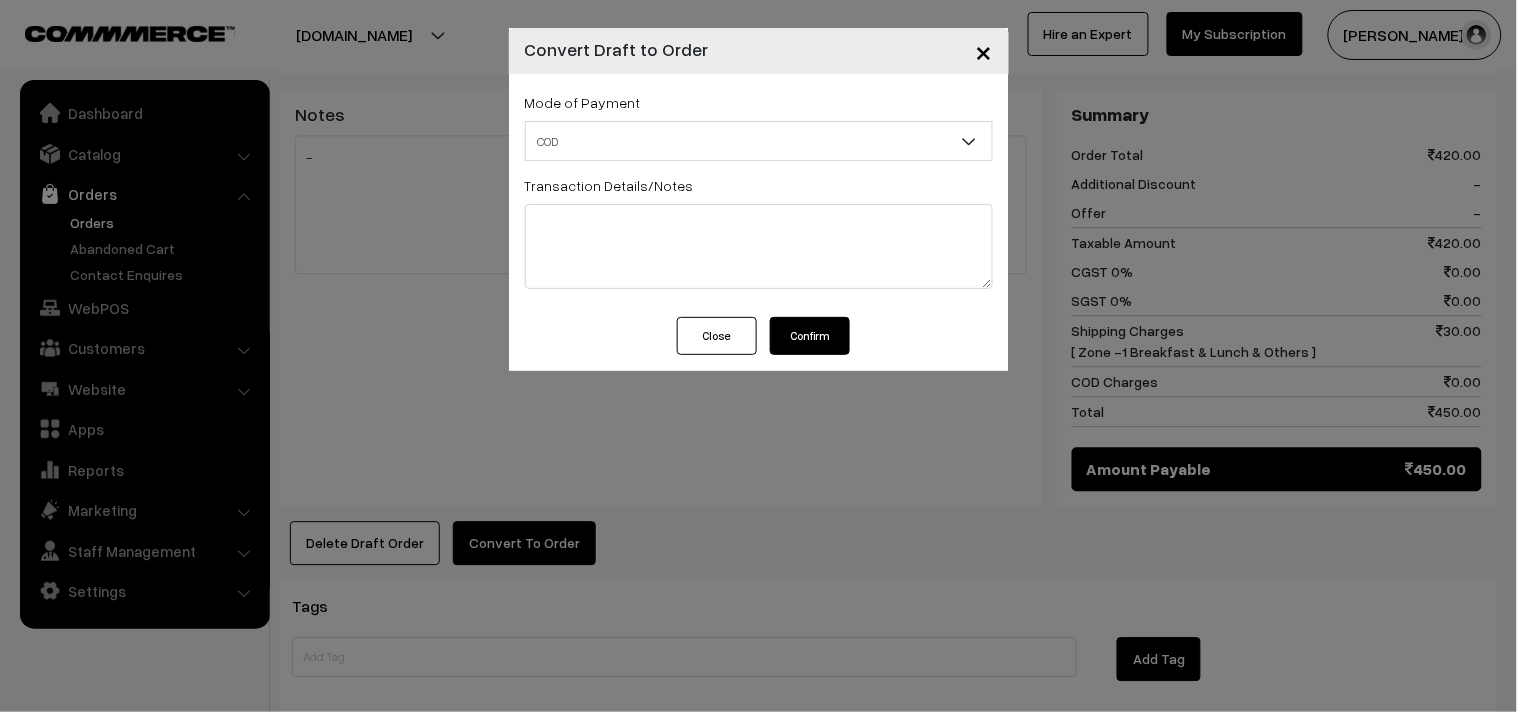 click on "Confirm" at bounding box center [810, 336] 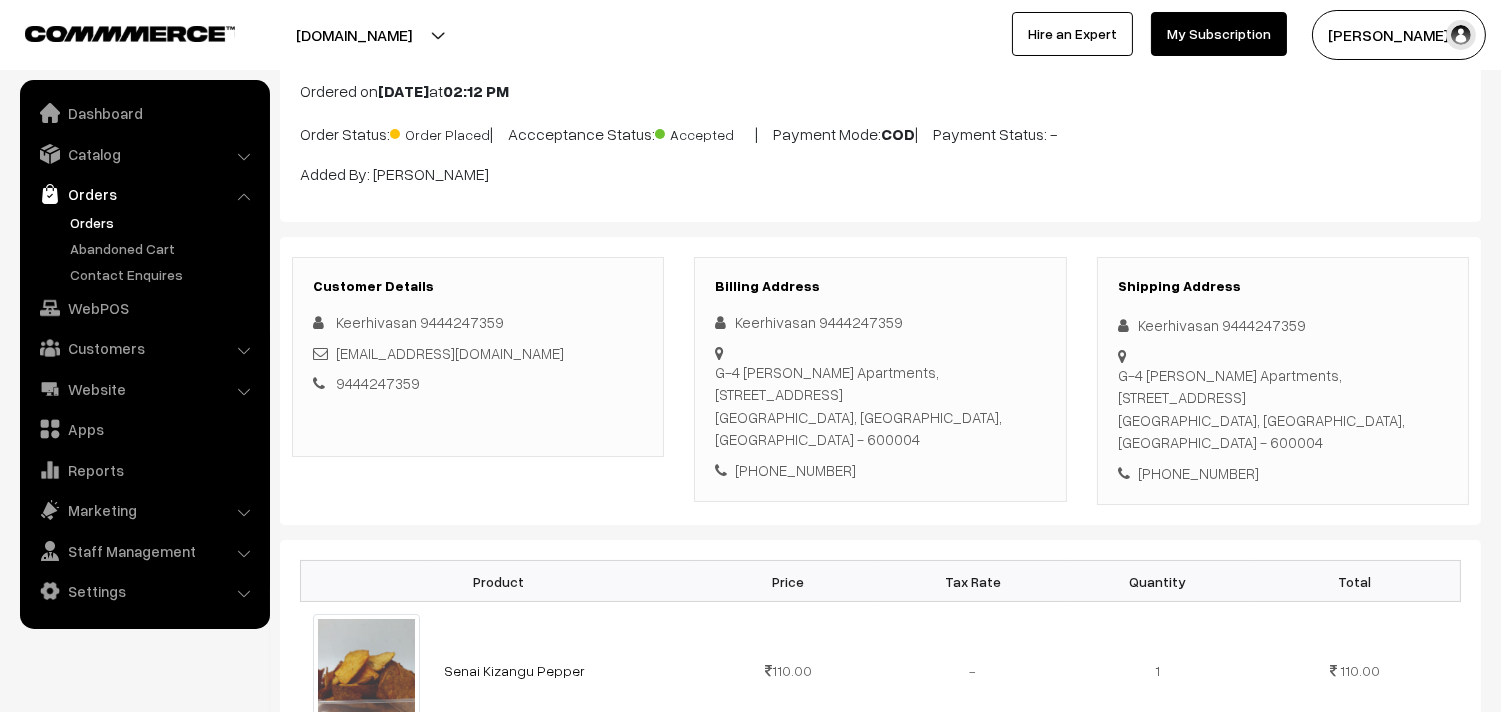 scroll, scrollTop: 0, scrollLeft: 0, axis: both 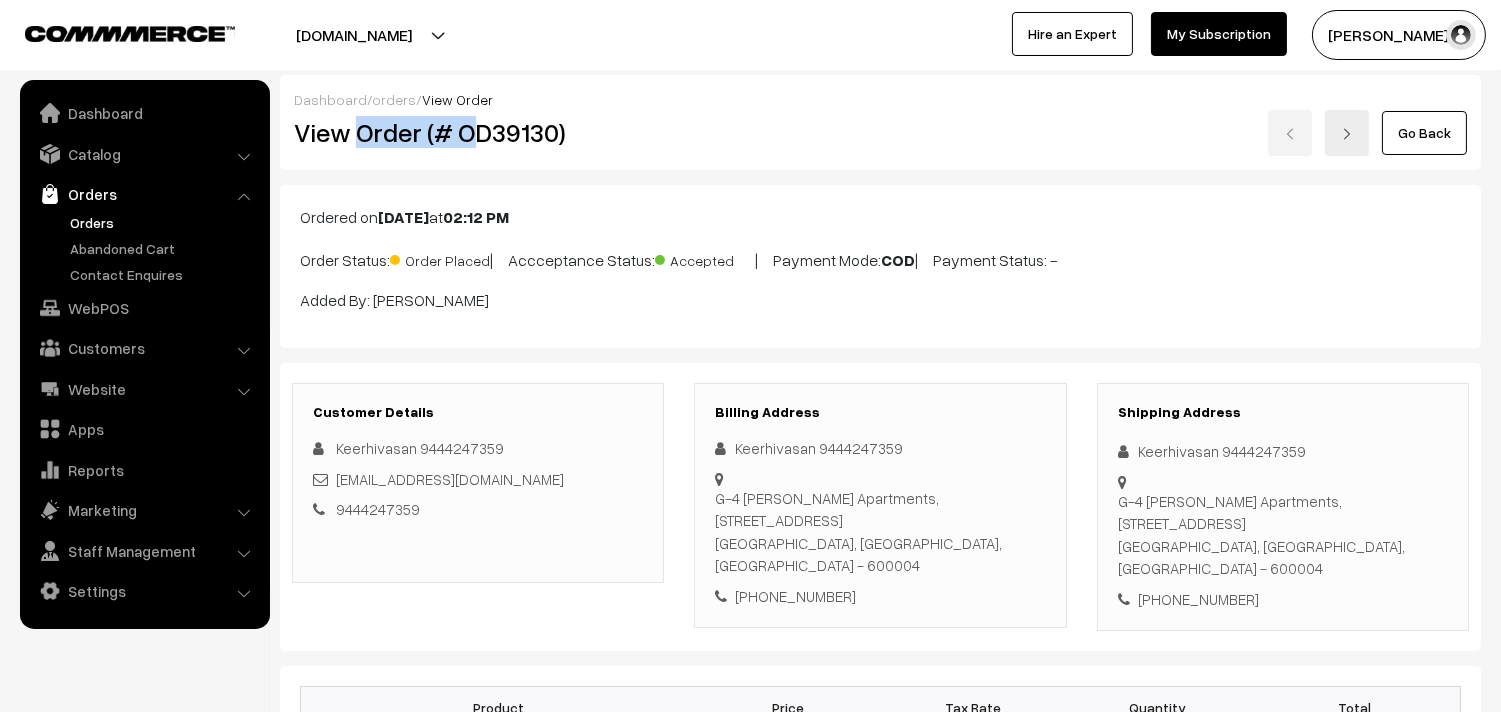 drag, startPoint x: 357, startPoint y: 132, endPoint x: 562, endPoint y: 167, distance: 207.96634 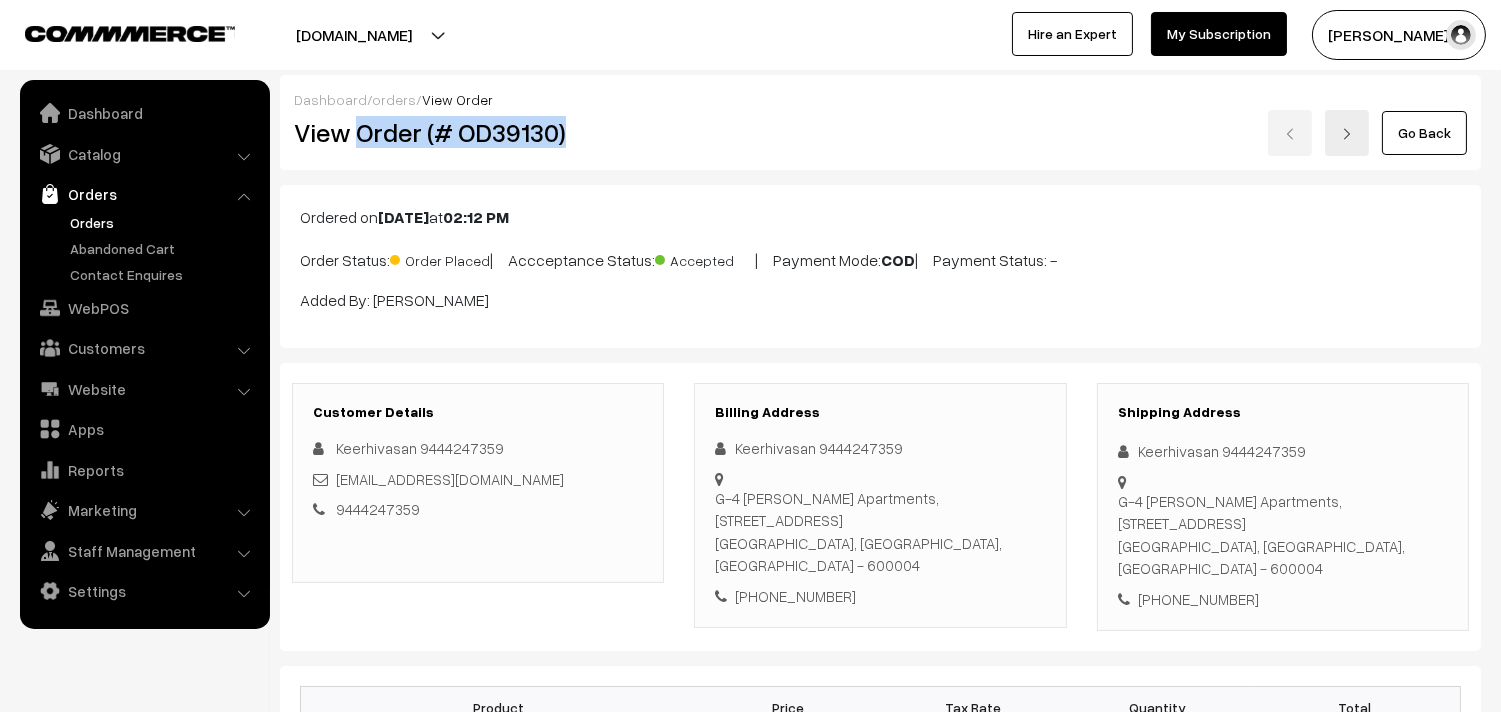 click on "View Order (# OD39130)" at bounding box center [479, 132] 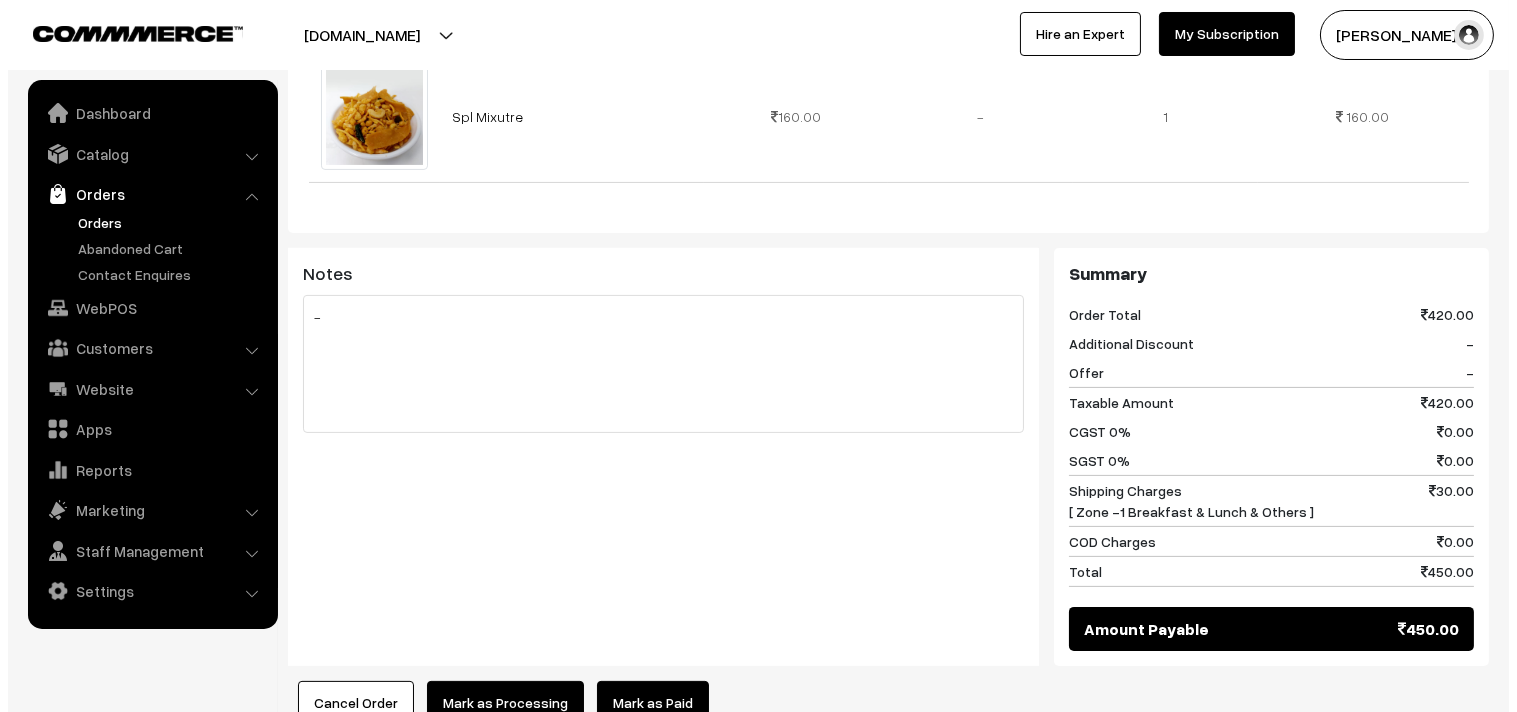 scroll, scrollTop: 1111, scrollLeft: 0, axis: vertical 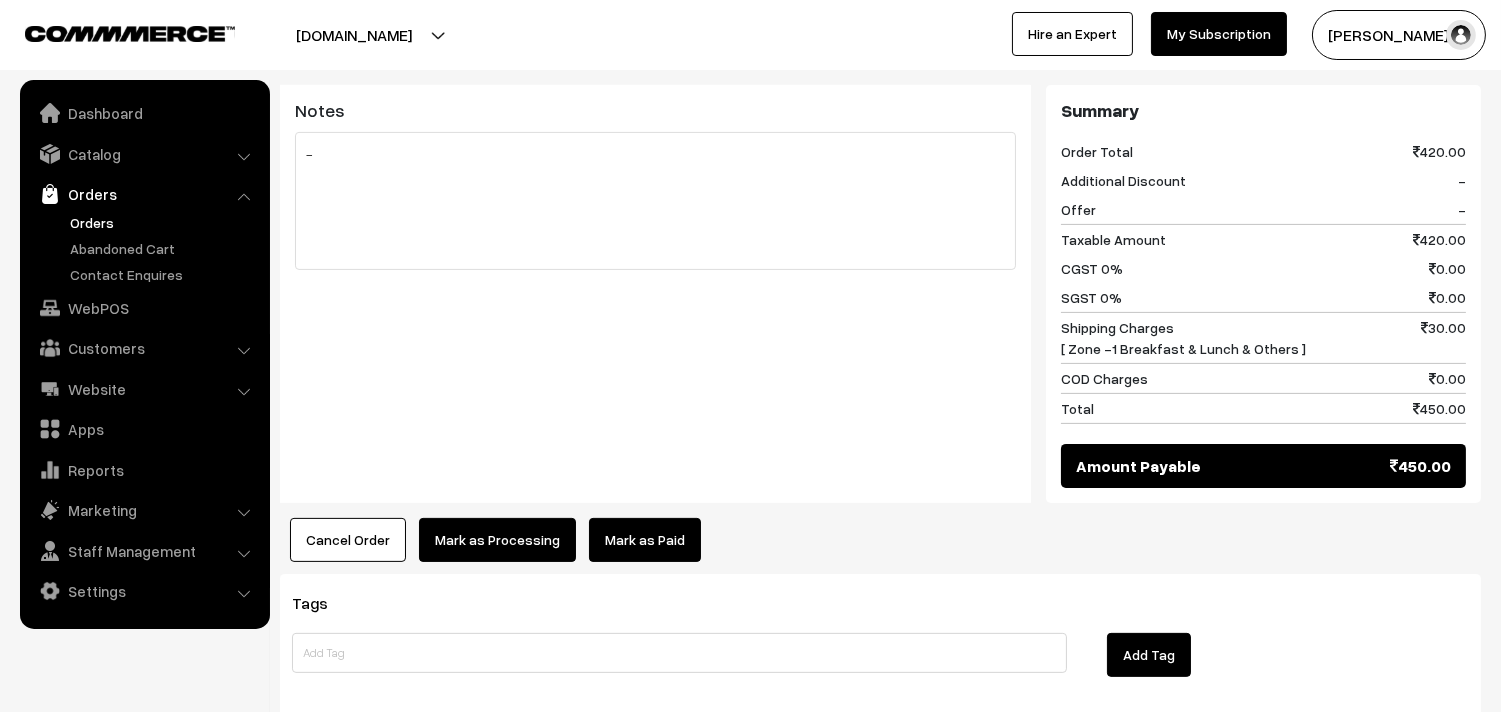 click on "Mark as Processing" at bounding box center (497, 540) 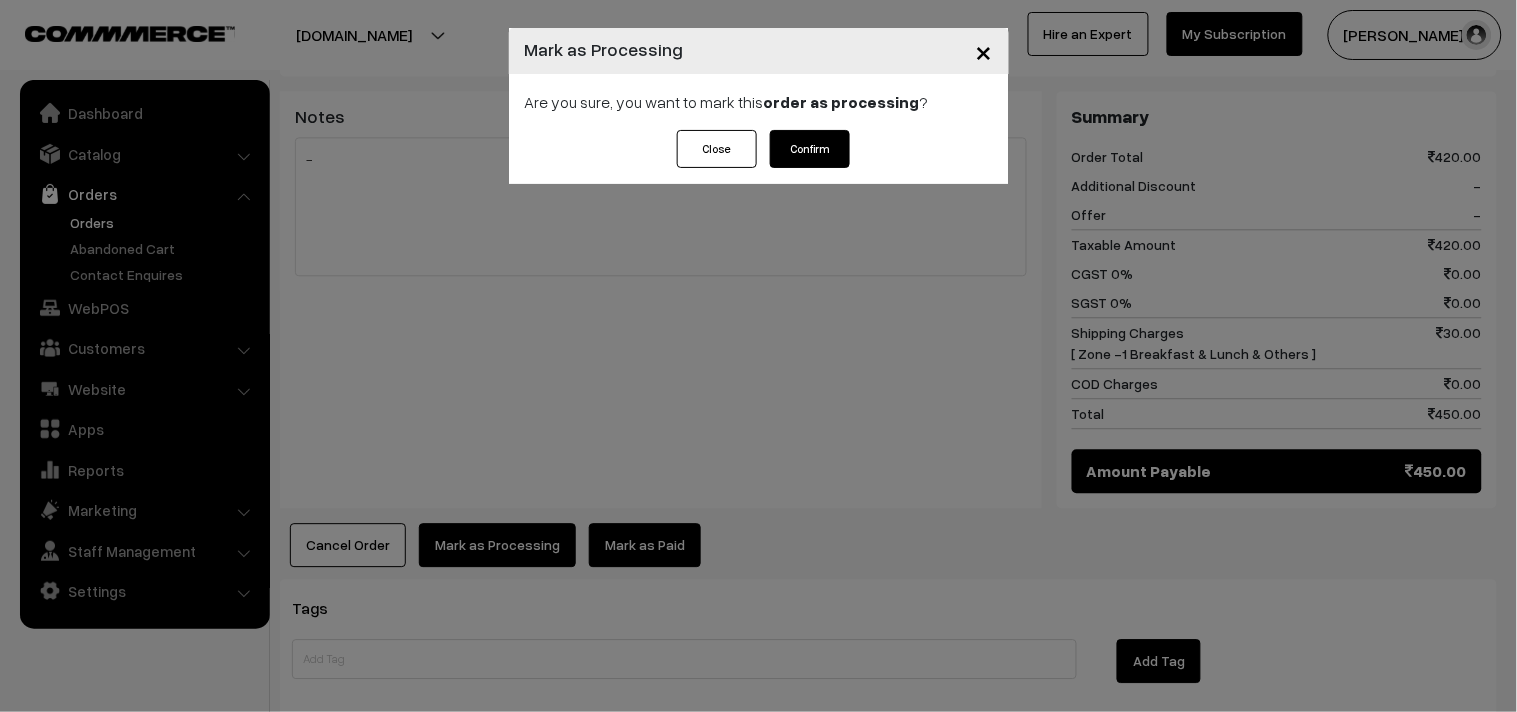 click on "Confirm" at bounding box center [810, 149] 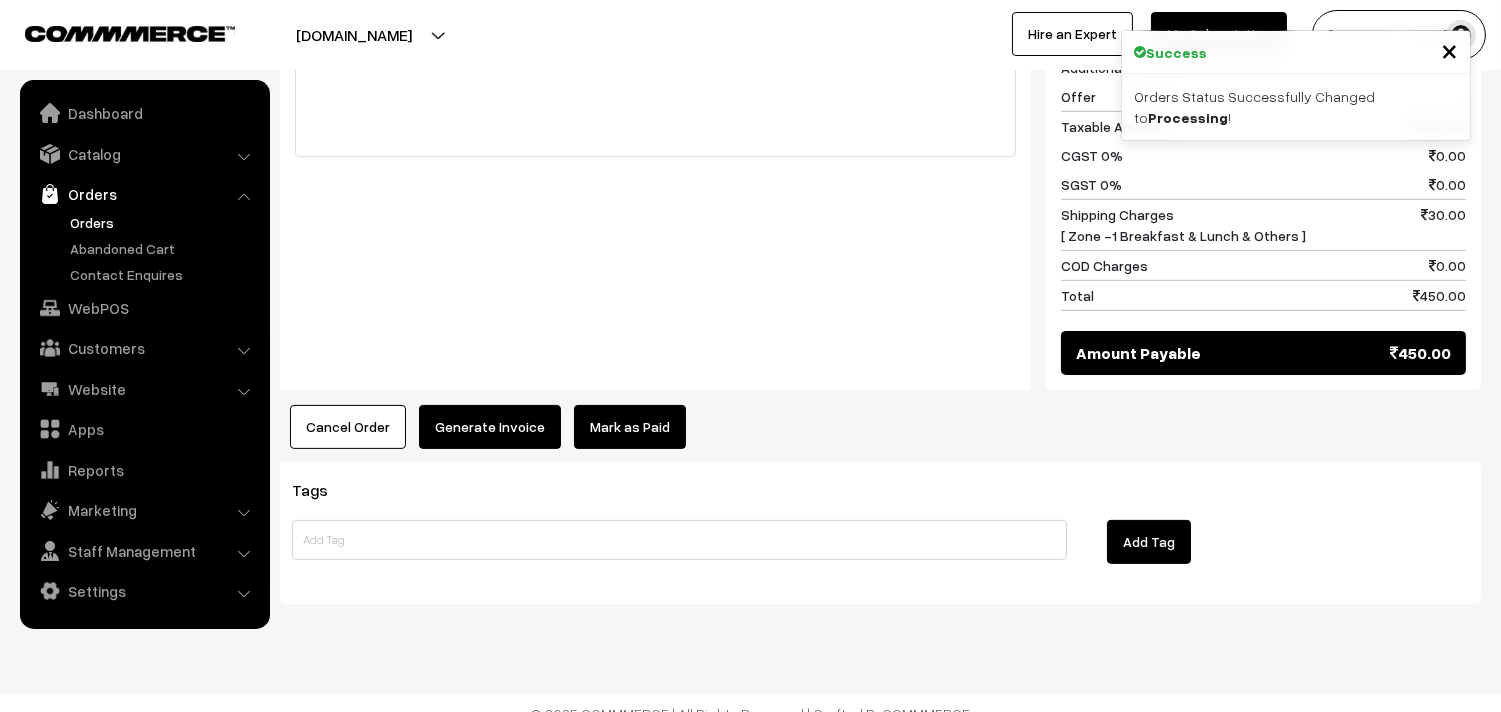 click on "Generate Invoice" at bounding box center [490, 427] 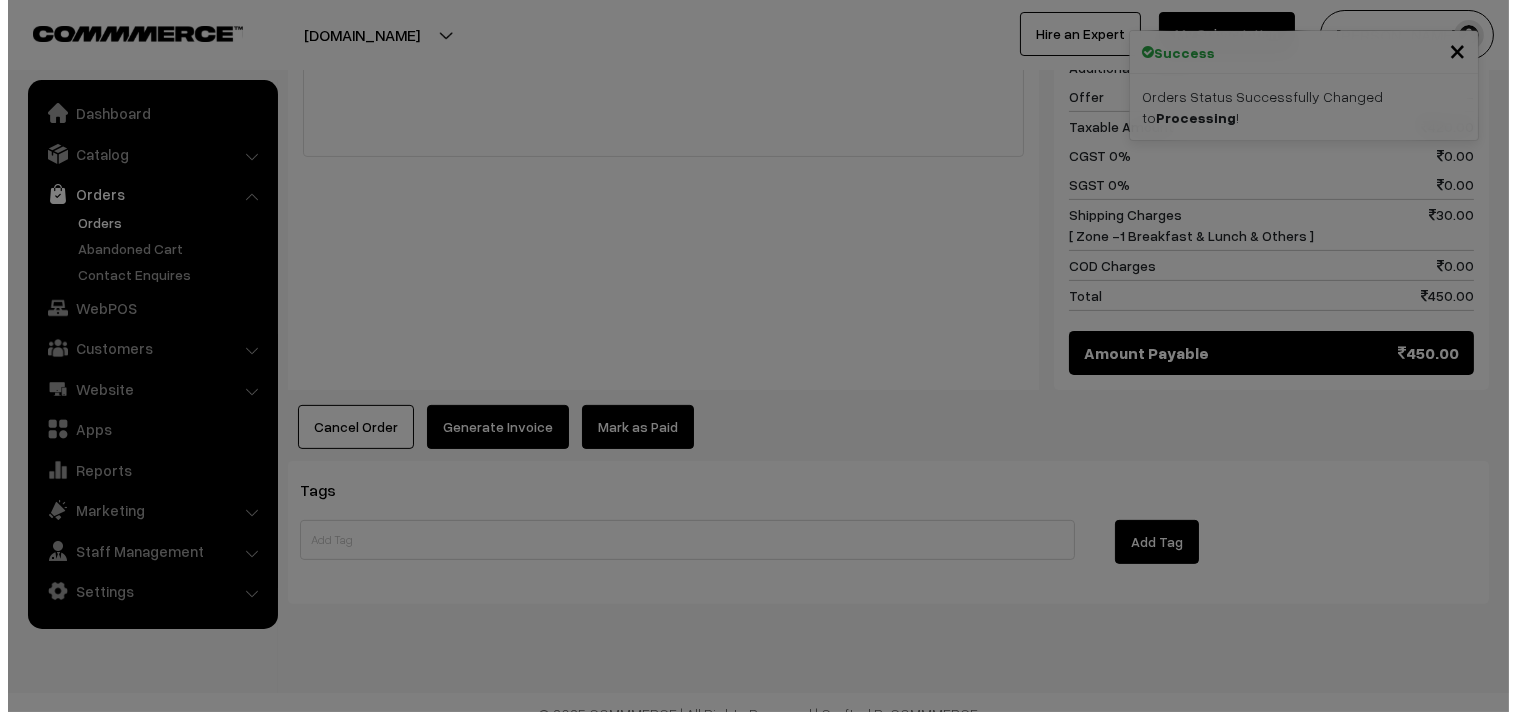 scroll, scrollTop: 1230, scrollLeft: 0, axis: vertical 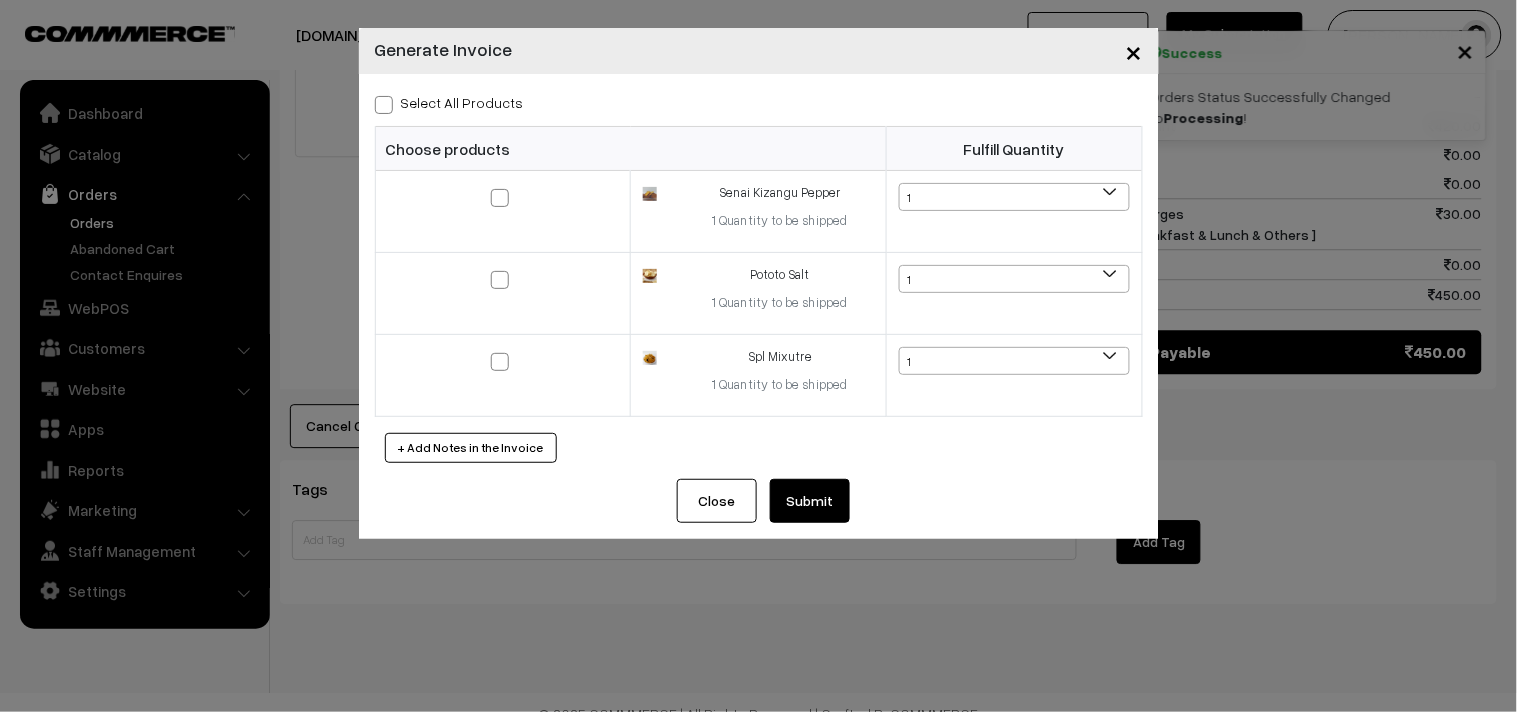 click on "Select All Products" at bounding box center (449, 102) 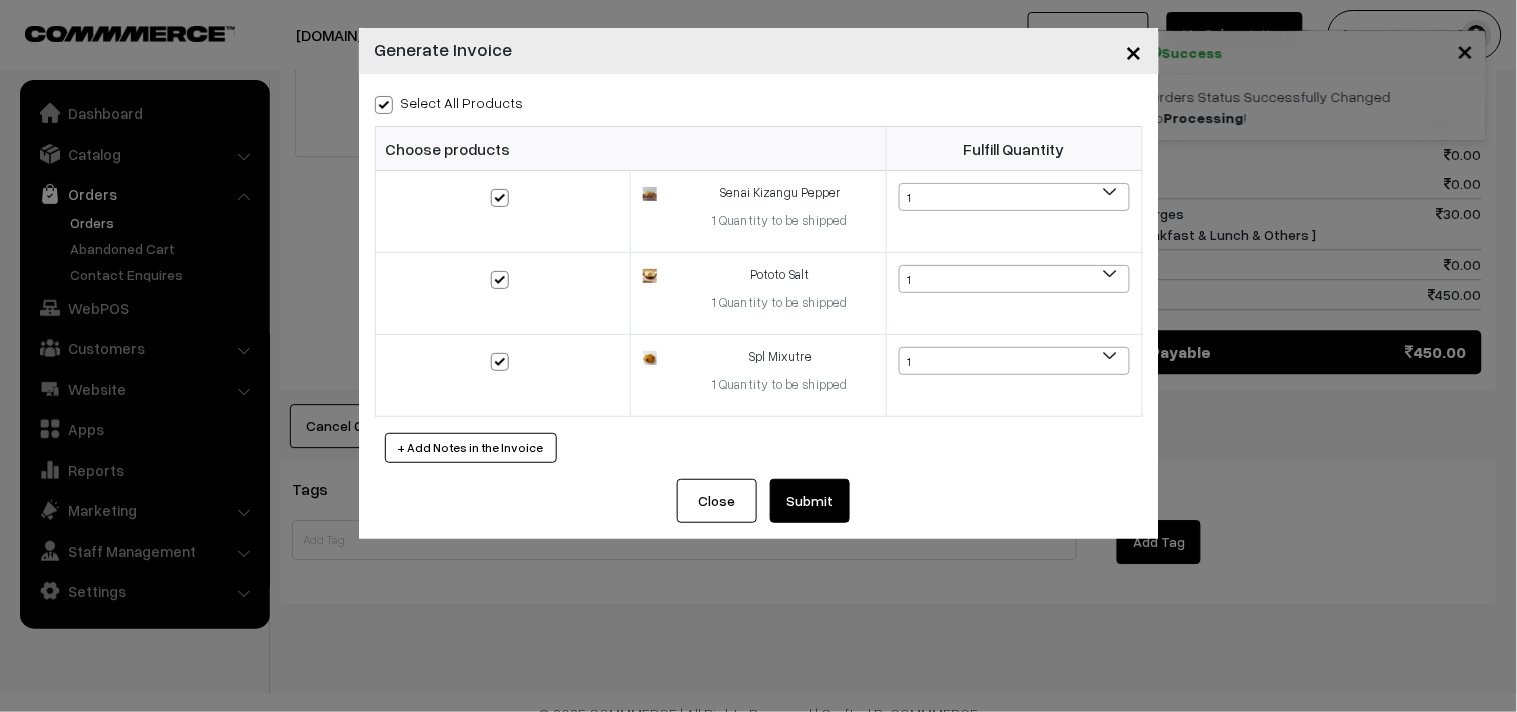 checkbox on "true" 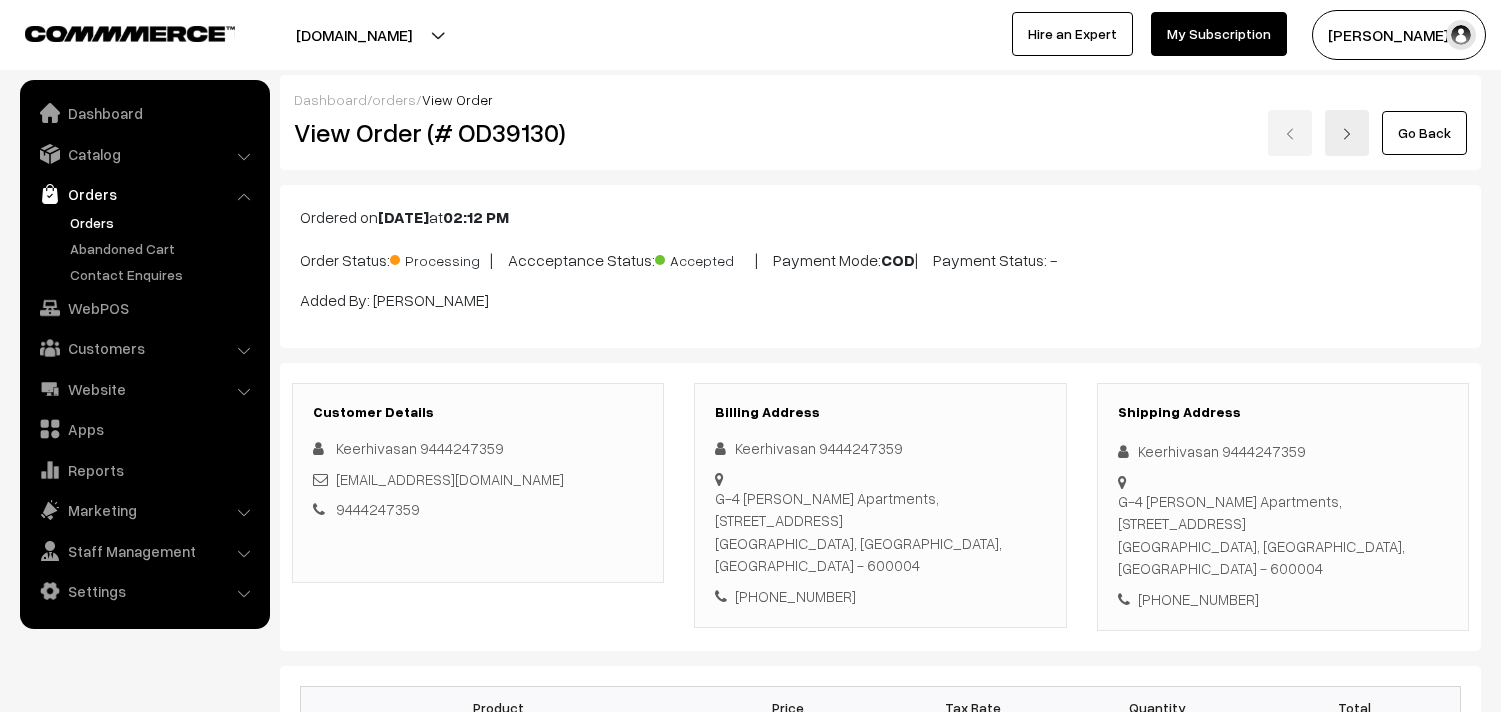 scroll, scrollTop: 1230, scrollLeft: 0, axis: vertical 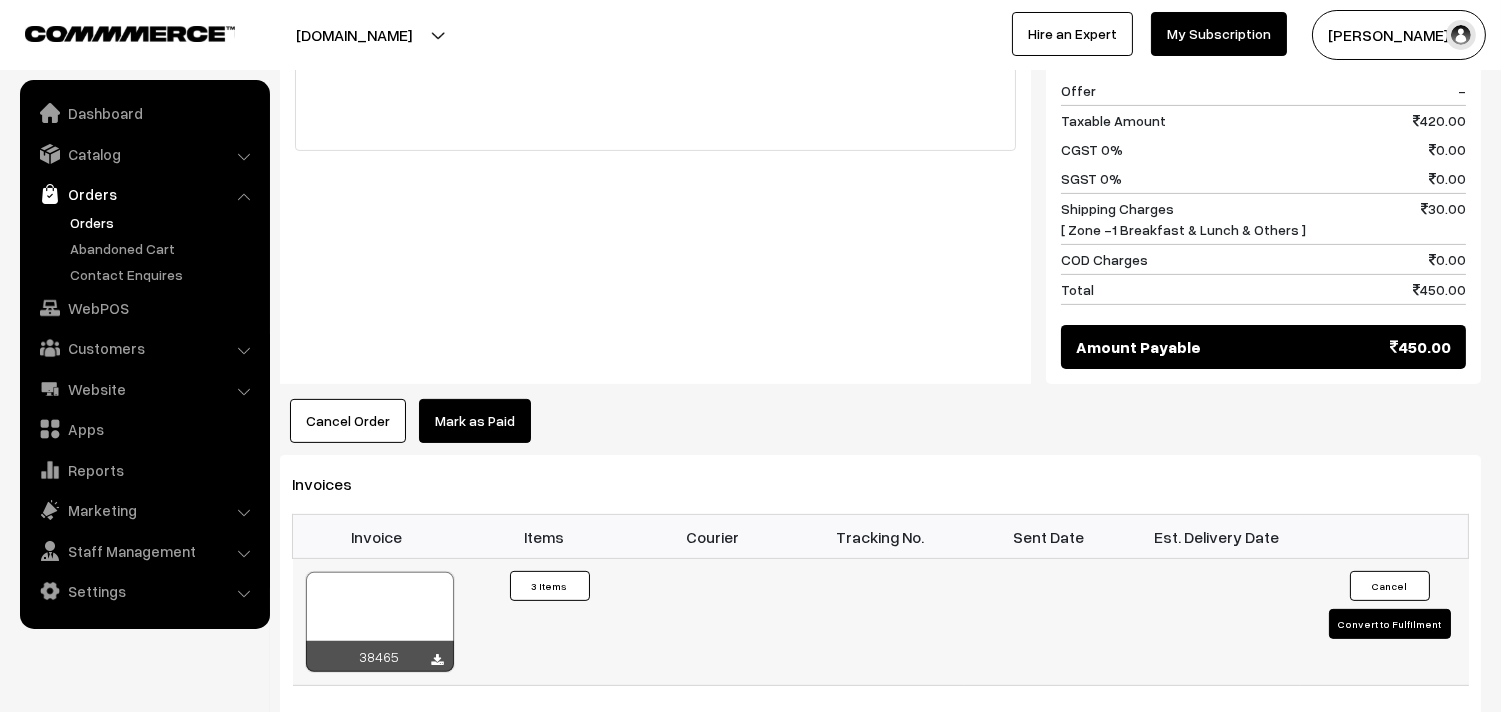 click at bounding box center (380, 622) 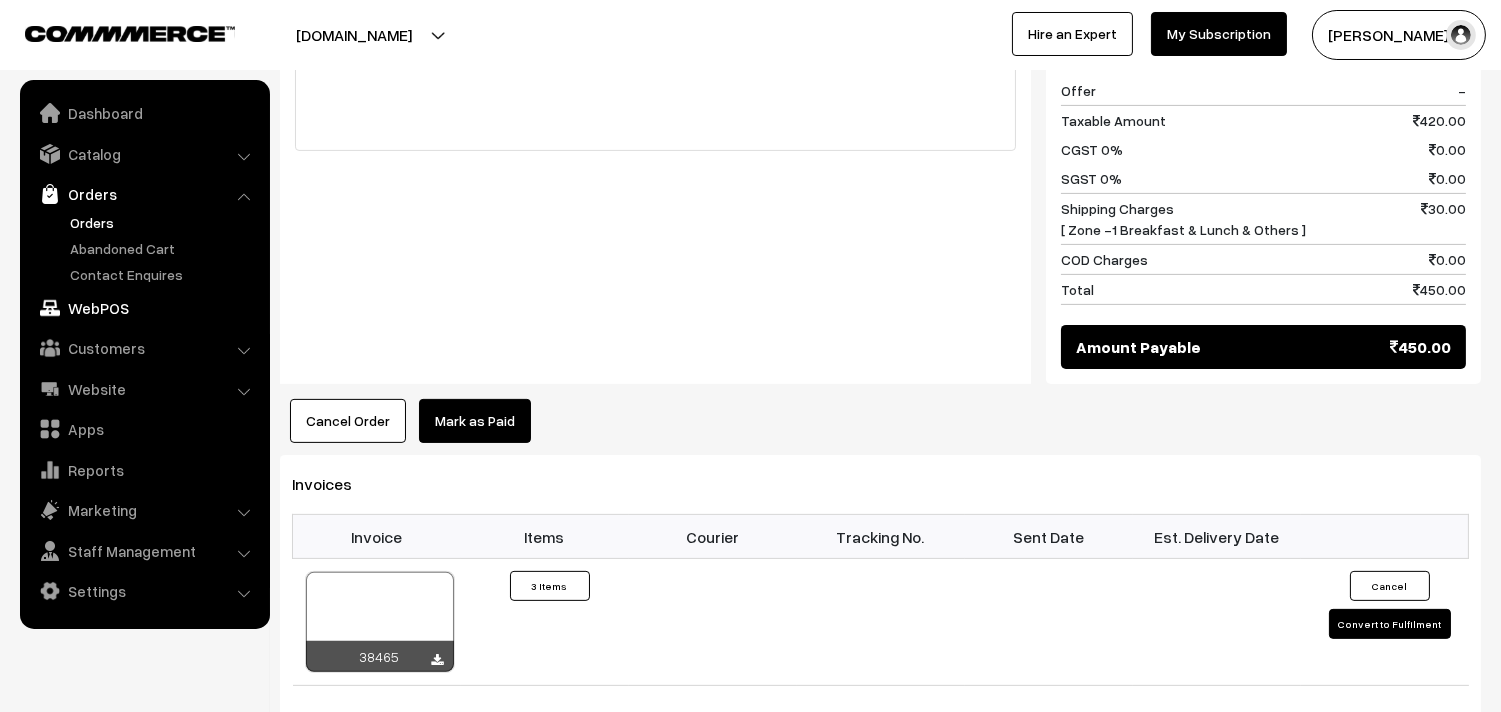 click on "WebPOS" at bounding box center [144, 308] 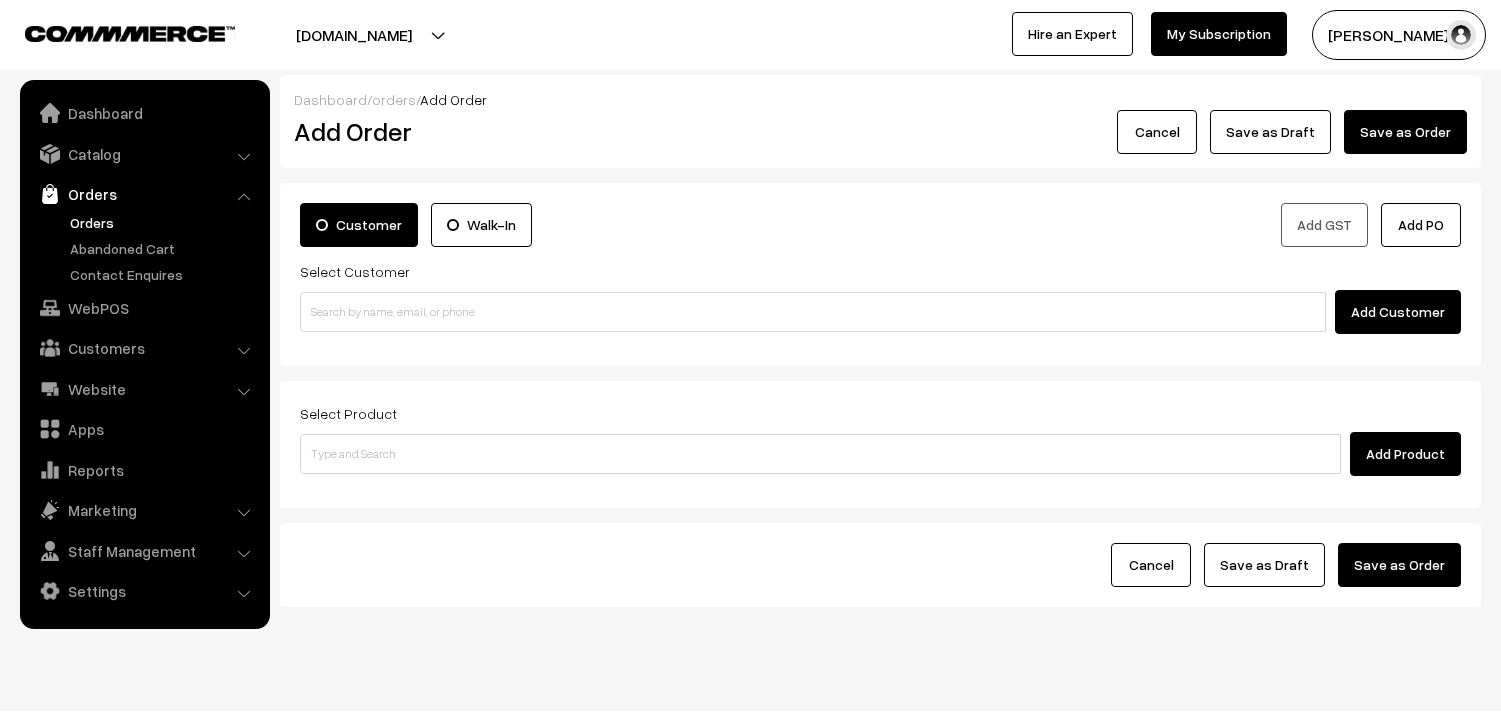 click at bounding box center [813, 312] 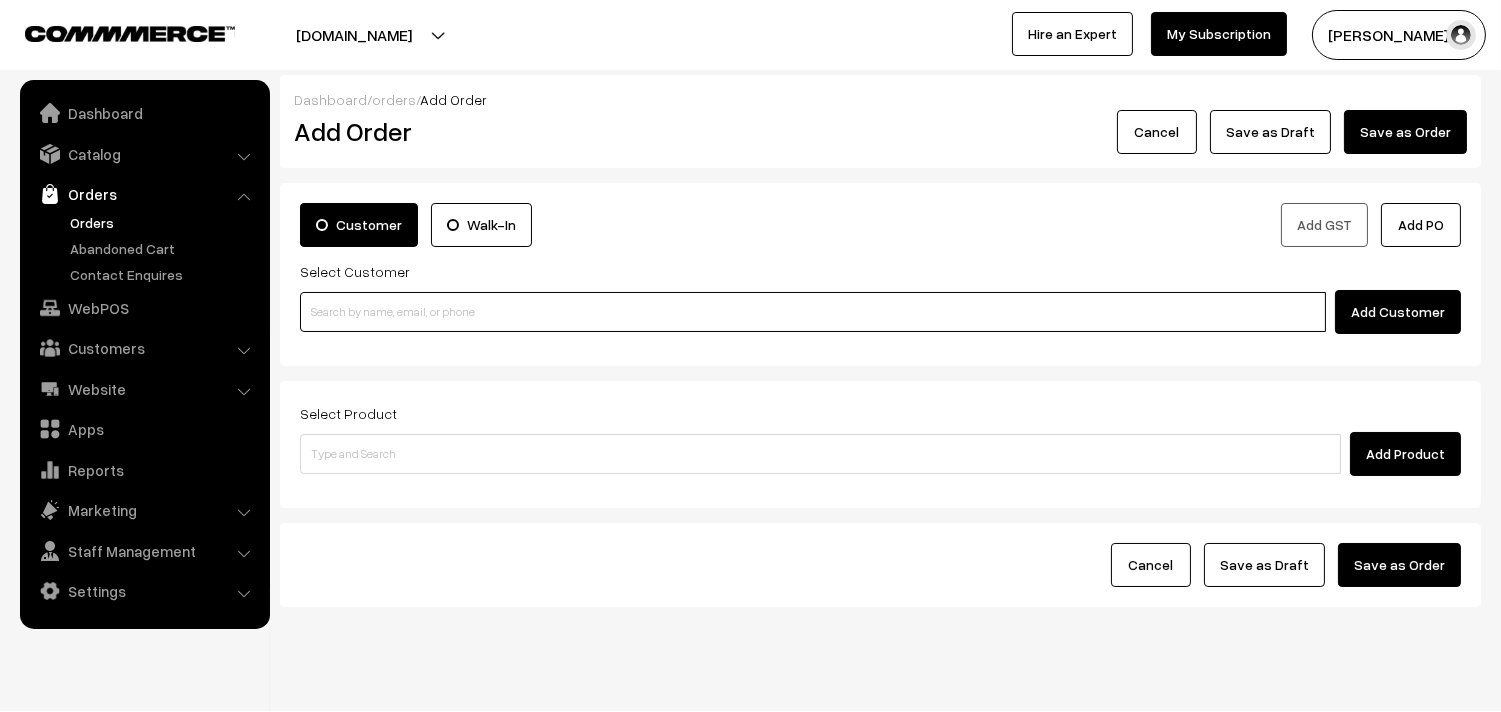 paste on "99416 78072" 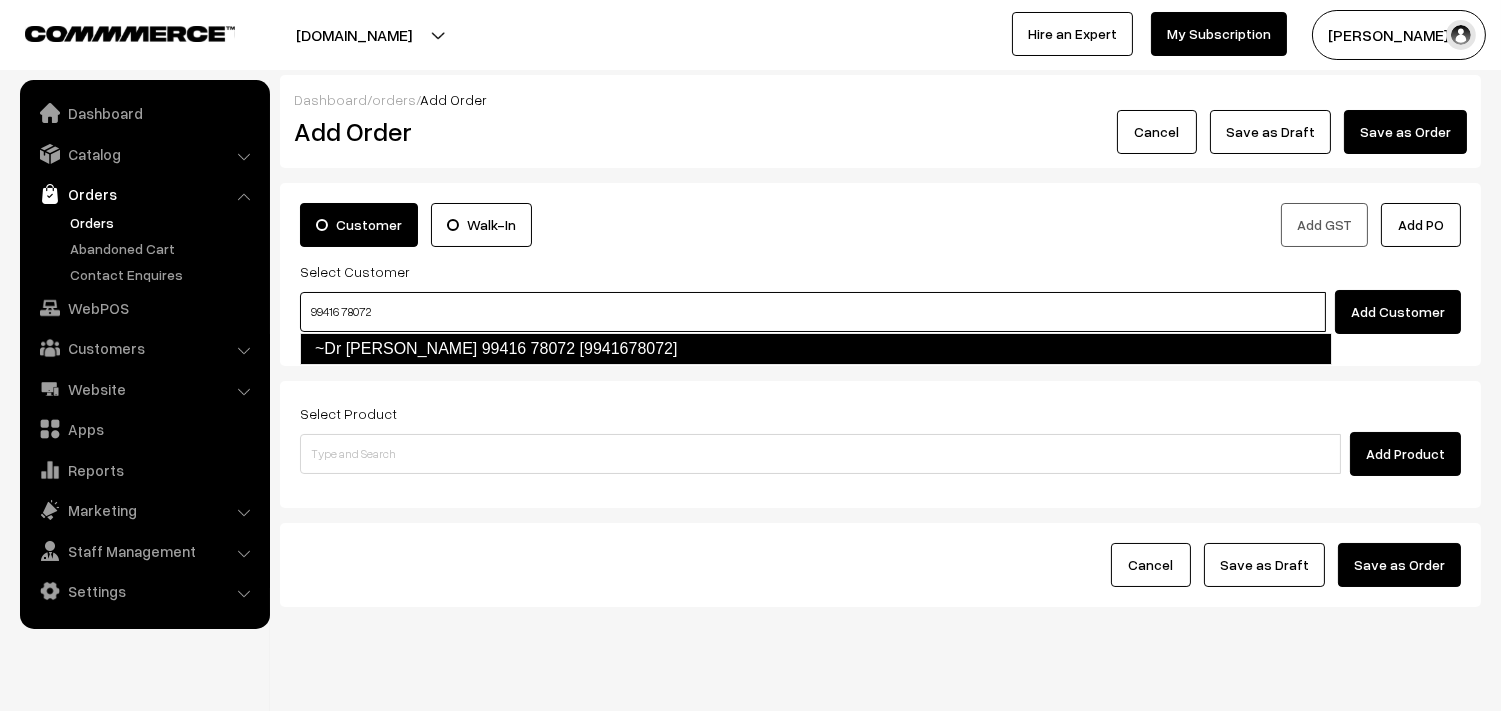 click on "~Dr [PERSON_NAME]  99416 78072  [9941678072]" at bounding box center (816, 349) 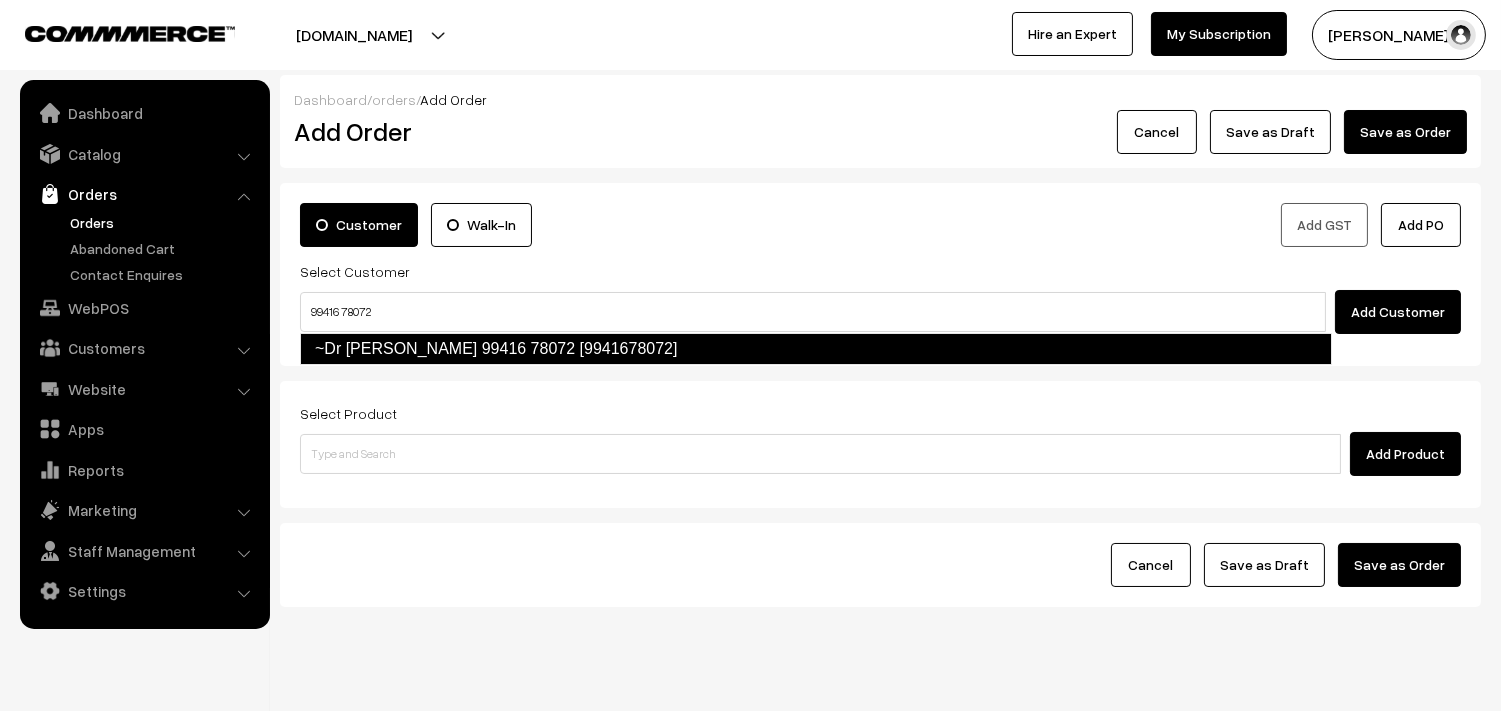type 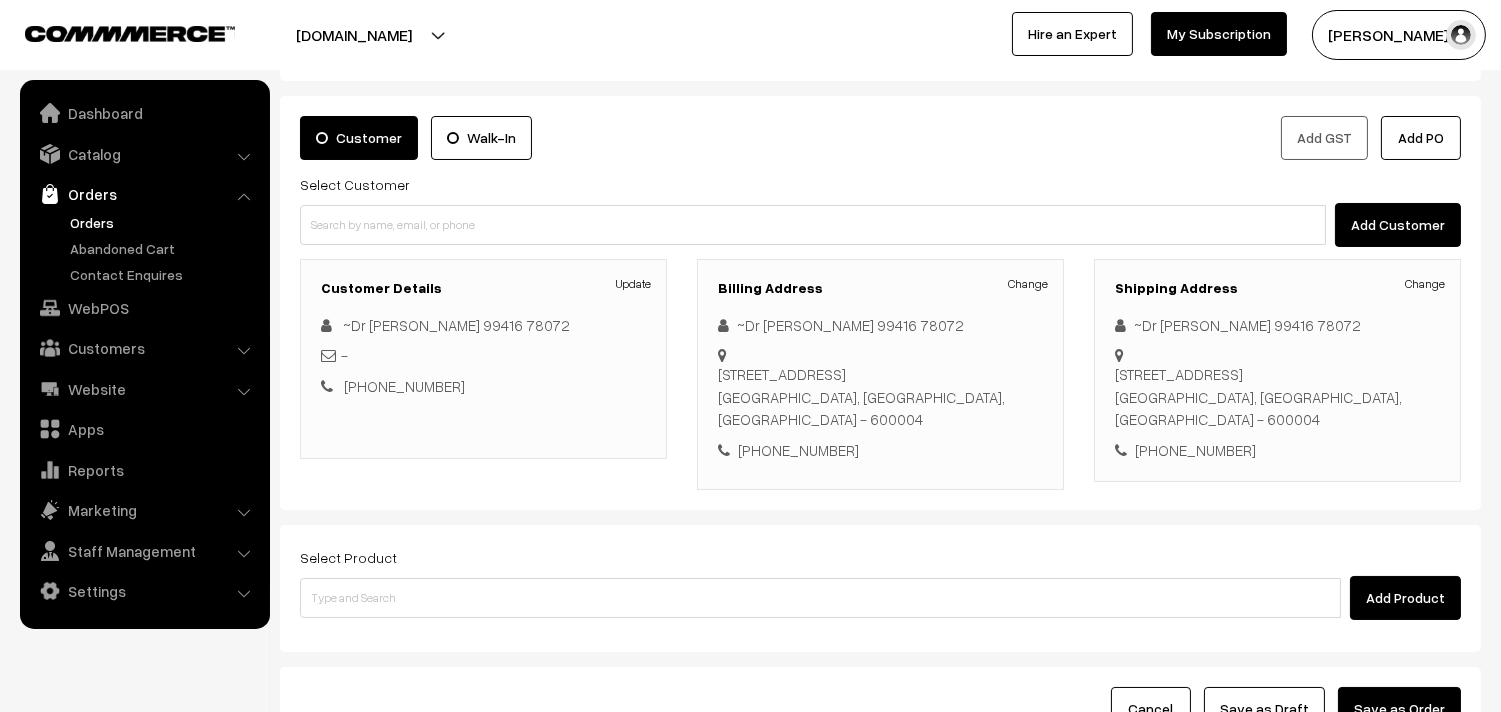 scroll, scrollTop: 250, scrollLeft: 0, axis: vertical 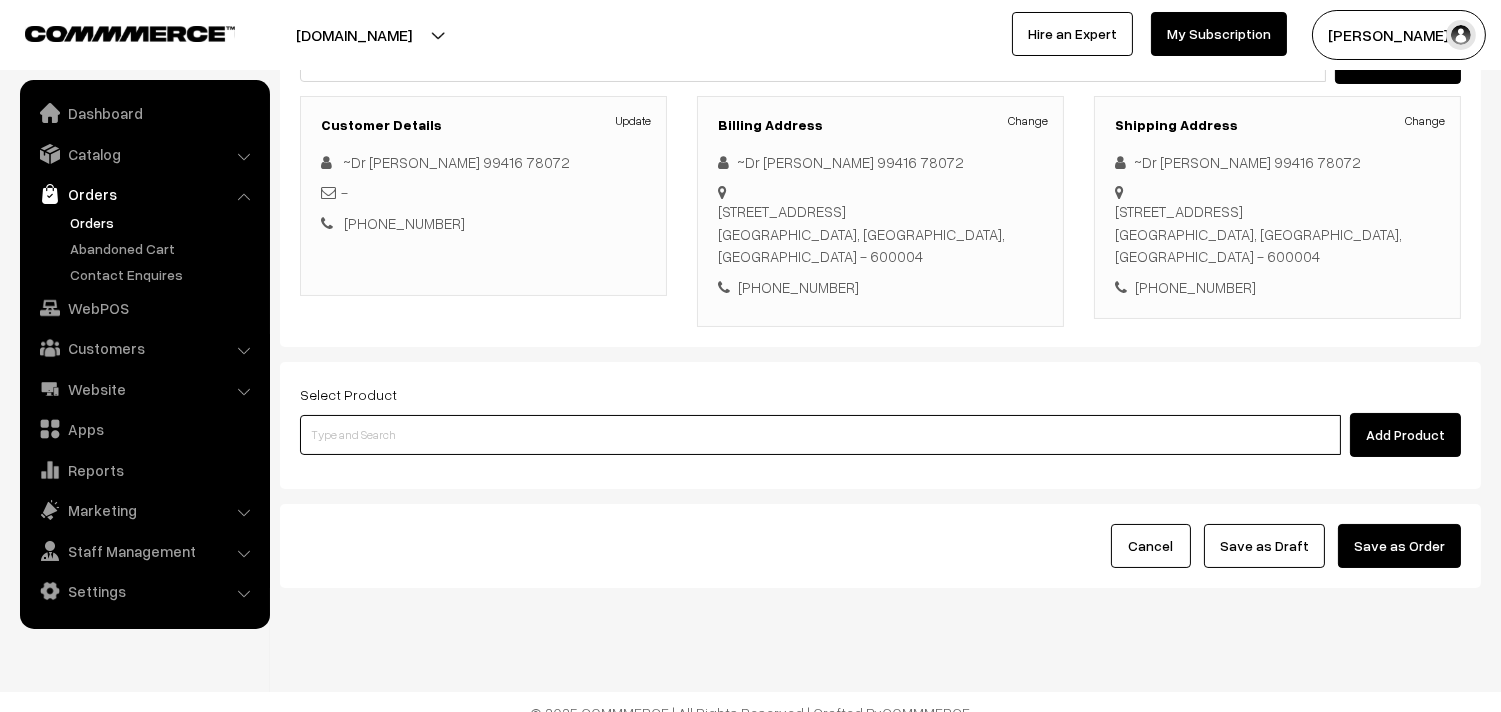 click at bounding box center [820, 435] 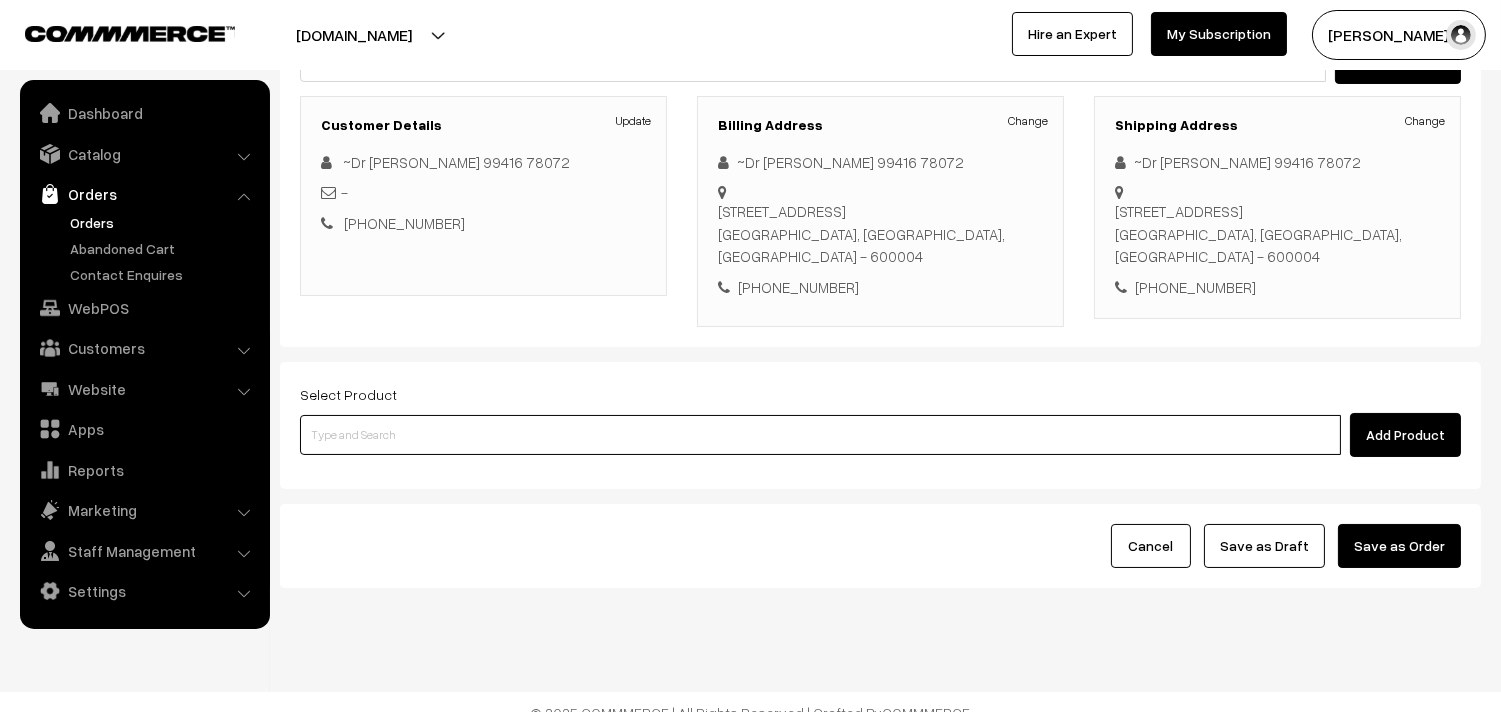 paste on "12th With Rice" 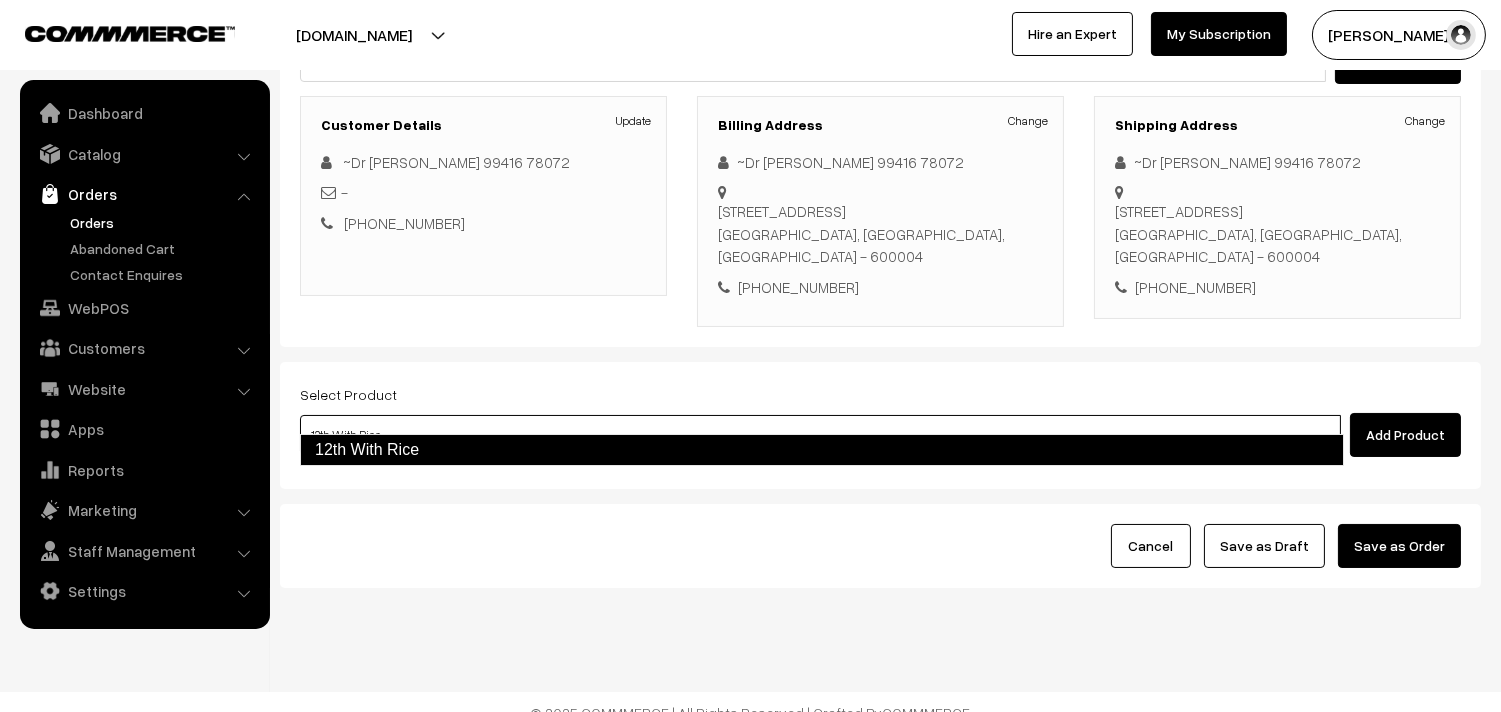 click on "12th With Rice" at bounding box center [822, 450] 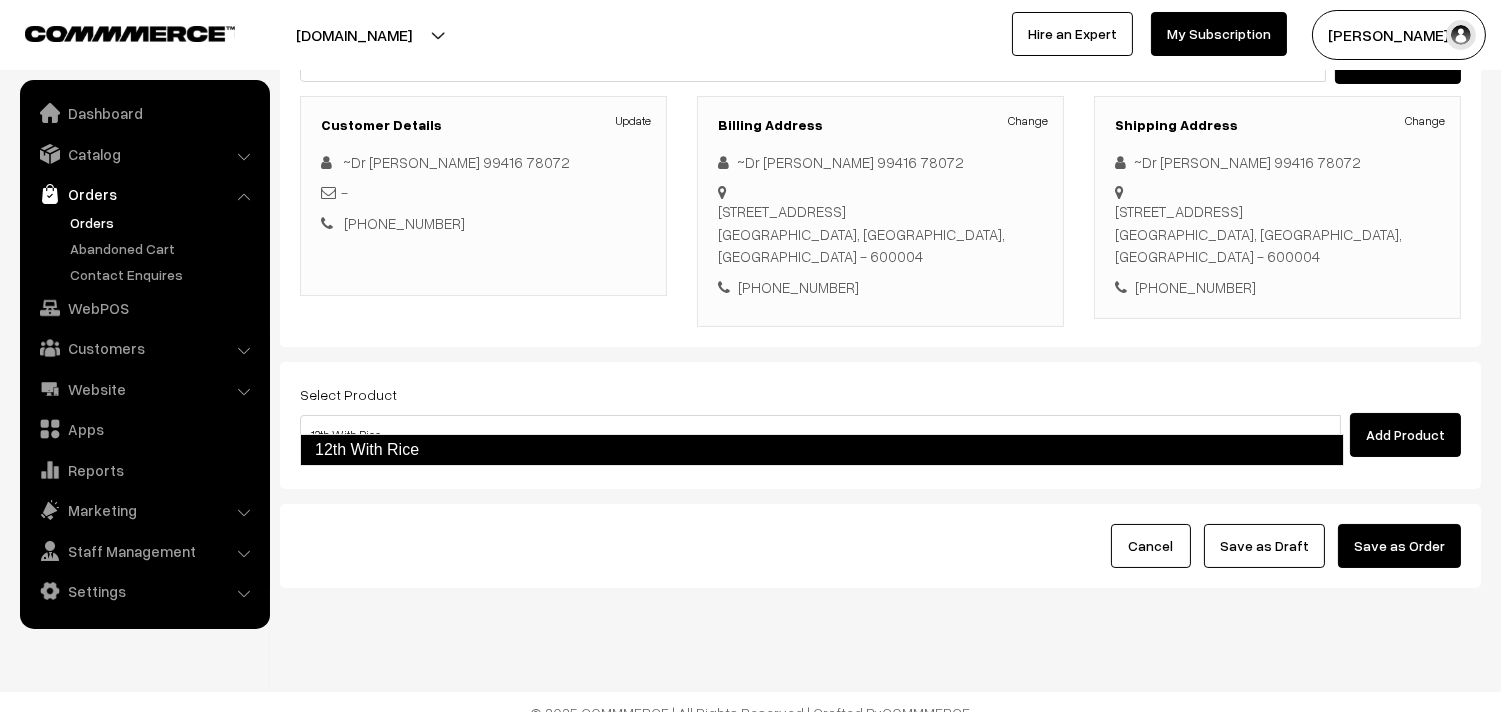 type 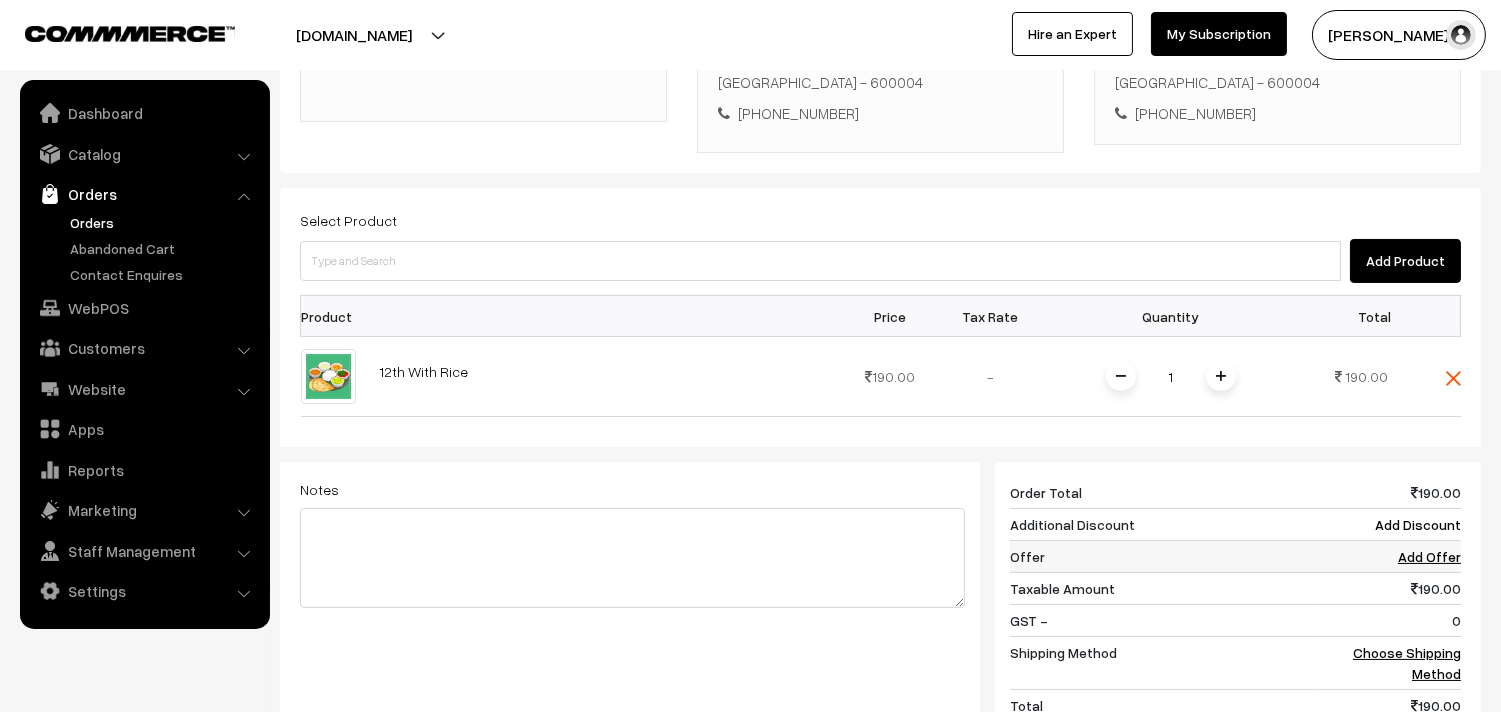 scroll, scrollTop: 694, scrollLeft: 0, axis: vertical 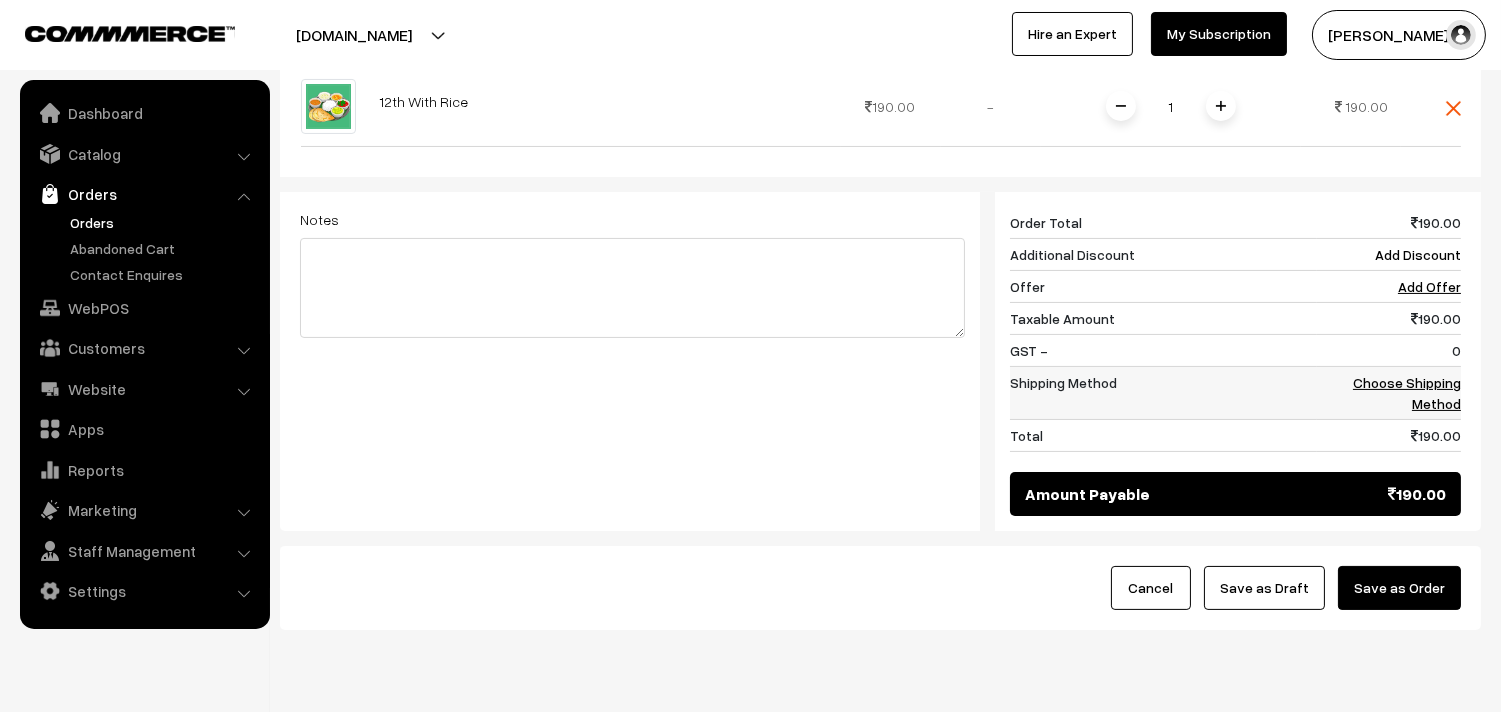 click on "Choose Shipping Method" at bounding box center [1407, 393] 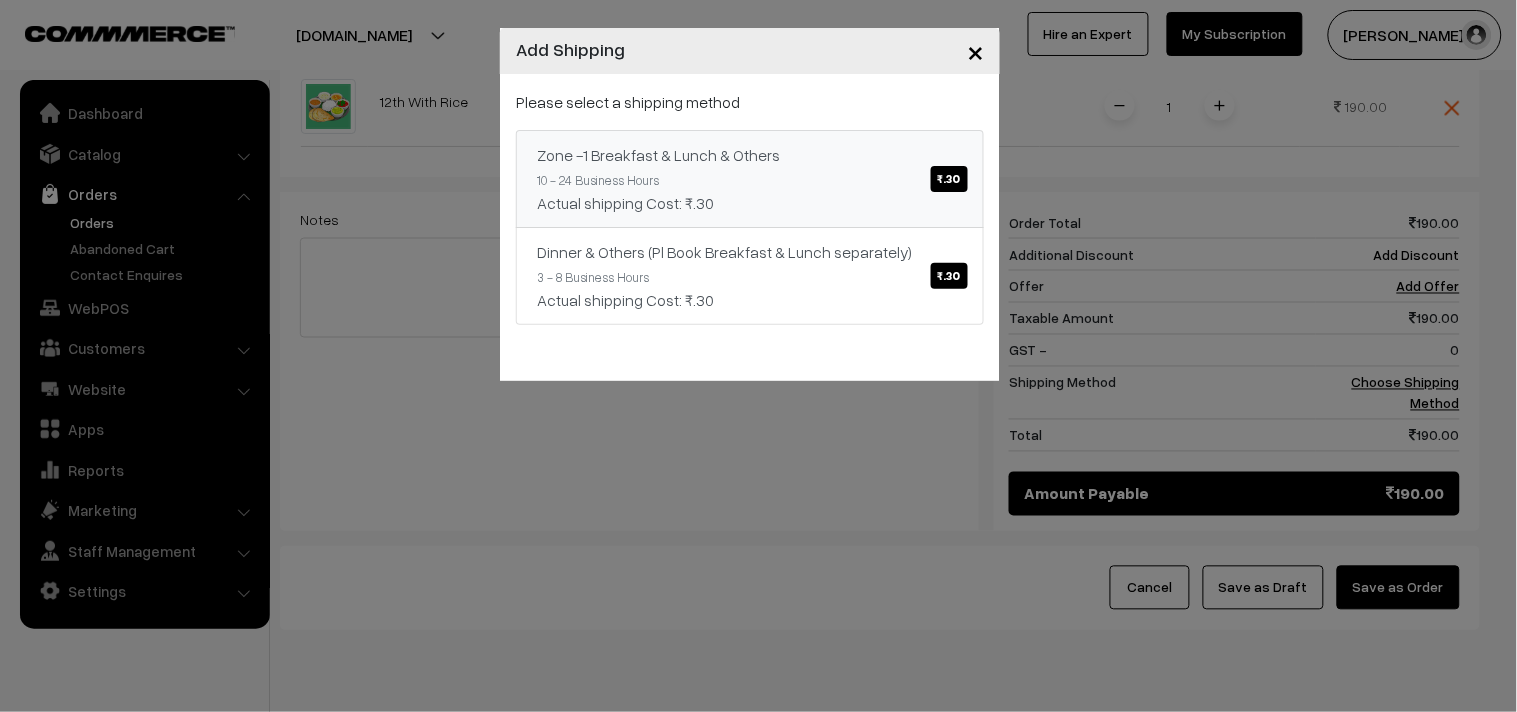 click on "Zone -1  Breakfast & Lunch & Others
₹.30" at bounding box center (750, 155) 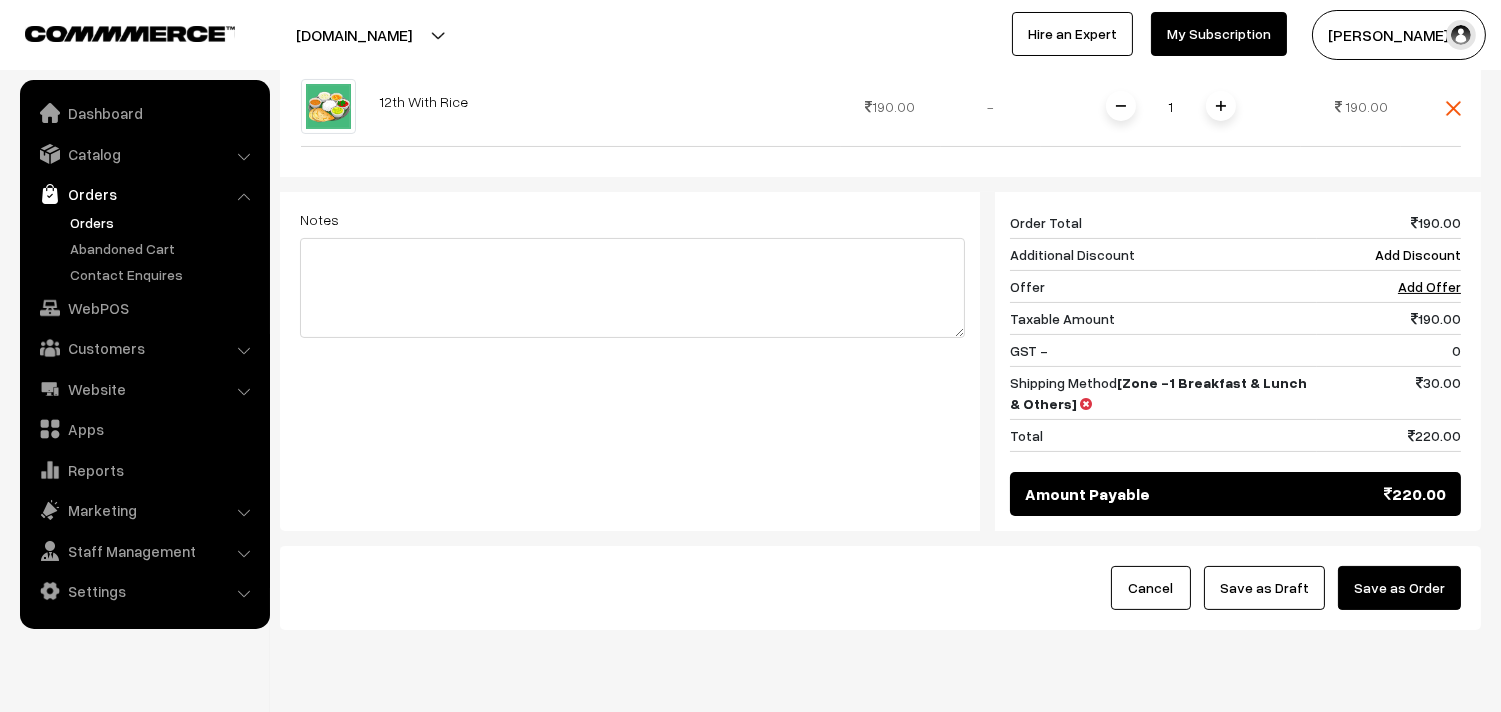 click on "Cancel
Save as Draft
Save as Order" at bounding box center [880, 588] 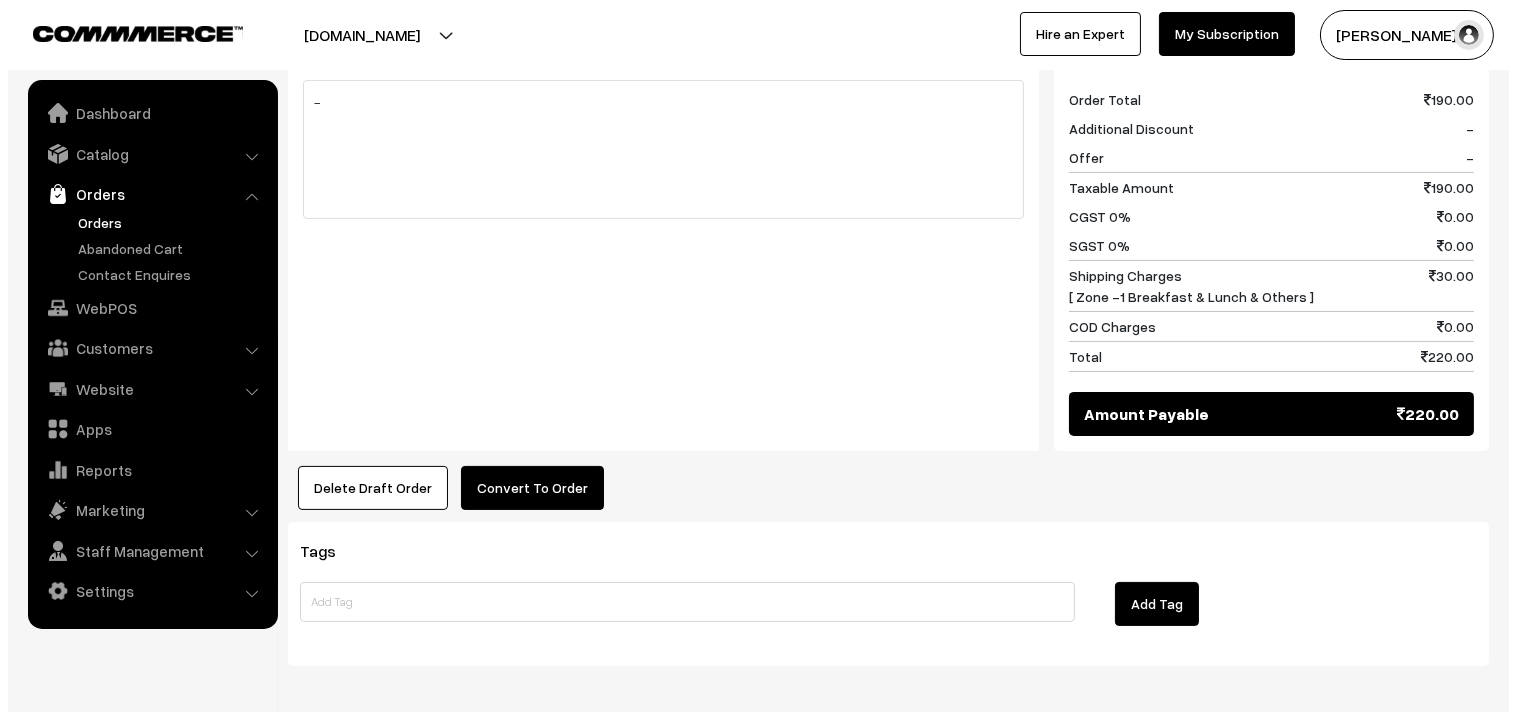 scroll, scrollTop: 821, scrollLeft: 0, axis: vertical 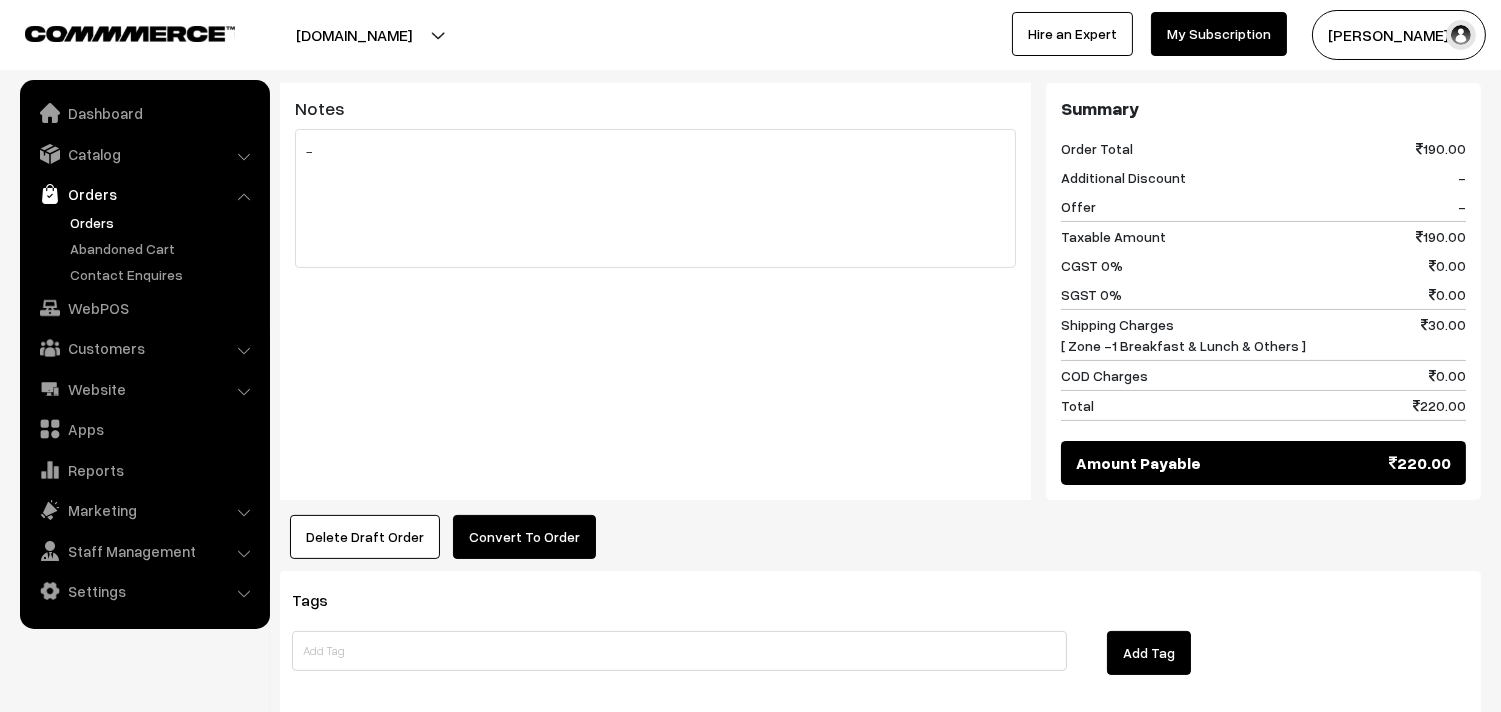 click on "Notes
-" at bounding box center [655, 292] 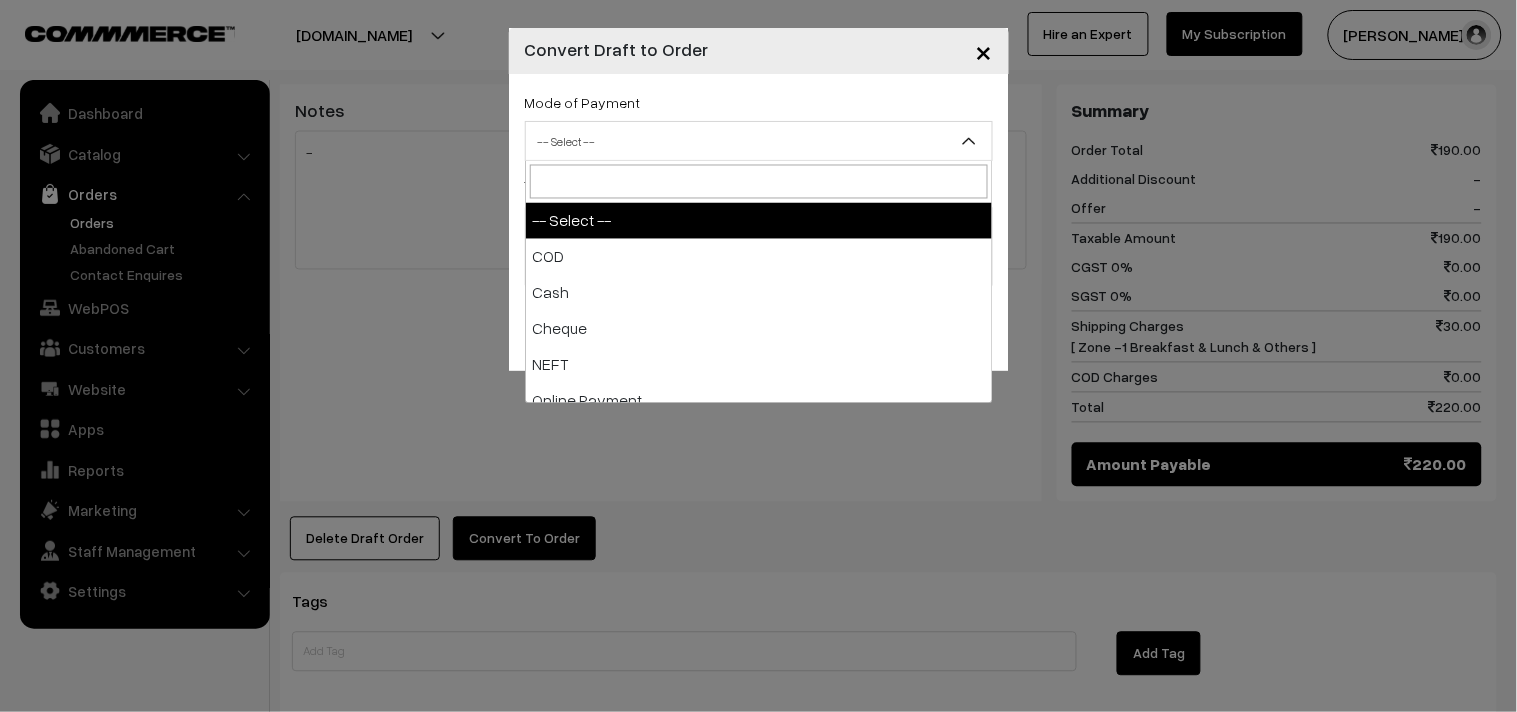 click on "-- Select --" at bounding box center (759, 141) 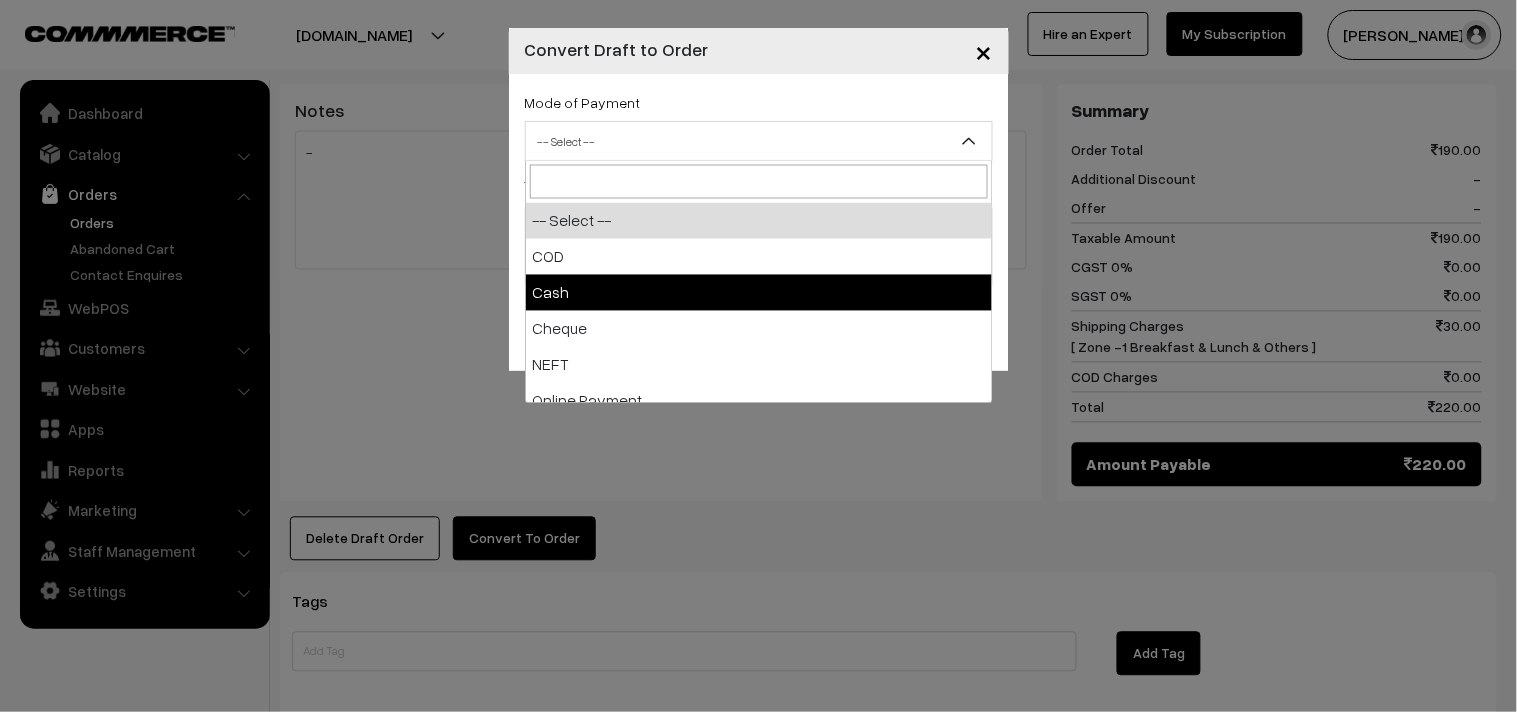 select on "2" 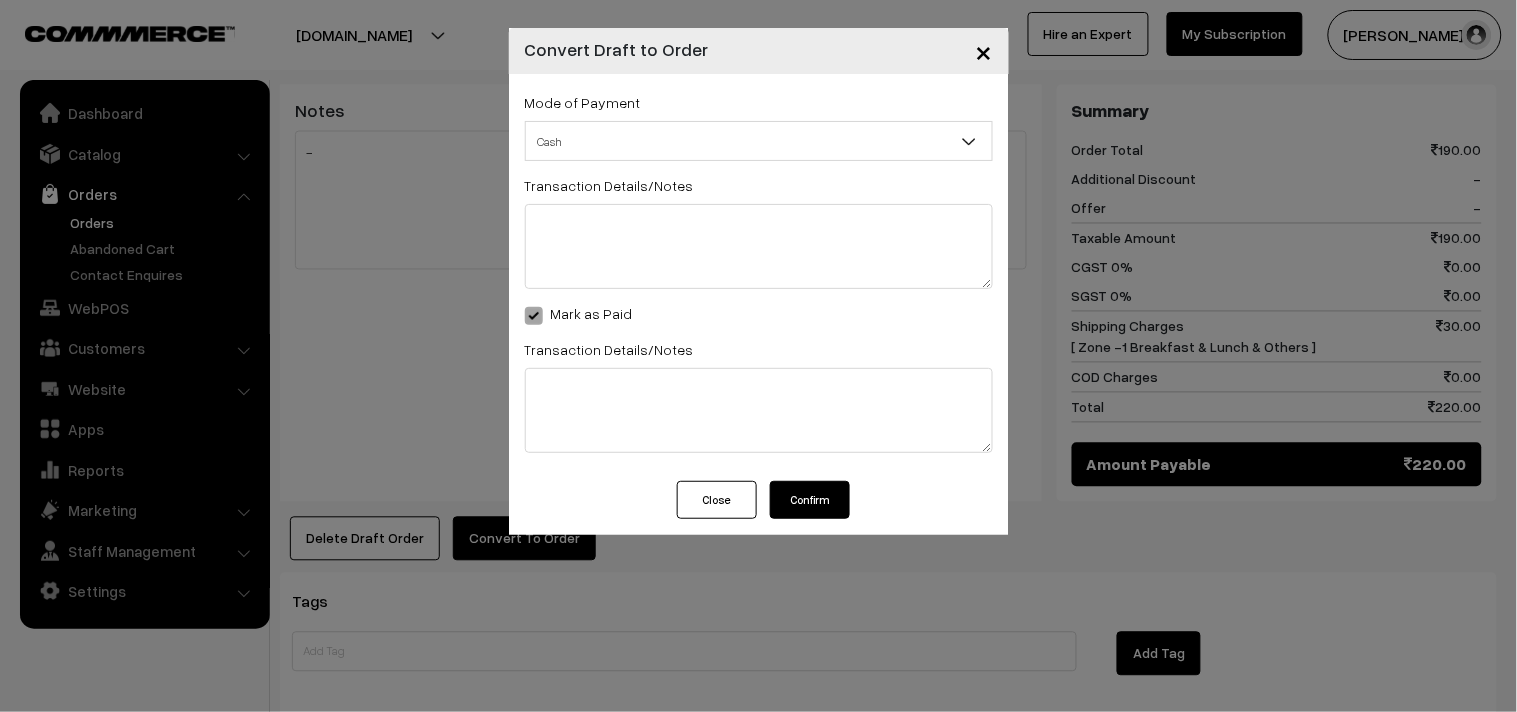 click on "Confirm" at bounding box center (810, 500) 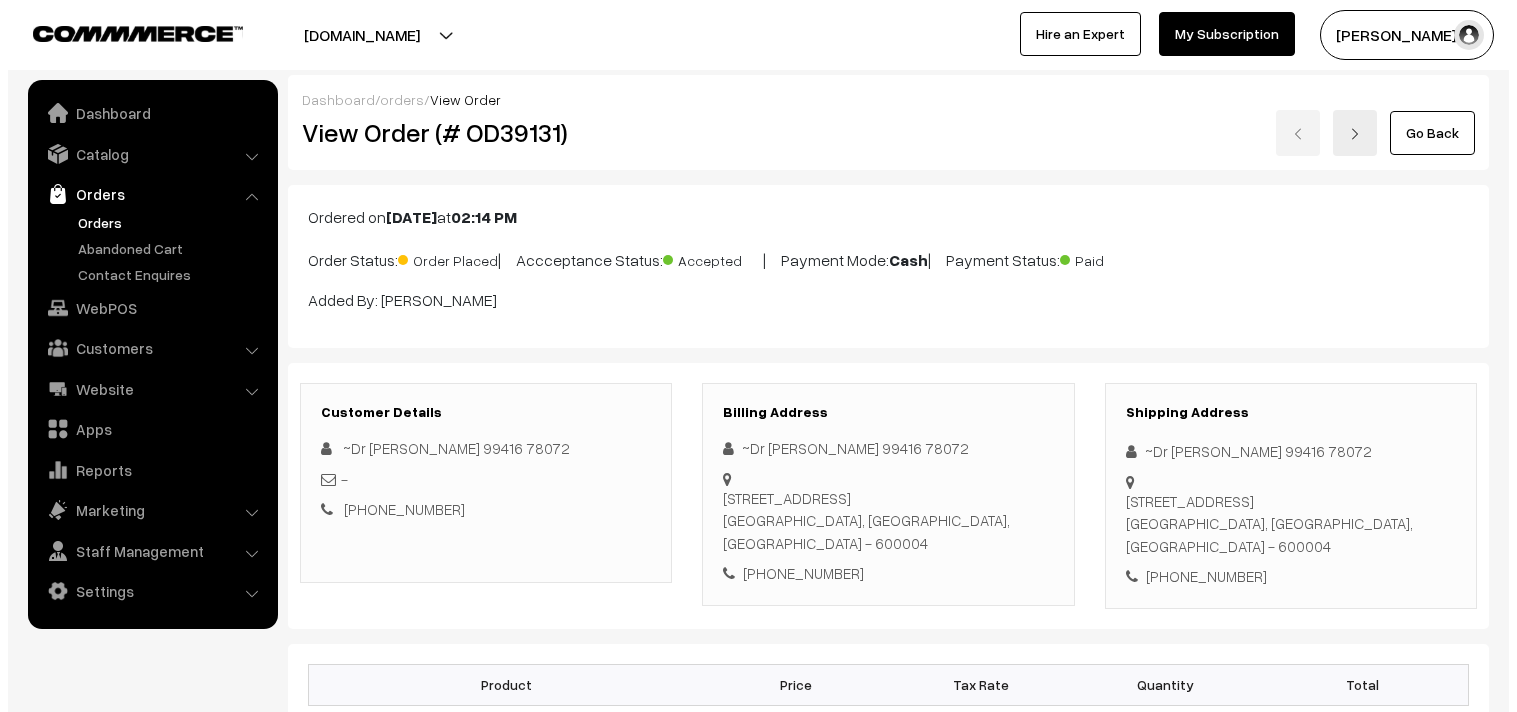 scroll, scrollTop: 821, scrollLeft: 0, axis: vertical 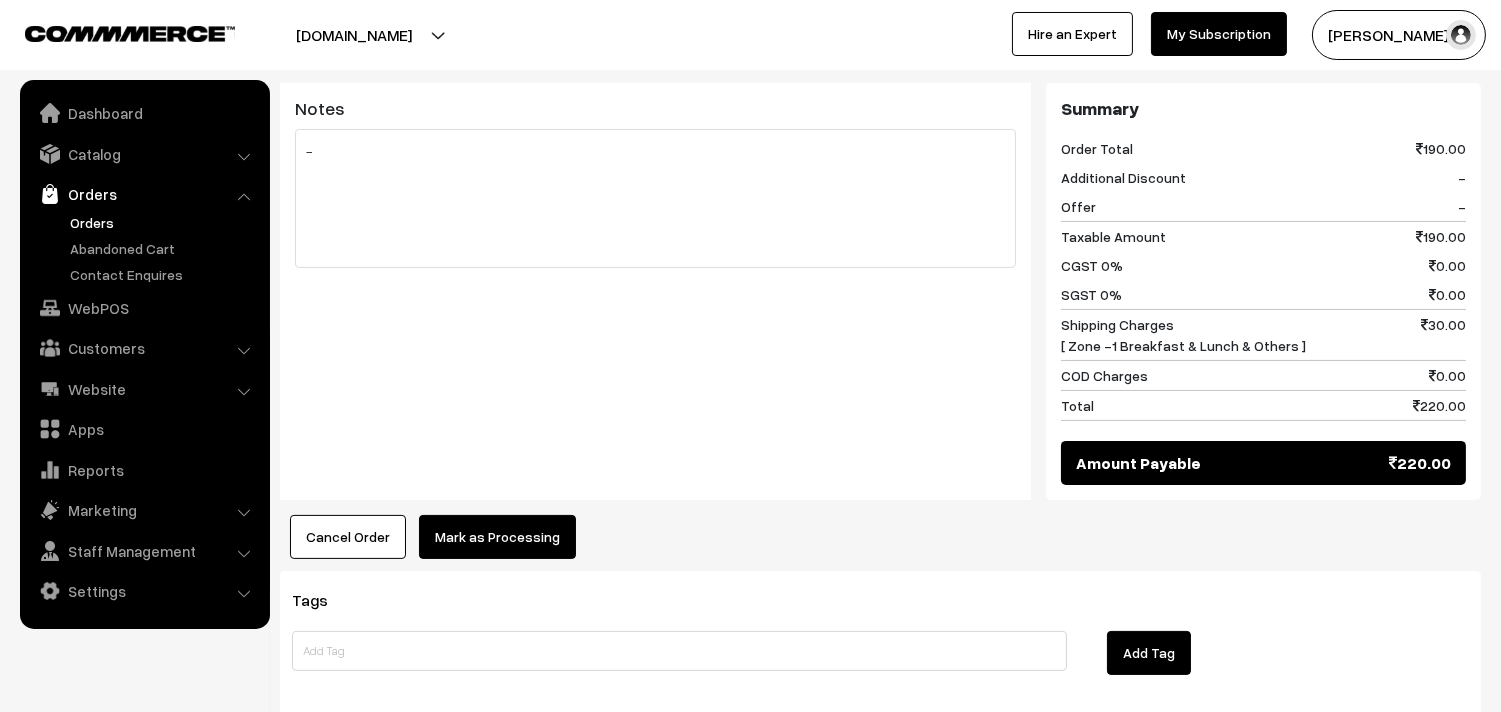 click on "Mark as Processing" at bounding box center [497, 537] 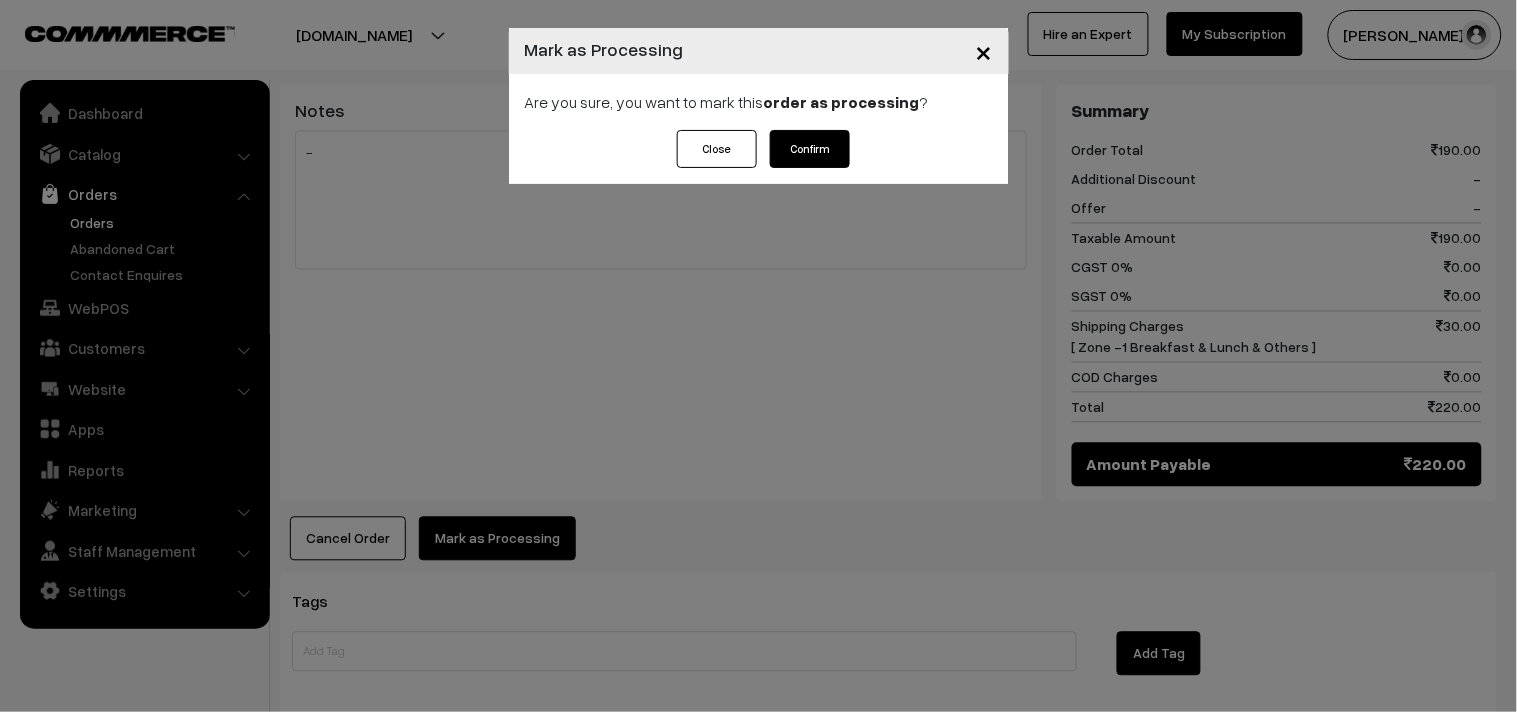 click on "Confirm" at bounding box center [810, 149] 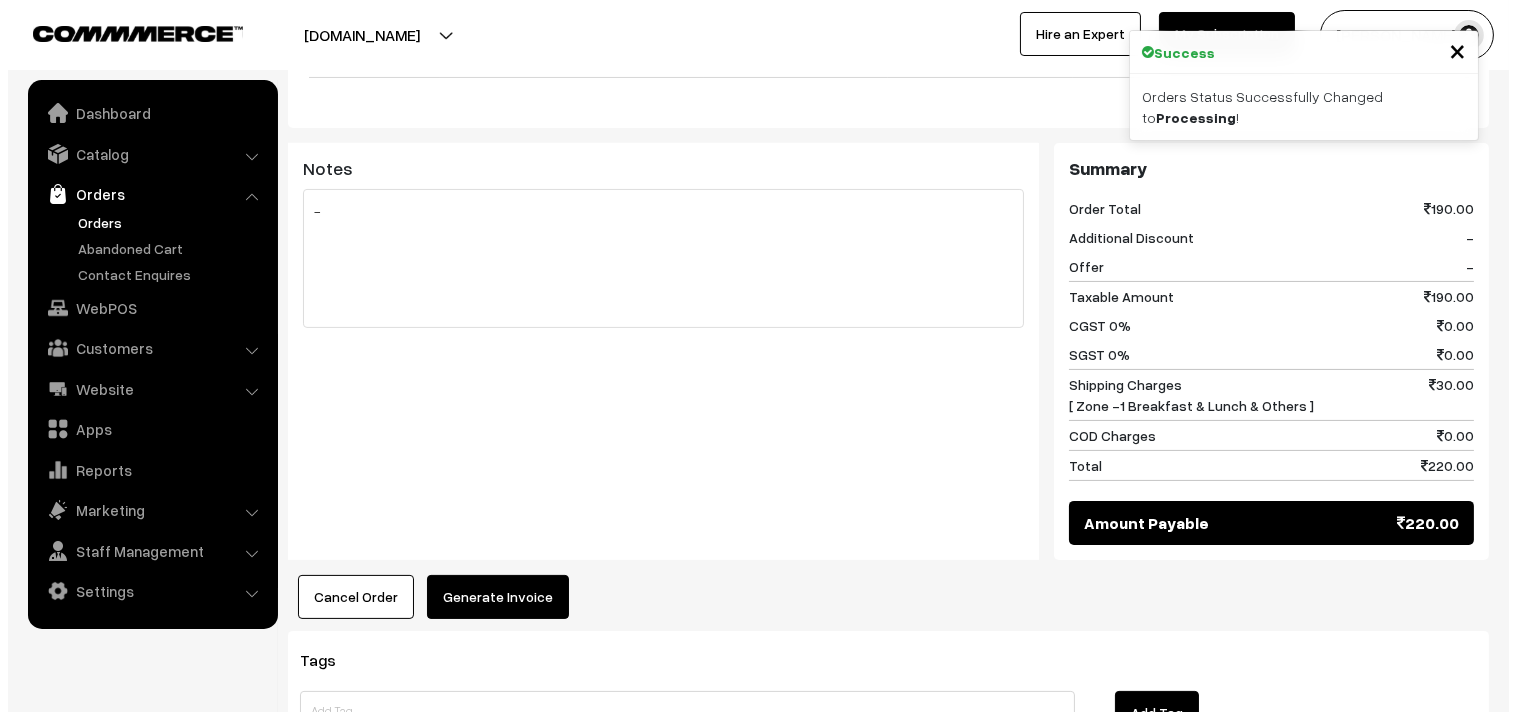 scroll, scrollTop: 821, scrollLeft: 0, axis: vertical 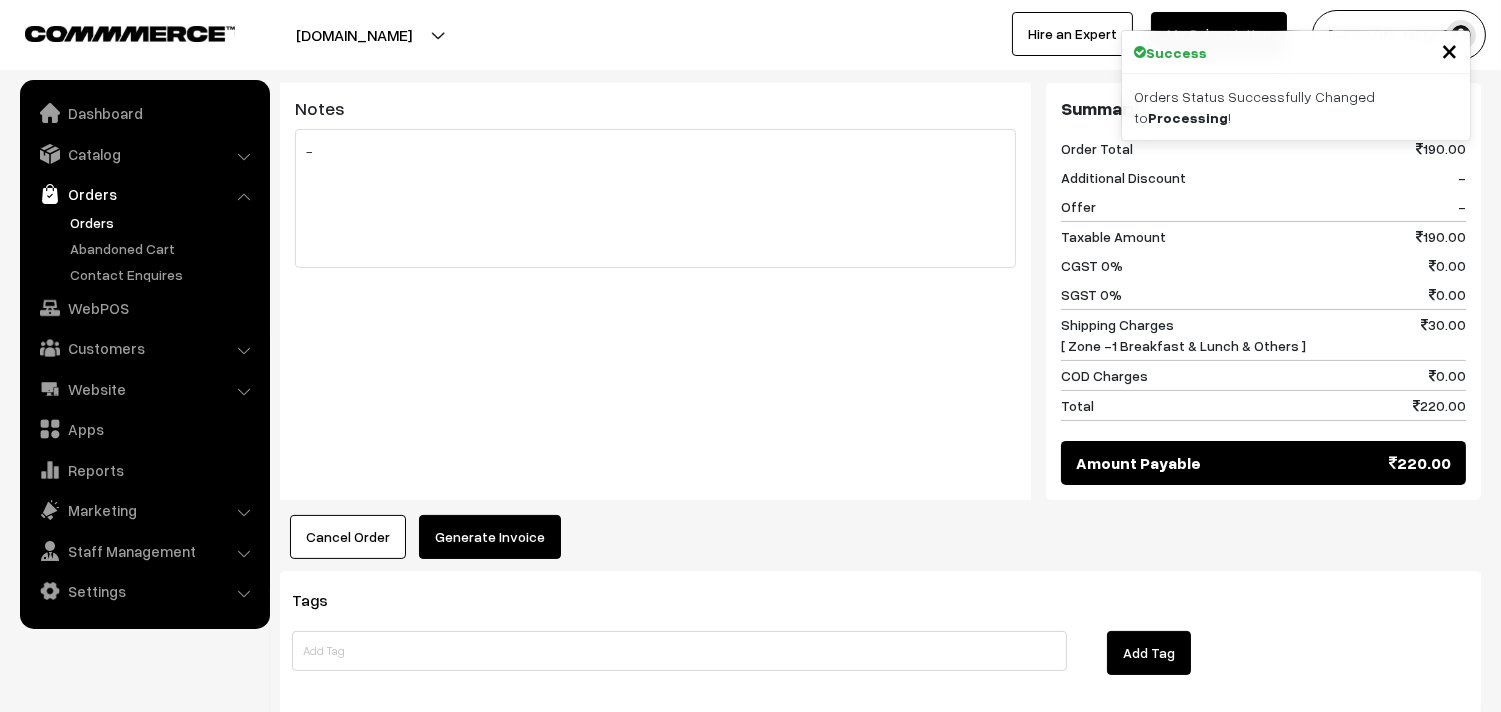 click on "Generate Invoice" at bounding box center [490, 537] 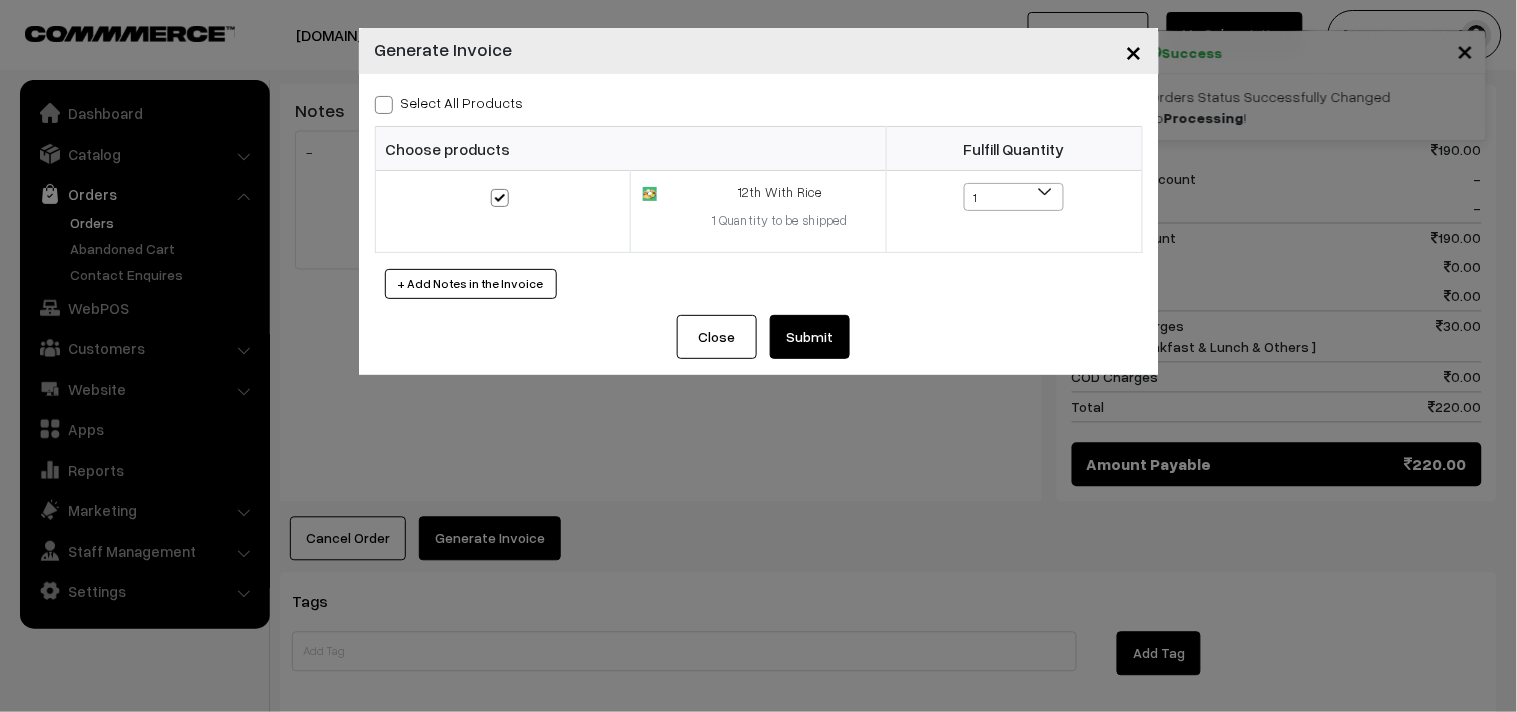 click on "Select All Products
Choose products
Fulfill Quantity
1 1" at bounding box center [759, 194] 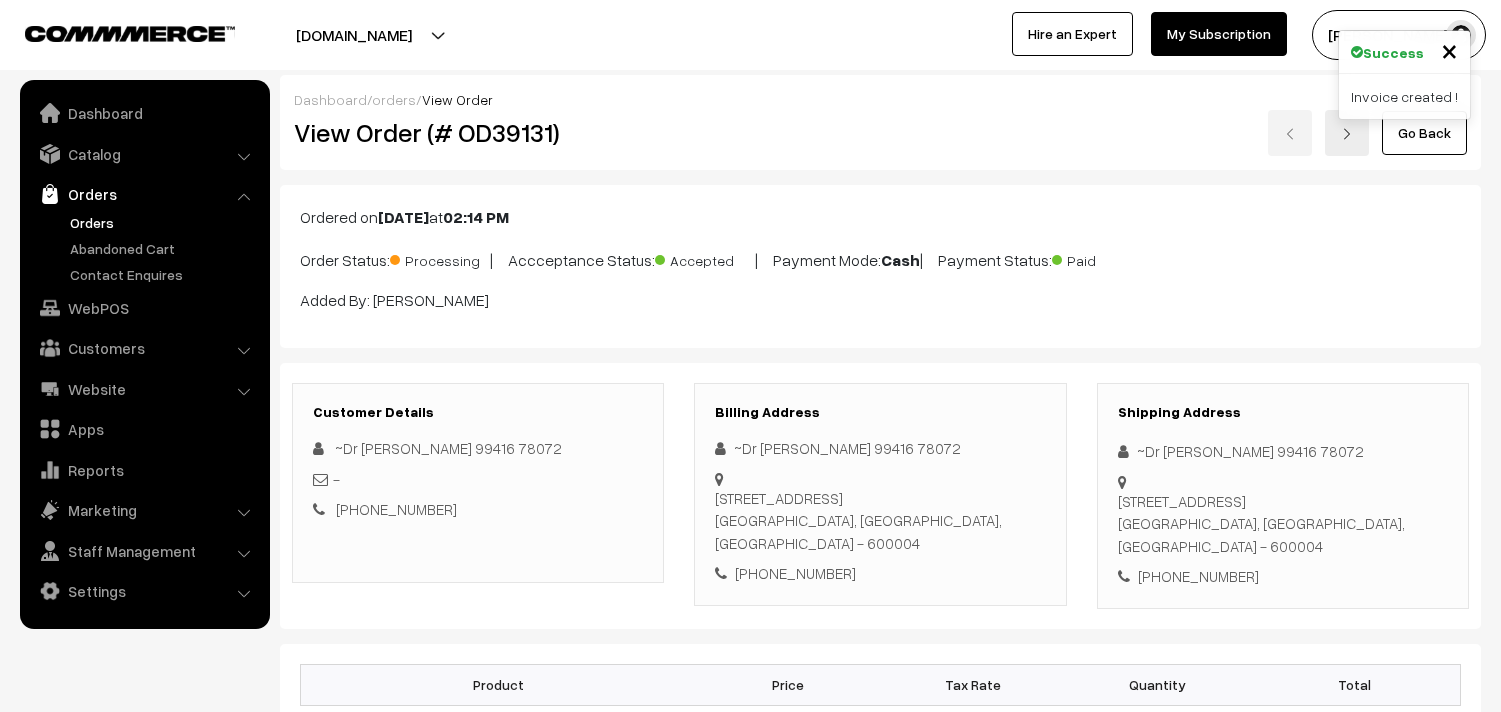 scroll, scrollTop: 1154, scrollLeft: 0, axis: vertical 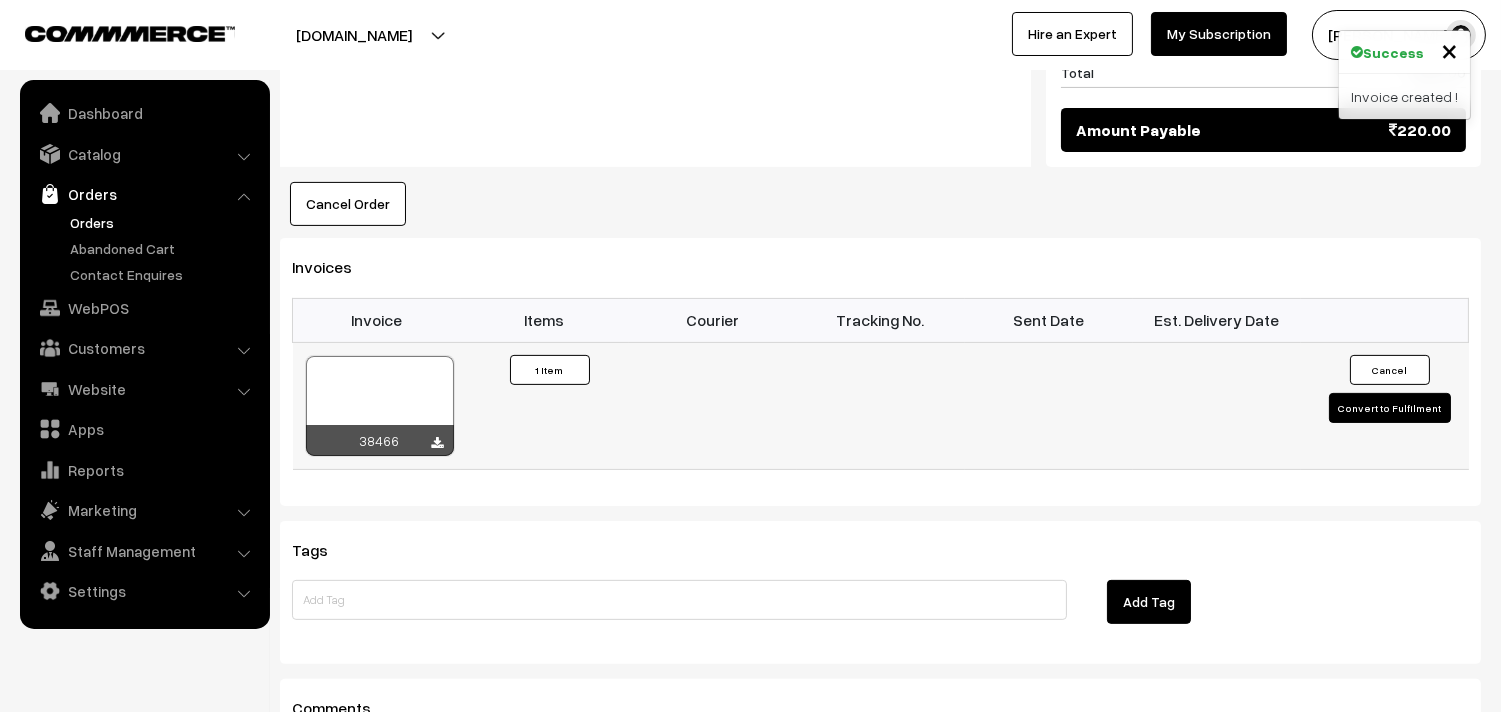 click at bounding box center [380, 406] 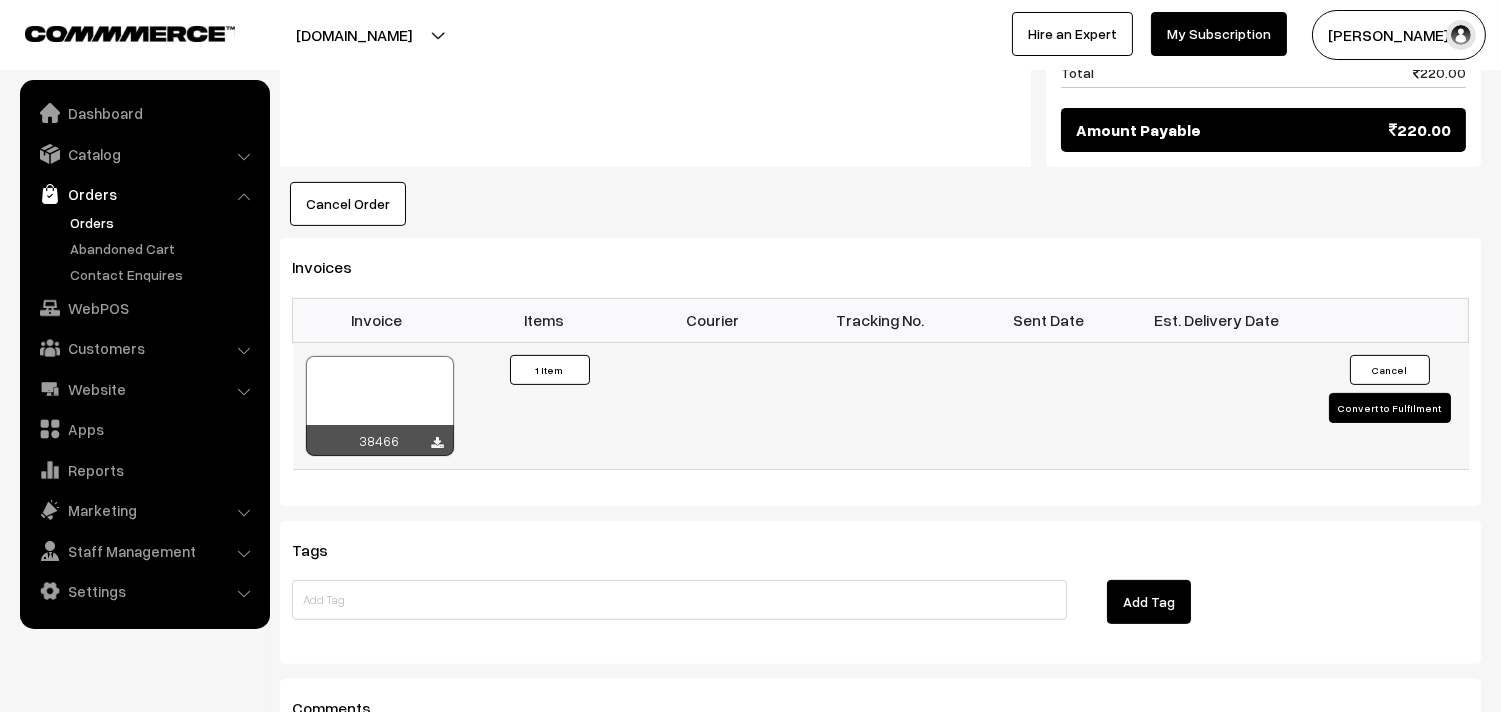 click at bounding box center [380, 406] 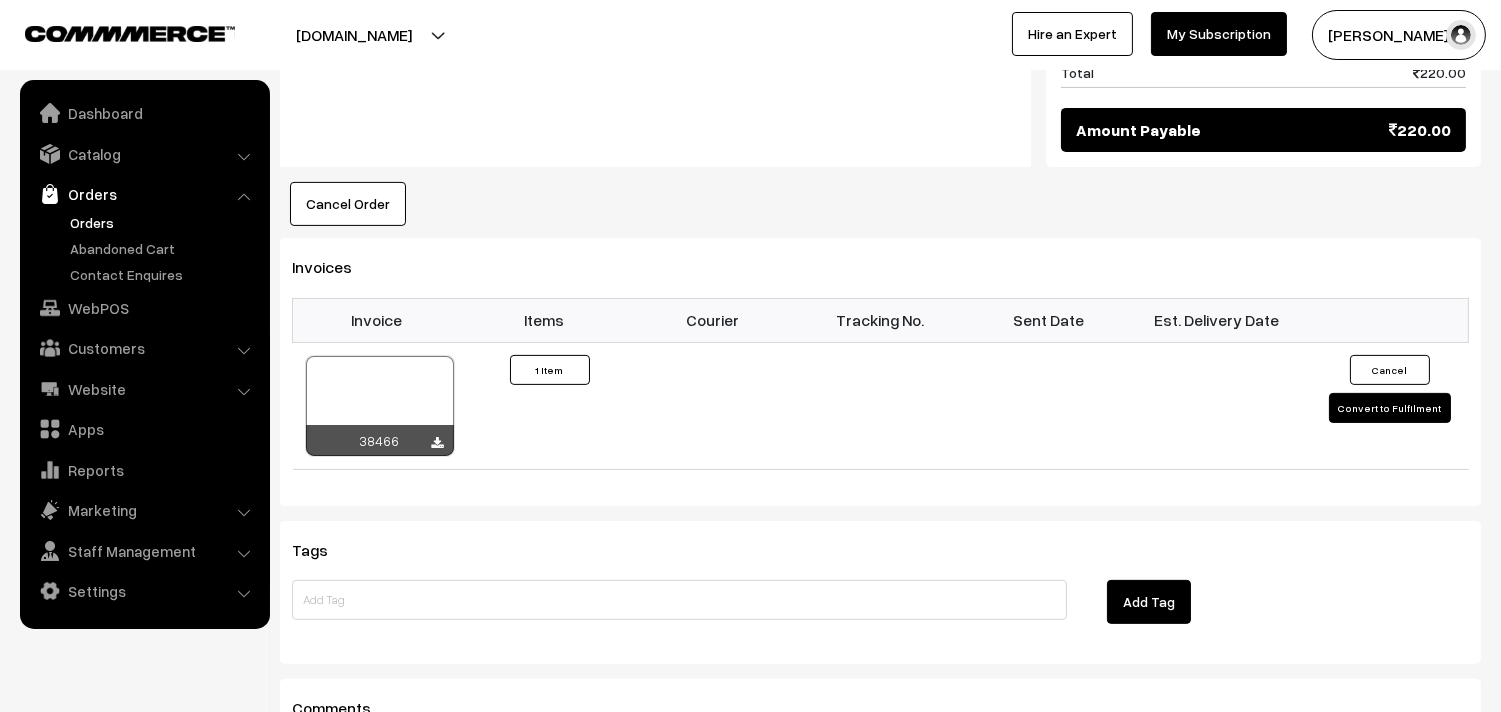 click on "Orders" at bounding box center [164, 222] 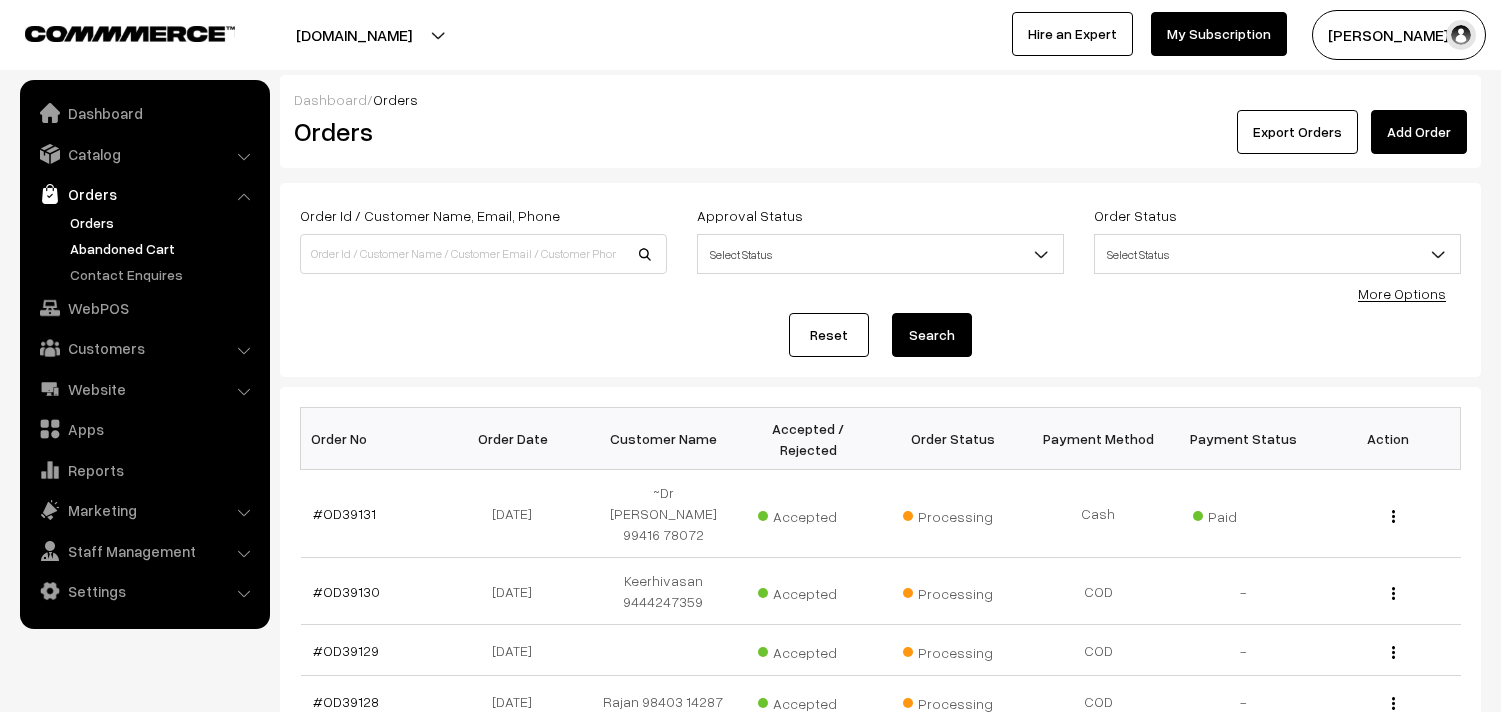 scroll, scrollTop: 0, scrollLeft: 0, axis: both 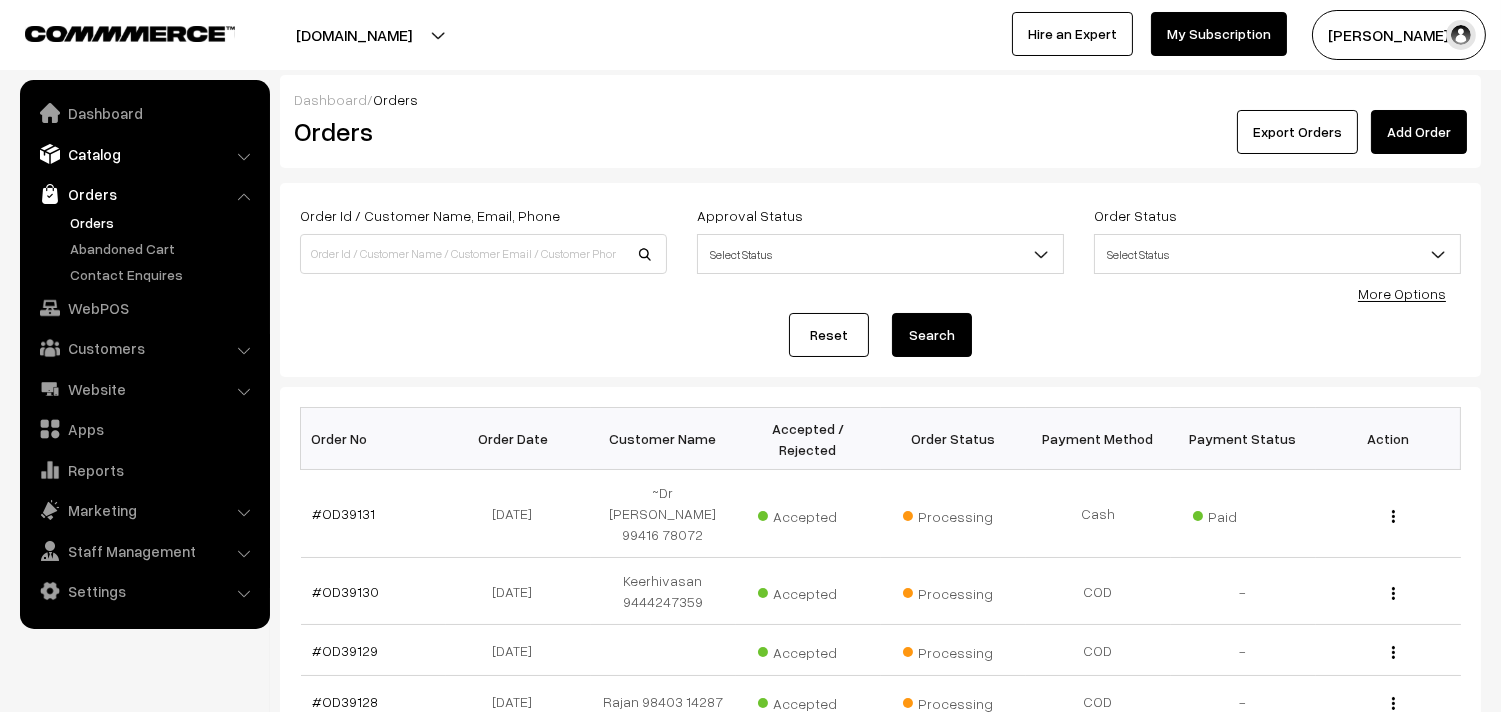click on "Catalog" at bounding box center (144, 154) 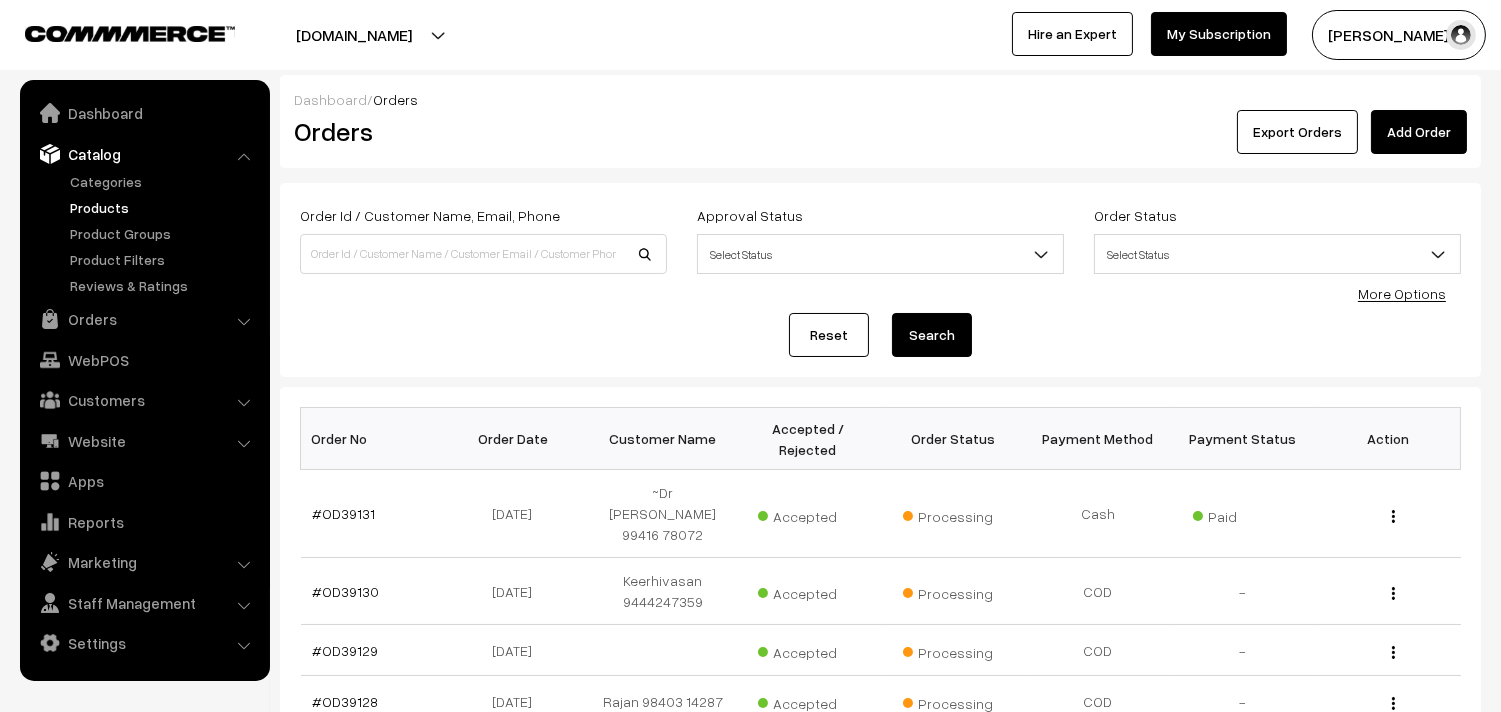 click on "Products" at bounding box center [164, 207] 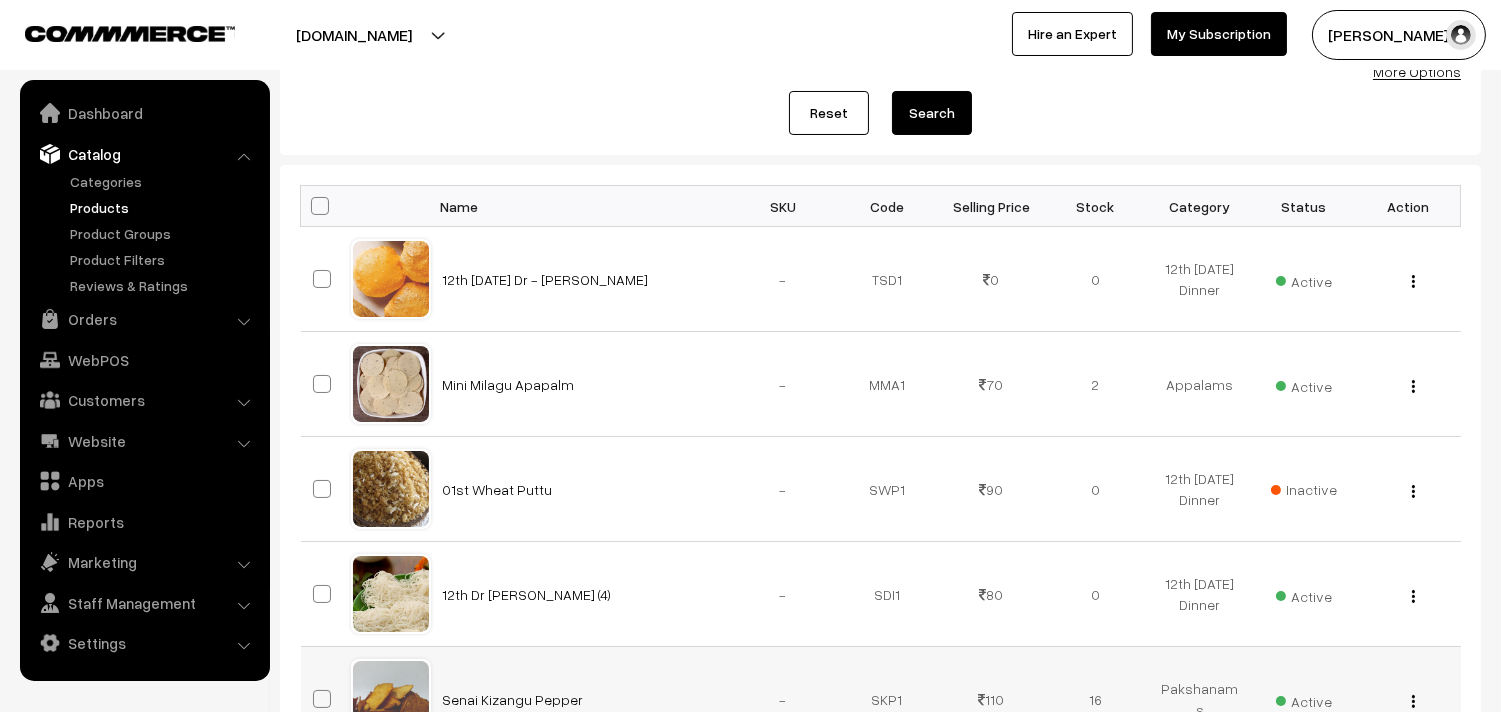 scroll, scrollTop: 111, scrollLeft: 0, axis: vertical 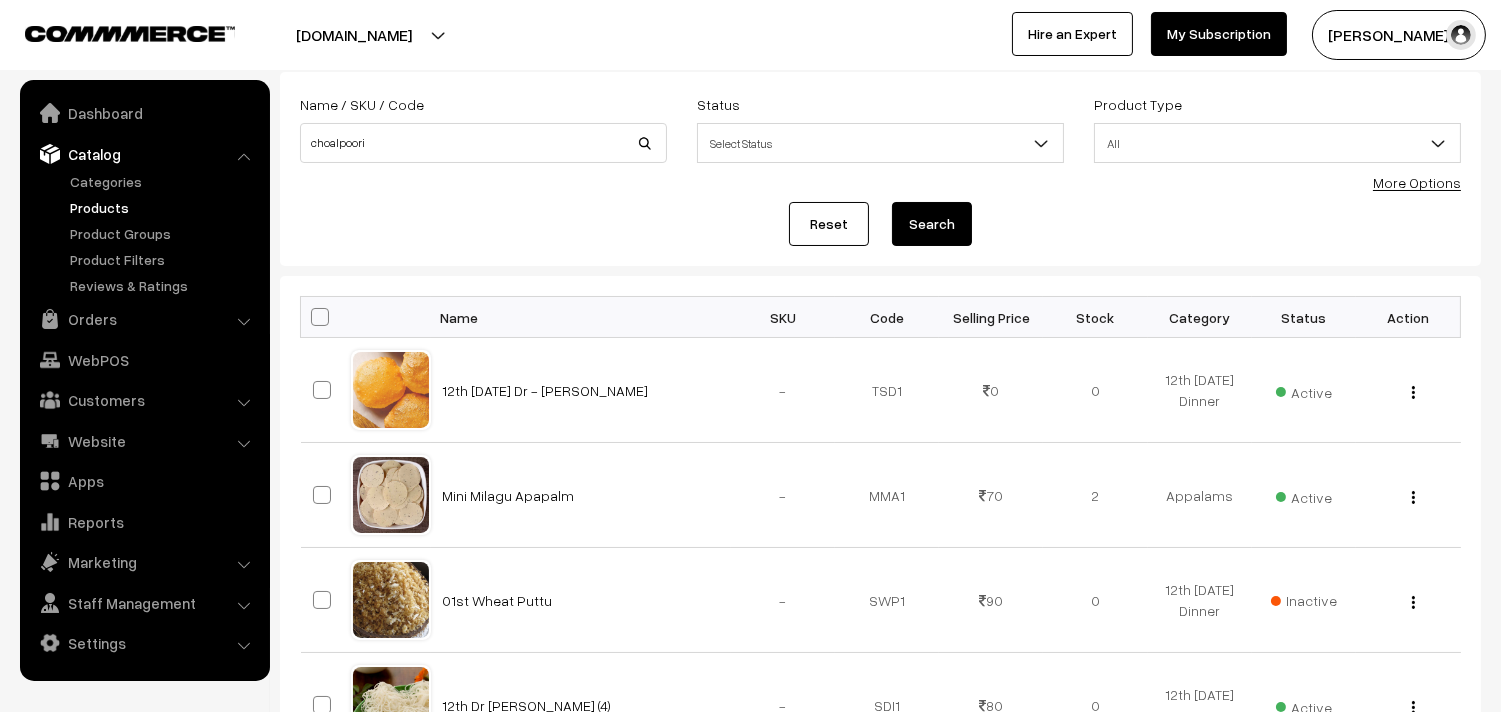 type on "choalpoori" 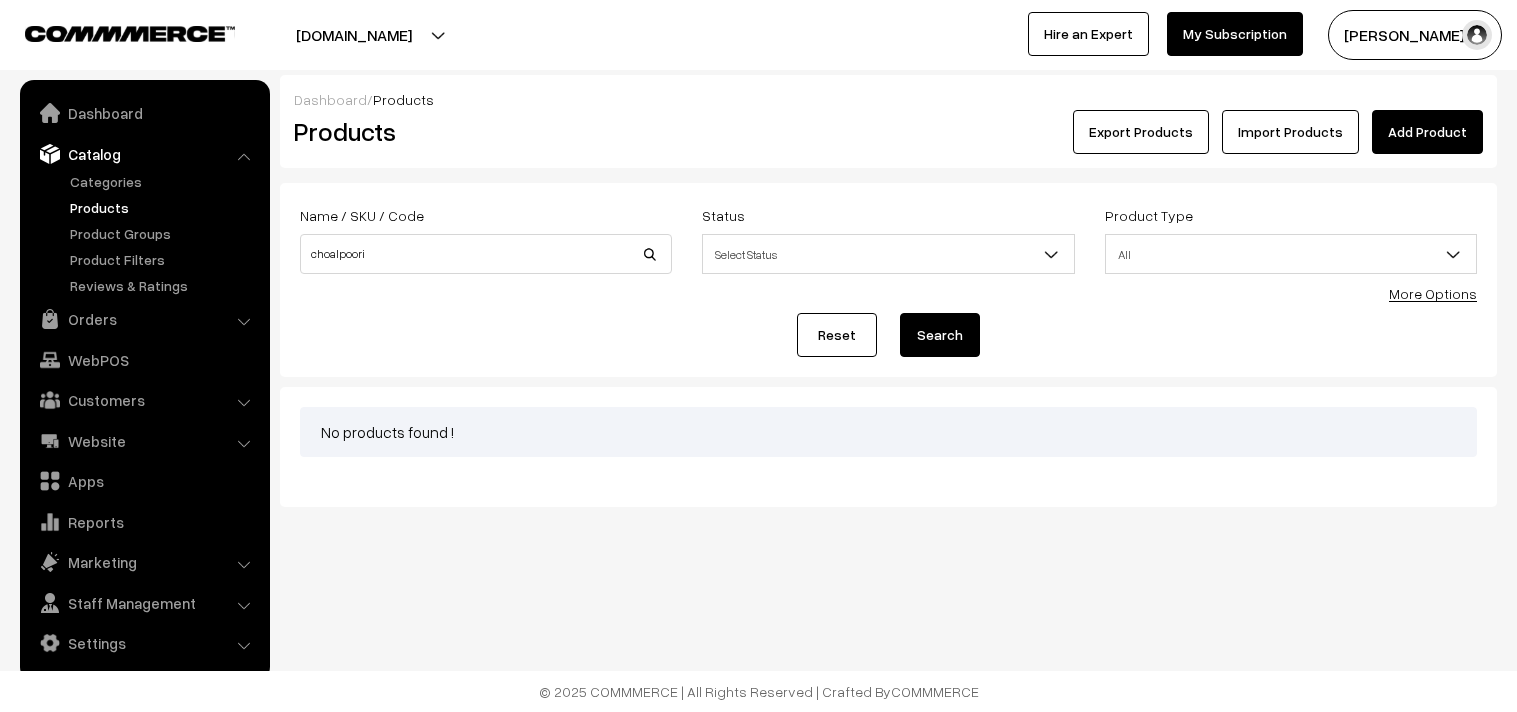 scroll, scrollTop: 0, scrollLeft: 0, axis: both 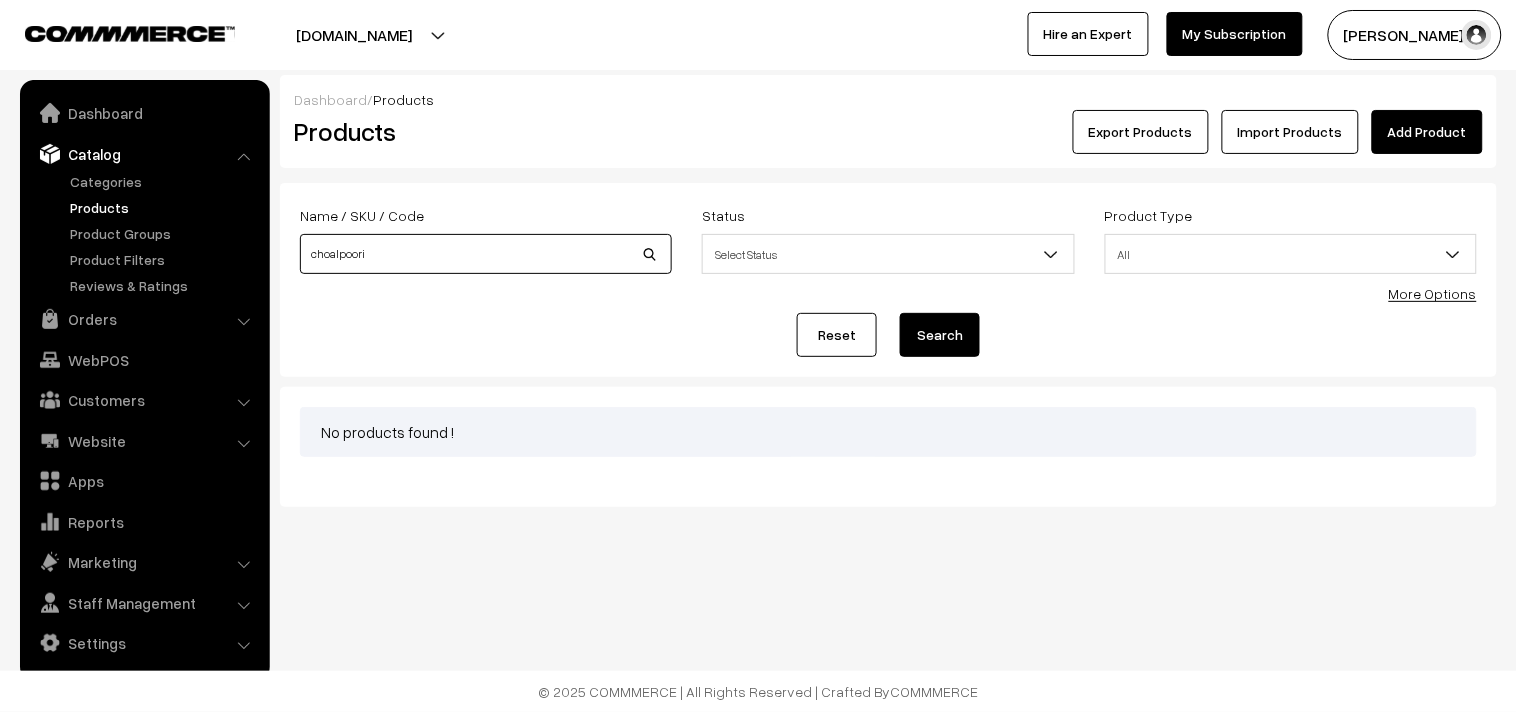 click on "choalpoori" at bounding box center (486, 254) 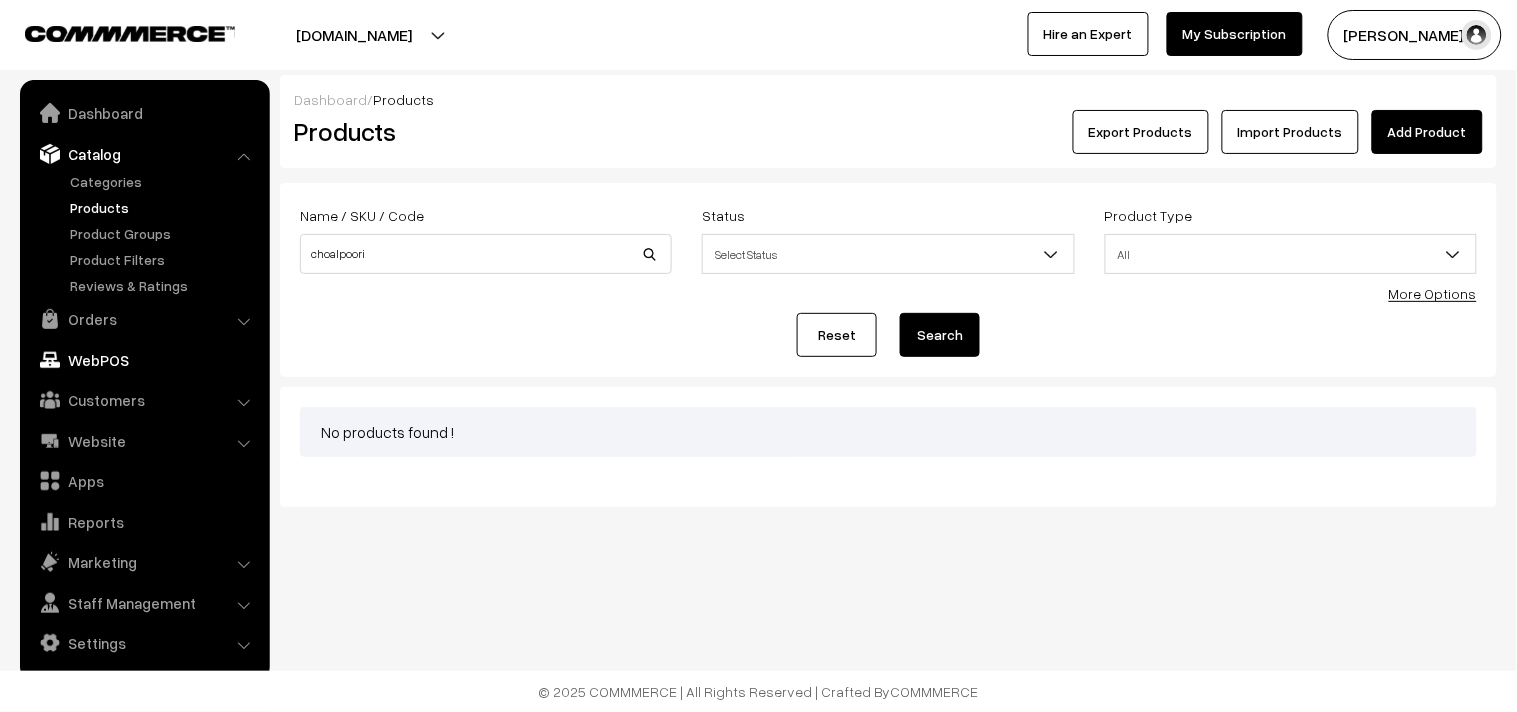 click on "WebPOS" at bounding box center (144, 360) 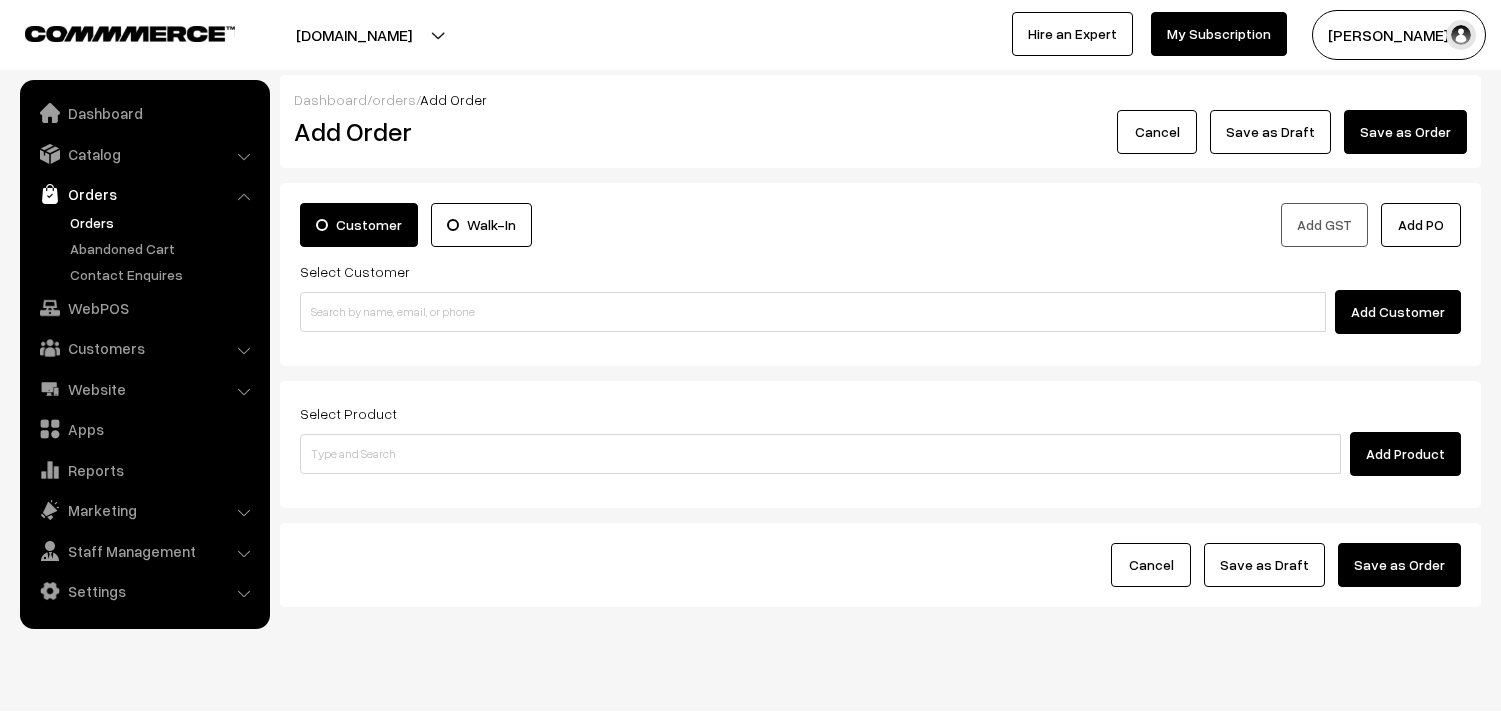 scroll, scrollTop: 0, scrollLeft: 0, axis: both 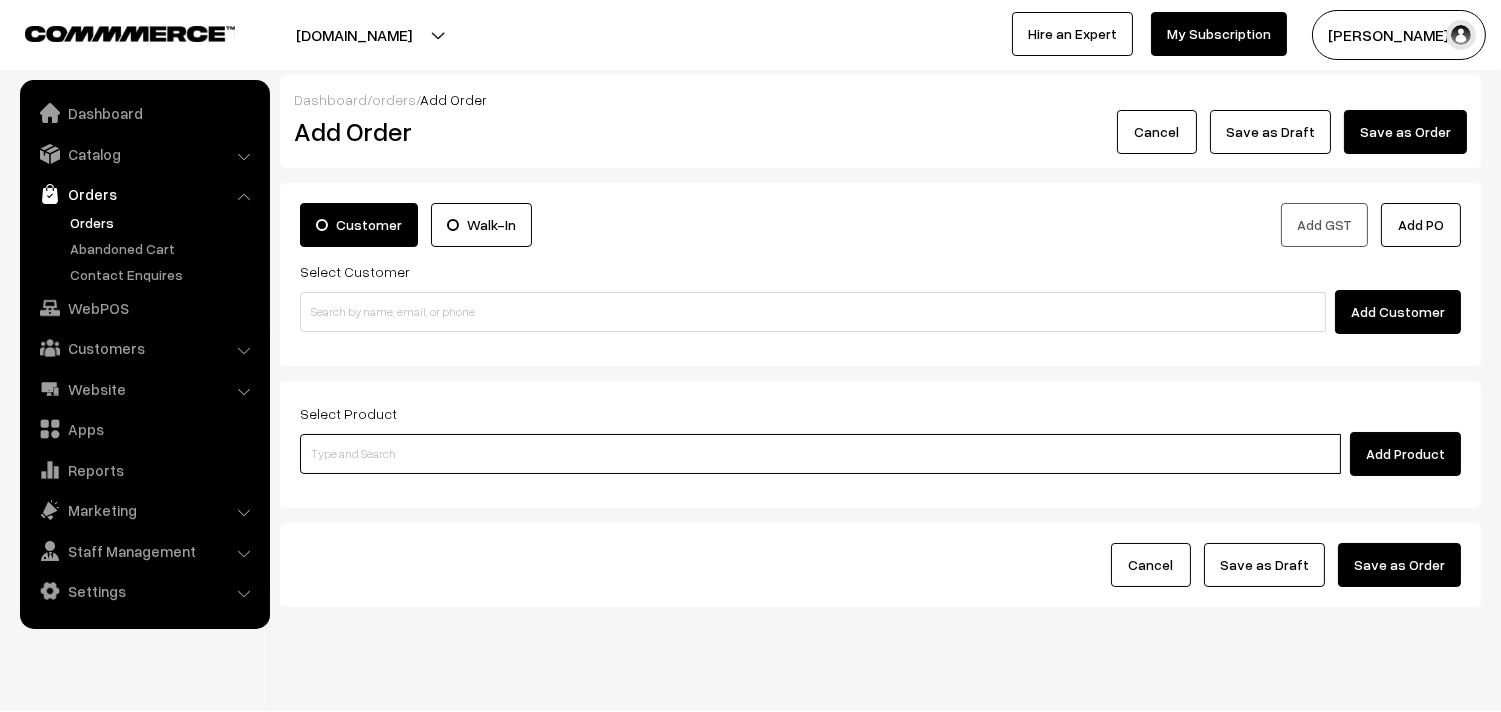 click at bounding box center [820, 454] 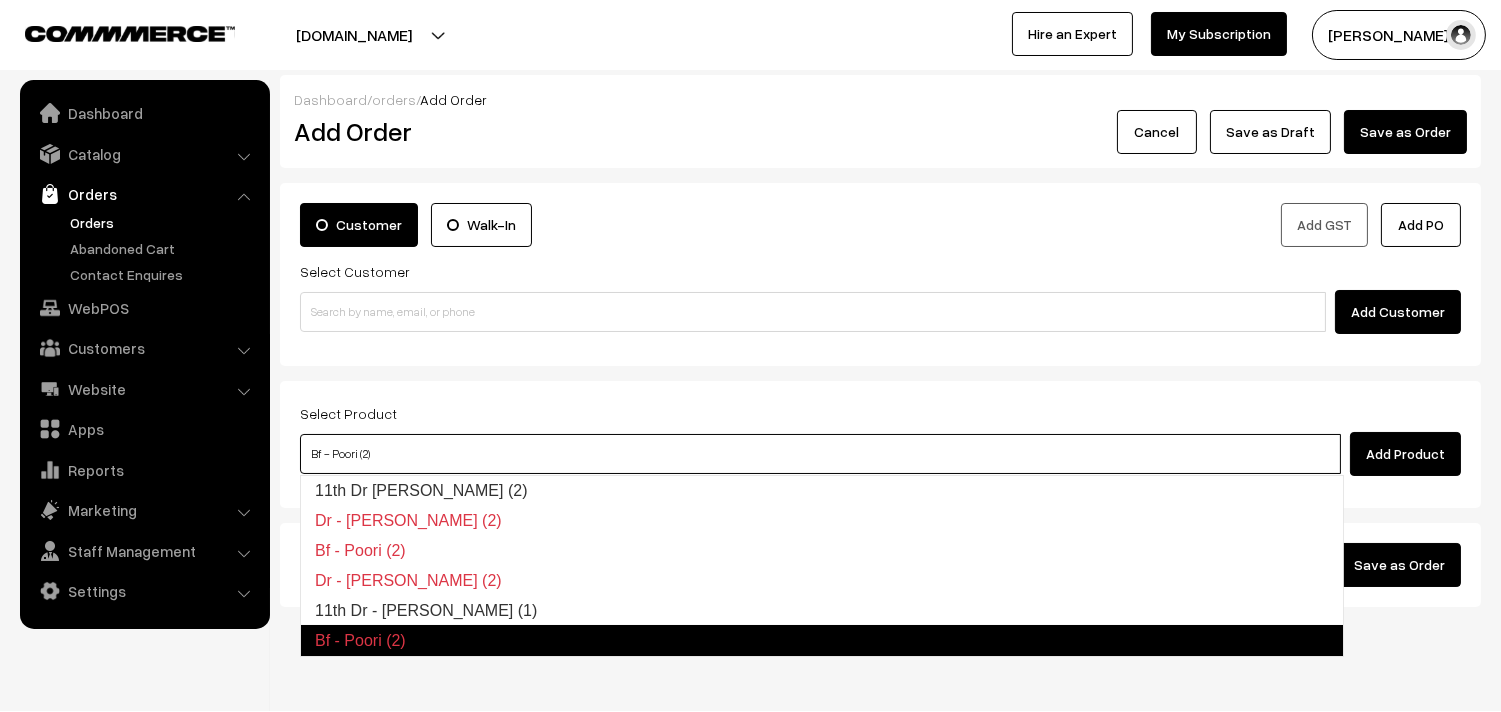 type on "11th Dr - Chola Poori (1)" 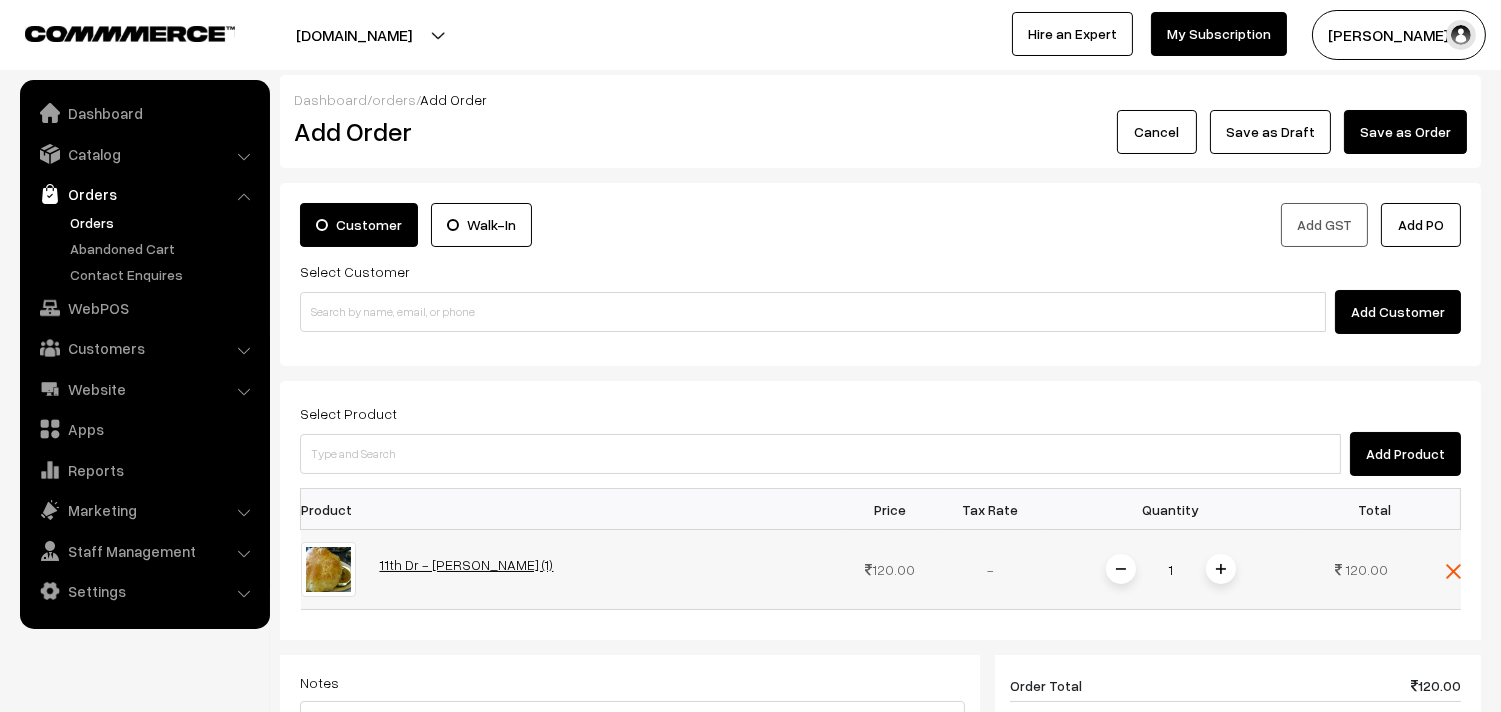 click on "11th Dr - [PERSON_NAME] (1)" at bounding box center [467, 564] 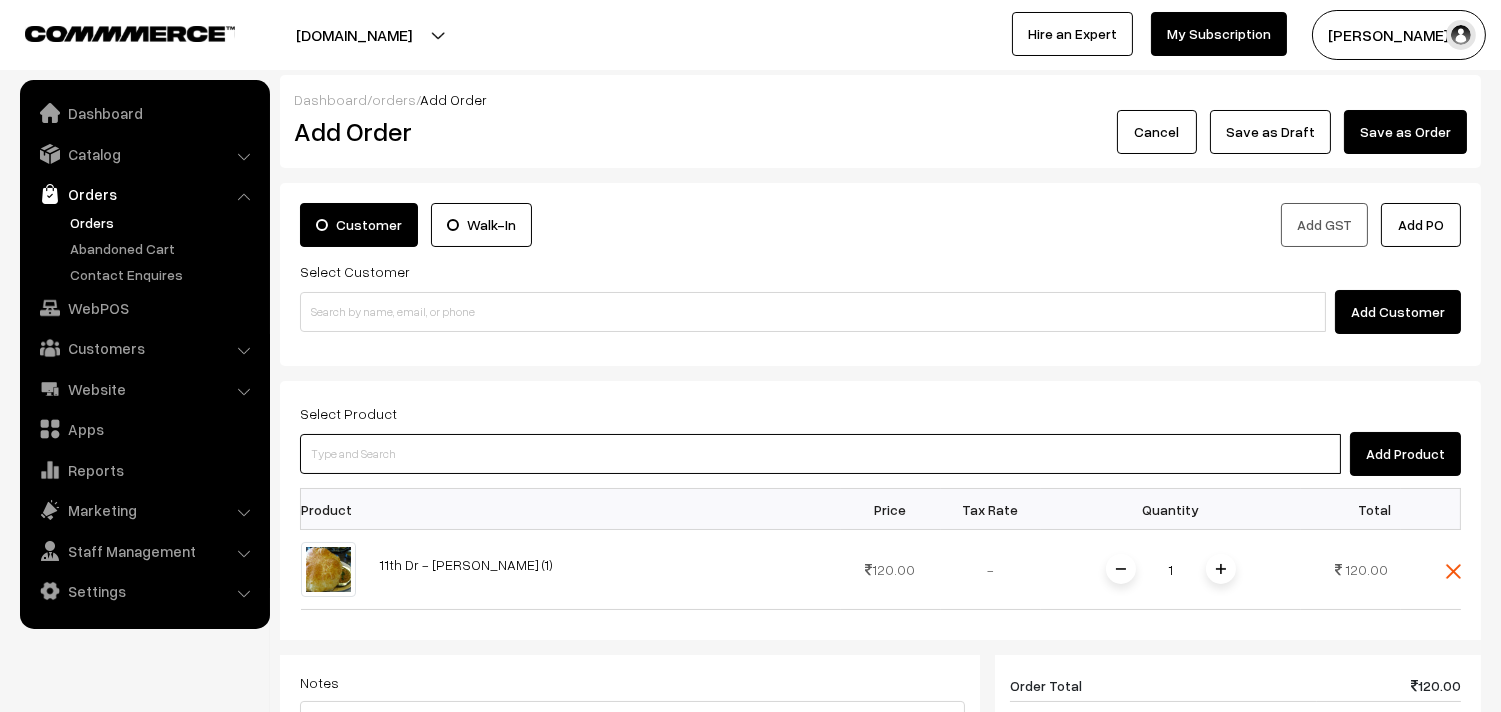 drag, startPoint x: 410, startPoint y: 452, endPoint x: 372, endPoint y: 392, distance: 71.021126 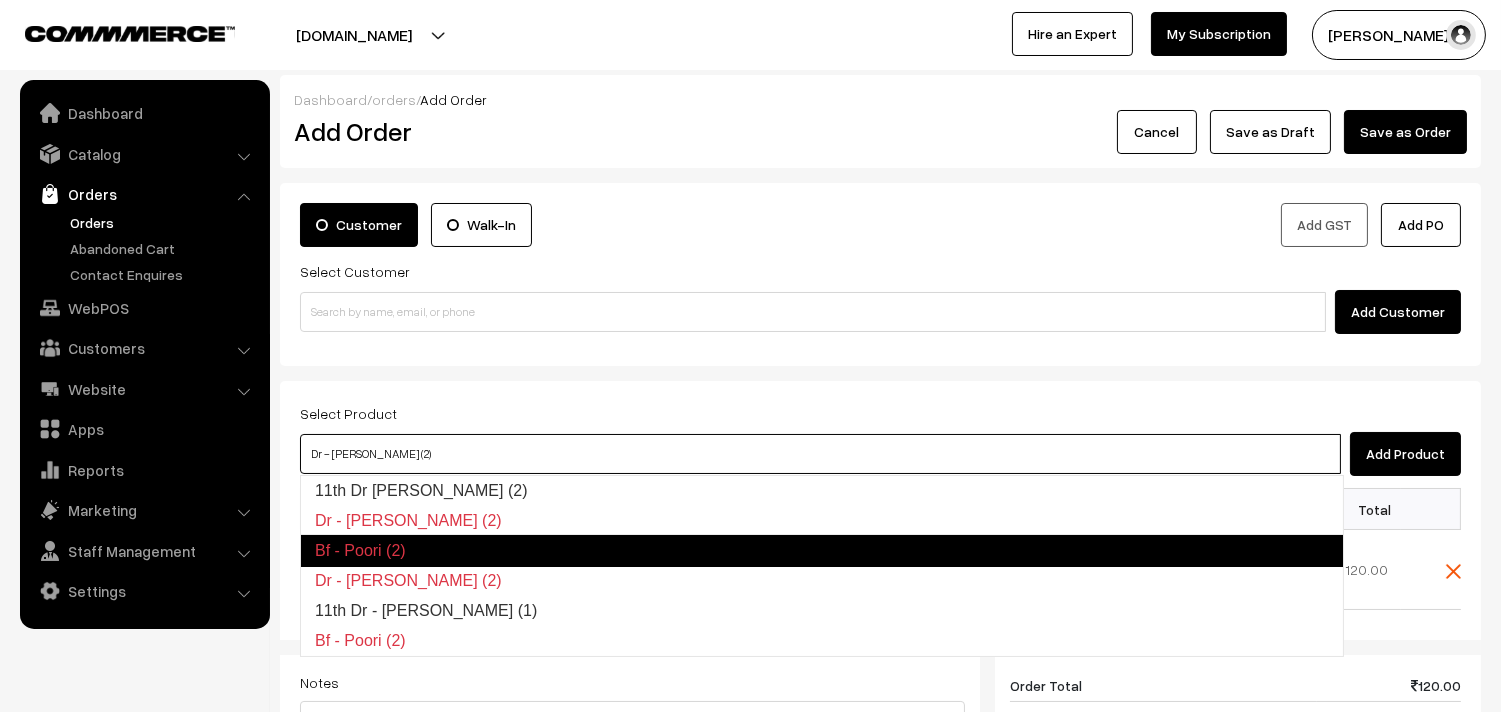 type on "11th Dr Poori (2)" 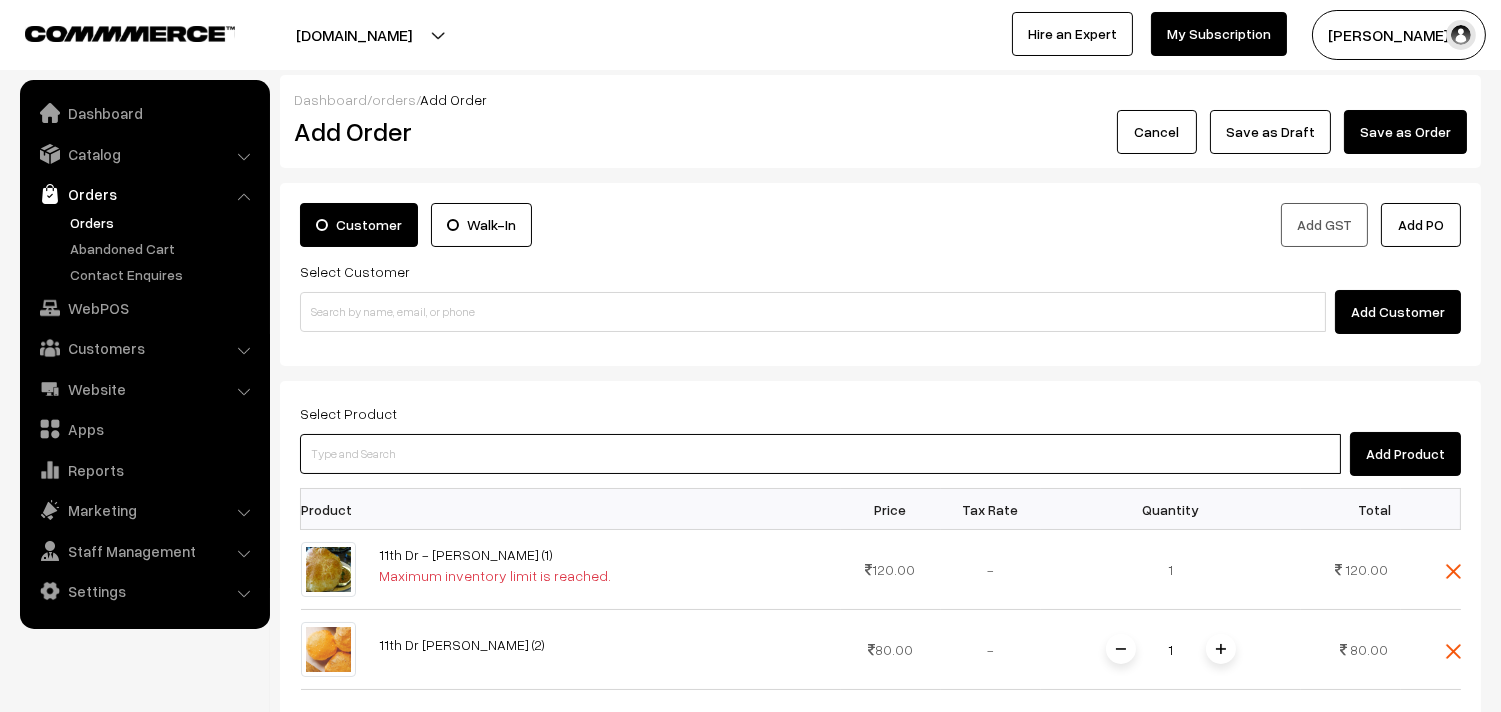 click at bounding box center (820, 454) 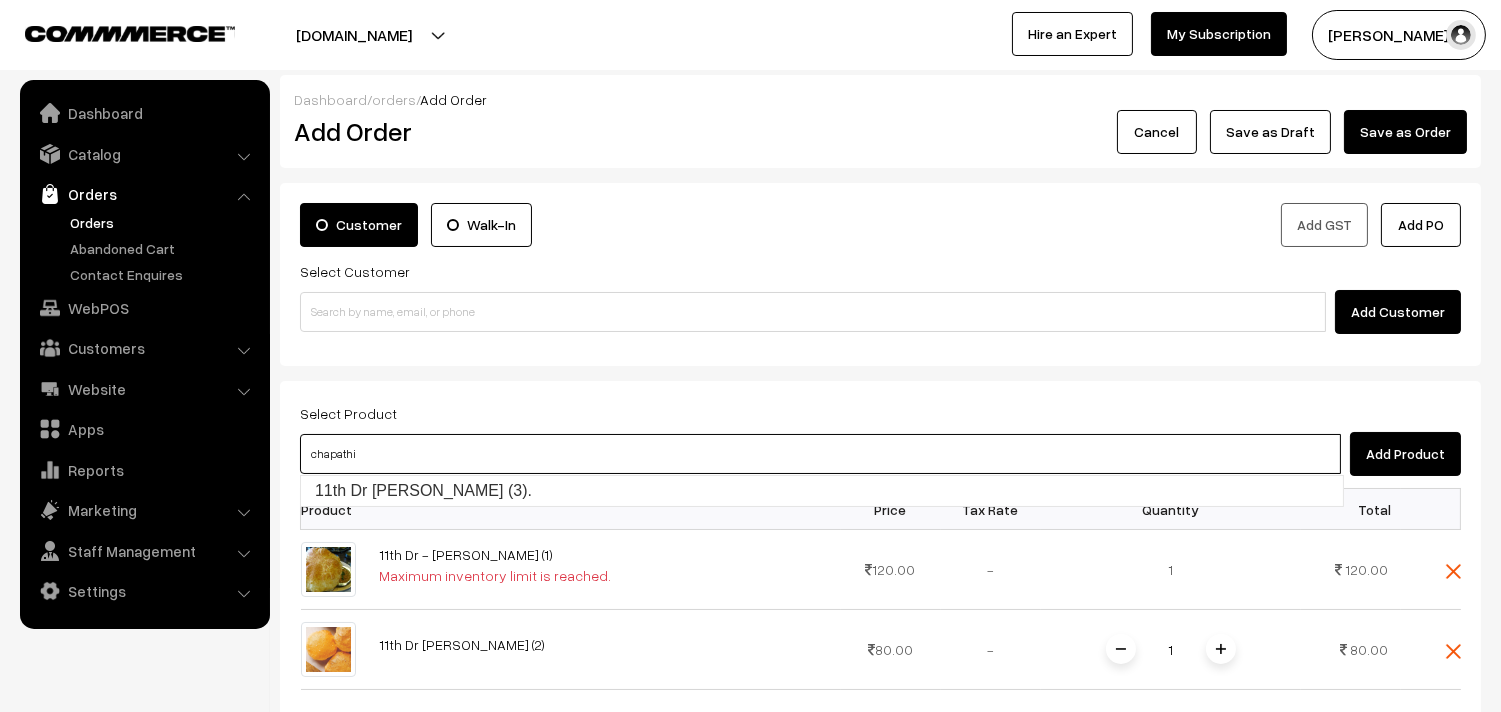 type on "11th Dr Chapathi  (3)." 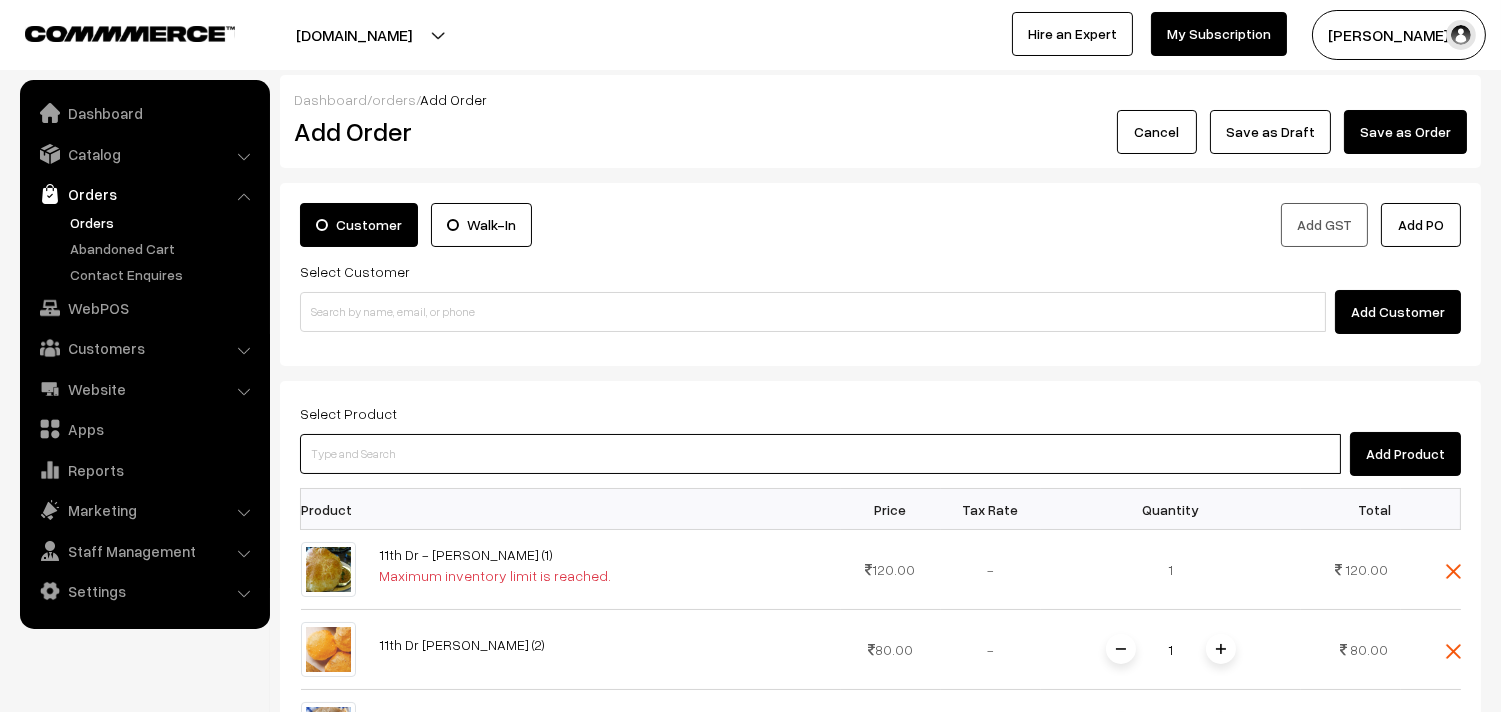 click at bounding box center (820, 454) 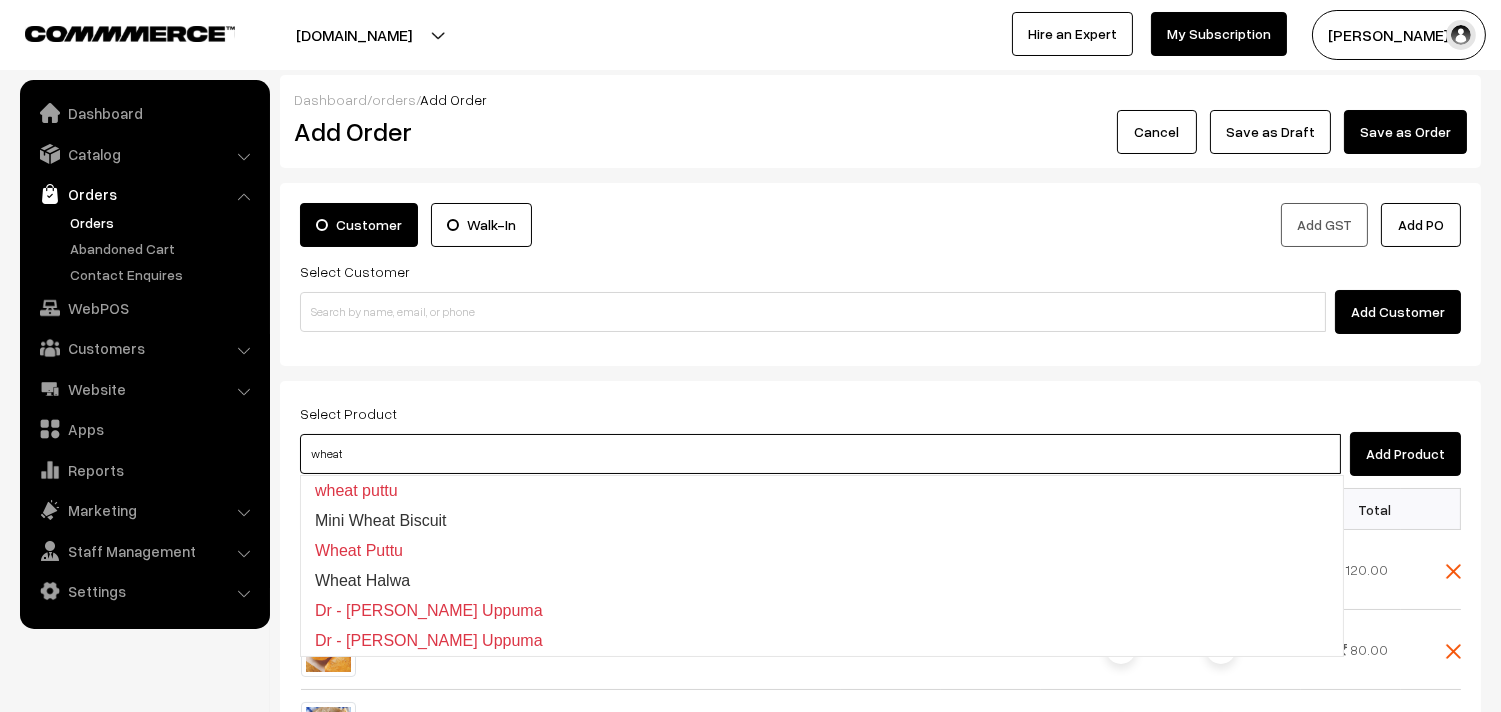 type on "Dr - Wheat Rava Uppuma" 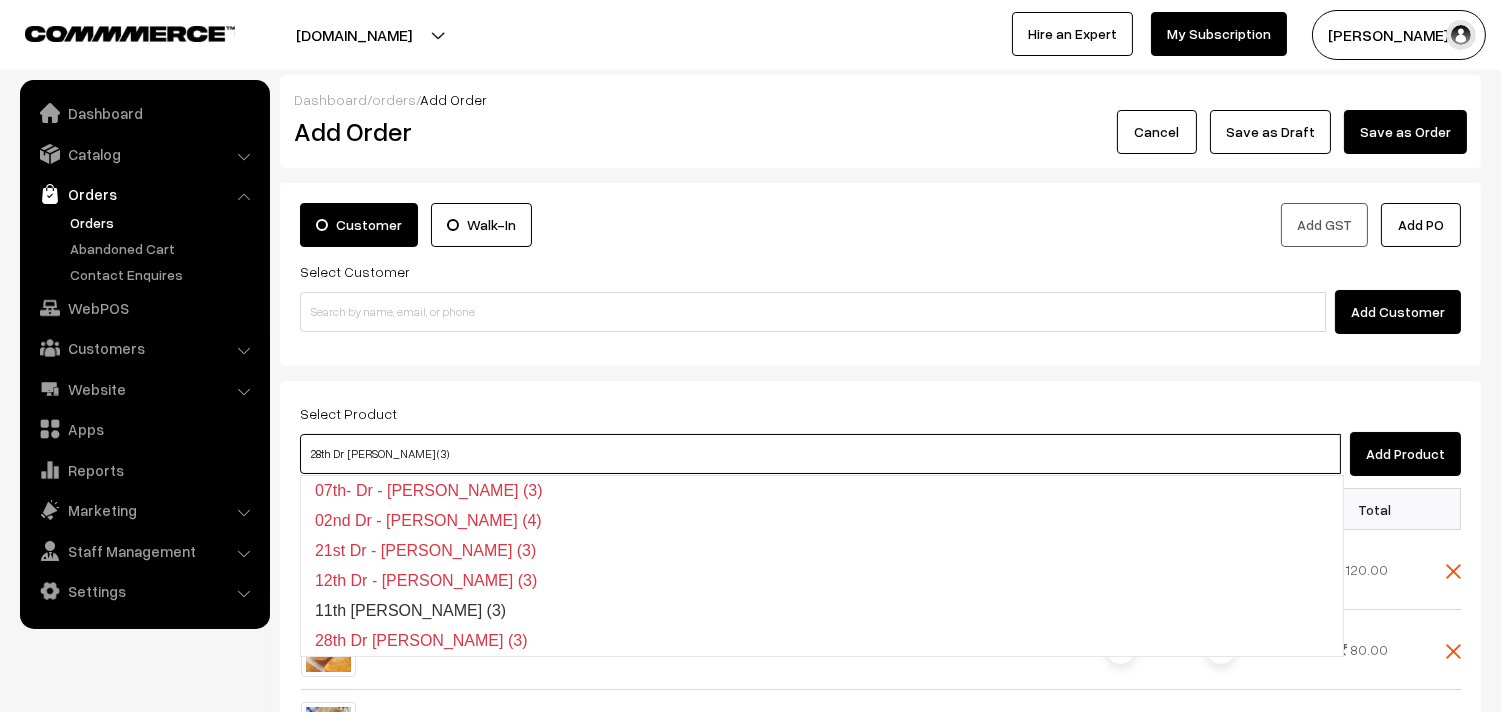 type on "11th Dr Wheat Idiyappam (3)" 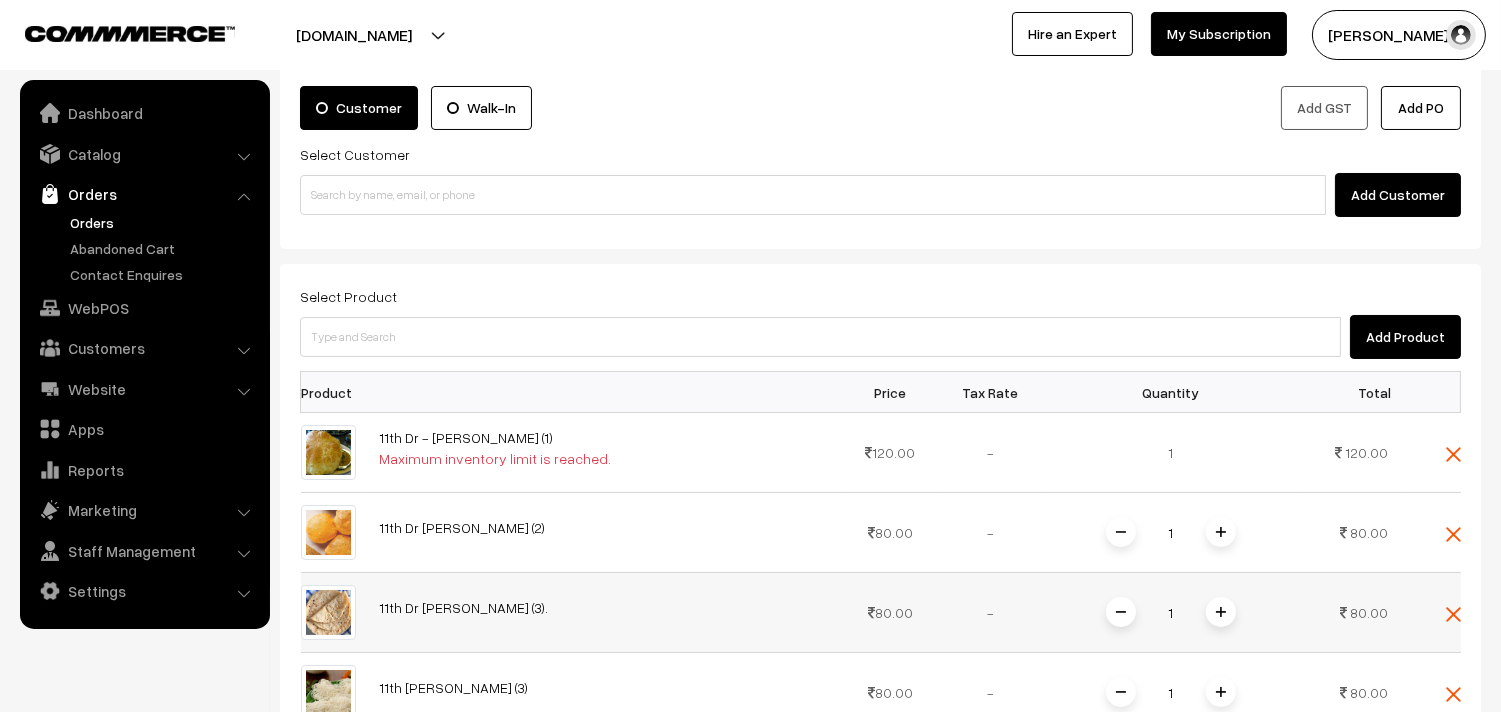 scroll, scrollTop: 333, scrollLeft: 0, axis: vertical 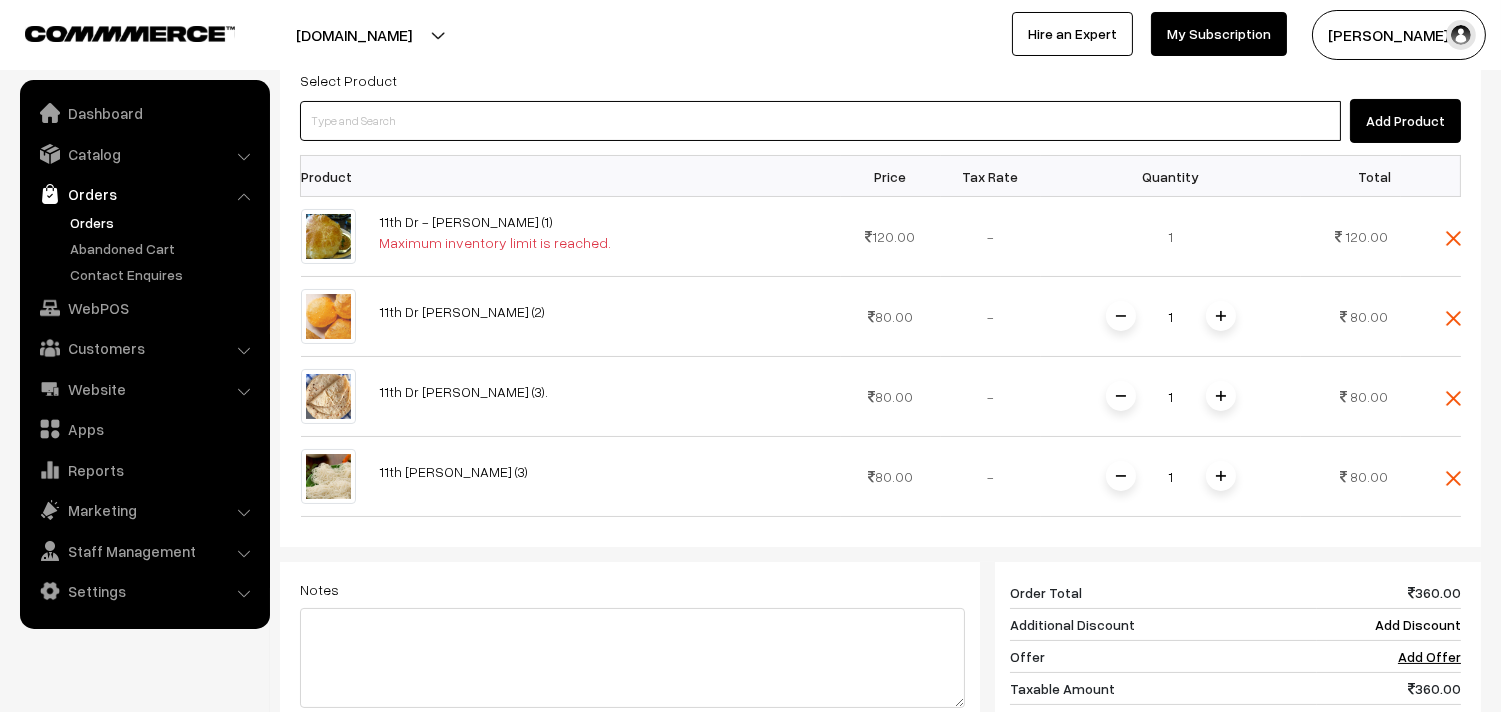 click at bounding box center [820, 121] 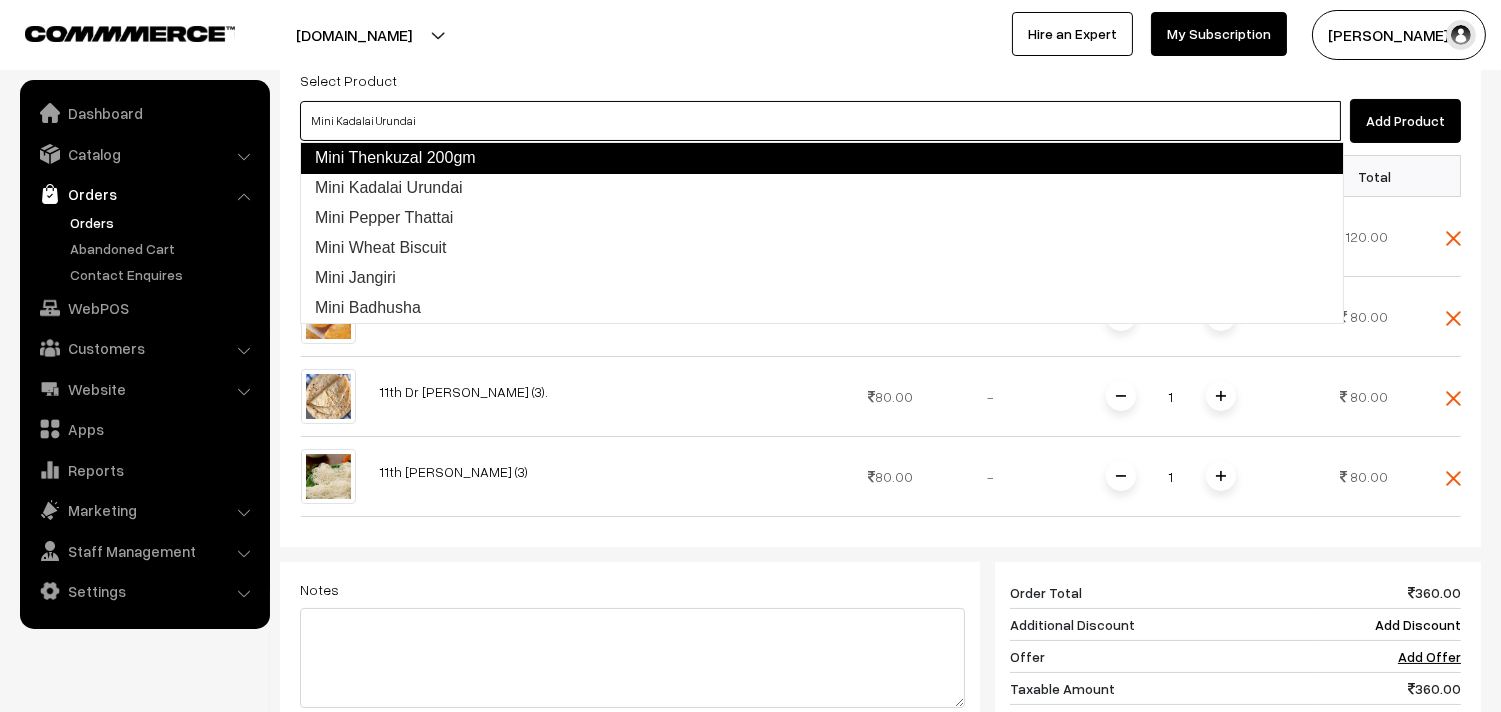 type on "Mini Pepper Thattai" 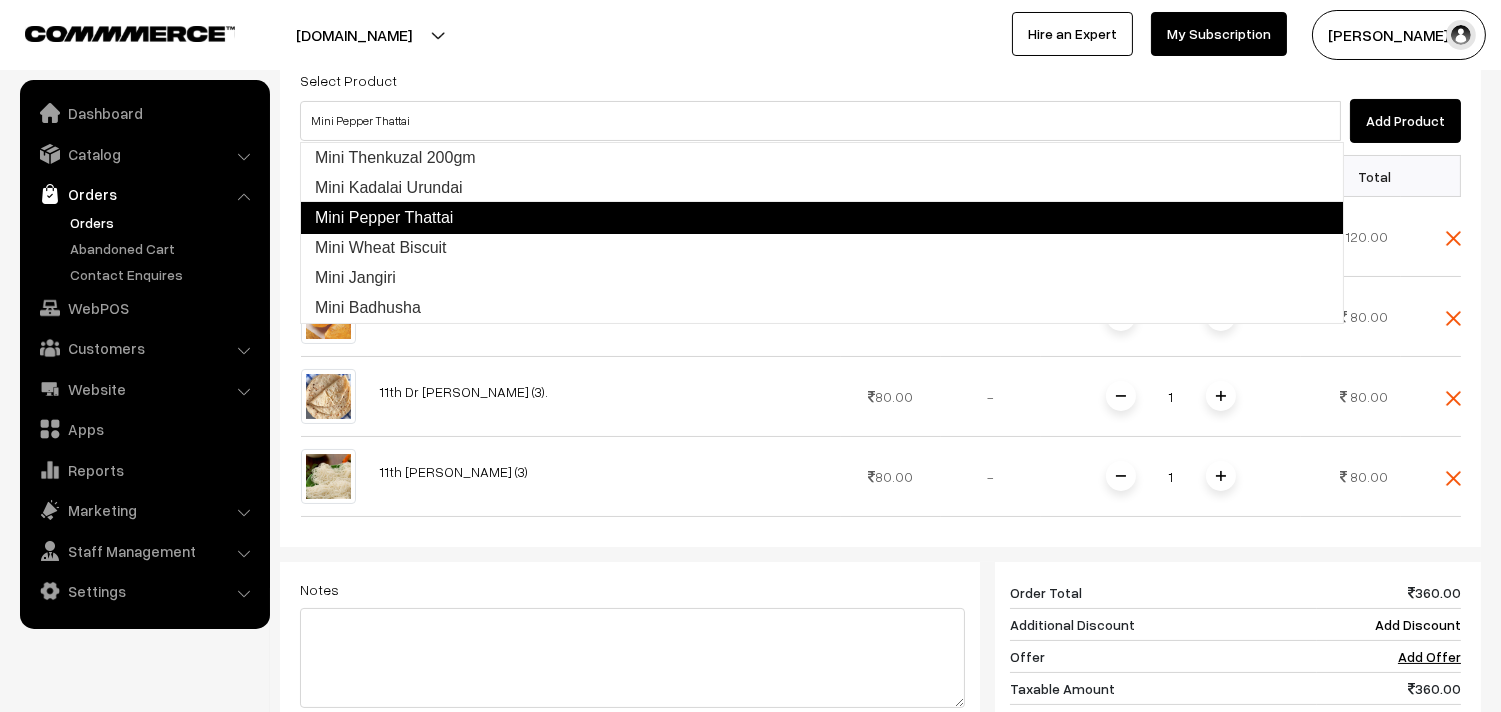 type 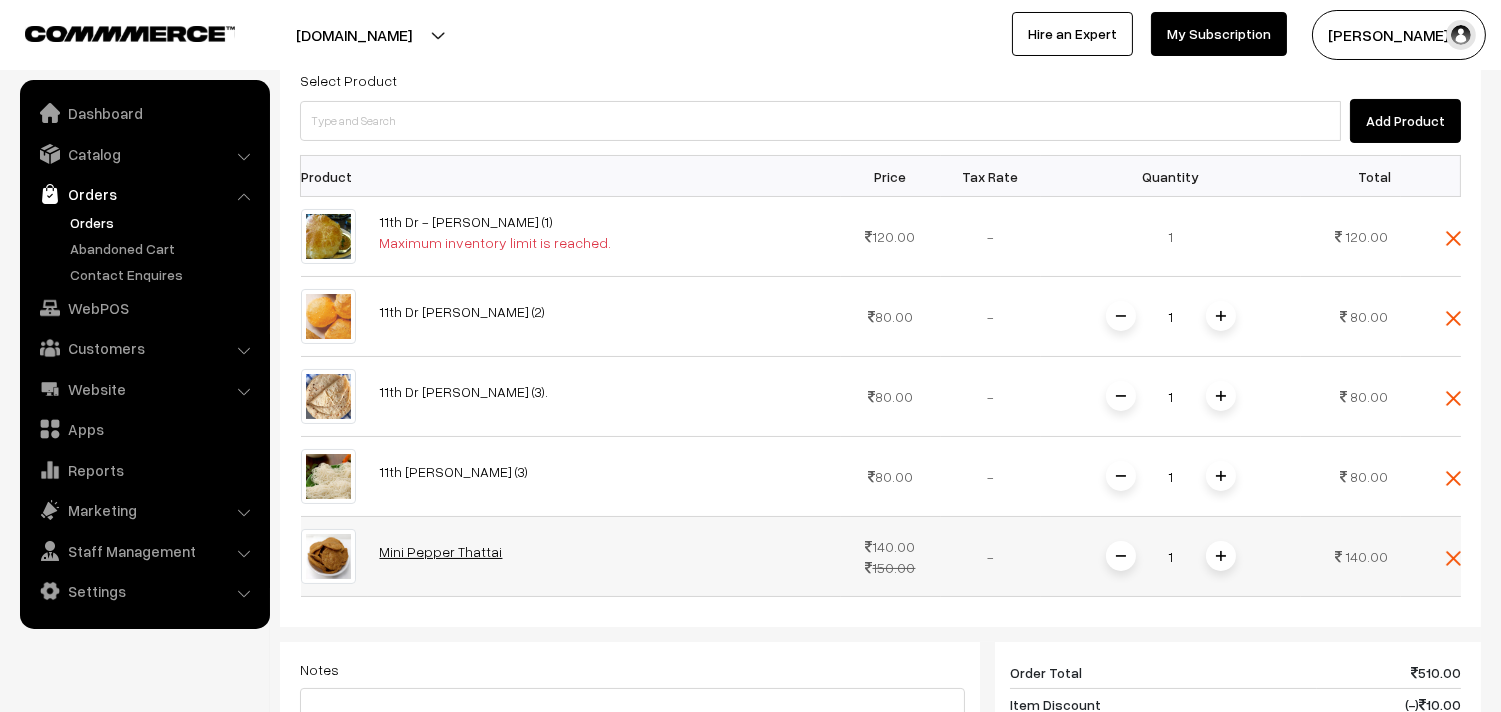 click on "Mini Pepper Thattai" at bounding box center (441, 551) 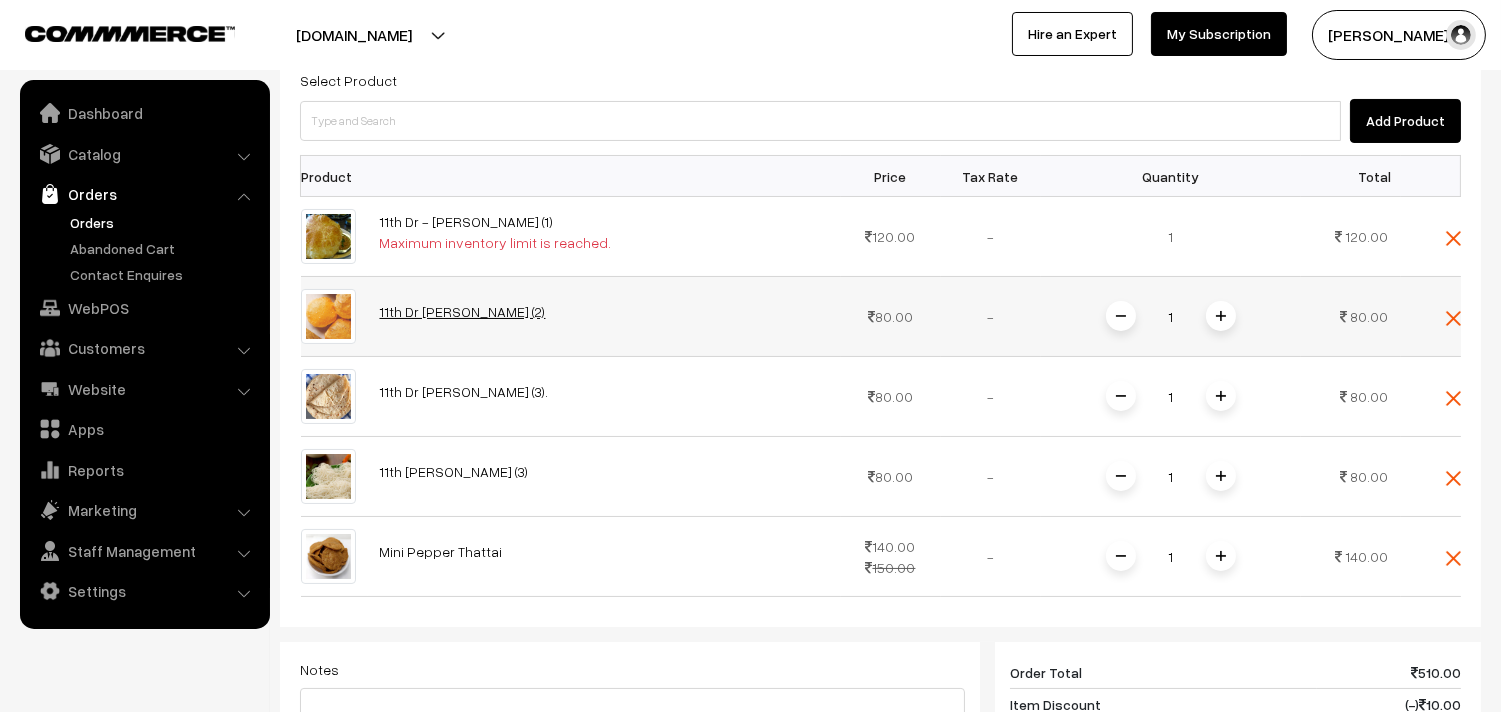 click on "11th Dr Poori (2)" at bounding box center (463, 311) 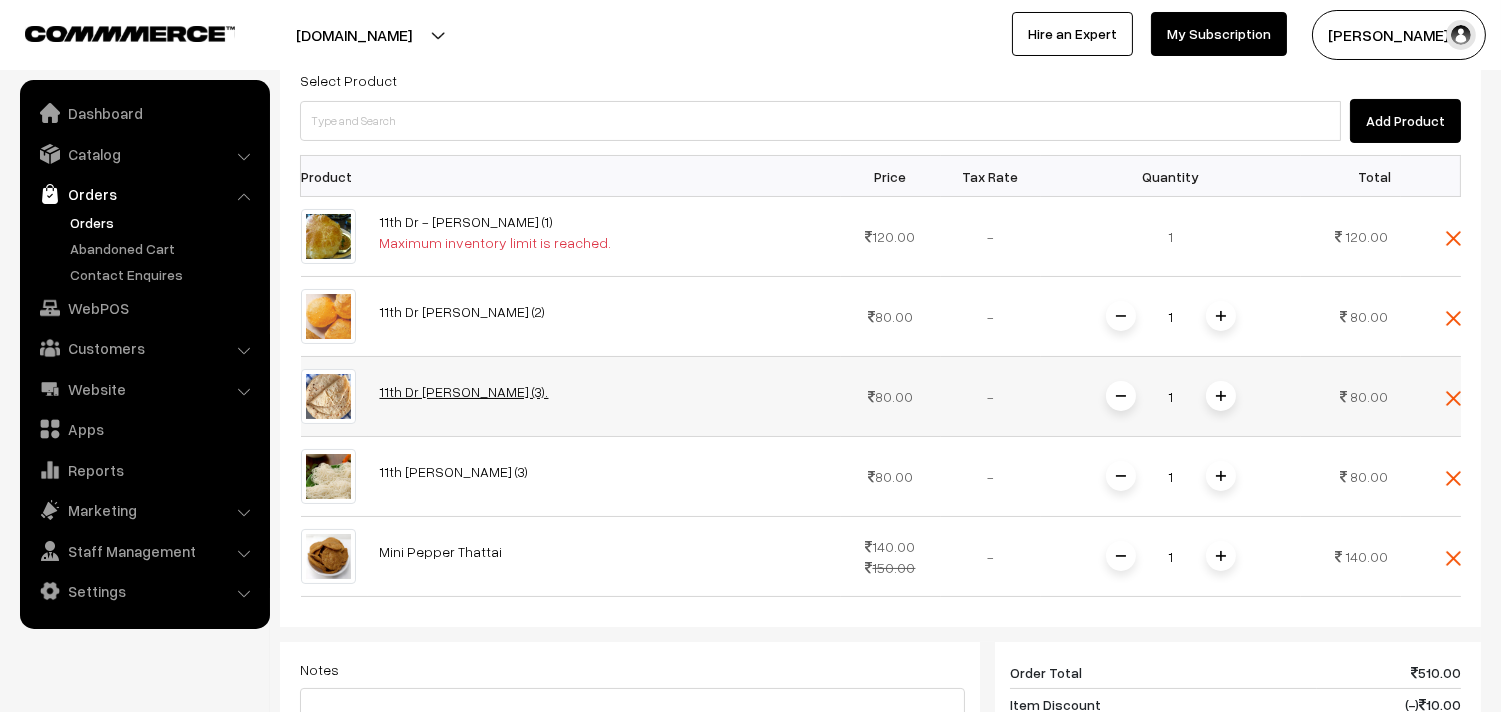 click on "11th Dr Chapathi  (3)." at bounding box center (464, 391) 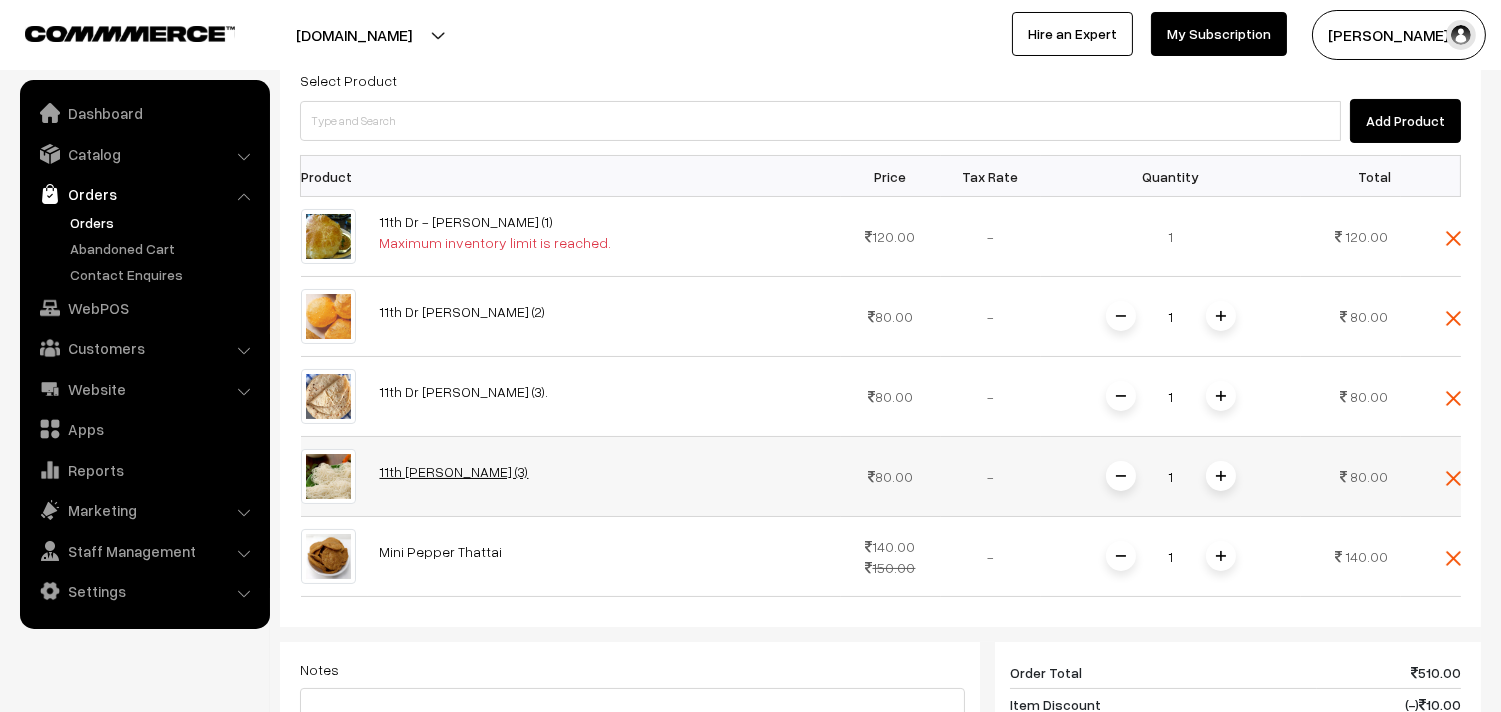click on "11th Dr Wheat Idiyappam (3)" at bounding box center (454, 471) 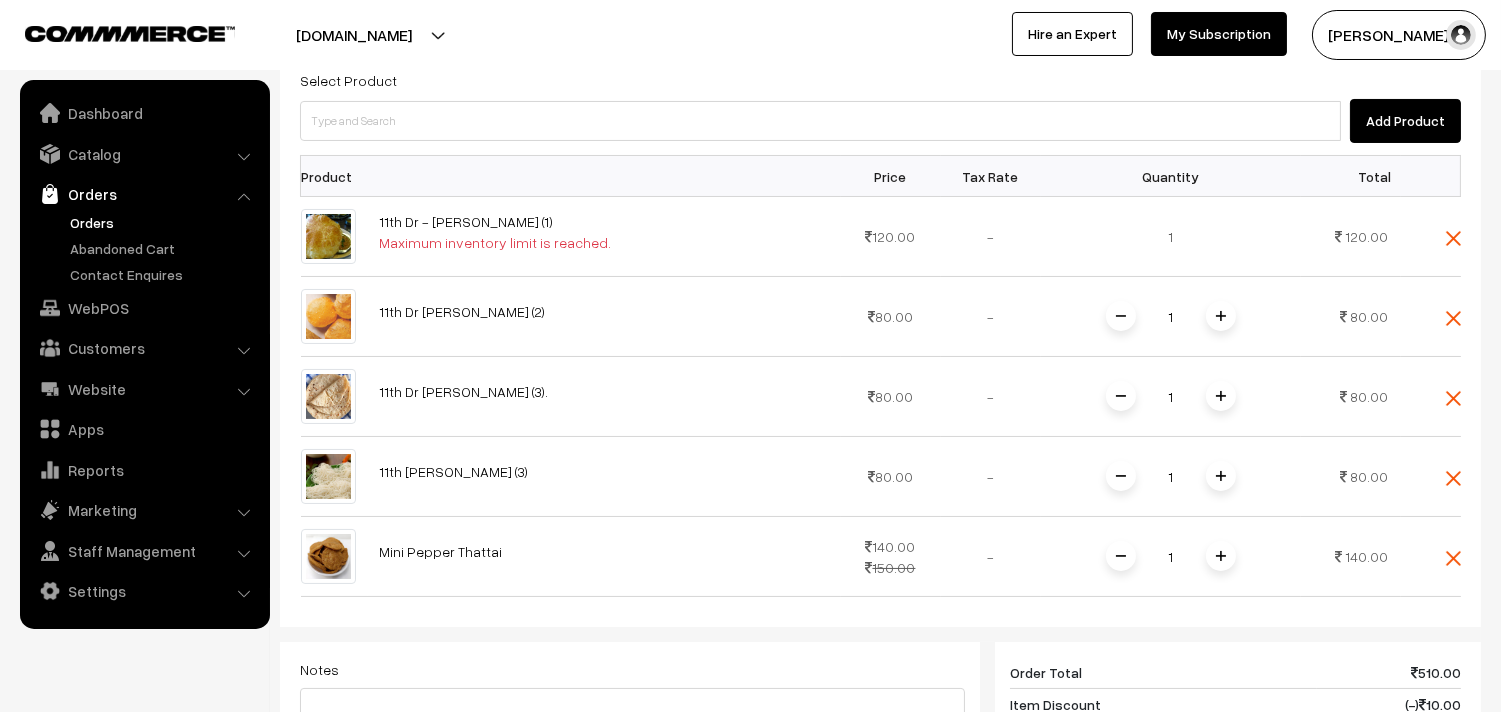 click on "Orders" at bounding box center [164, 222] 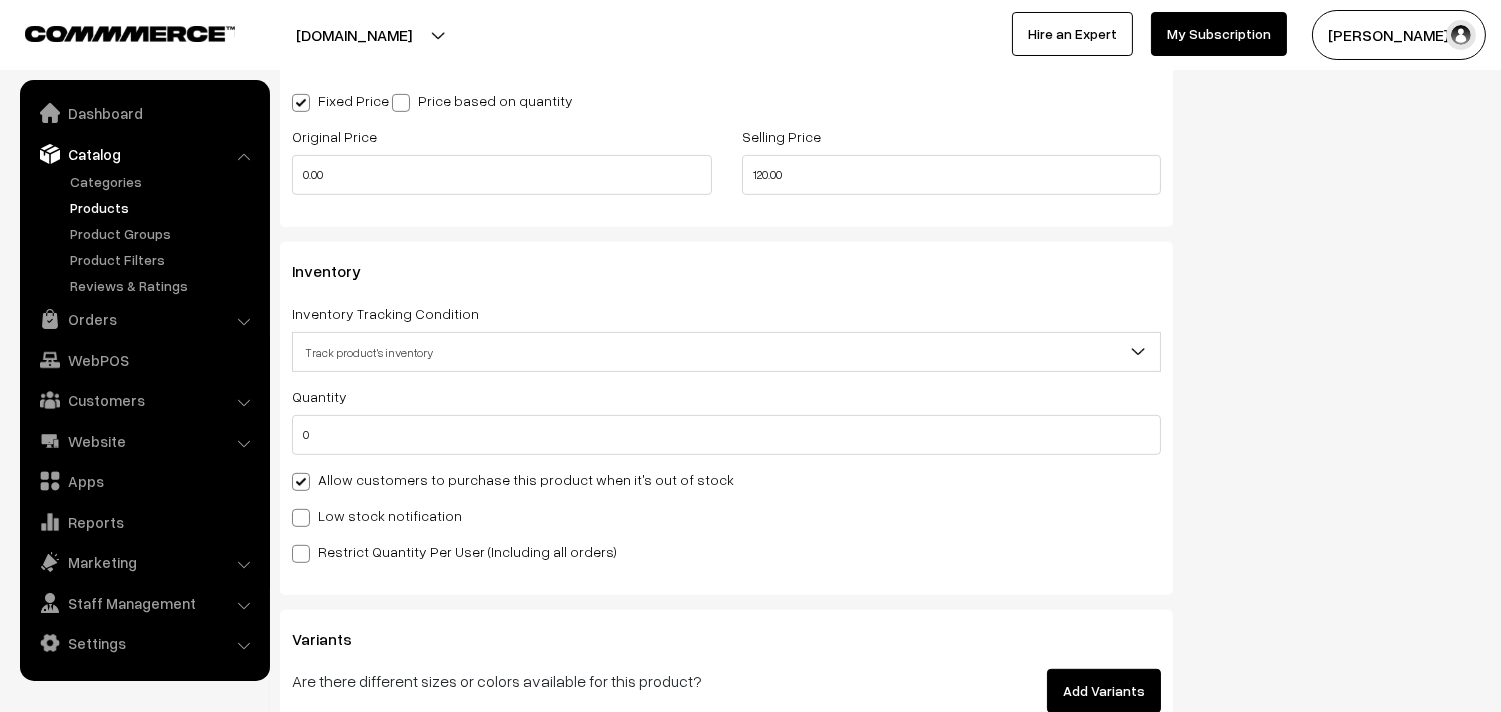scroll, scrollTop: 1888, scrollLeft: 0, axis: vertical 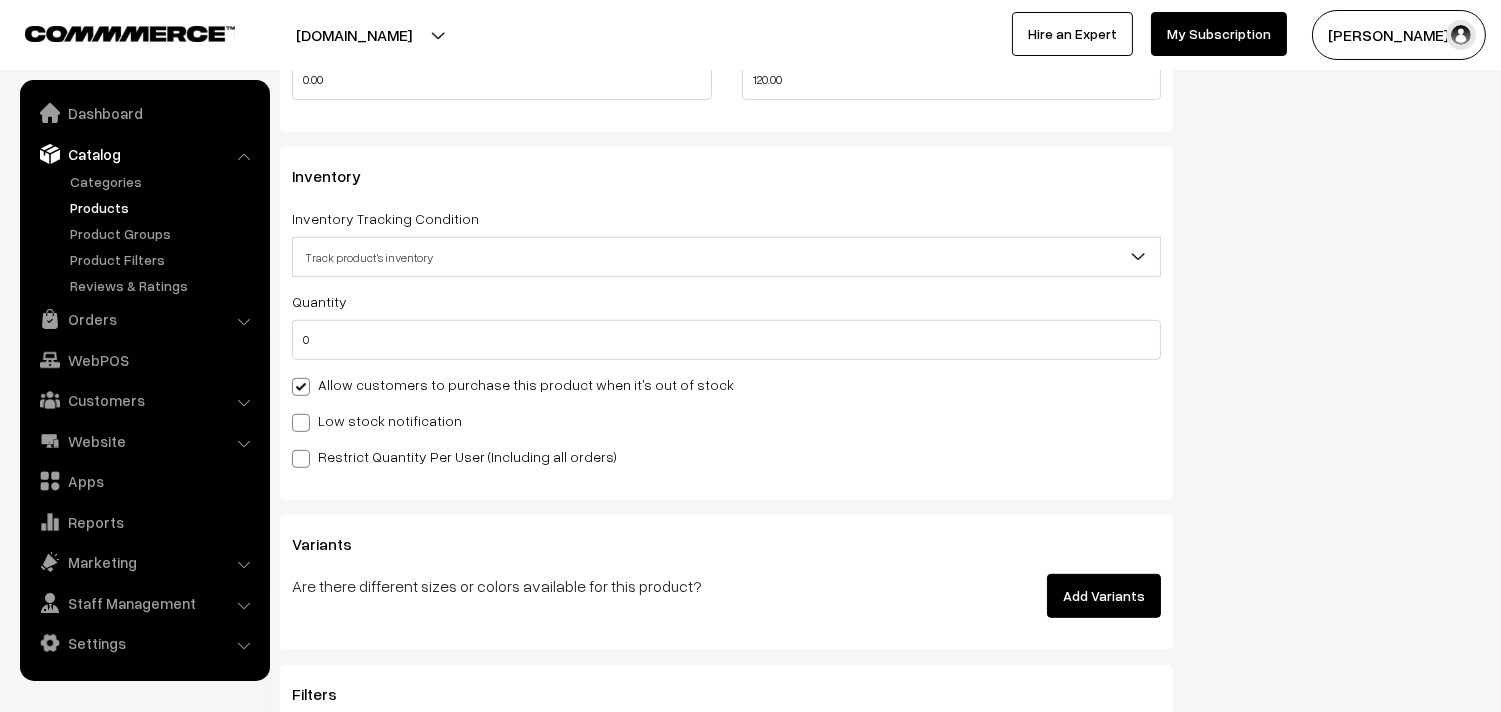 click on "Allow customers to purchase this product when it's out of stock" at bounding box center [513, 384] 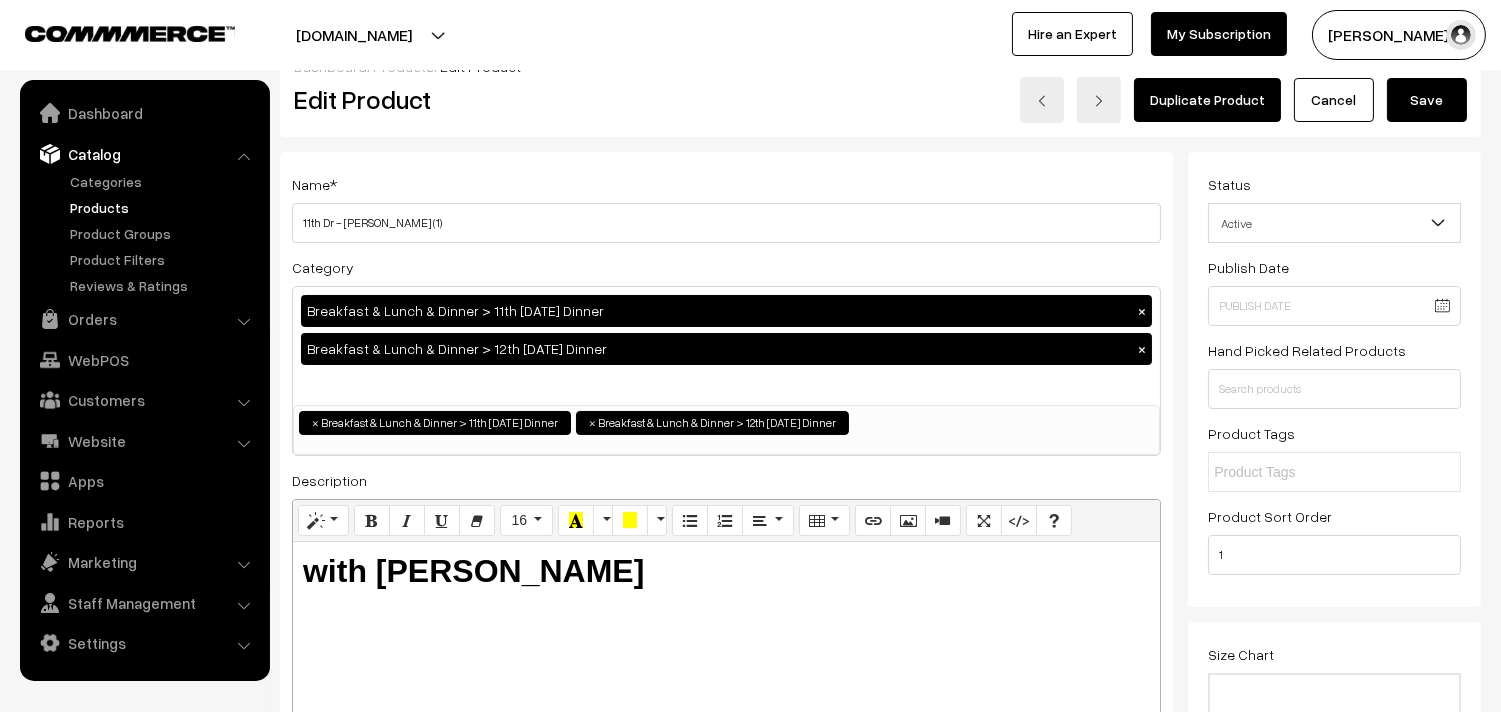 scroll, scrollTop: 0, scrollLeft: 0, axis: both 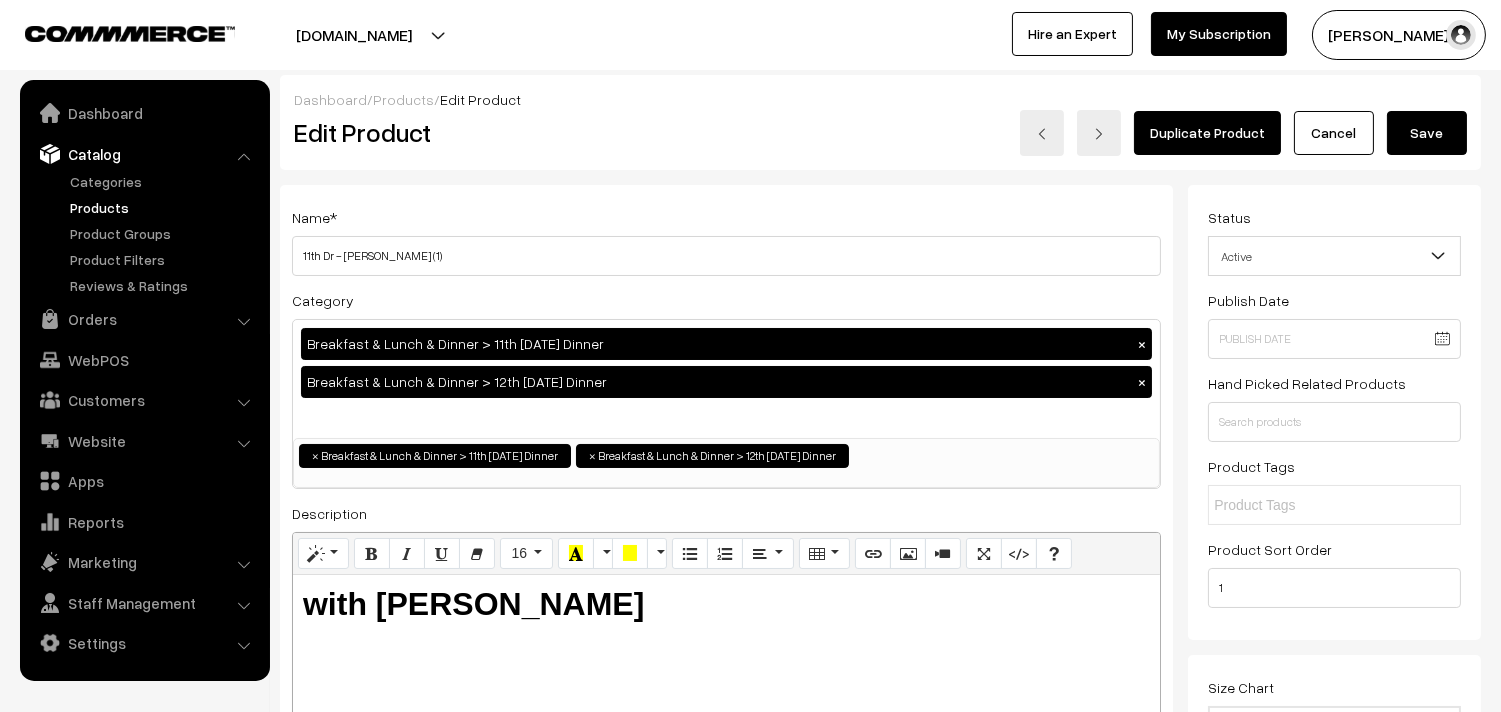 click on "Save" at bounding box center (1427, 133) 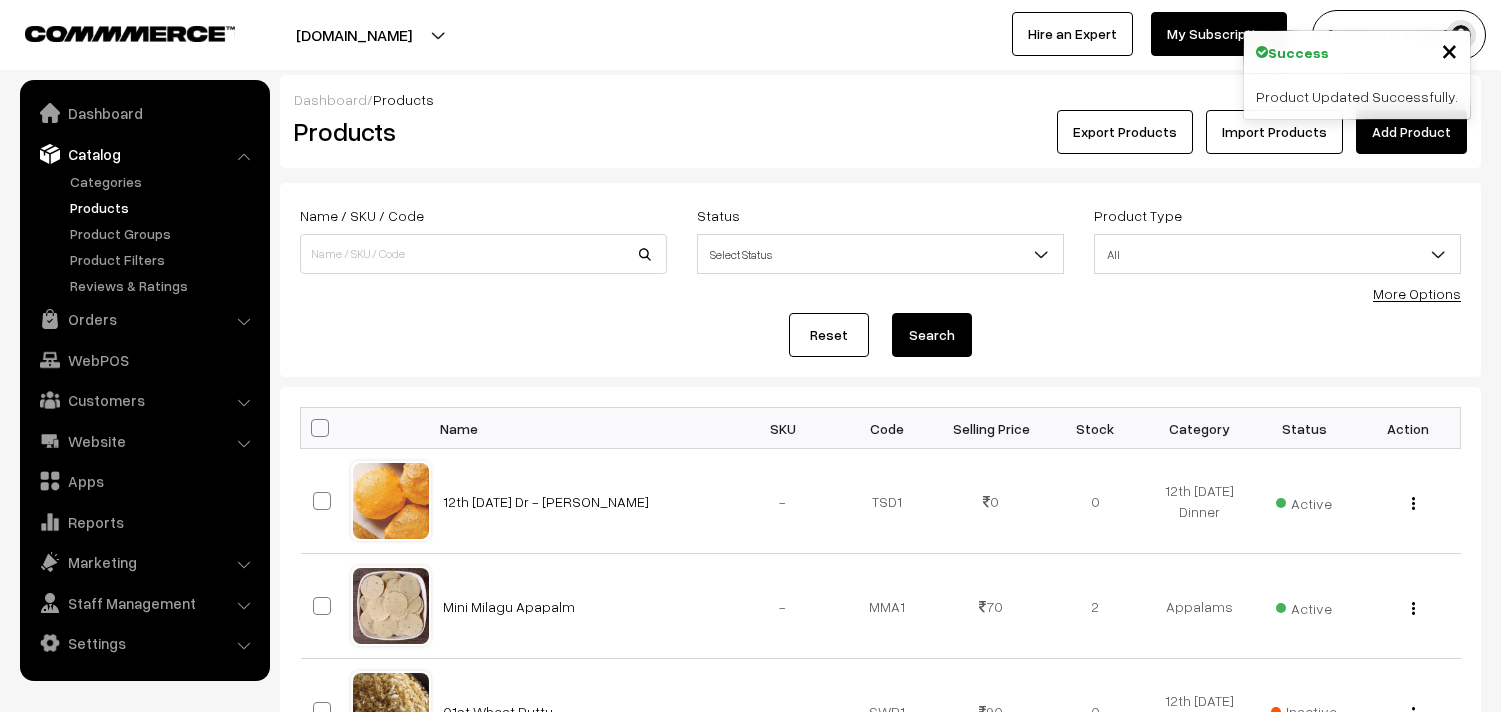 scroll, scrollTop: 0, scrollLeft: 0, axis: both 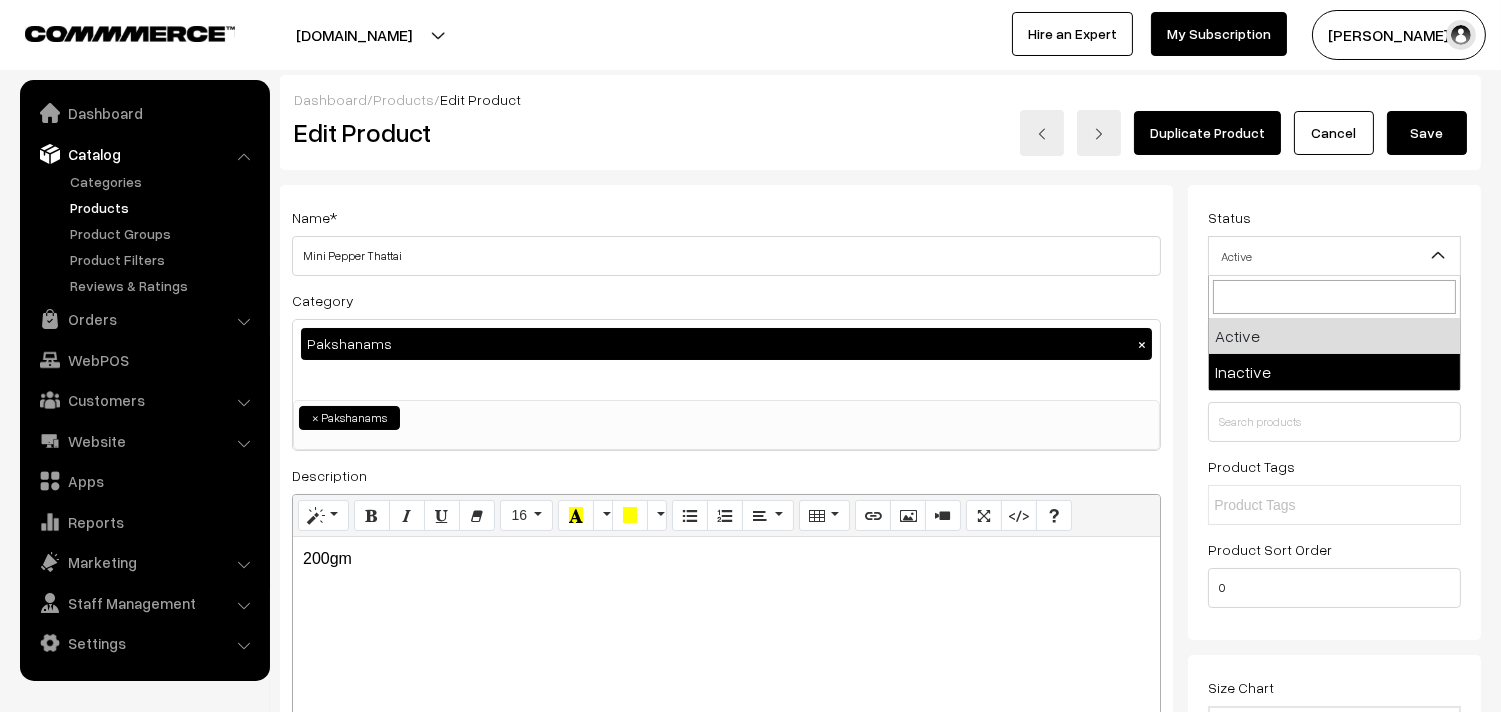 select on "2" 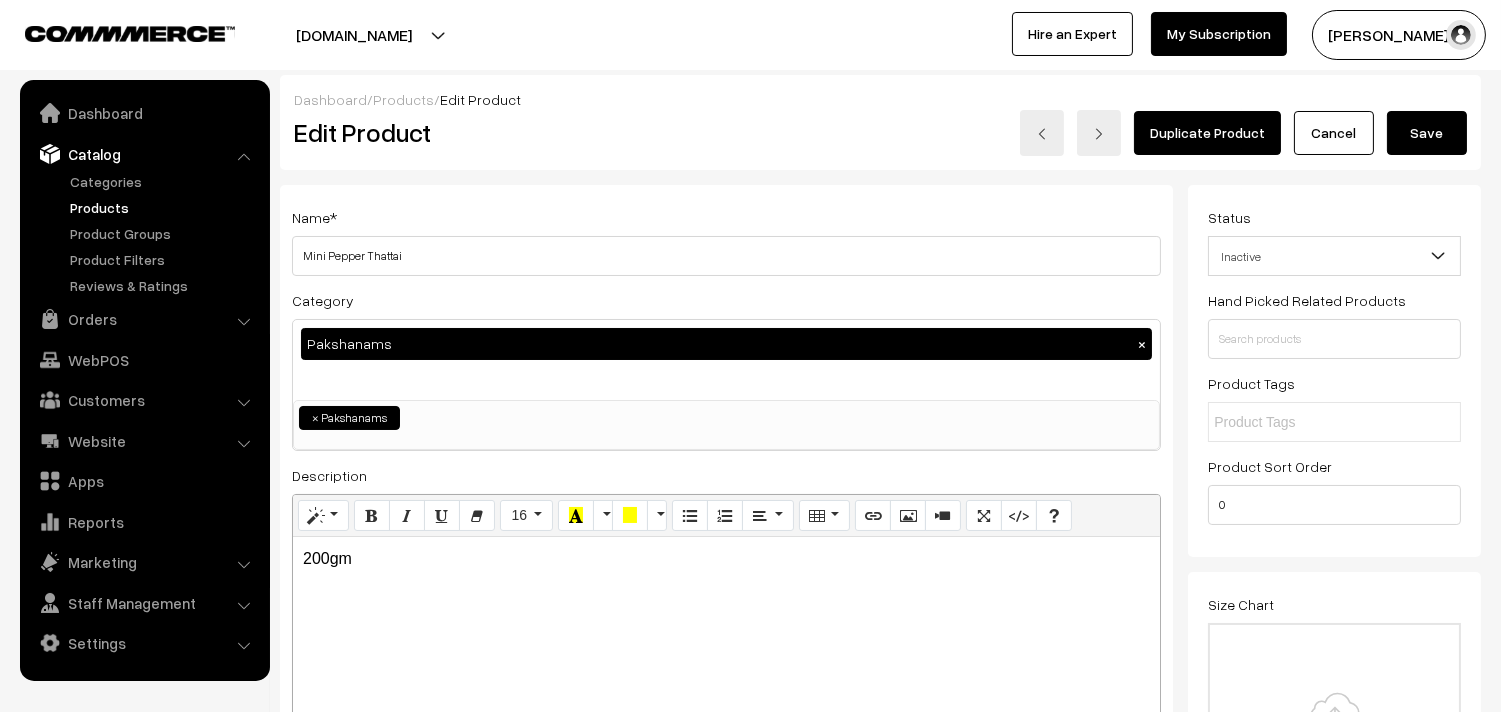 click on "Save" at bounding box center (1427, 133) 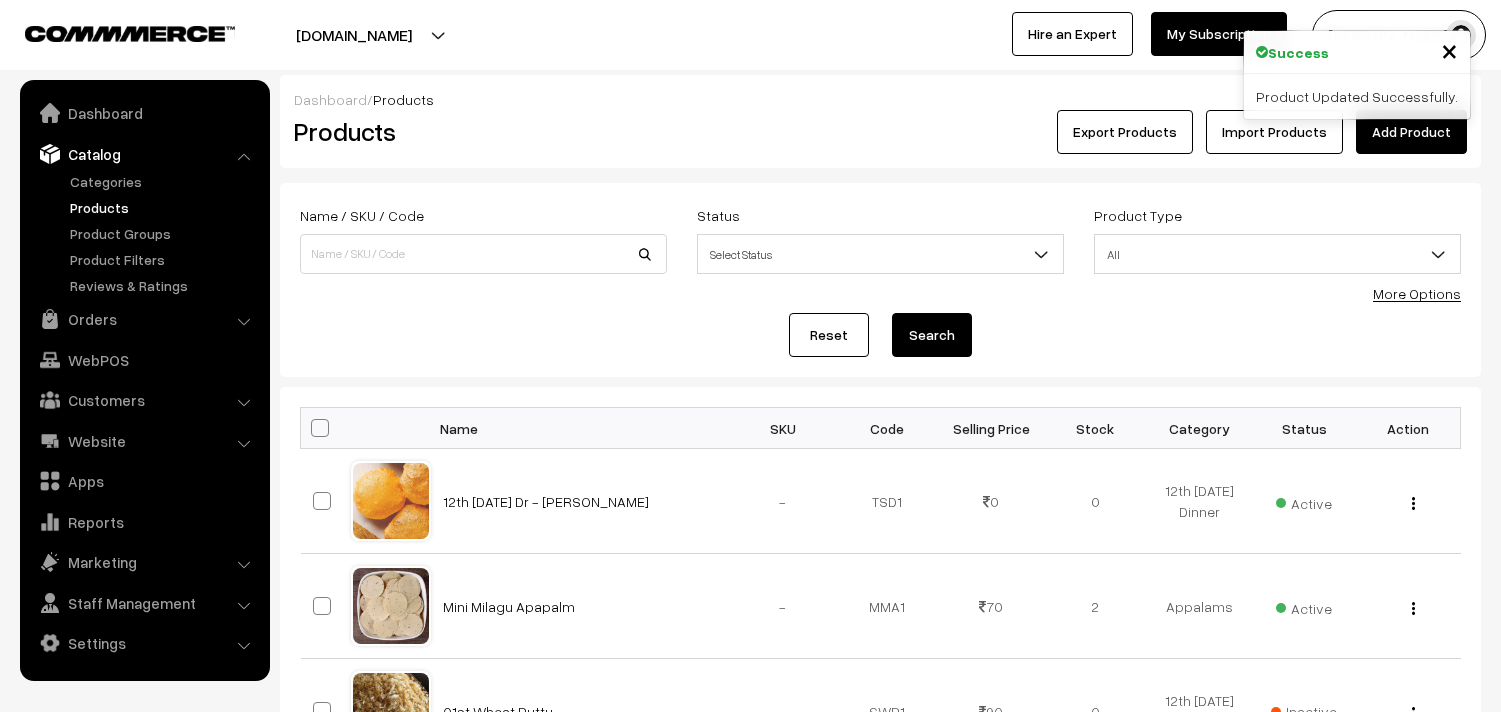 scroll, scrollTop: 0, scrollLeft: 0, axis: both 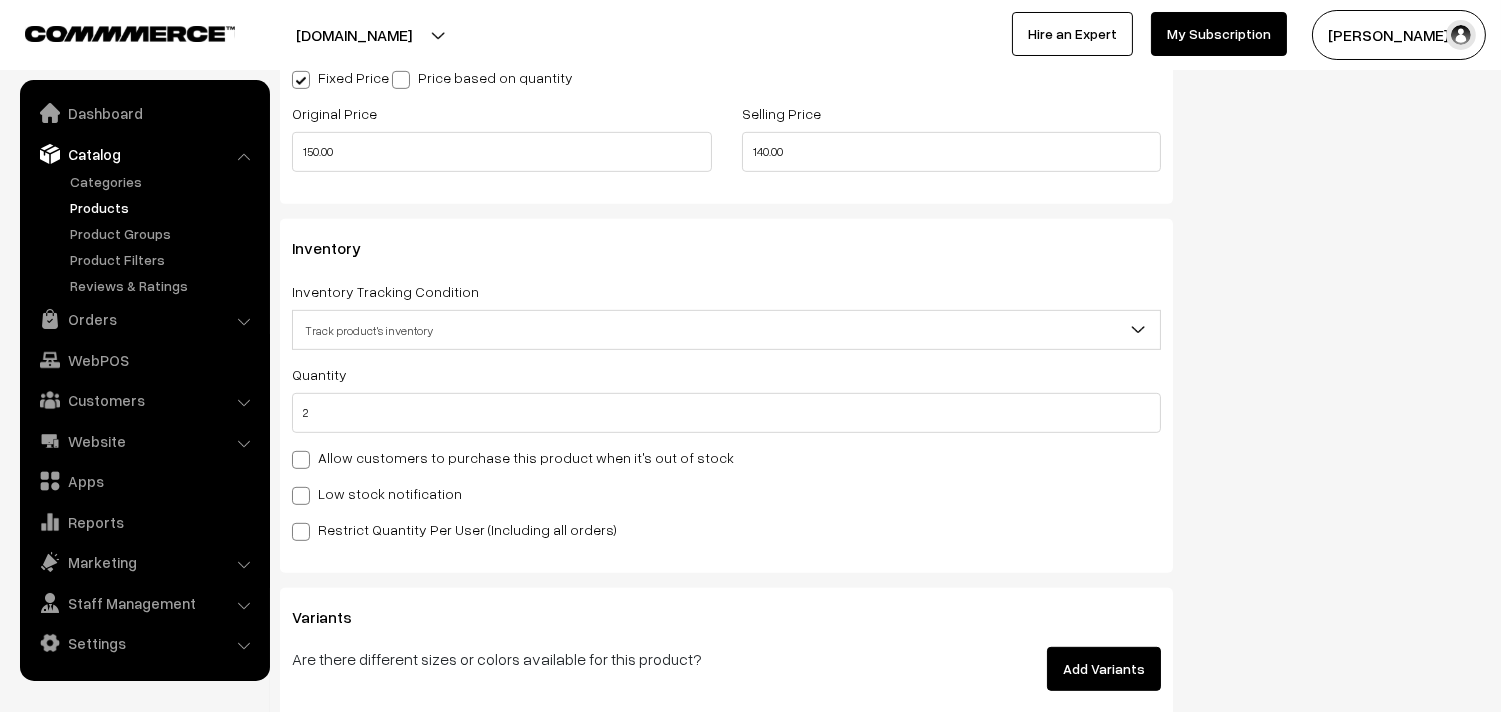 click on "Allow customers to purchase this product when it's out of stock" at bounding box center [513, 457] 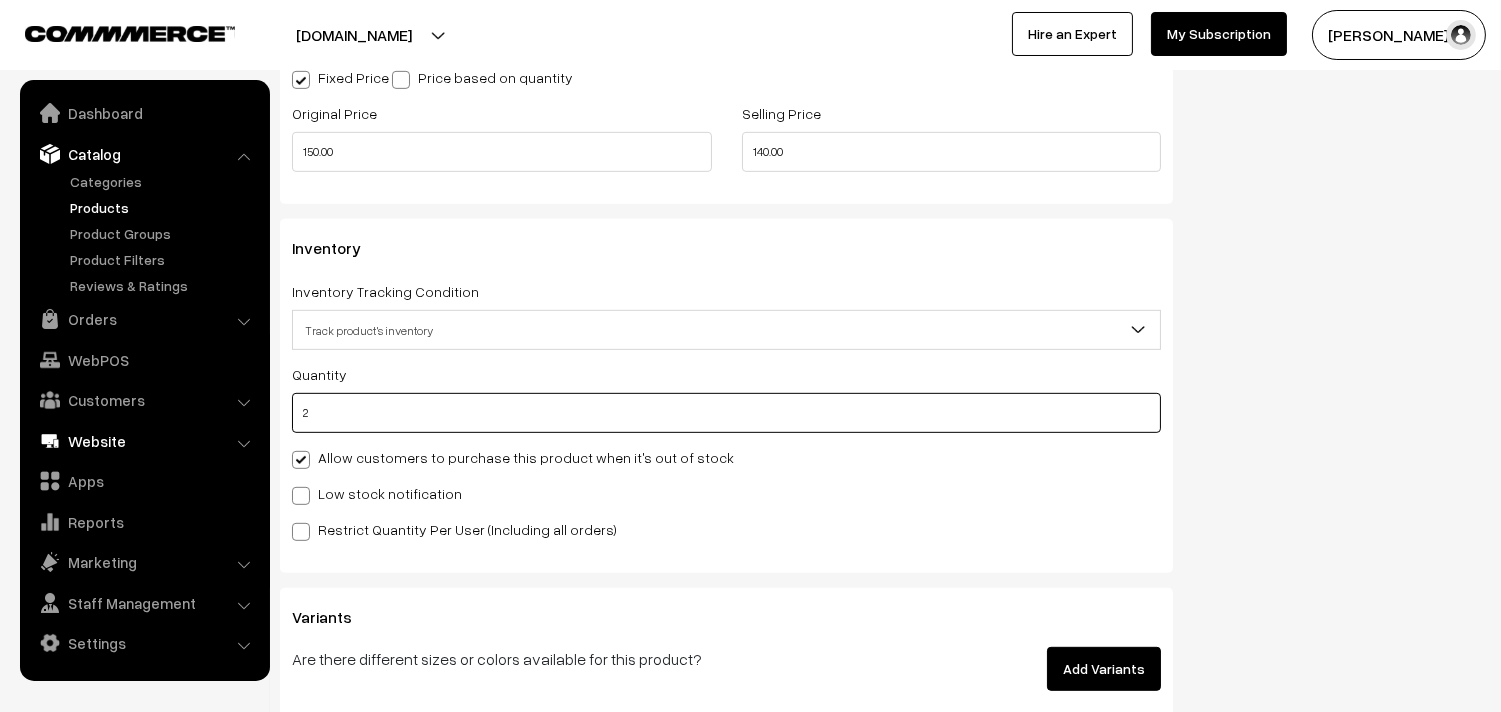 drag, startPoint x: 317, startPoint y: 417, endPoint x: 235, endPoint y: 425, distance: 82.38932 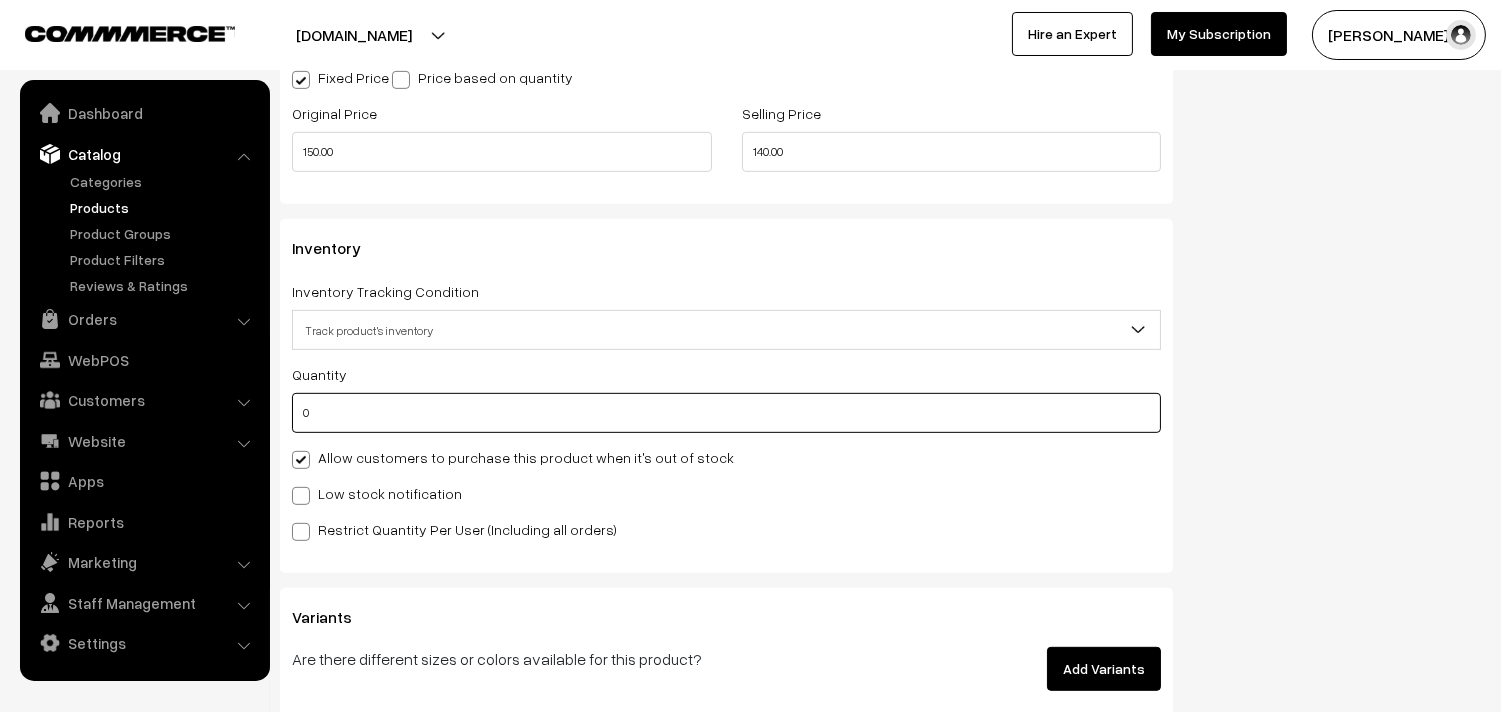 type on "0" 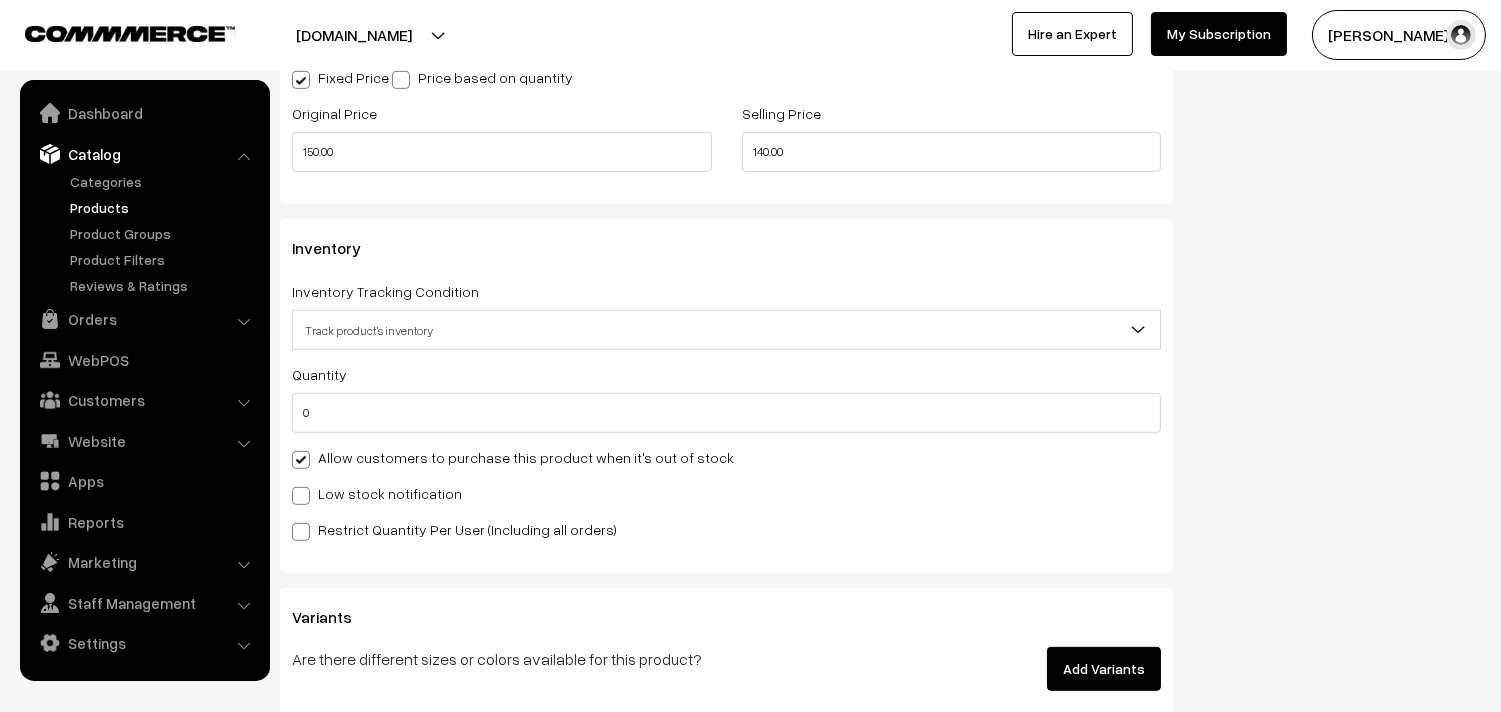 click on "Allow customers to purchase this product when it's out of stock" at bounding box center [513, 457] 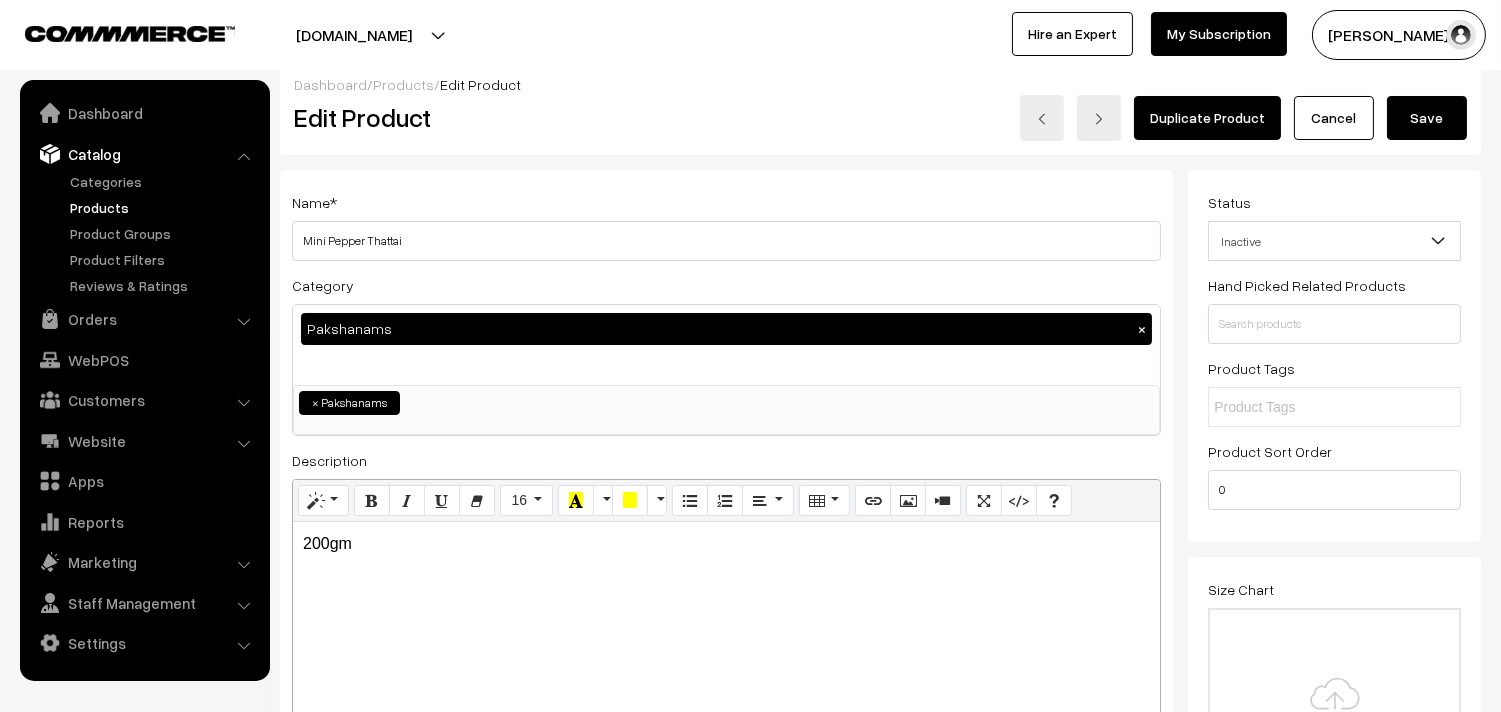 scroll, scrollTop: 0, scrollLeft: 0, axis: both 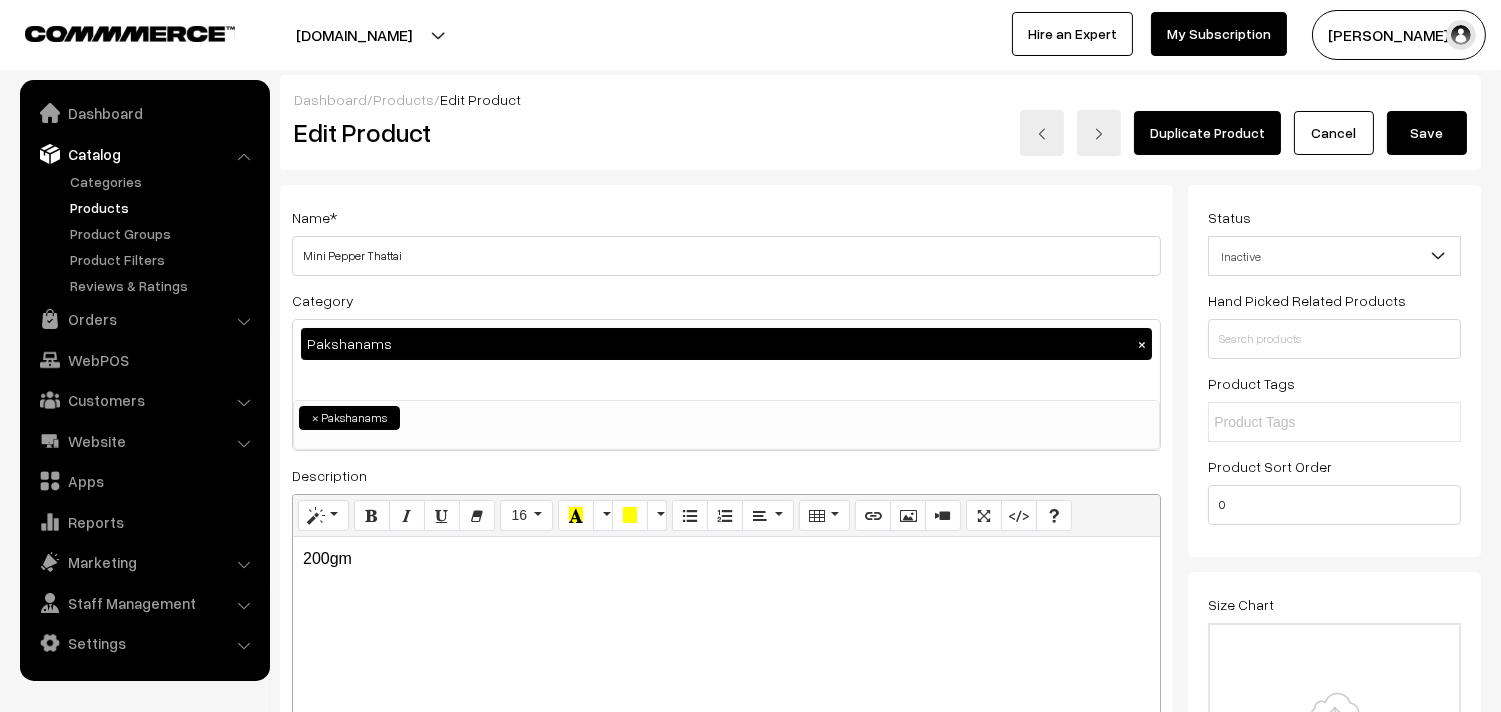 click on "Save" at bounding box center [1427, 133] 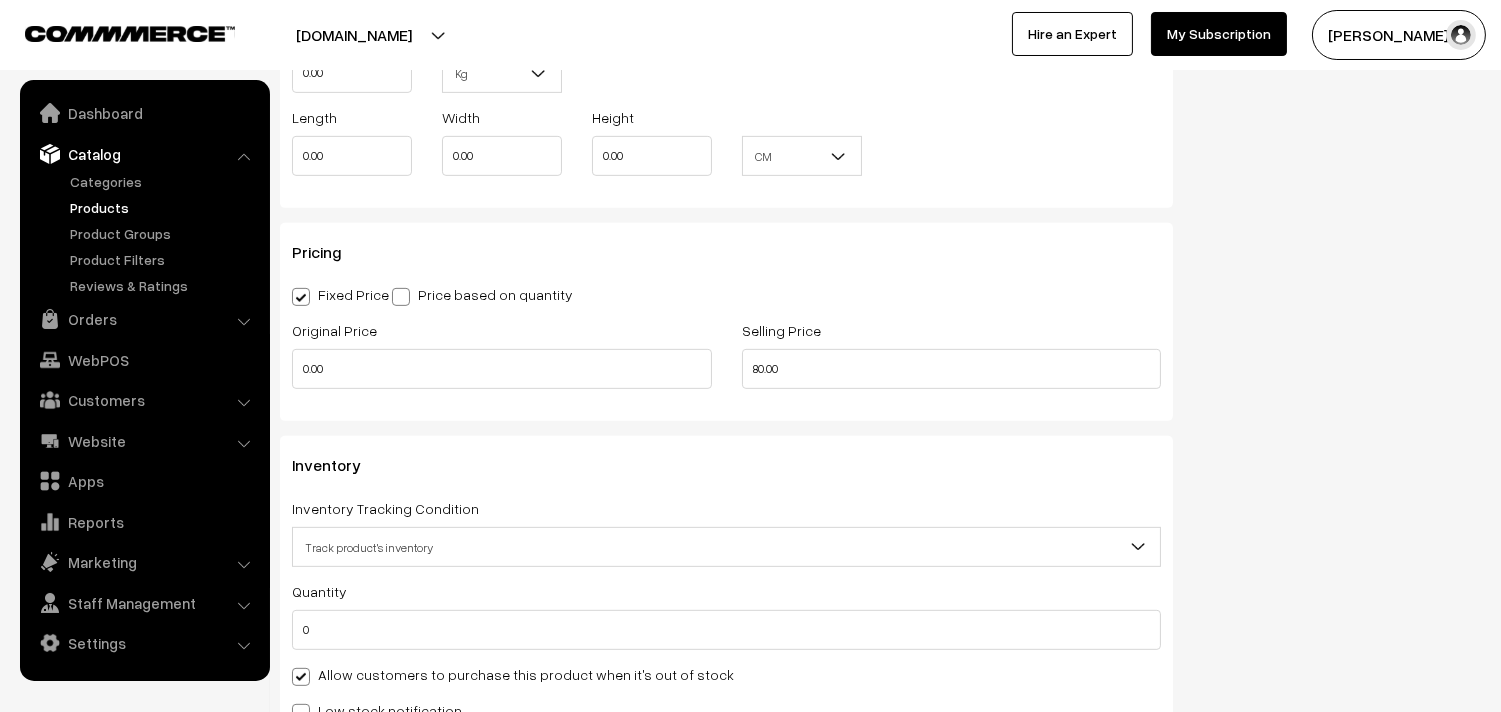 scroll, scrollTop: 1666, scrollLeft: 0, axis: vertical 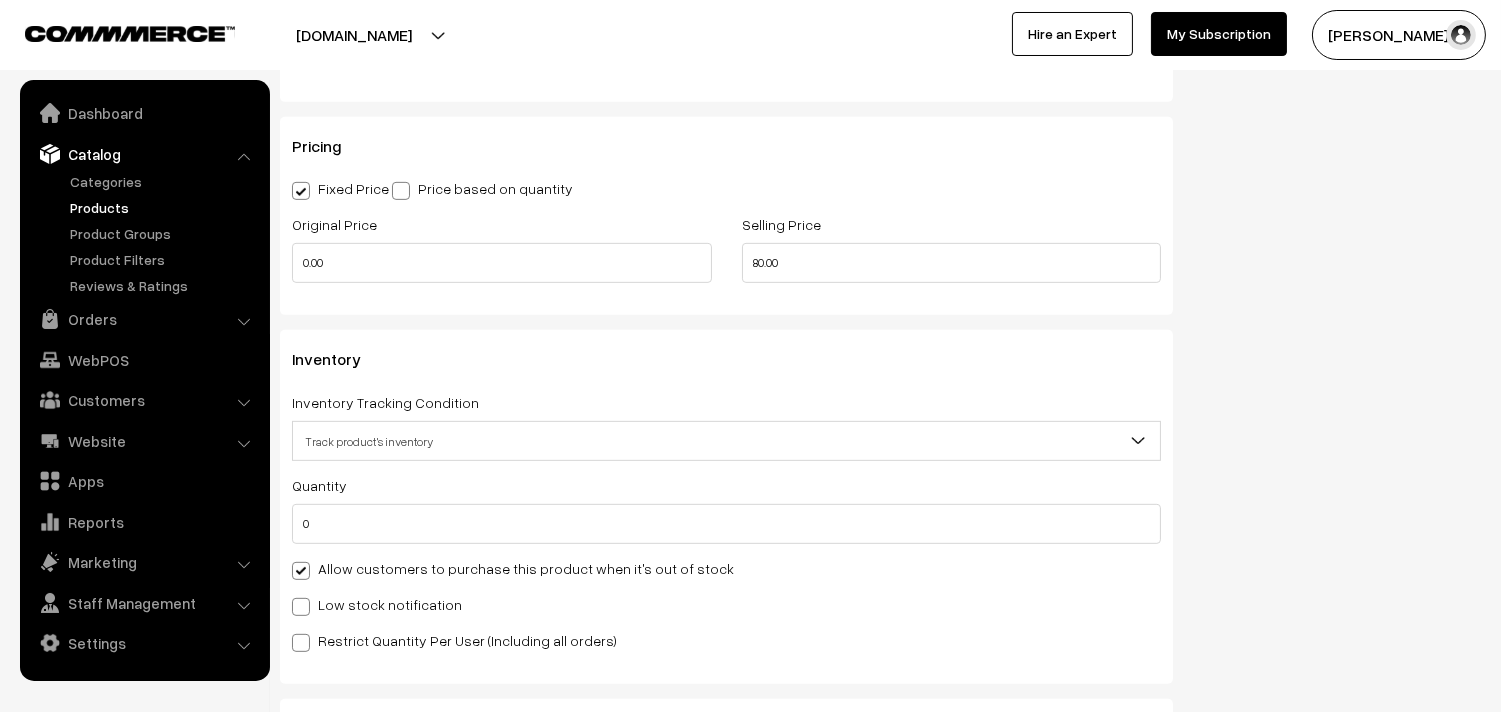 click on "Allow customers to purchase this product when it's out of stock" at bounding box center [726, 568] 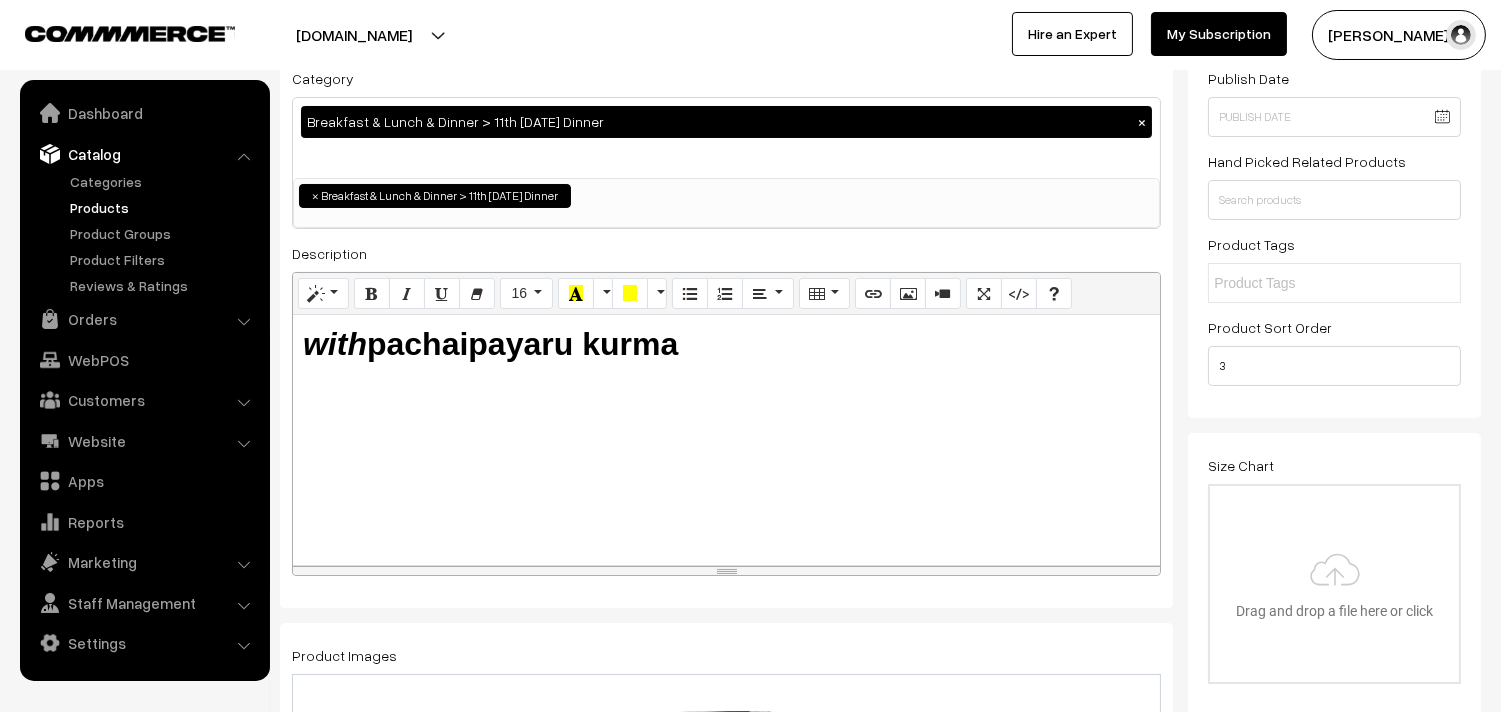 scroll, scrollTop: 0, scrollLeft: 0, axis: both 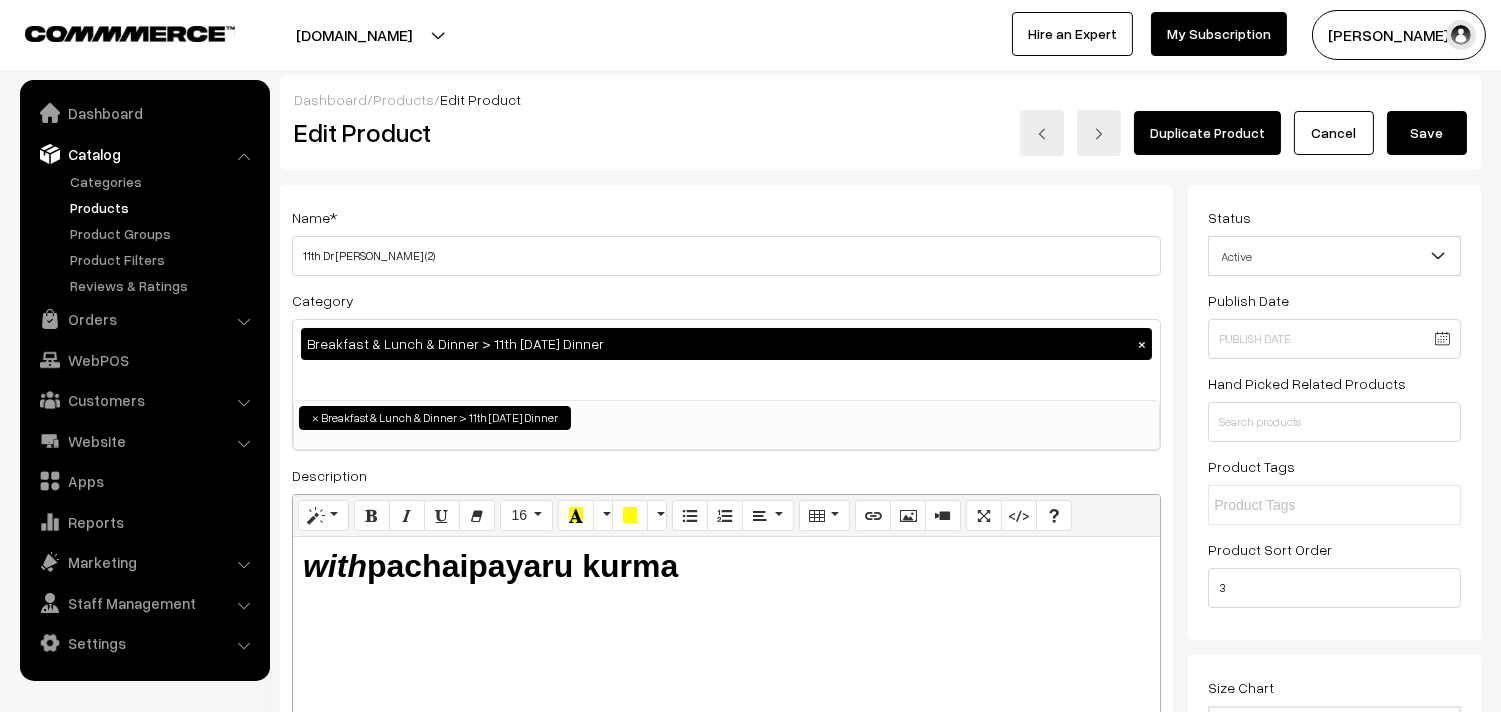 click on "Save" at bounding box center (1427, 133) 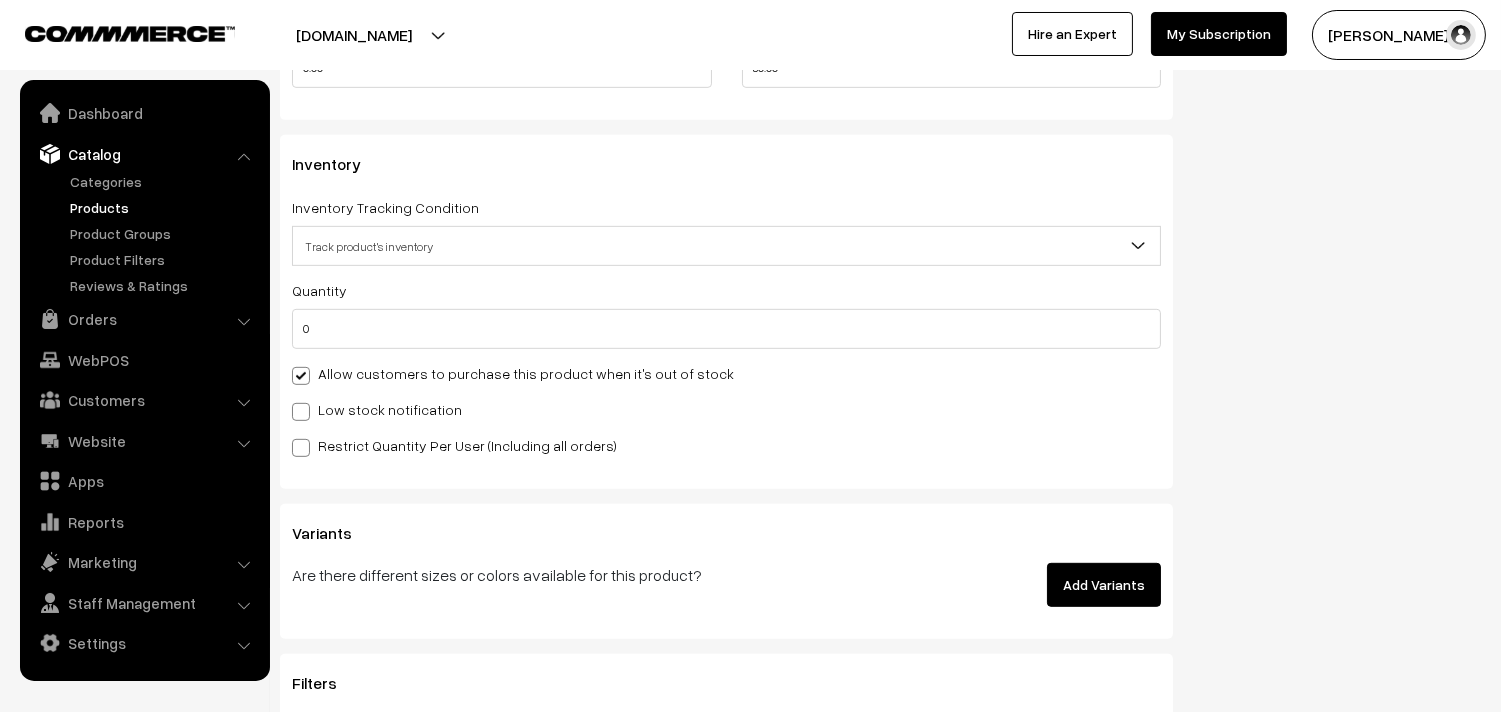scroll, scrollTop: 1772, scrollLeft: 0, axis: vertical 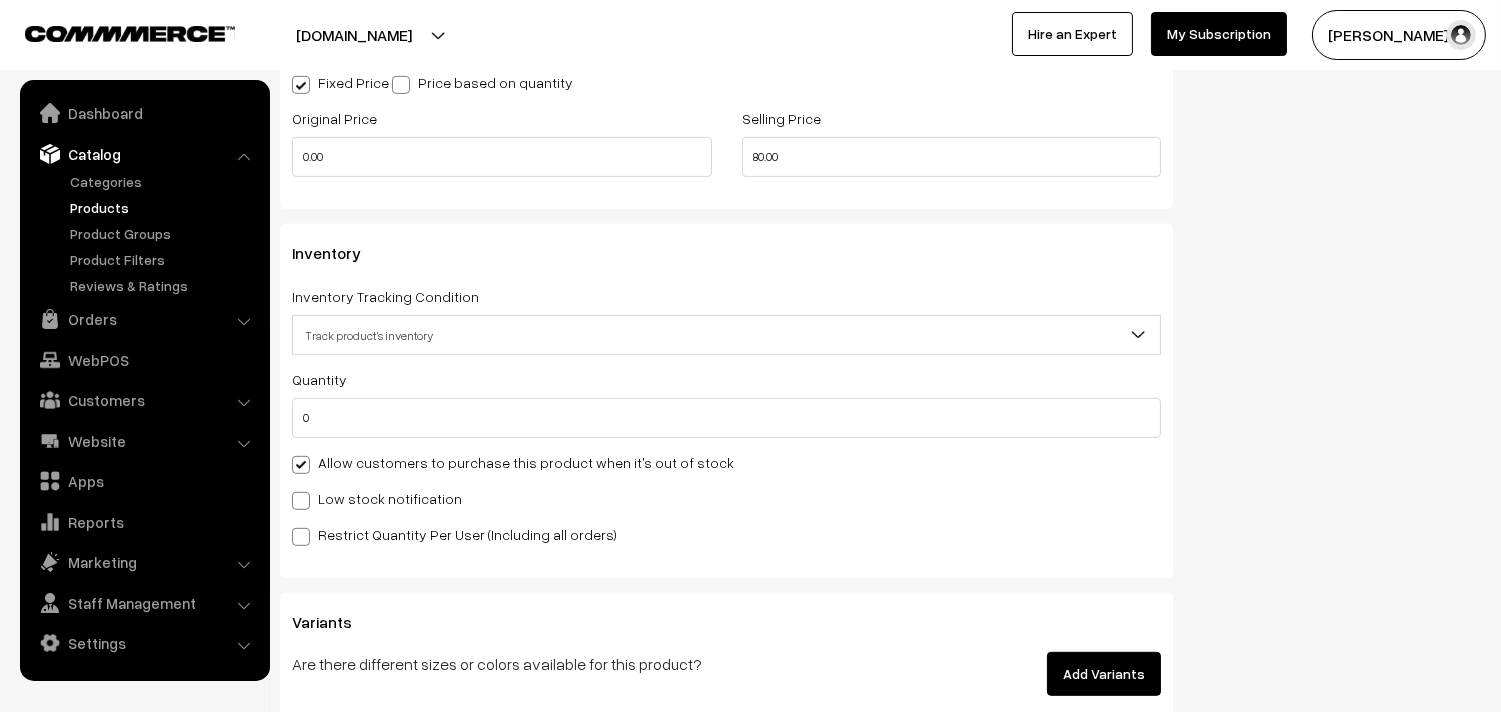 click on "Allow customers to purchase this product when it's out of stock" at bounding box center (513, 462) 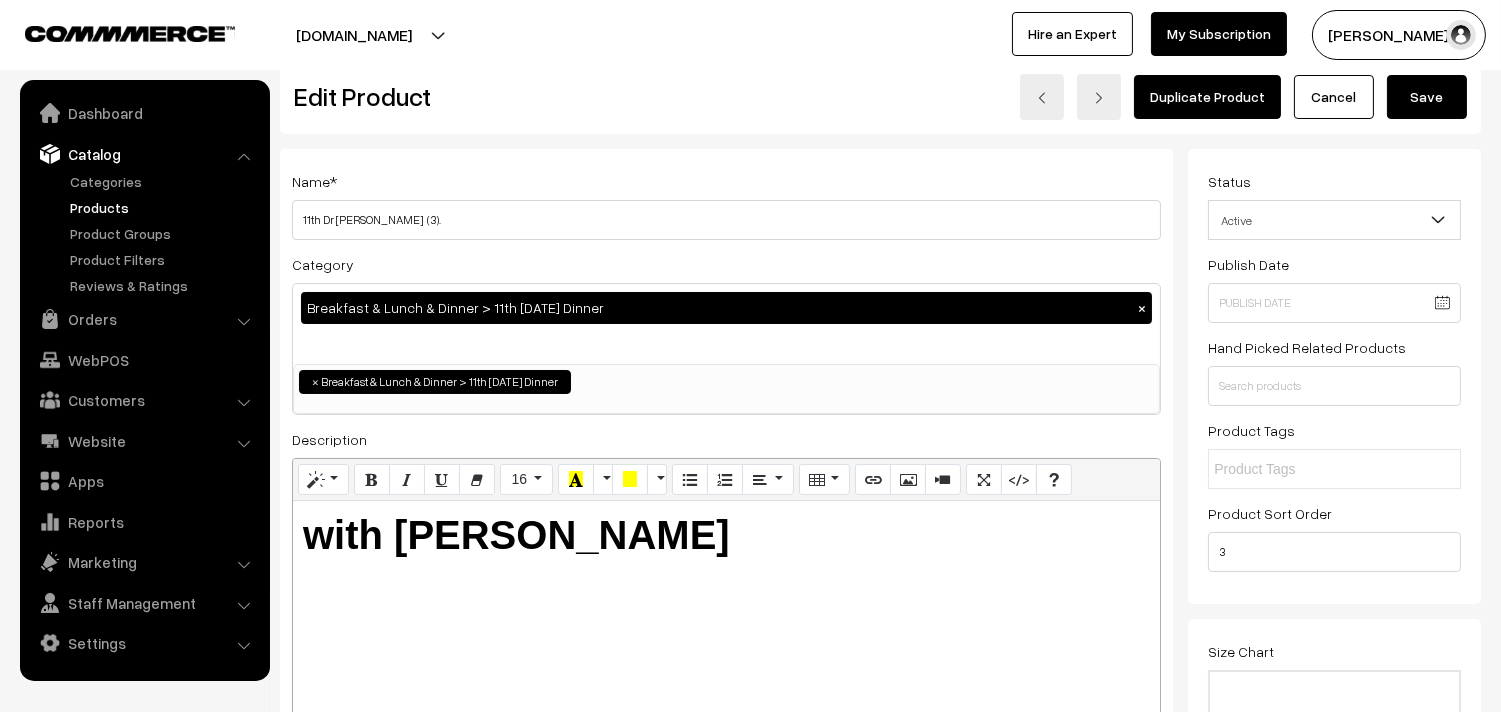scroll, scrollTop: 0, scrollLeft: 0, axis: both 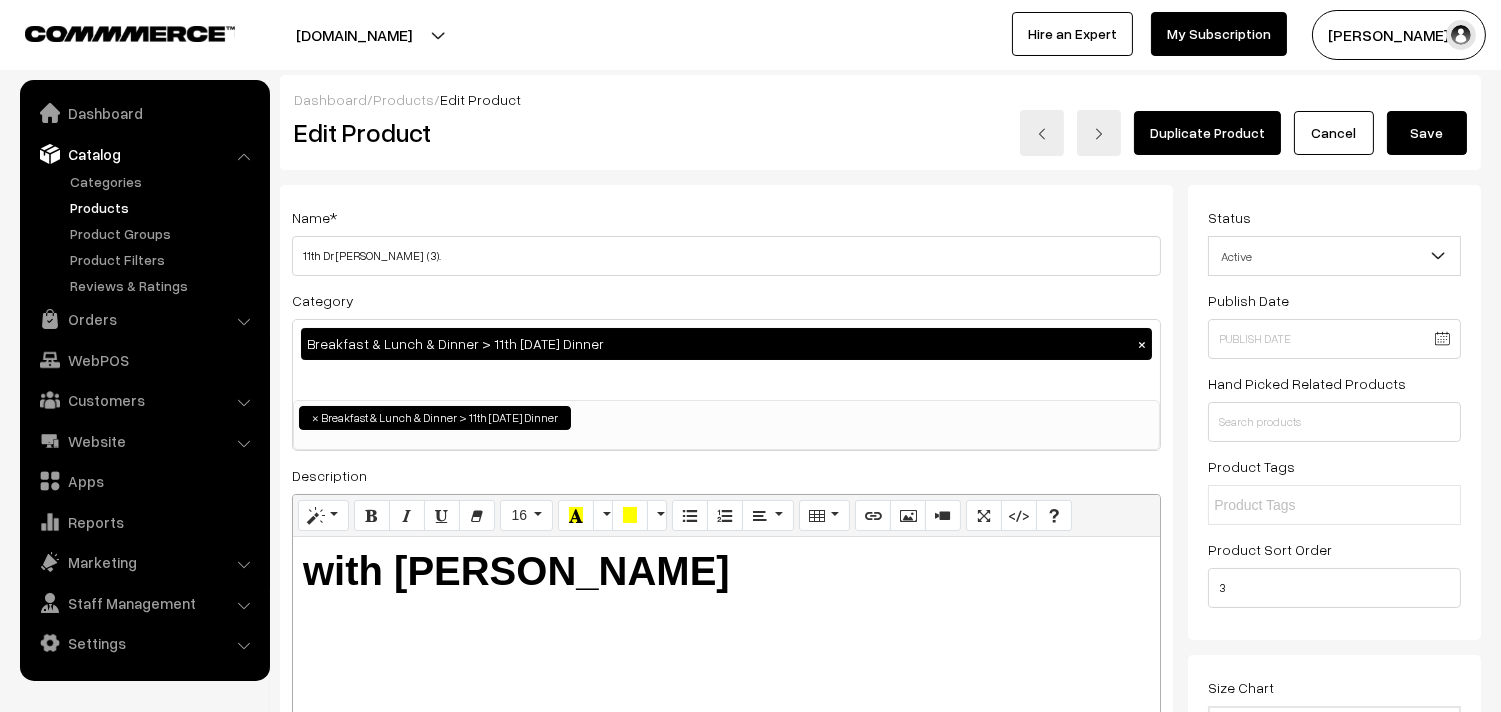 click on "Save" at bounding box center (1427, 133) 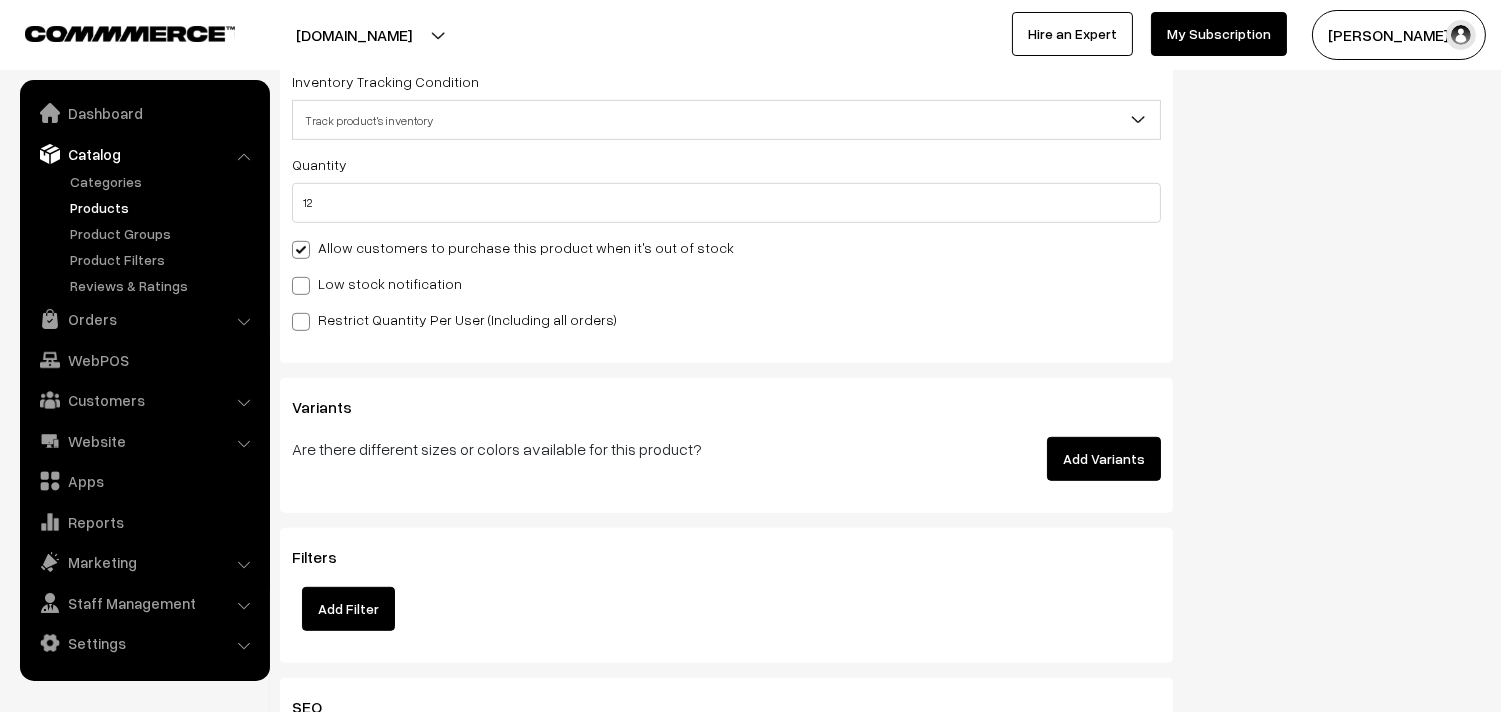 scroll, scrollTop: 2000, scrollLeft: 0, axis: vertical 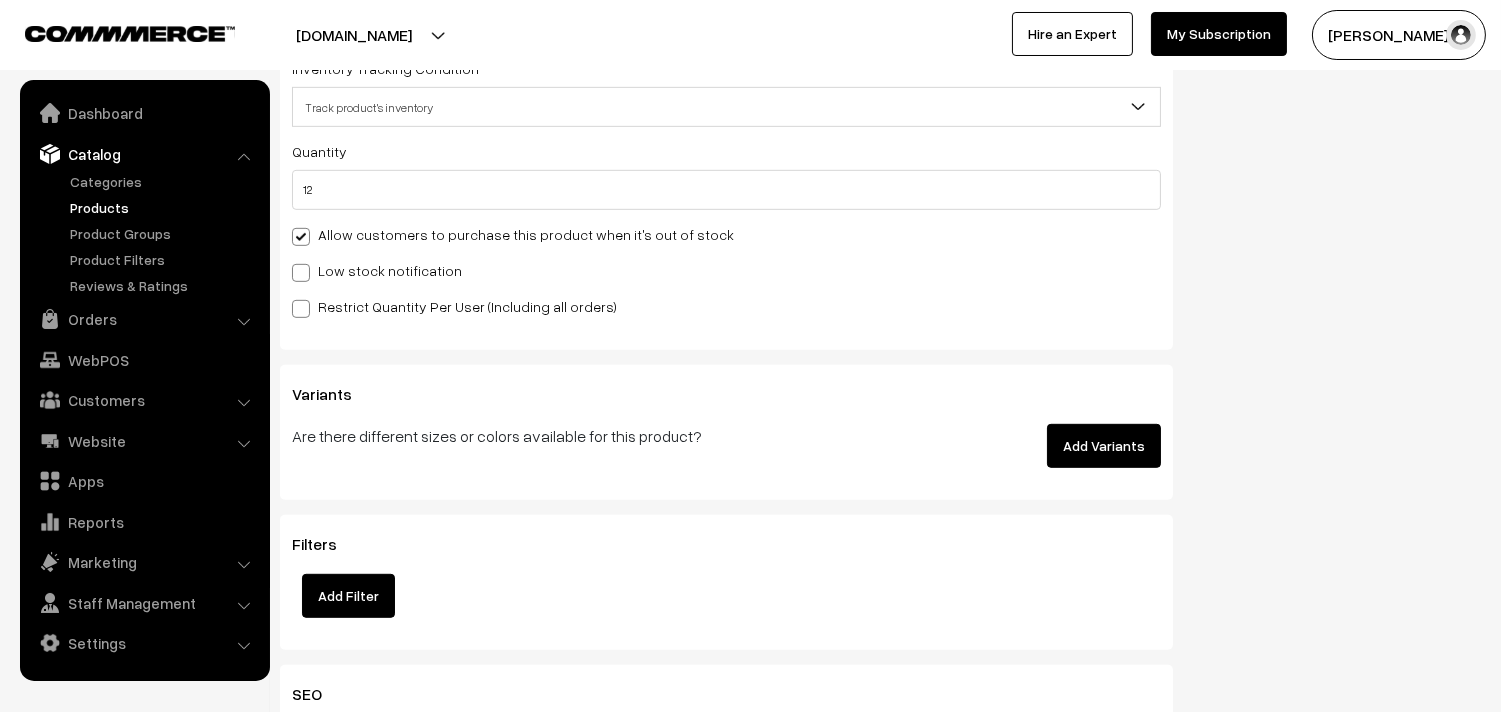 click on "Allow customers to purchase this product when it's out of stock" at bounding box center [513, 234] 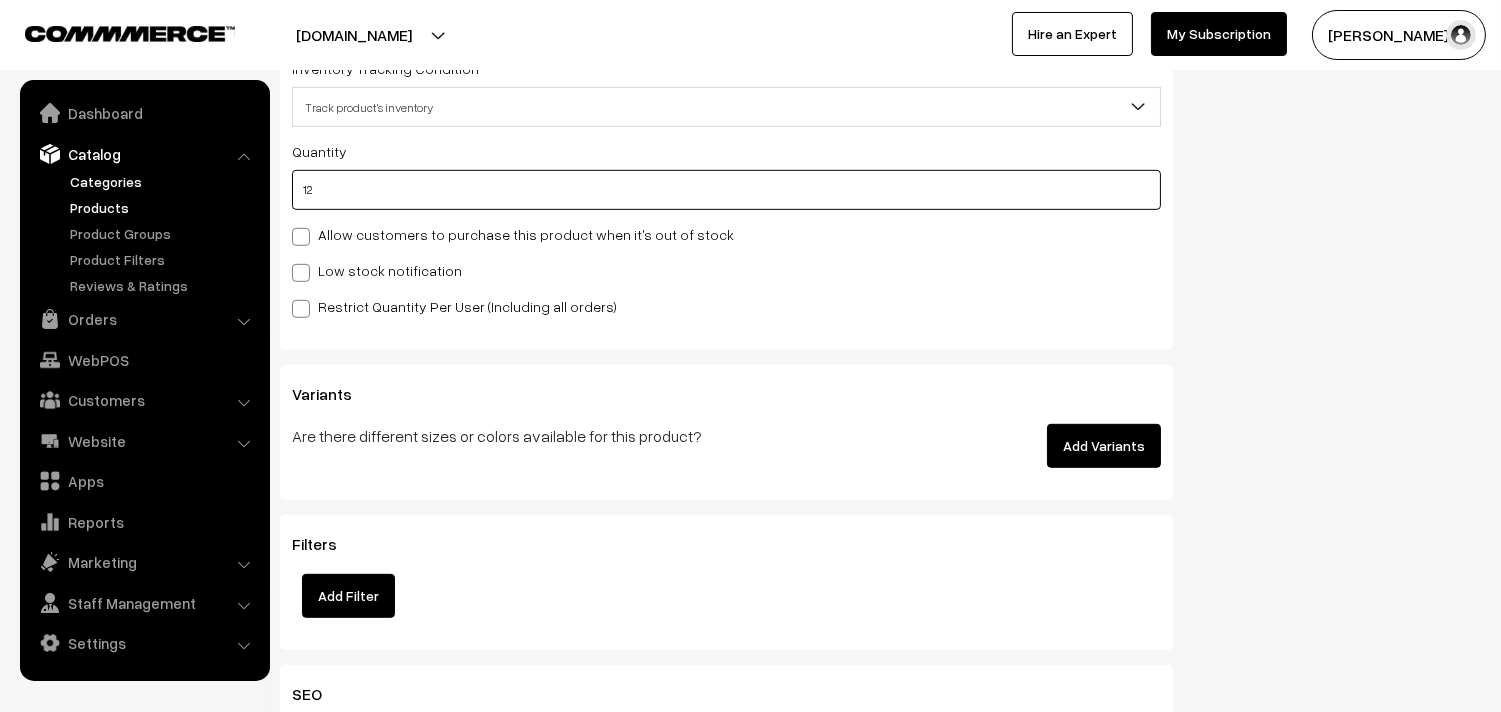 drag, startPoint x: 340, startPoint y: 181, endPoint x: 197, endPoint y: 191, distance: 143.34923 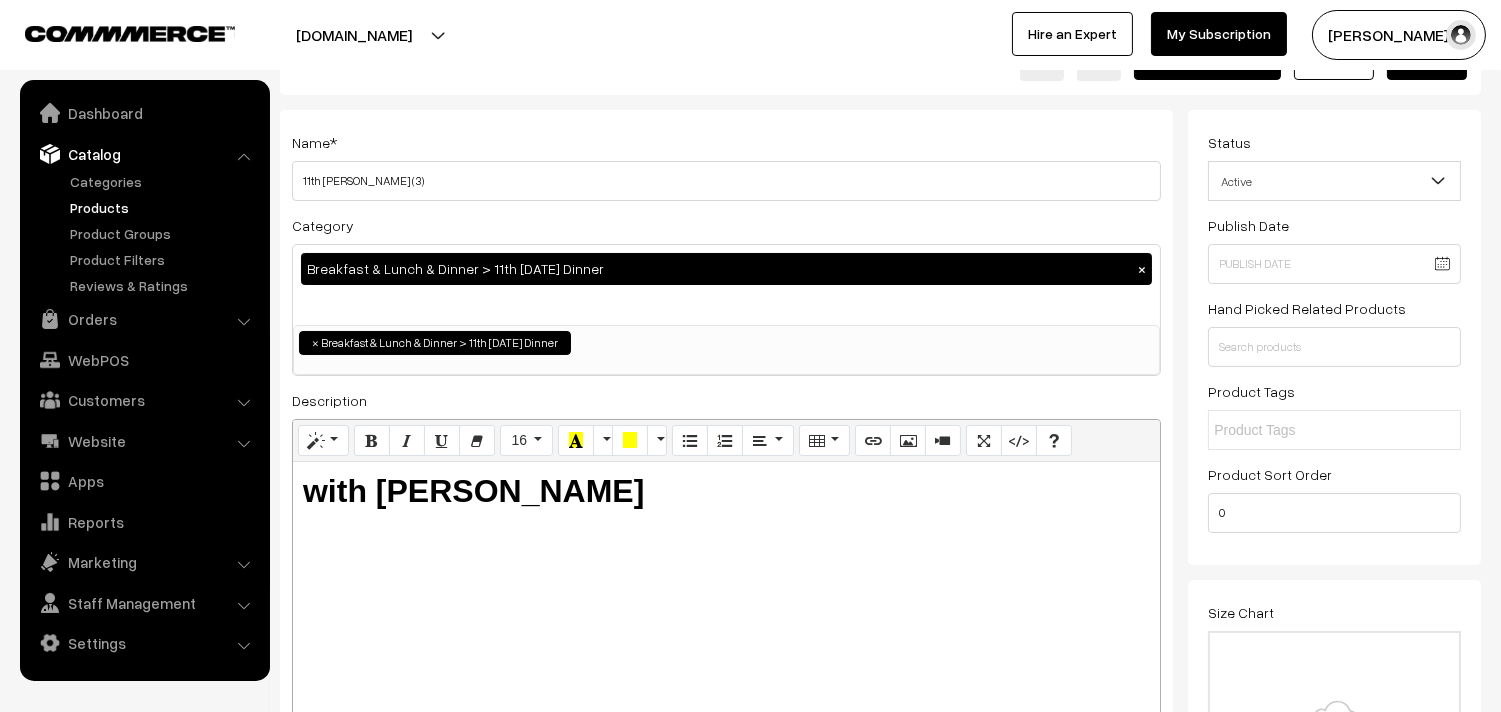 scroll, scrollTop: 0, scrollLeft: 0, axis: both 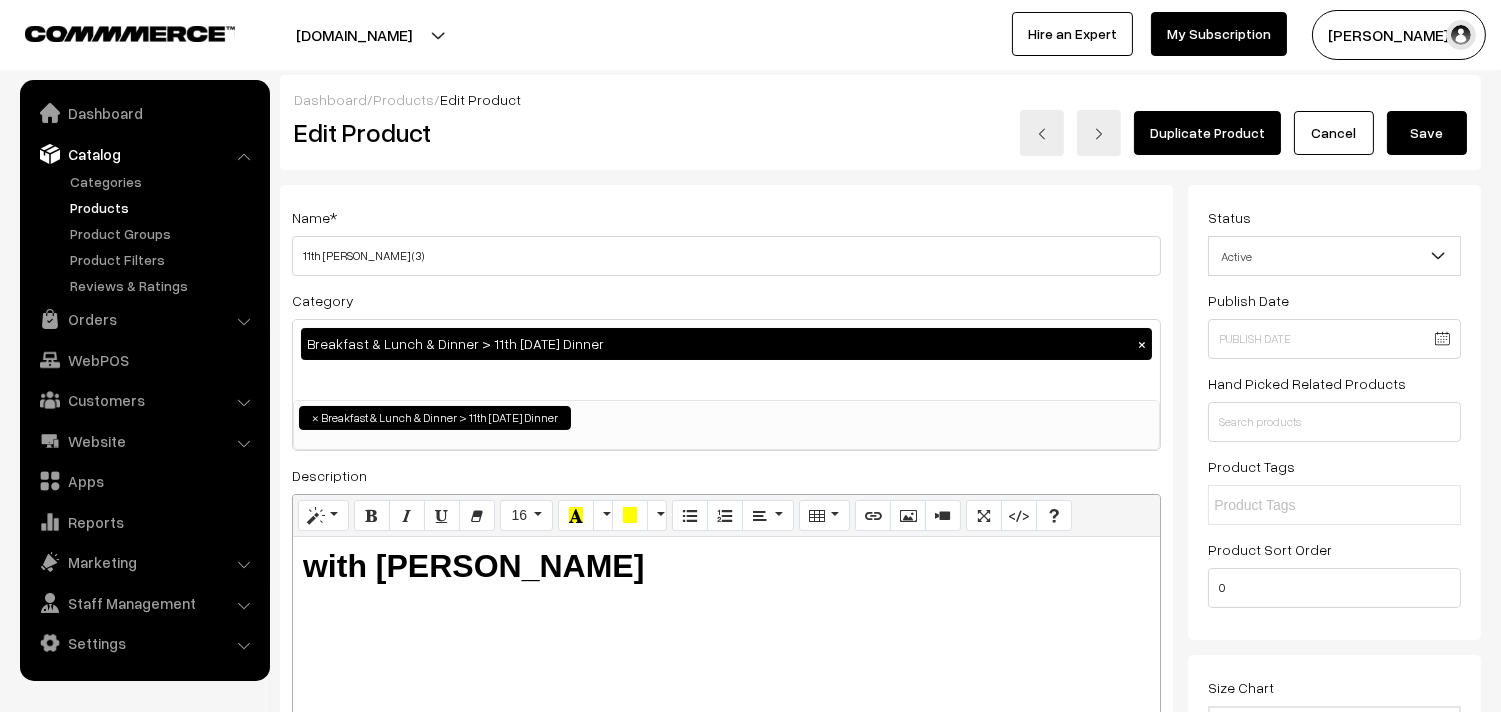 type on "0" 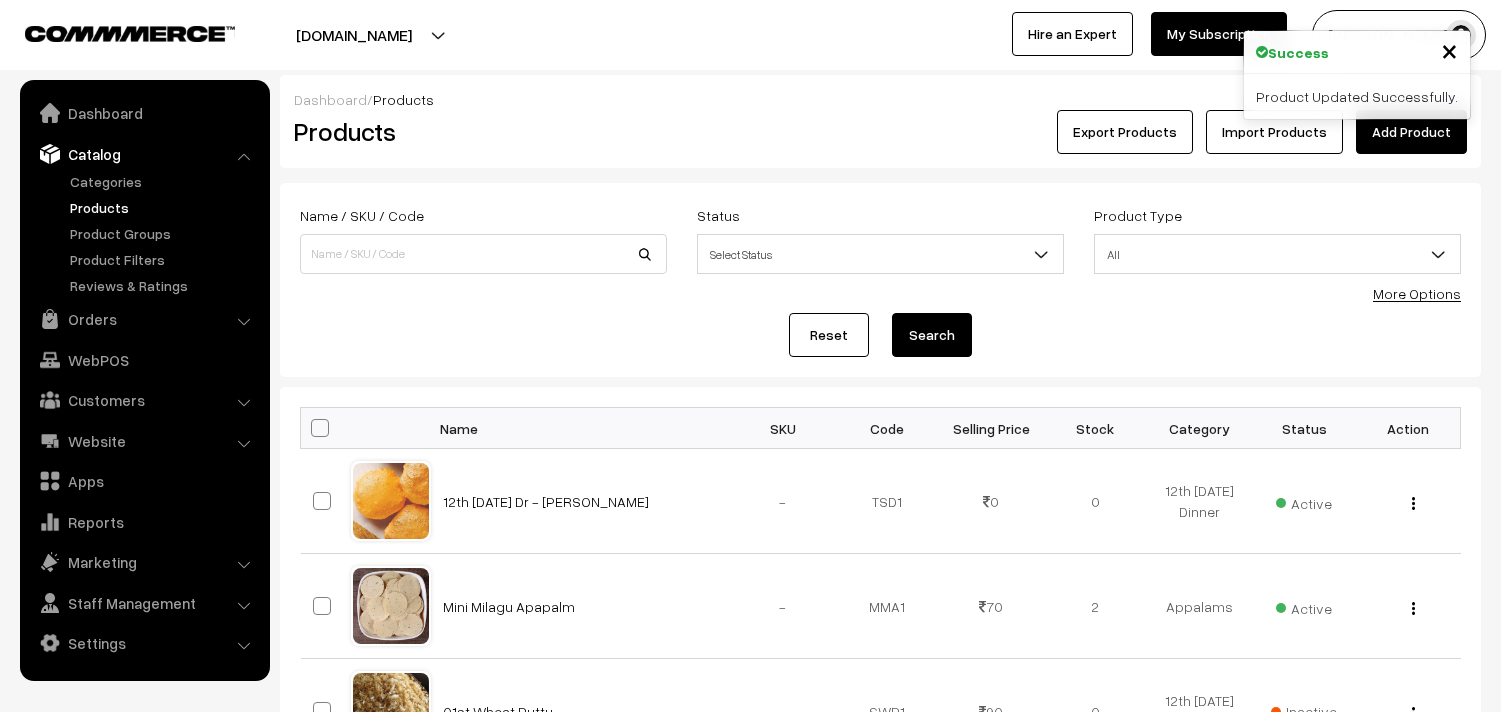 scroll, scrollTop: 0, scrollLeft: 0, axis: both 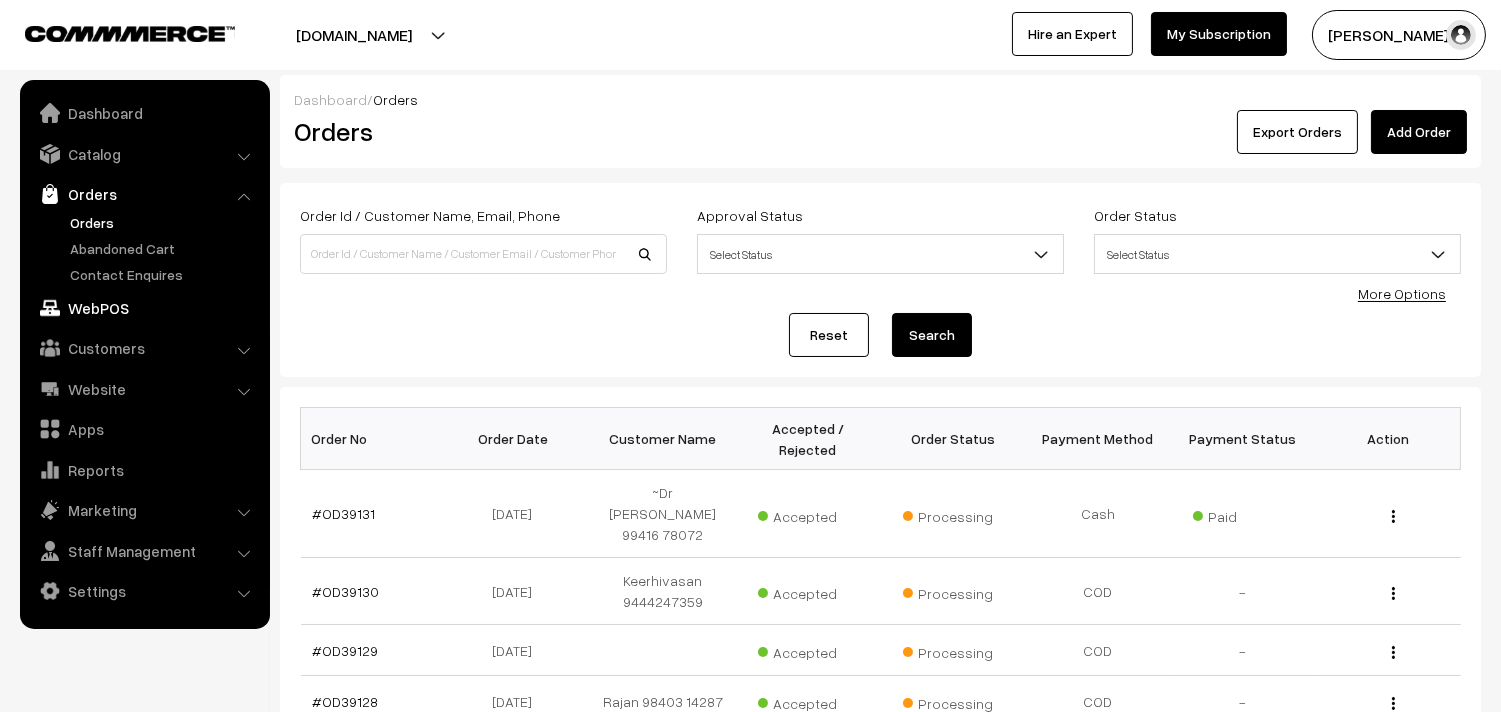 click on "WebPOS" at bounding box center [144, 308] 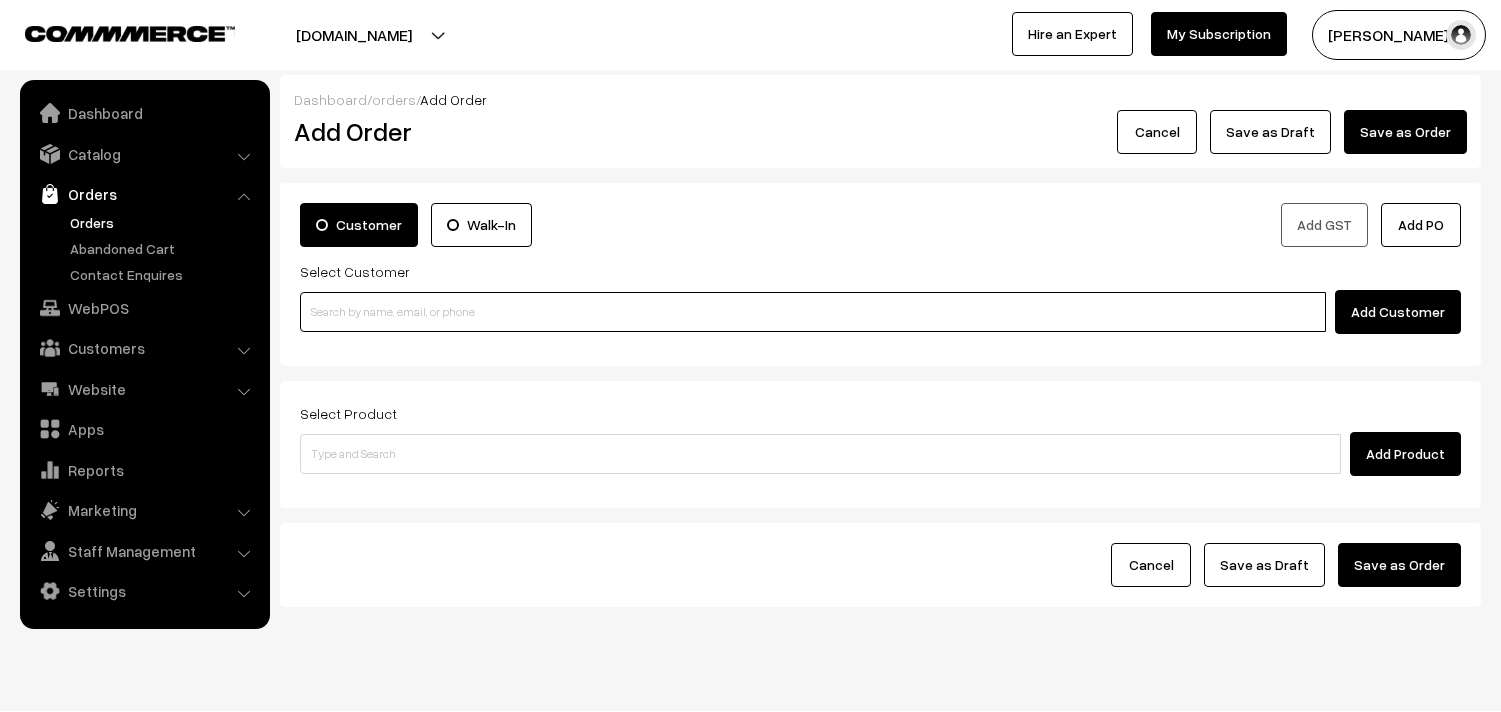 scroll, scrollTop: 0, scrollLeft: 0, axis: both 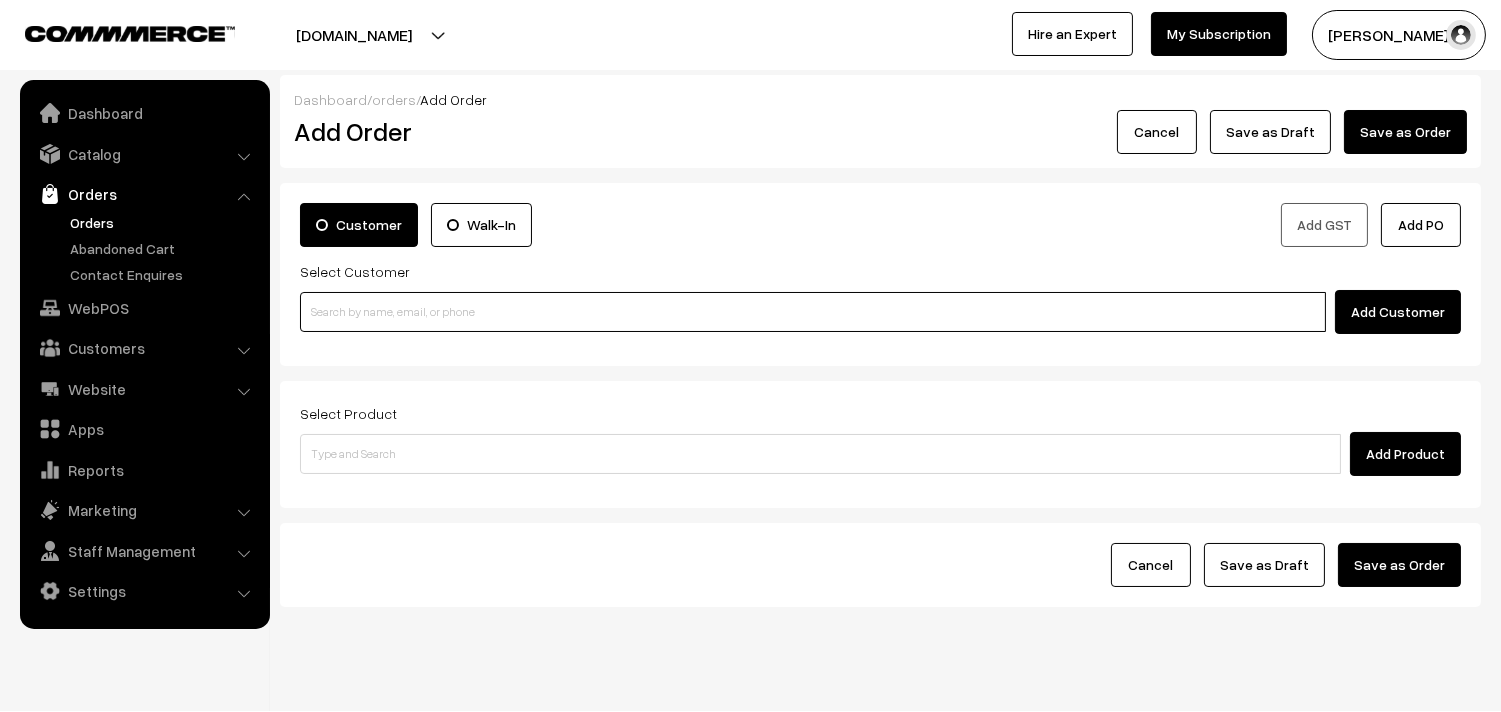 drag, startPoint x: 0, startPoint y: 0, endPoint x: 398, endPoint y: 320, distance: 510.68973 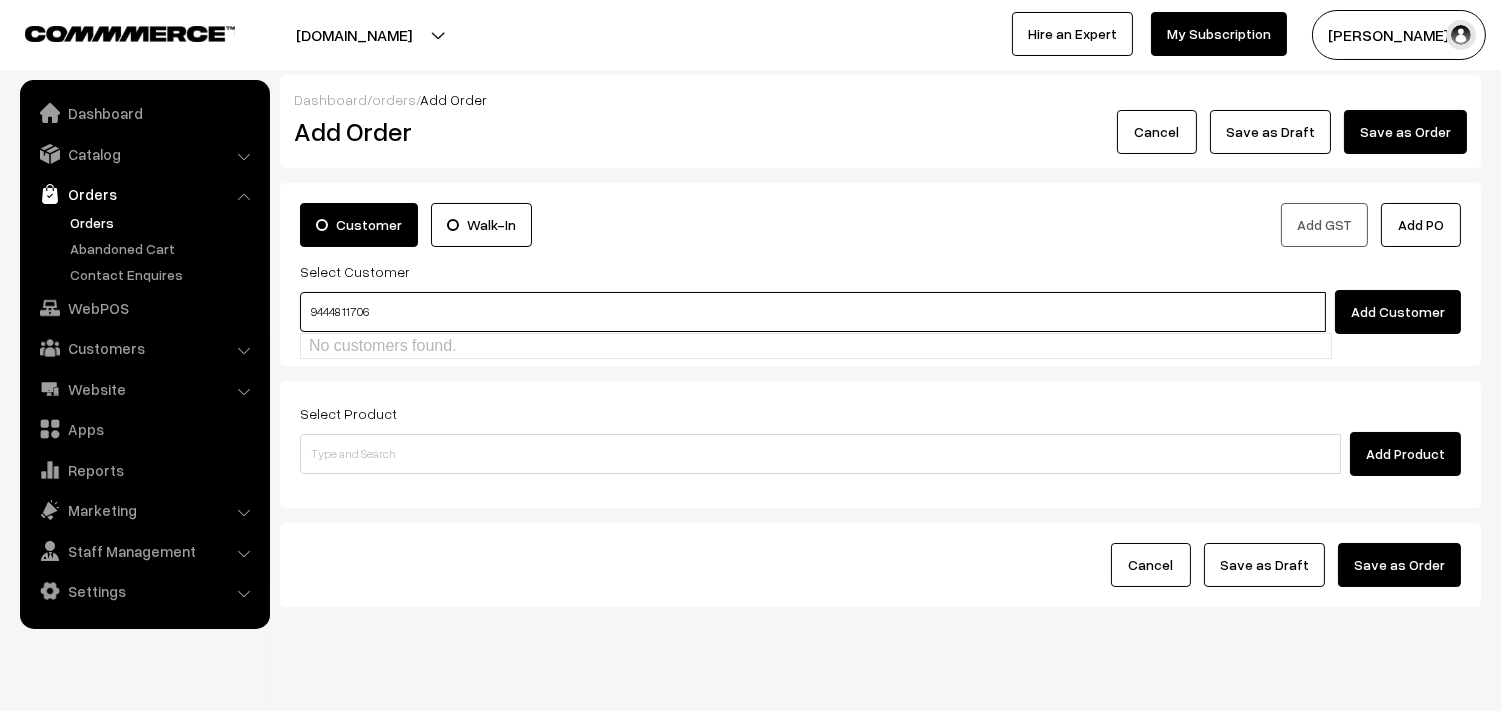 click on "94448 11706" at bounding box center [813, 312] 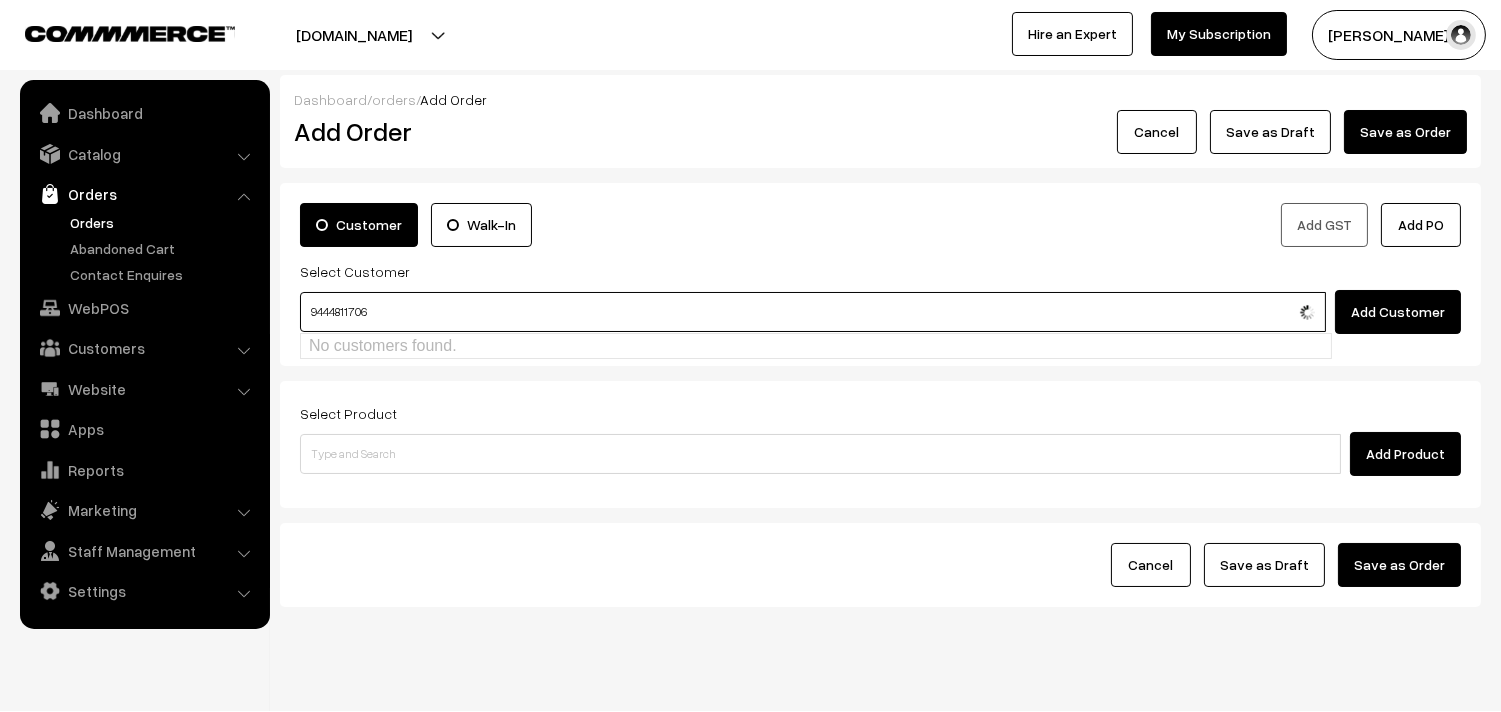 type on "9444811706" 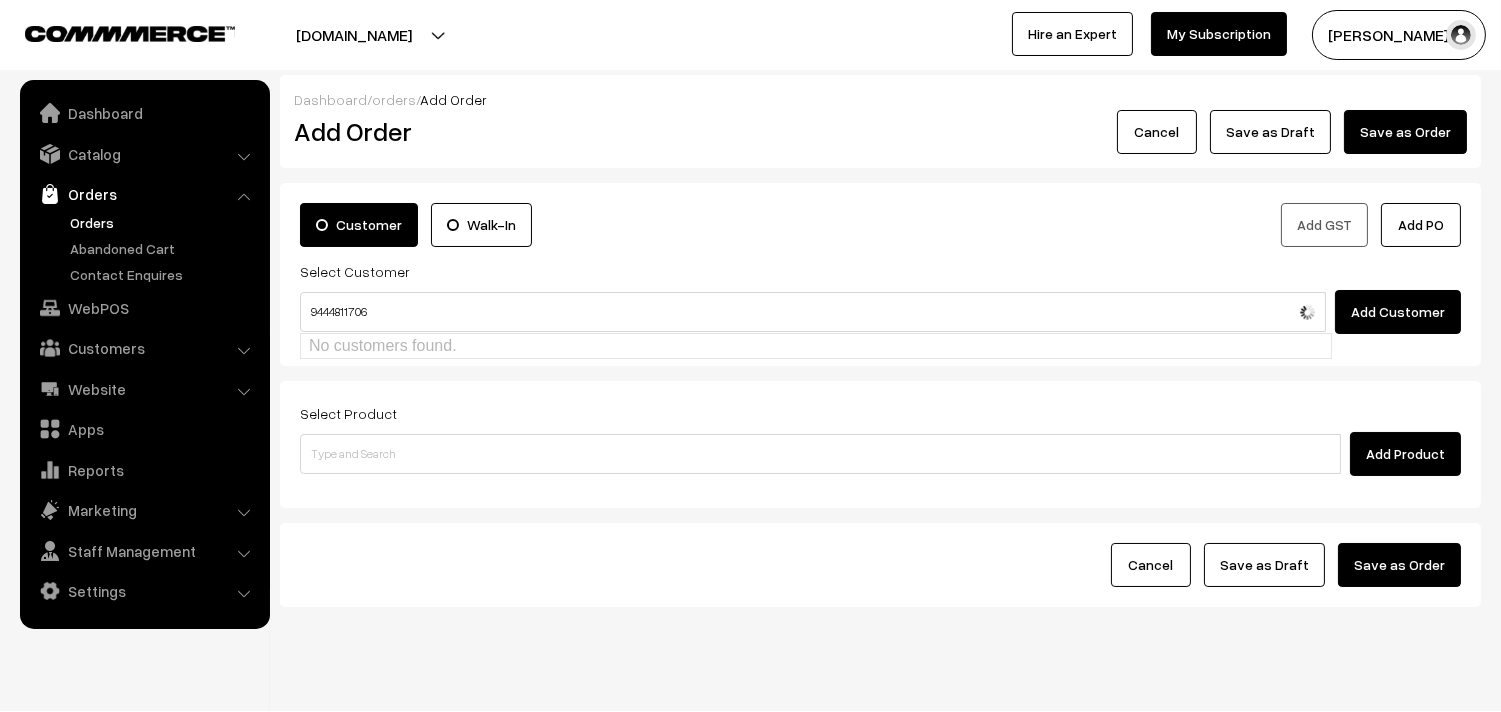 type 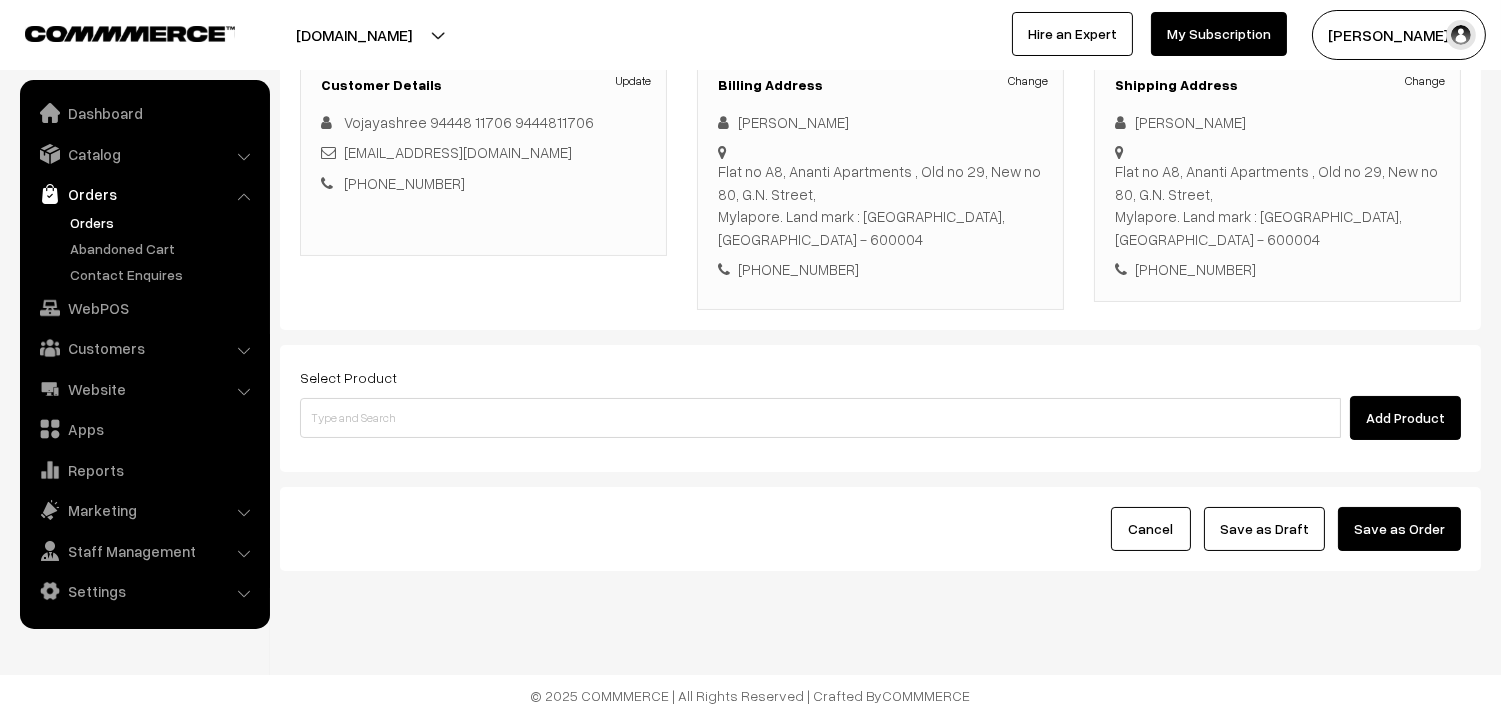 scroll, scrollTop: 295, scrollLeft: 0, axis: vertical 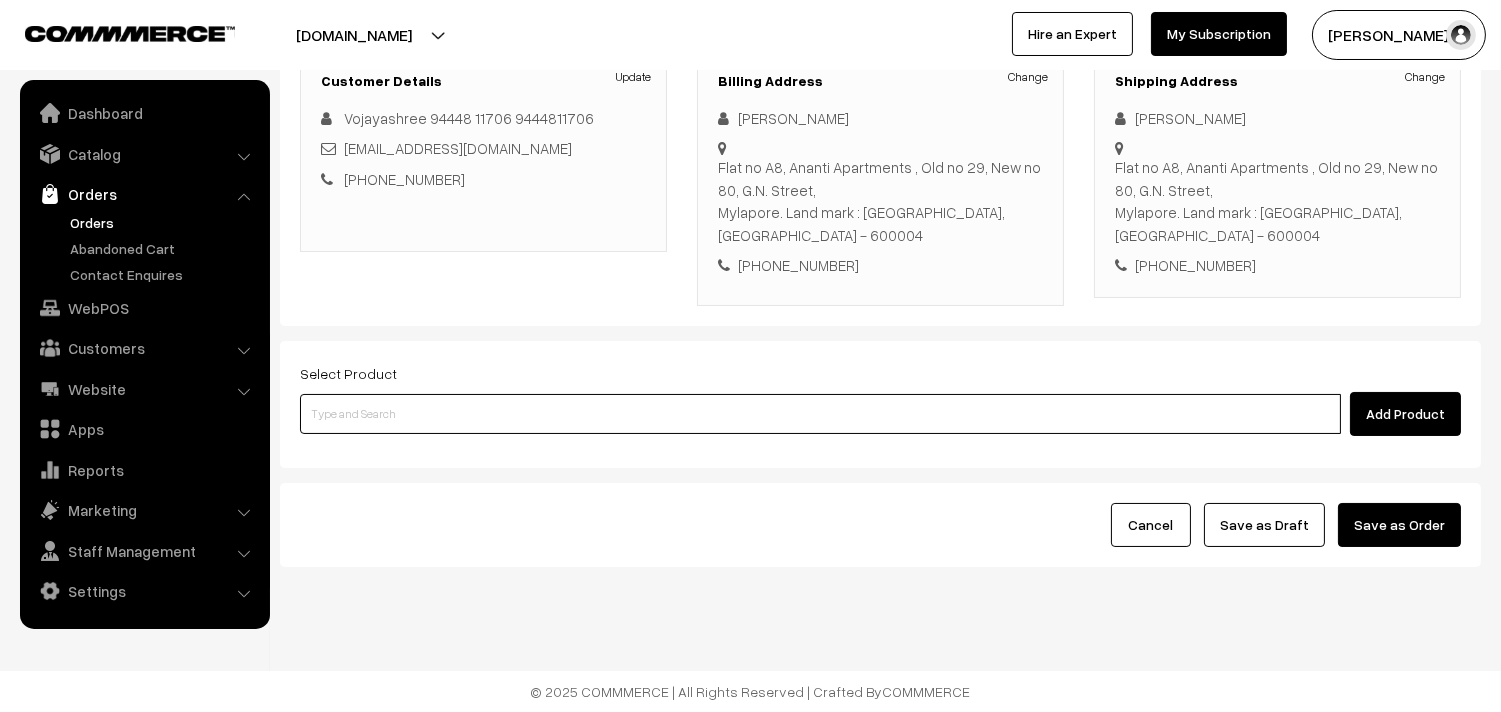 click at bounding box center (820, 414) 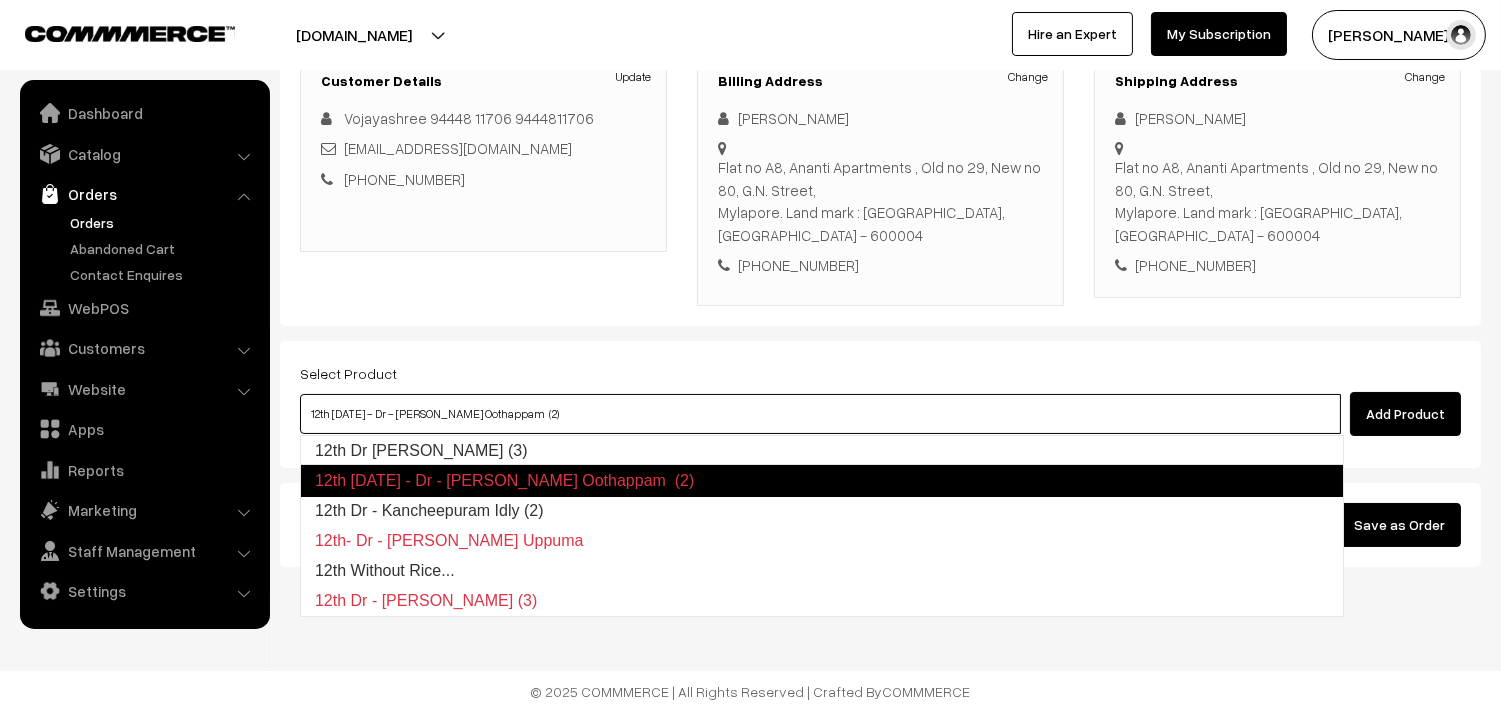 type on "12th Dr [PERSON_NAME] (3)" 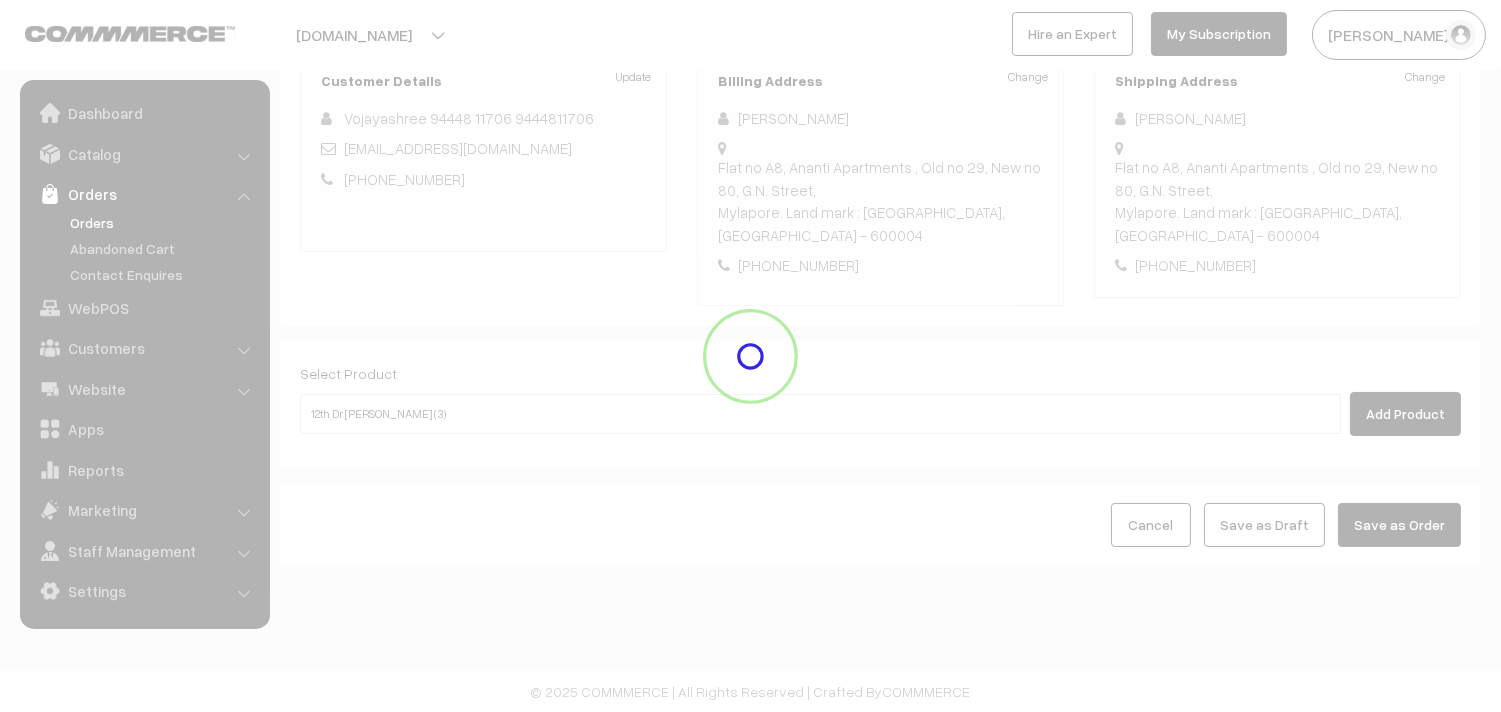 type 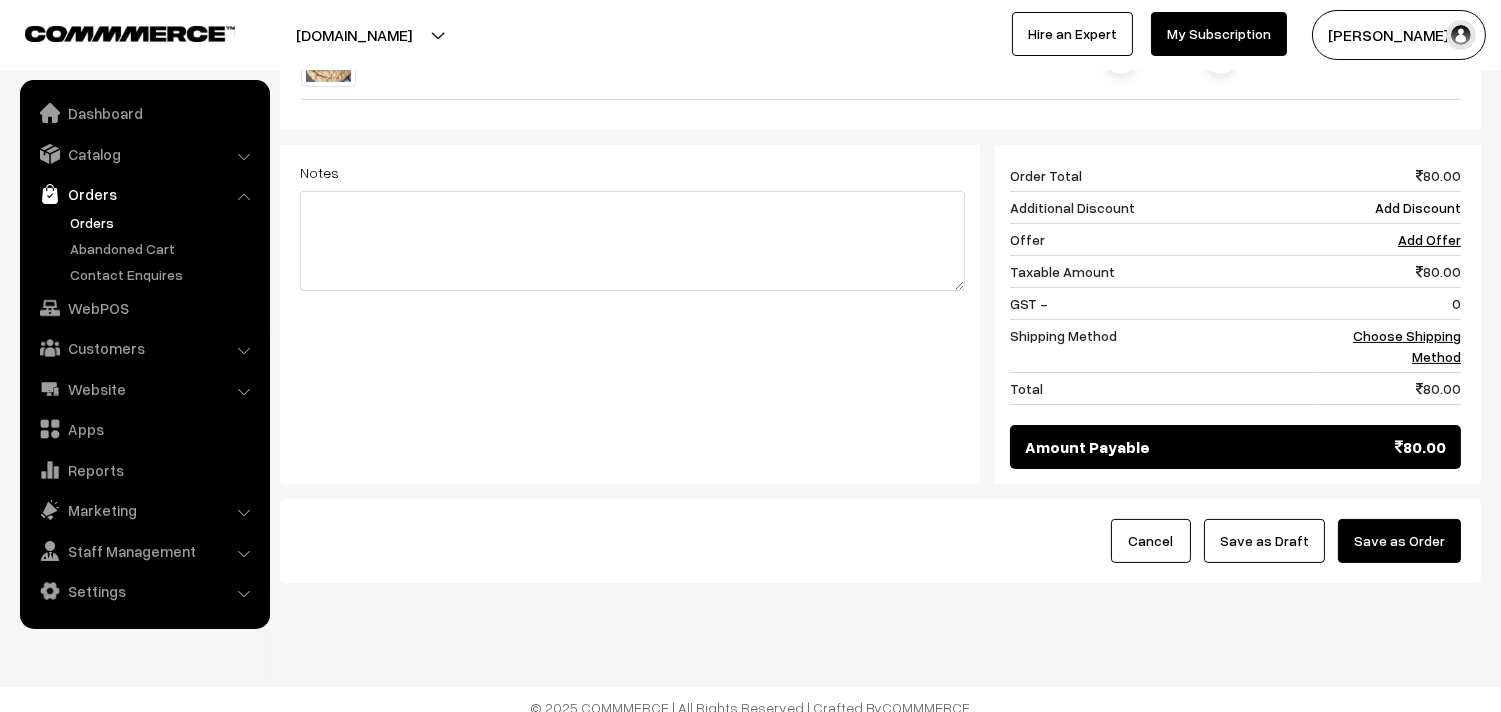 scroll, scrollTop: 782, scrollLeft: 0, axis: vertical 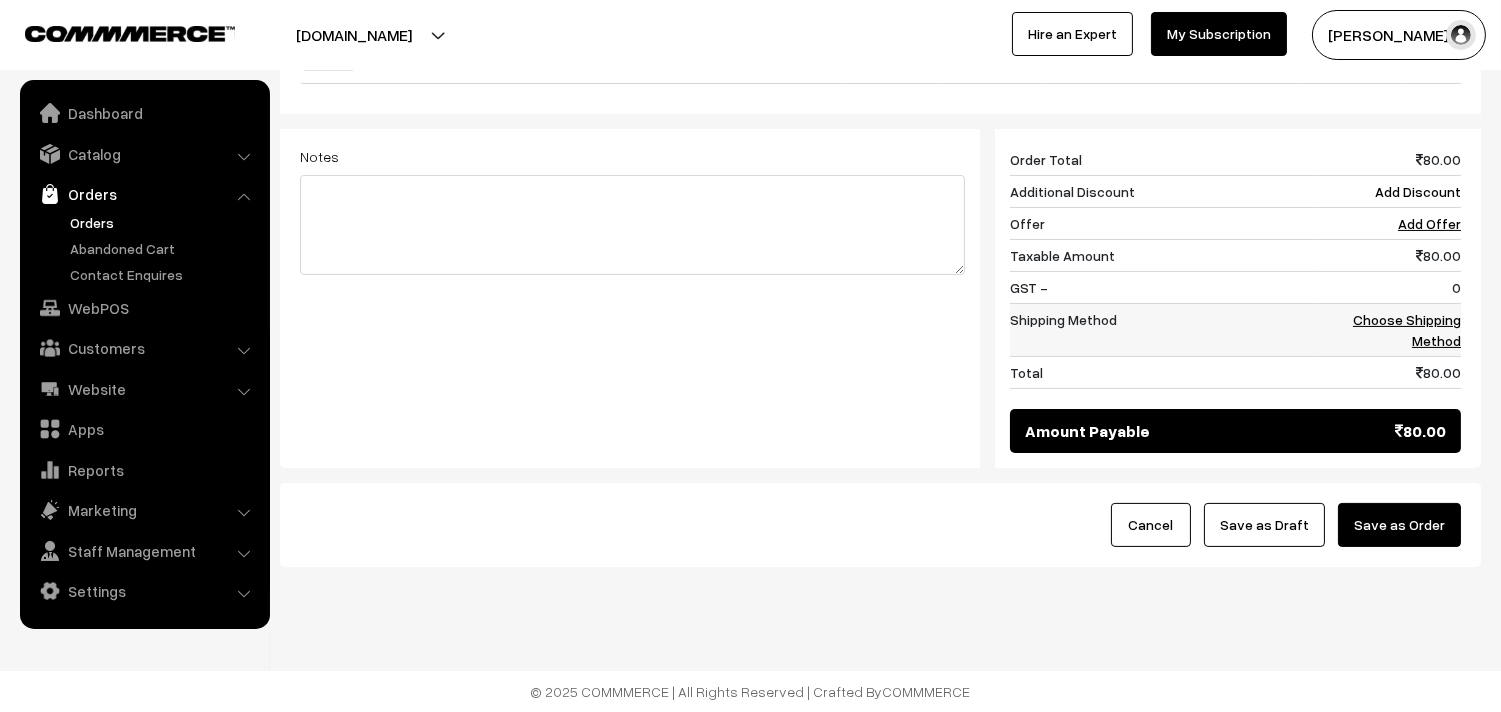 click on "Choose Shipping Method" at bounding box center (1389, 329) 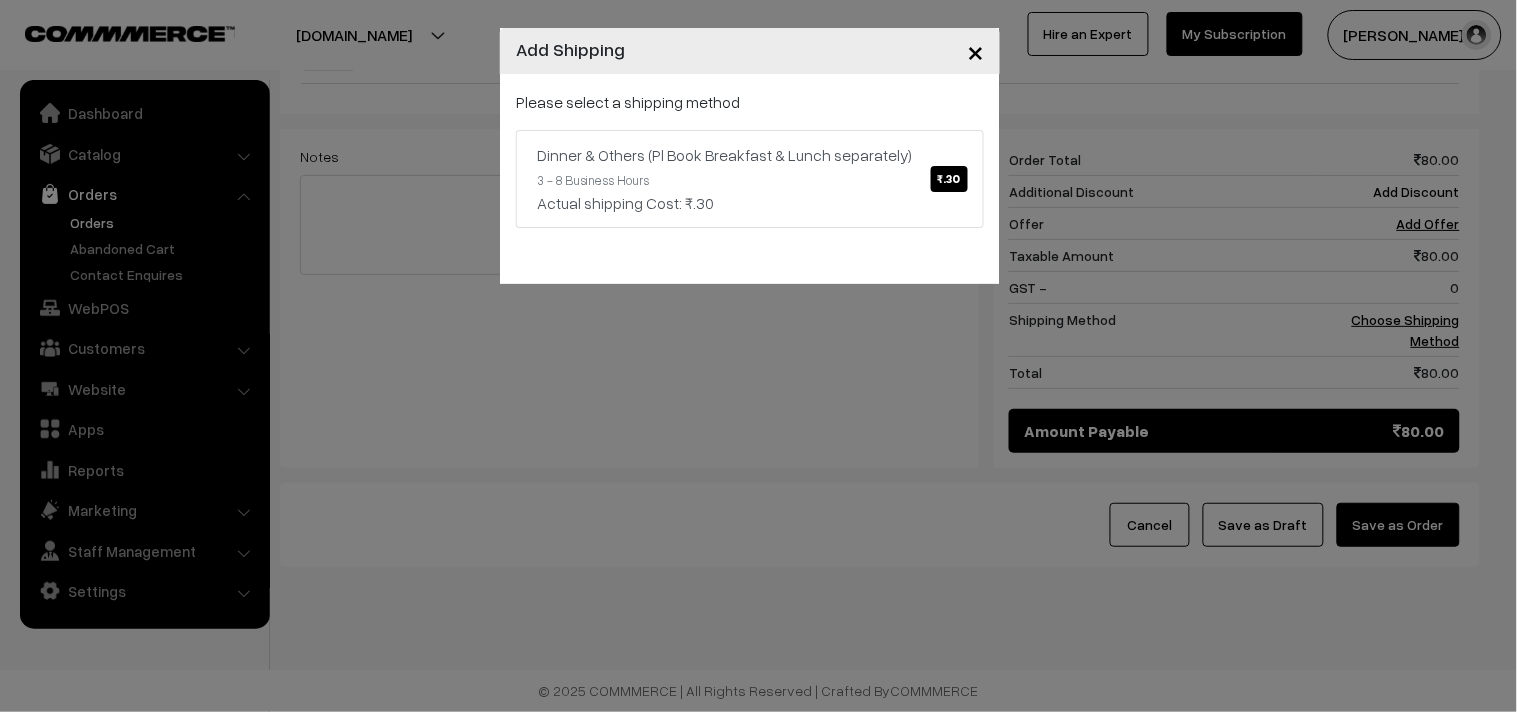 click on "Dinner & Others  (Pl Book Breakfast & Lunch separately)
₹.30
3 - 8 Business Hours Actual shipping Cost: ₹.30" at bounding box center [750, 179] 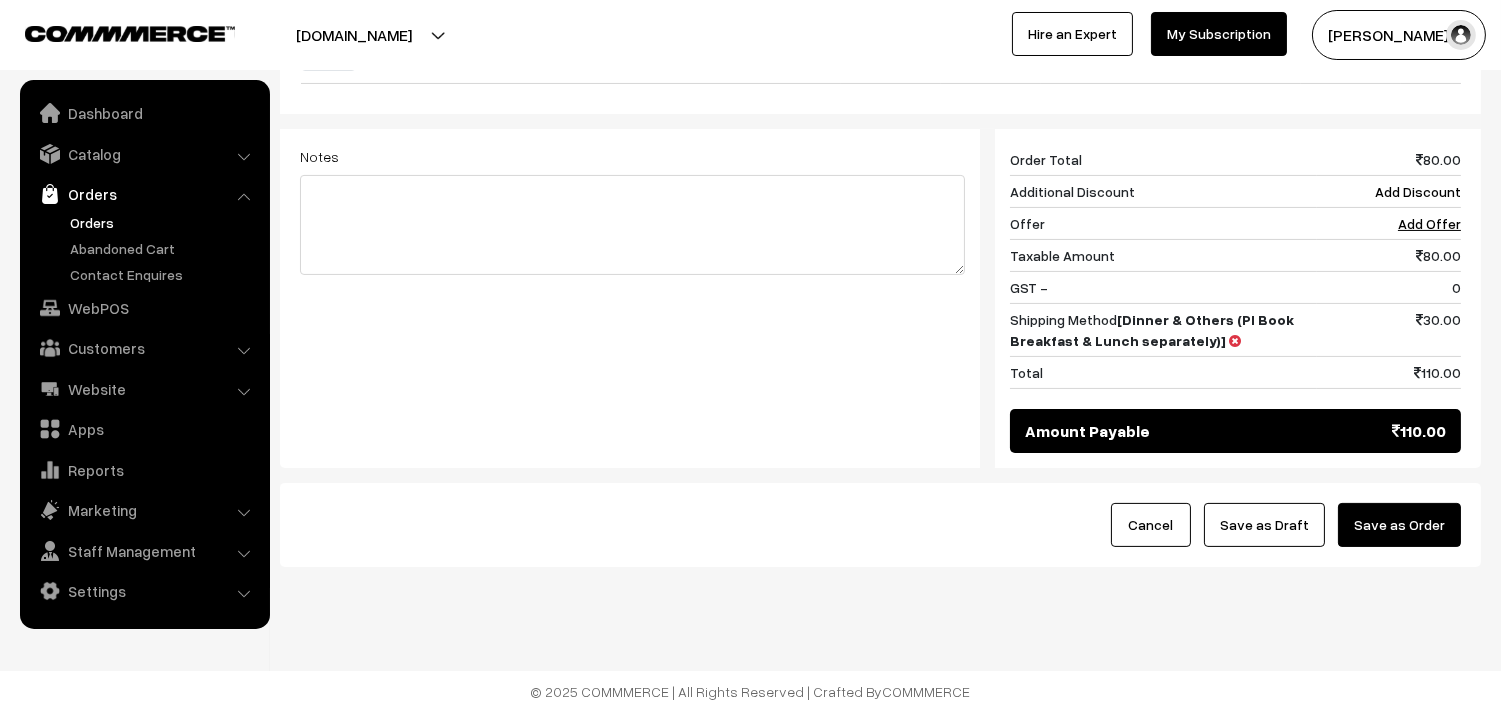 click on "Save as Draft" at bounding box center (1264, 525) 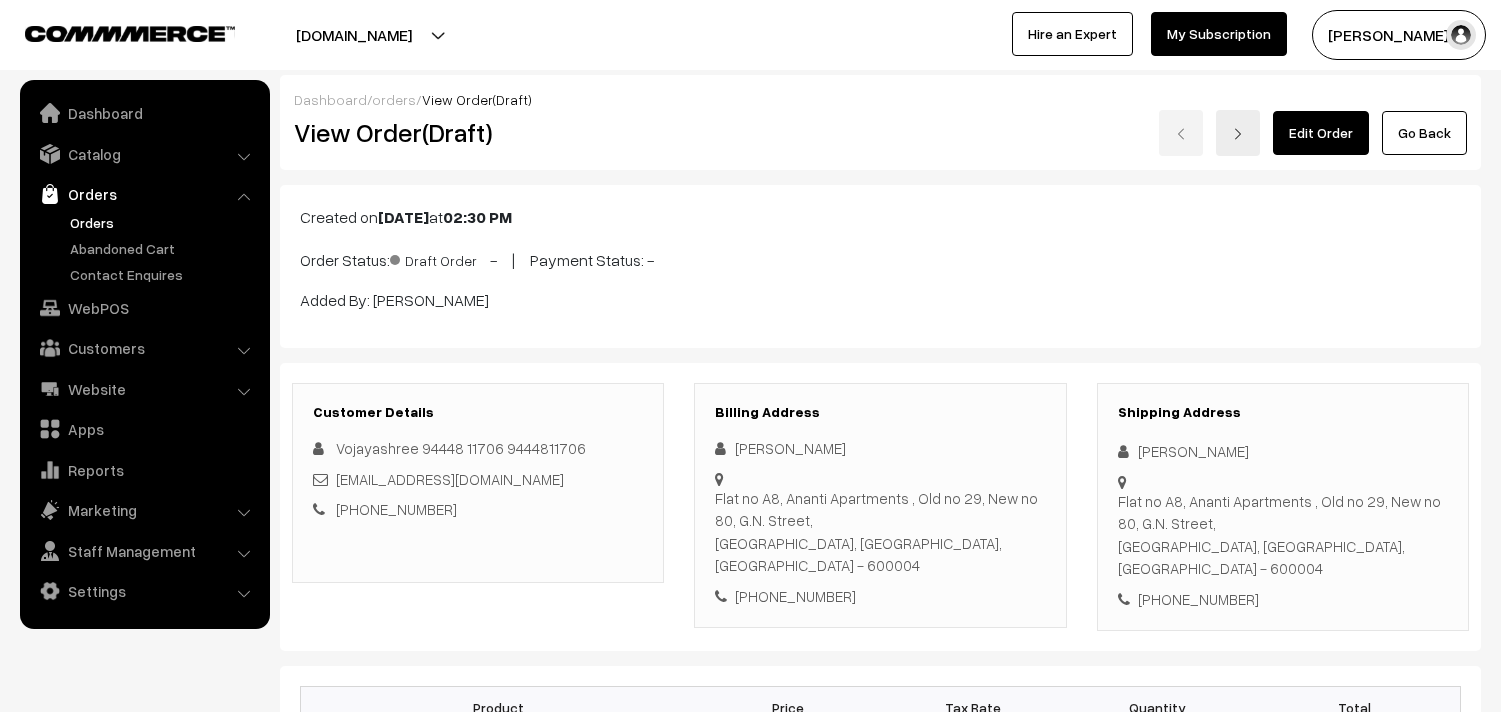 scroll, scrollTop: 0, scrollLeft: 0, axis: both 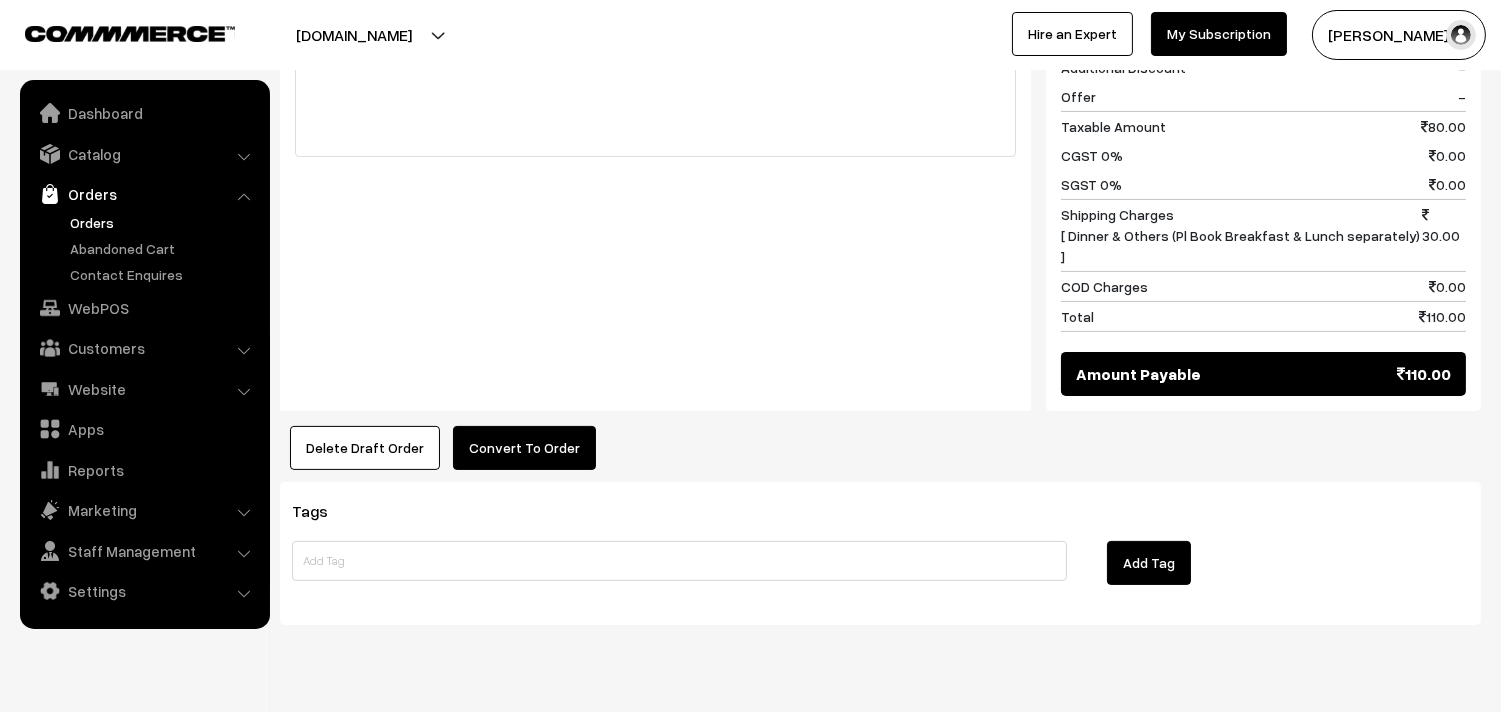 click on "Convert To Order" at bounding box center (524, 448) 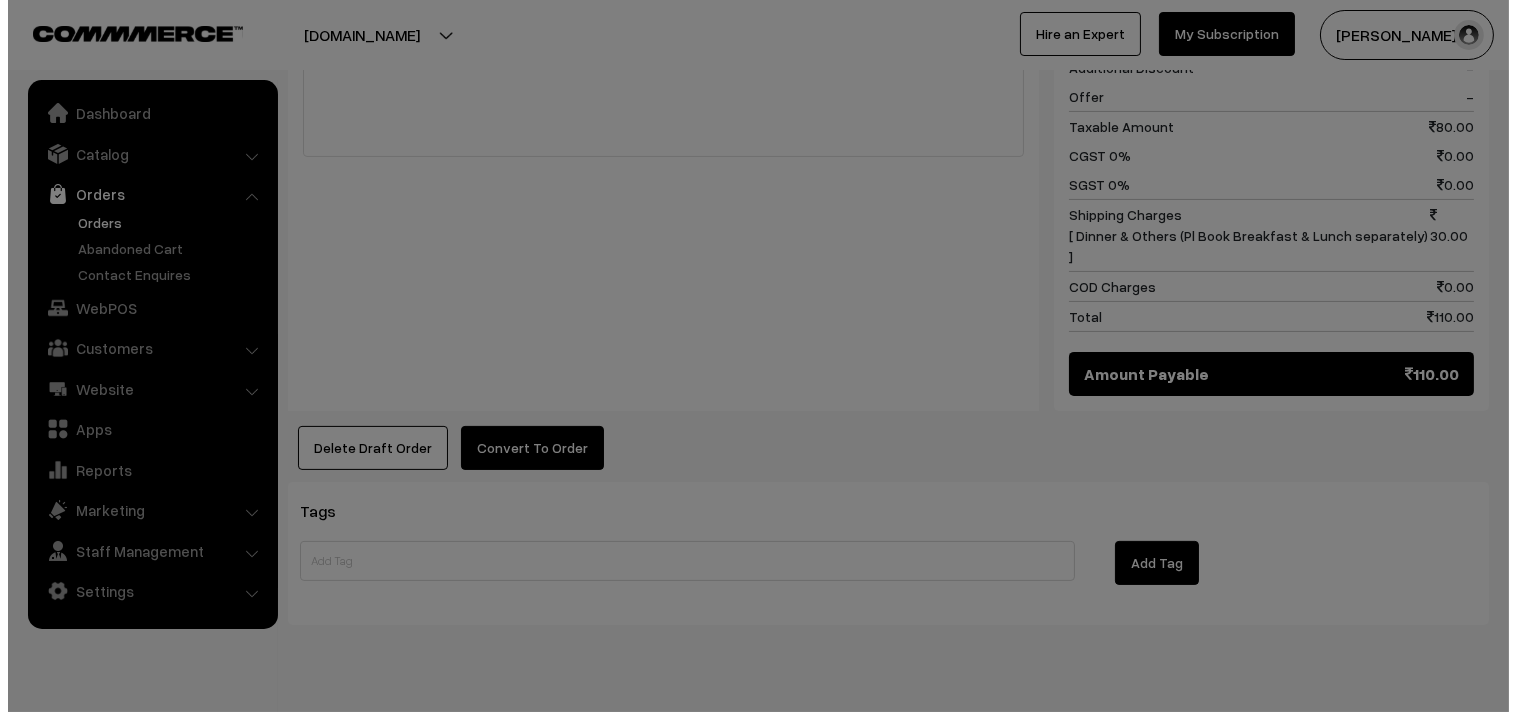 scroll, scrollTop: 956, scrollLeft: 0, axis: vertical 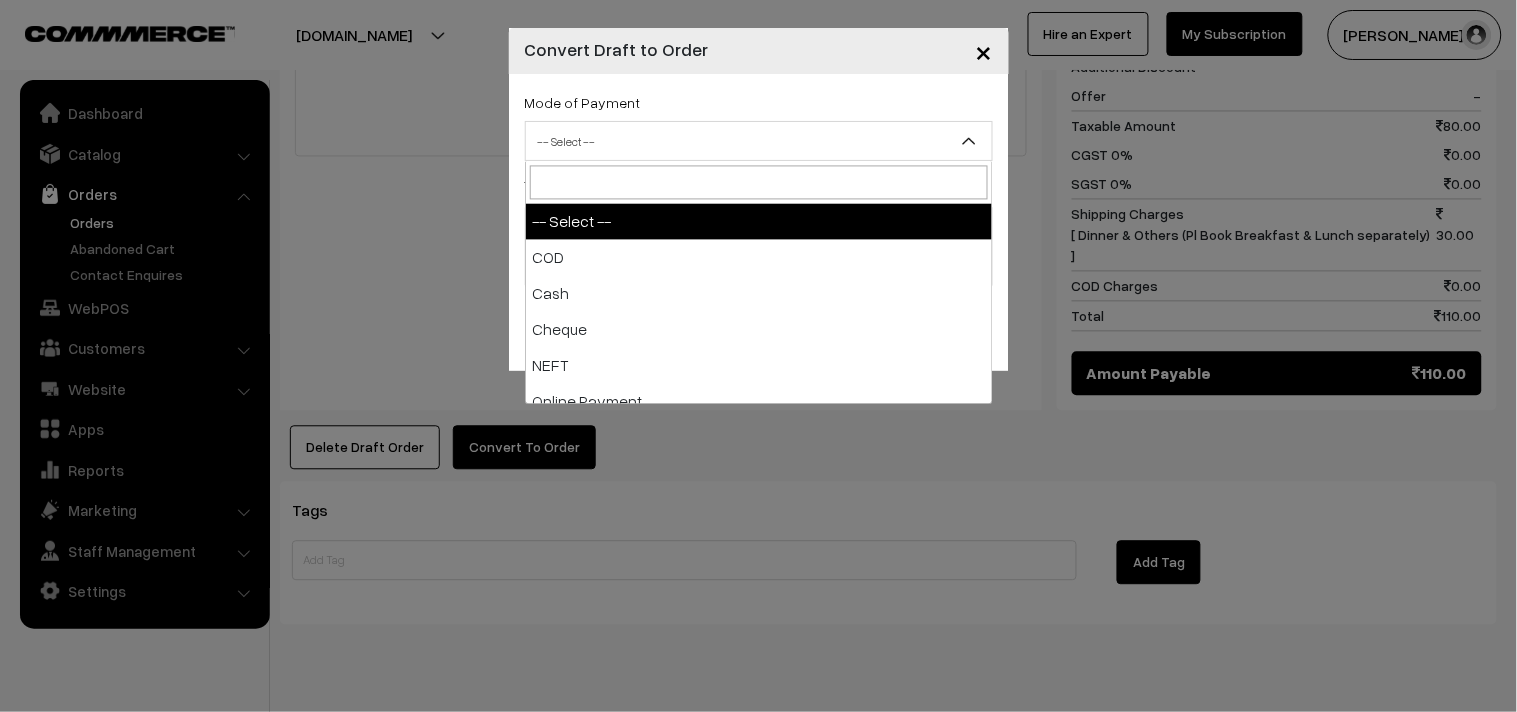 click on "-- Select --" at bounding box center (759, 141) 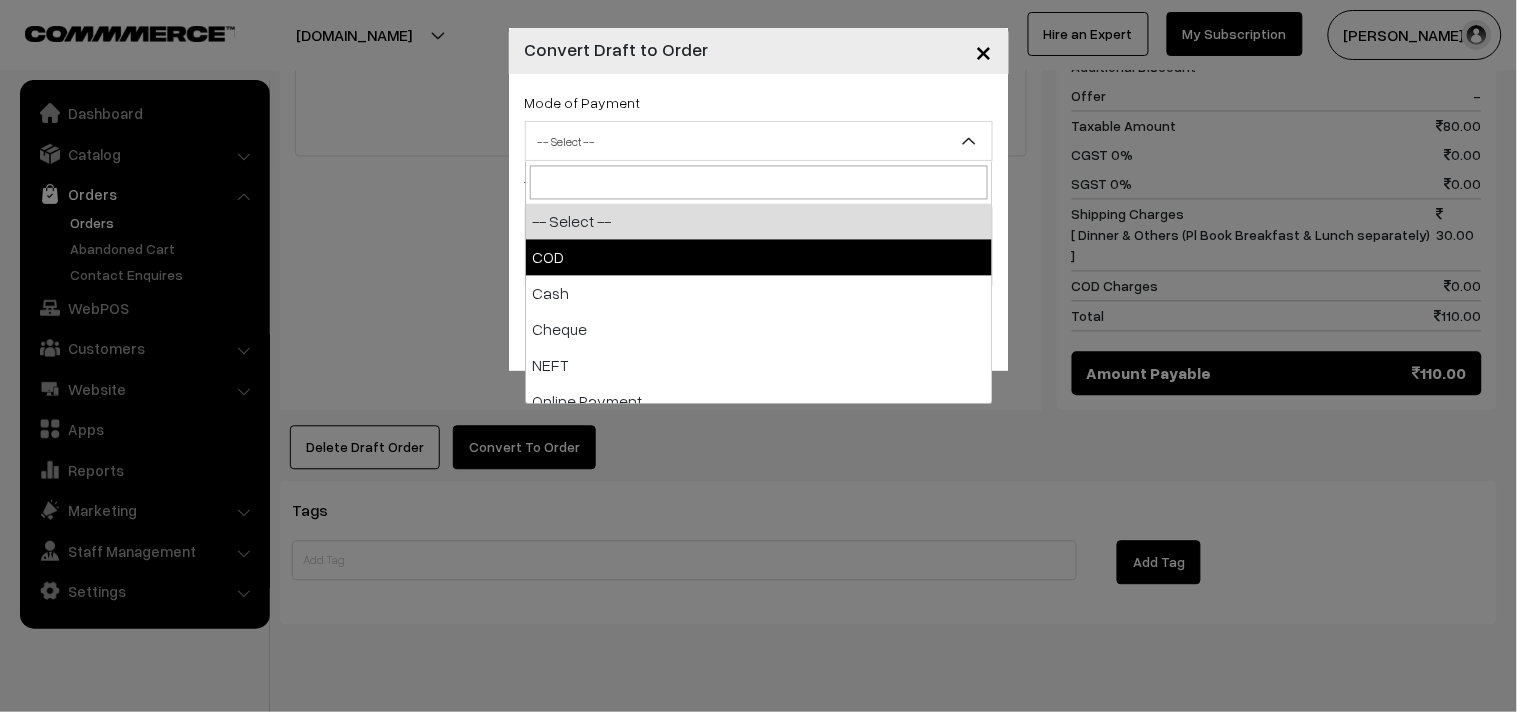 select on "1" 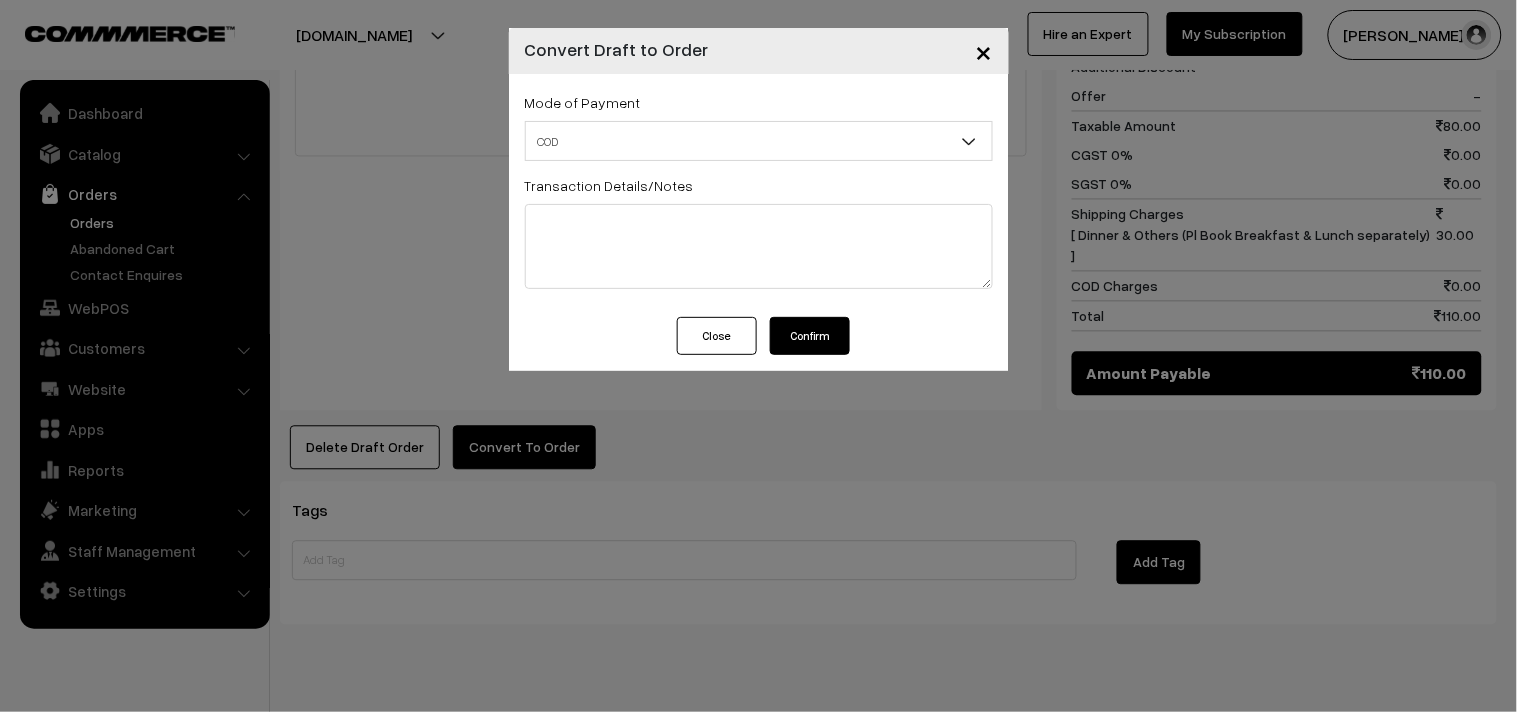 click on "Confirm" at bounding box center (810, 336) 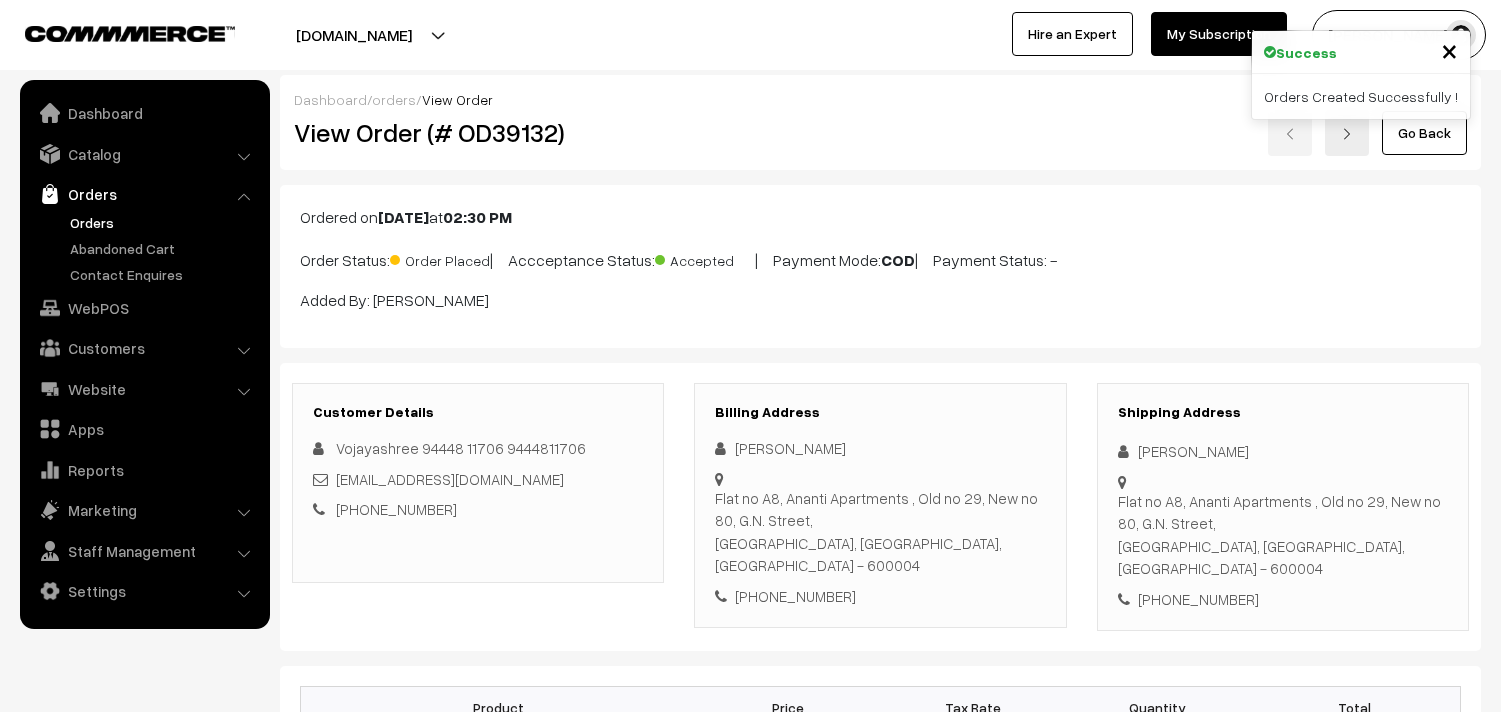 scroll, scrollTop: 954, scrollLeft: 0, axis: vertical 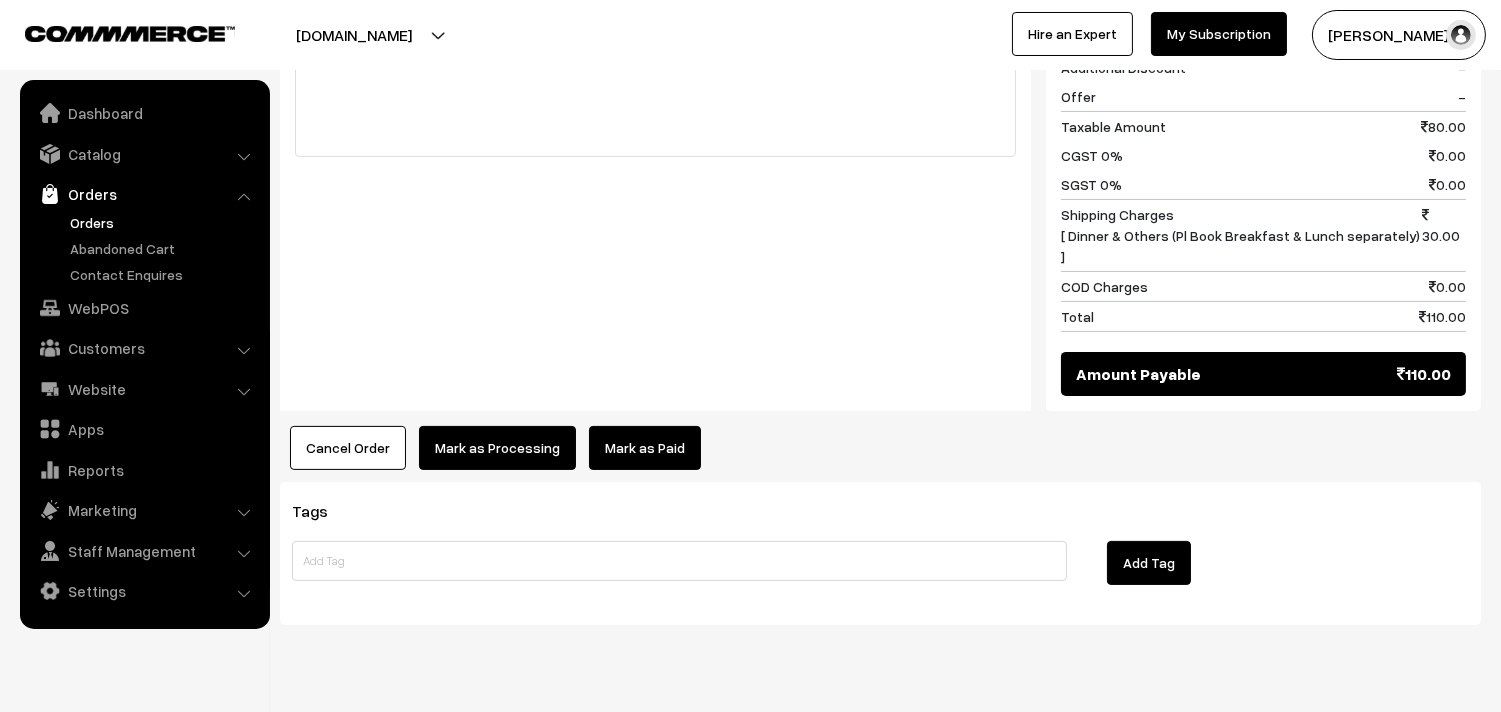 click on "Mark as Processing" at bounding box center [497, 448] 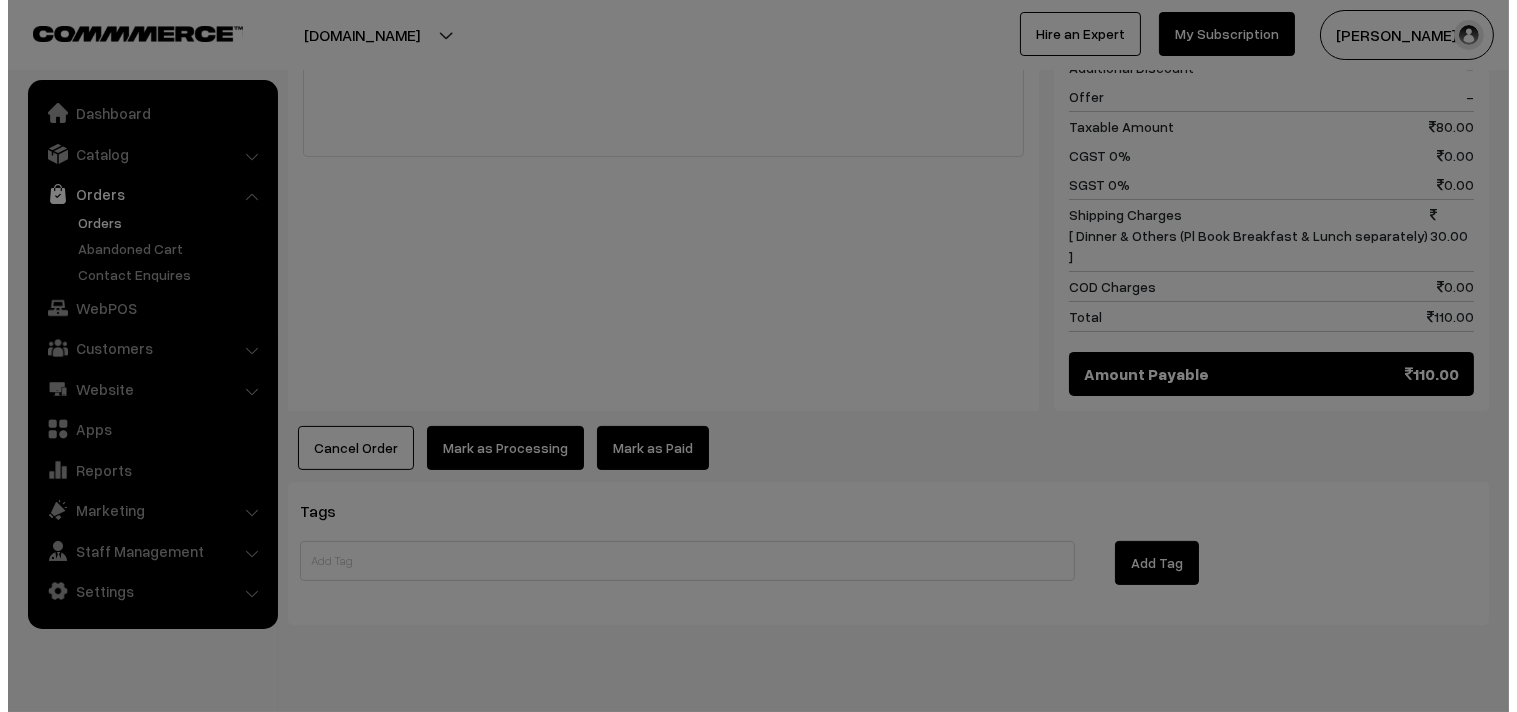 scroll, scrollTop: 956, scrollLeft: 0, axis: vertical 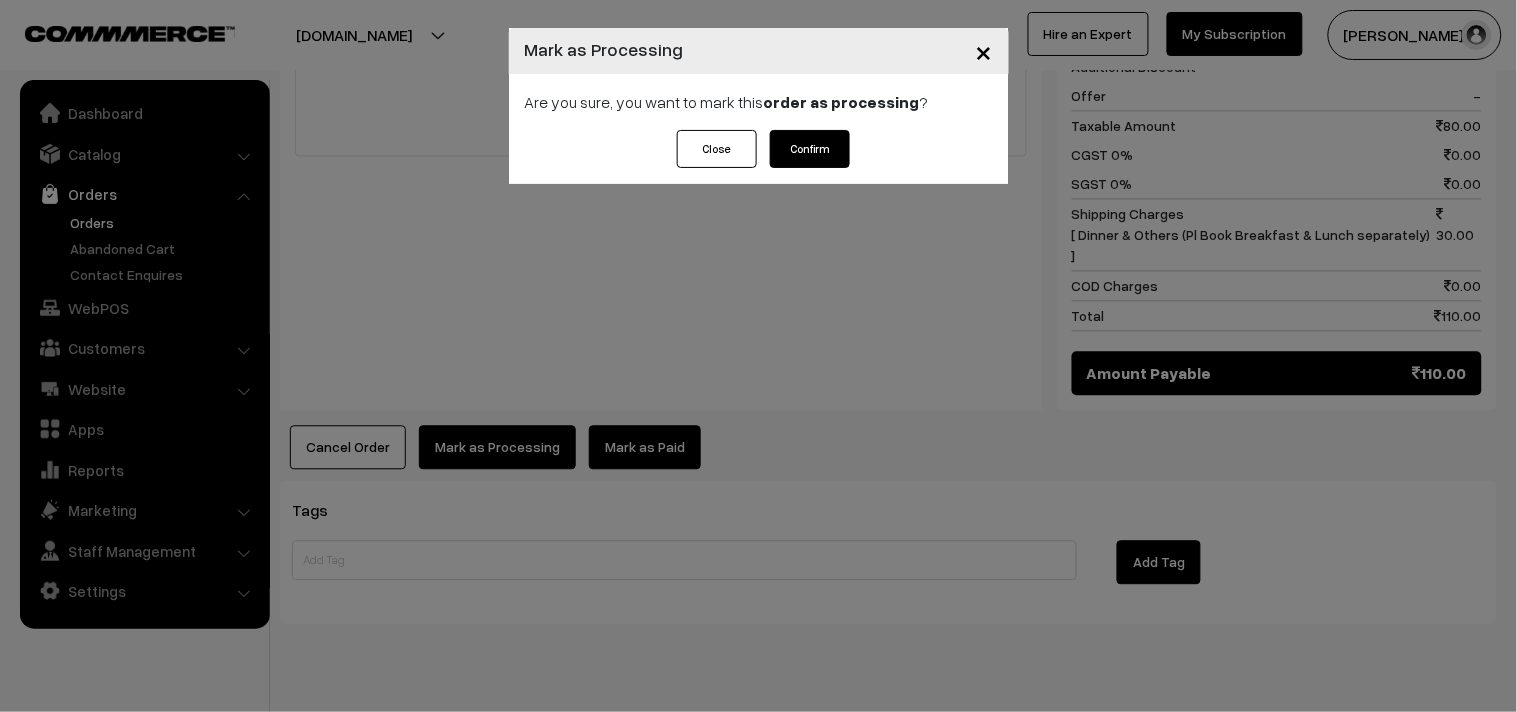 click on "Confirm" at bounding box center [810, 149] 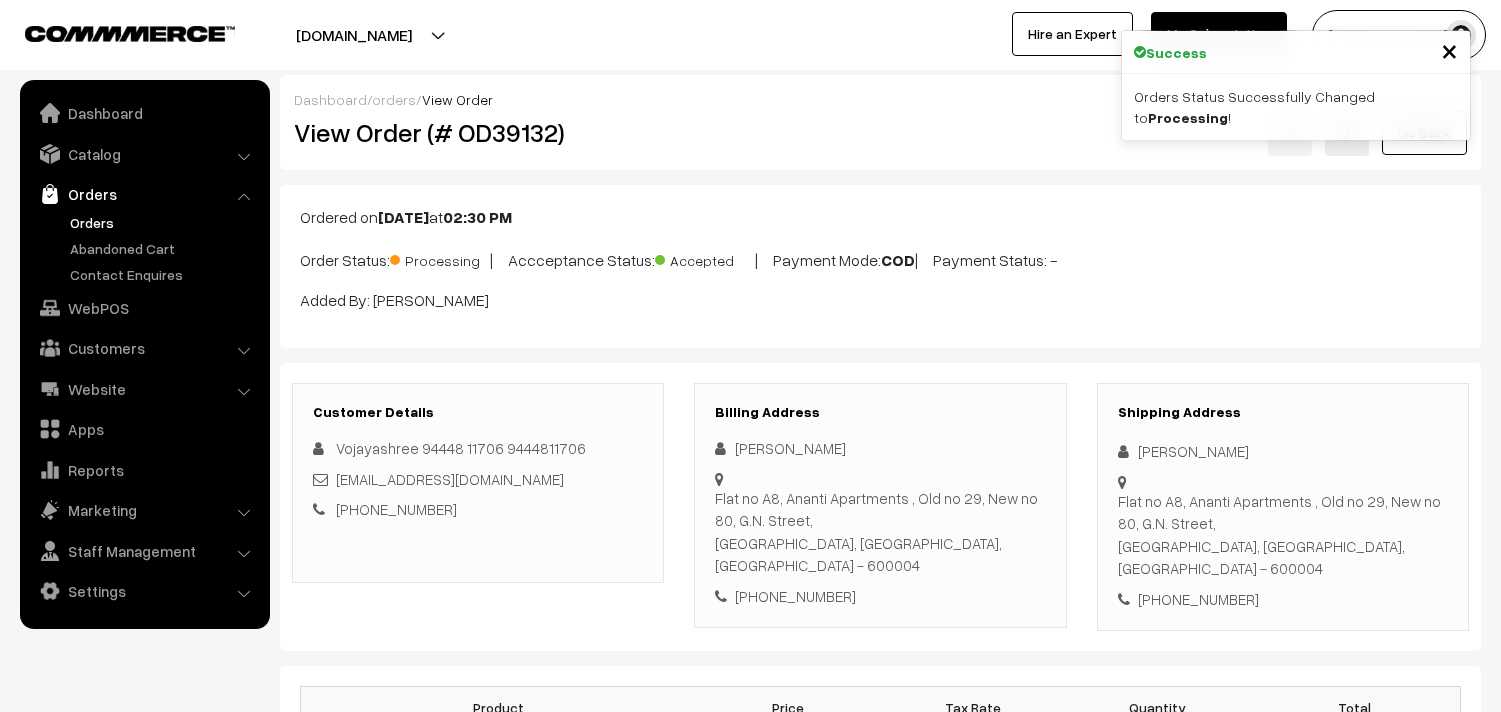 scroll, scrollTop: 0, scrollLeft: 0, axis: both 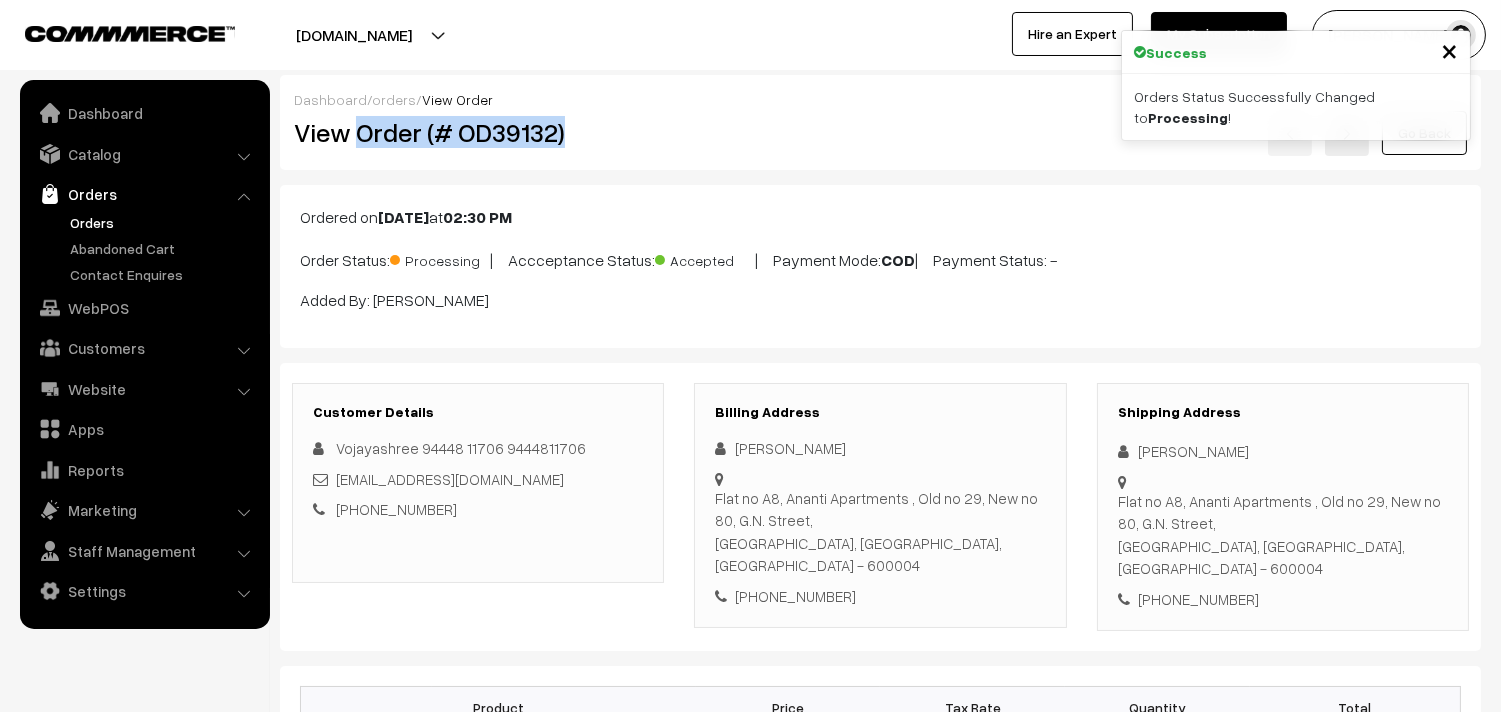 drag, startPoint x: 0, startPoint y: 0, endPoint x: 672, endPoint y: 127, distance: 683.89545 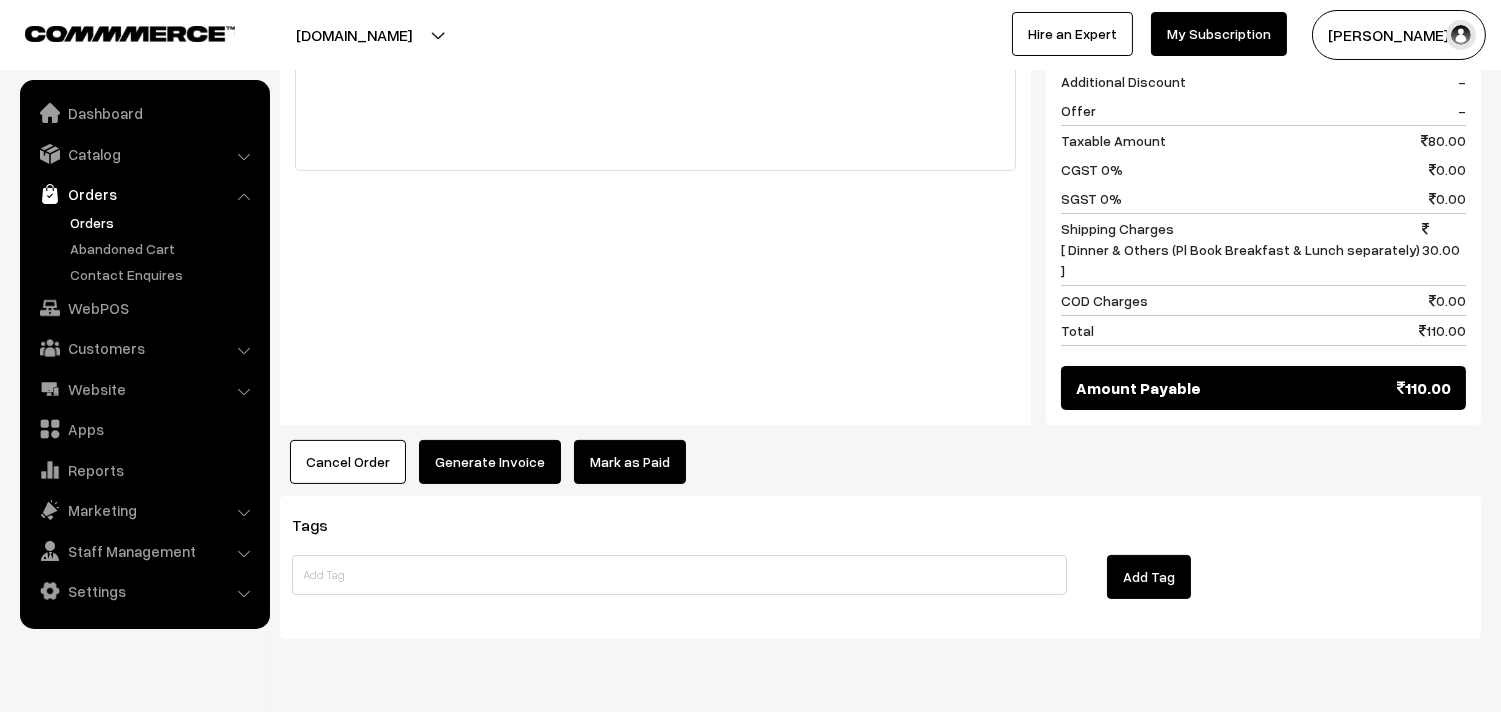 scroll, scrollTop: 954, scrollLeft: 0, axis: vertical 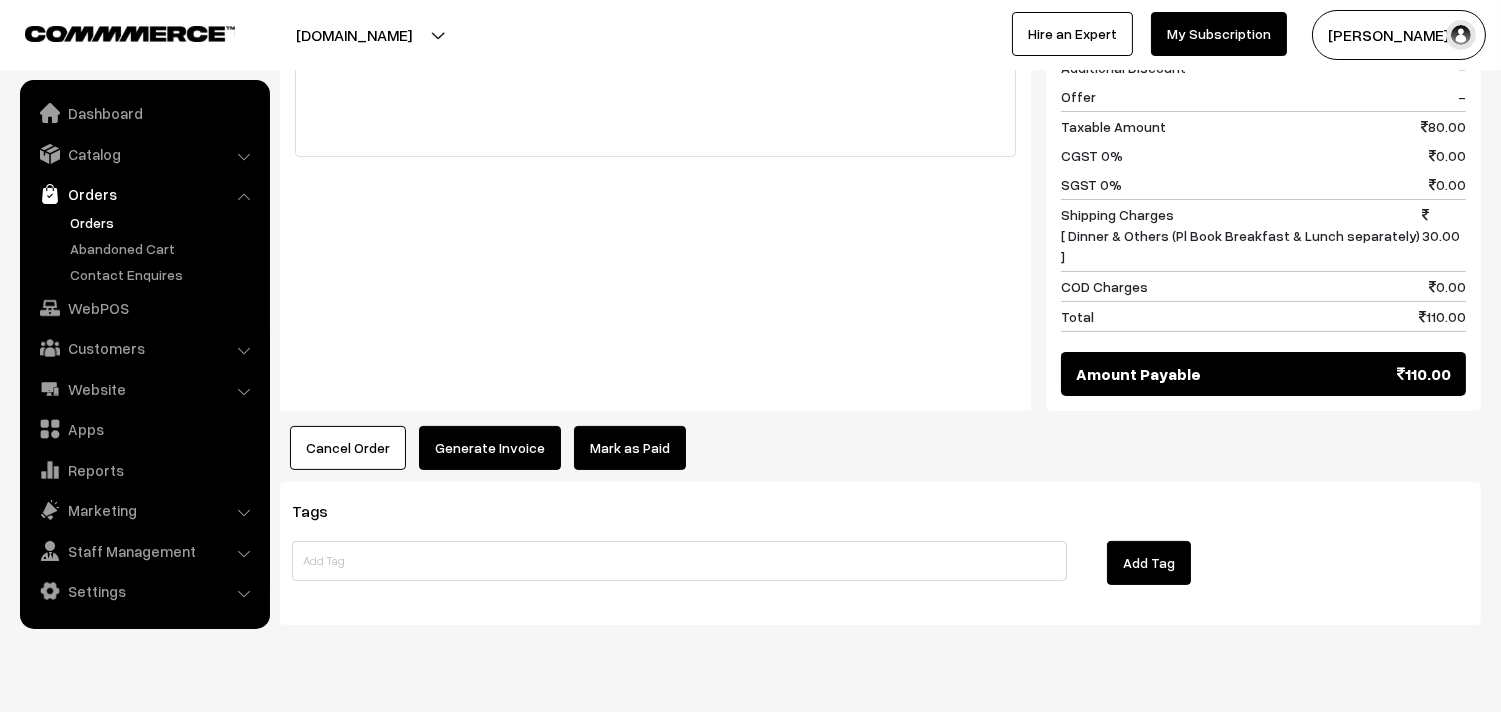 click on "Generate Invoice" at bounding box center (490, 448) 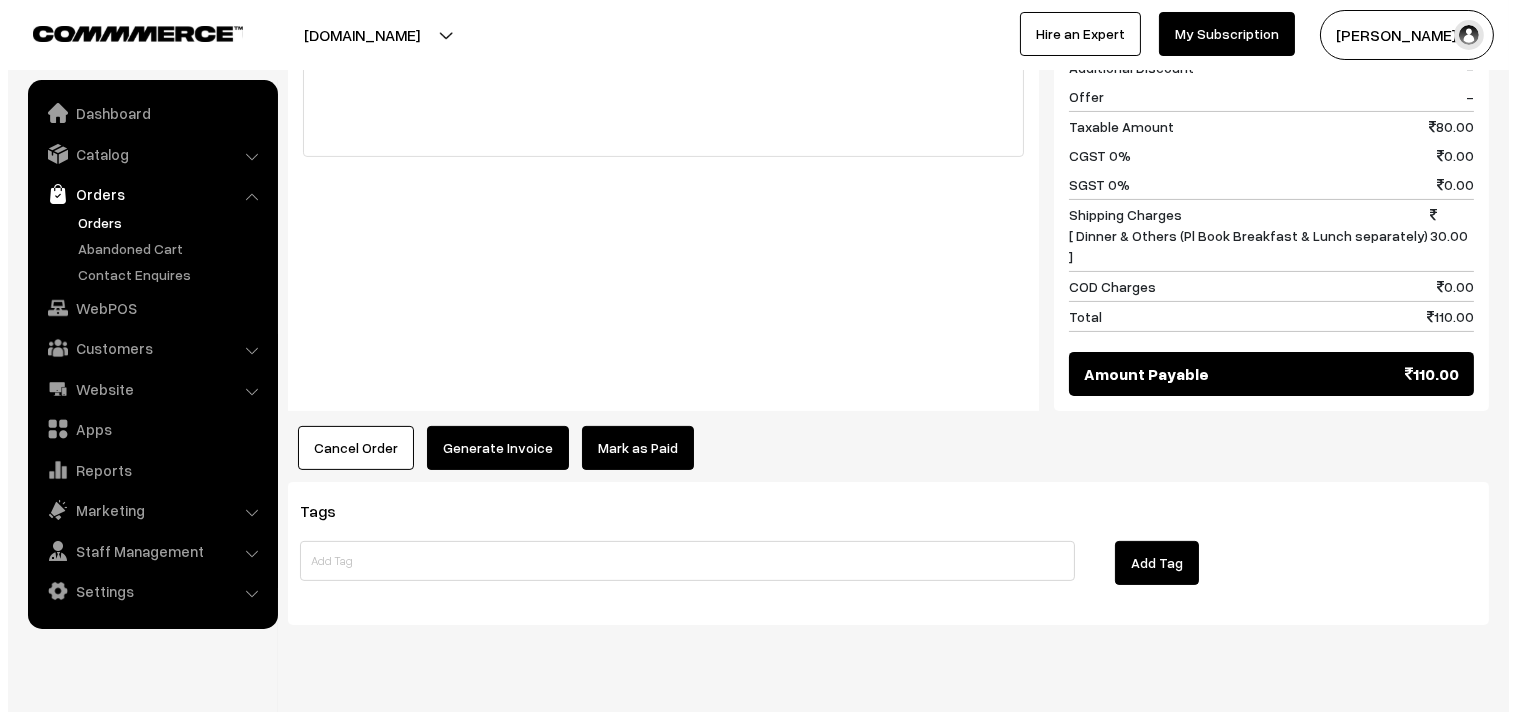 scroll, scrollTop: 956, scrollLeft: 0, axis: vertical 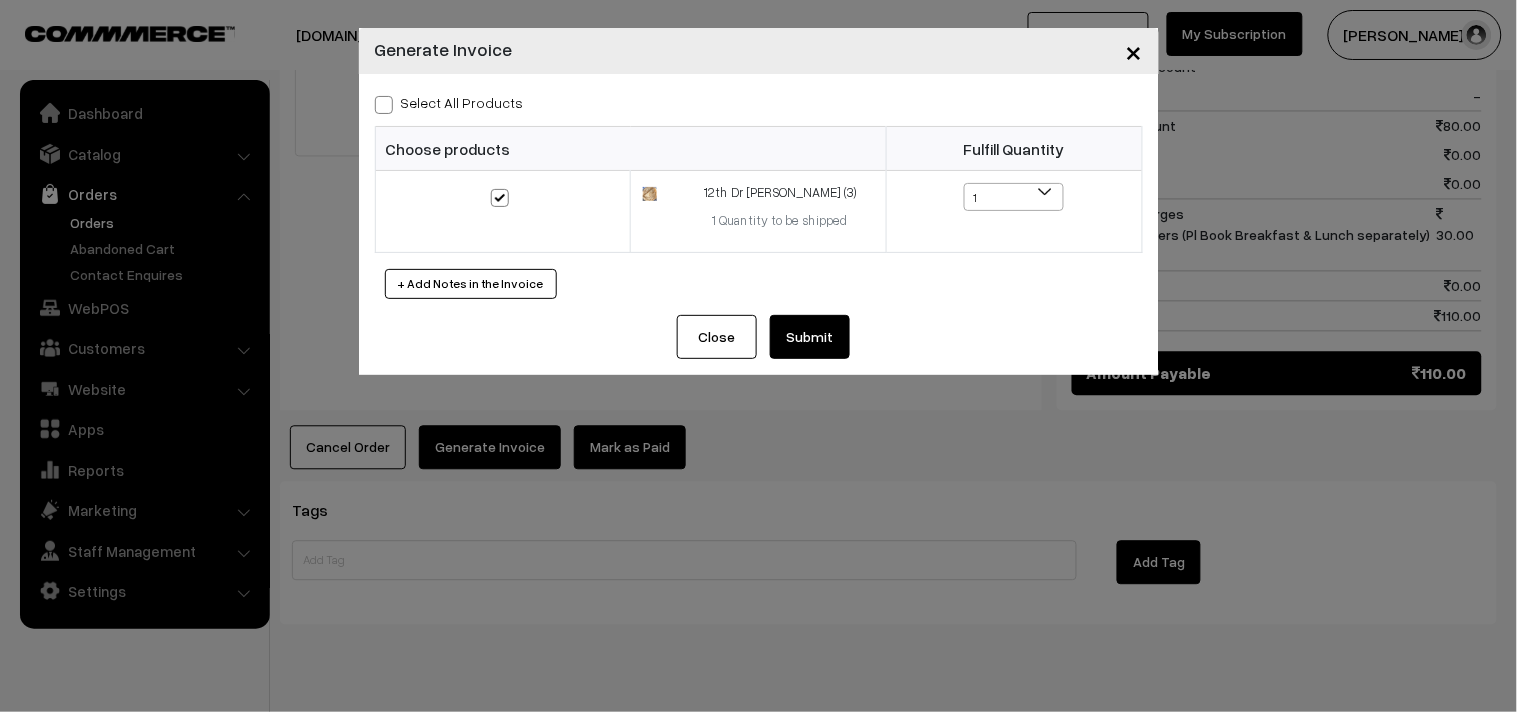 click on "Close
Submit
Back
Fulfill Items" at bounding box center (759, 345) 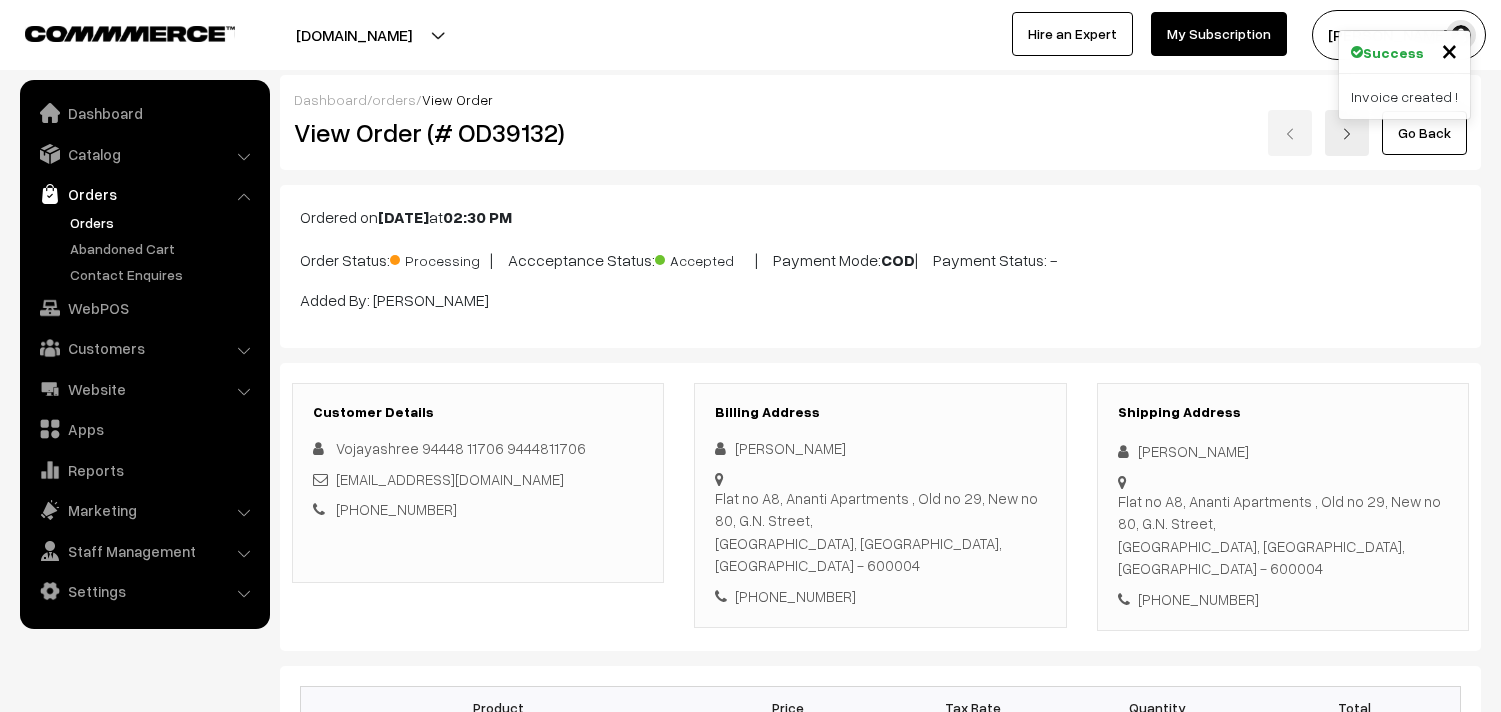 scroll, scrollTop: 956, scrollLeft: 0, axis: vertical 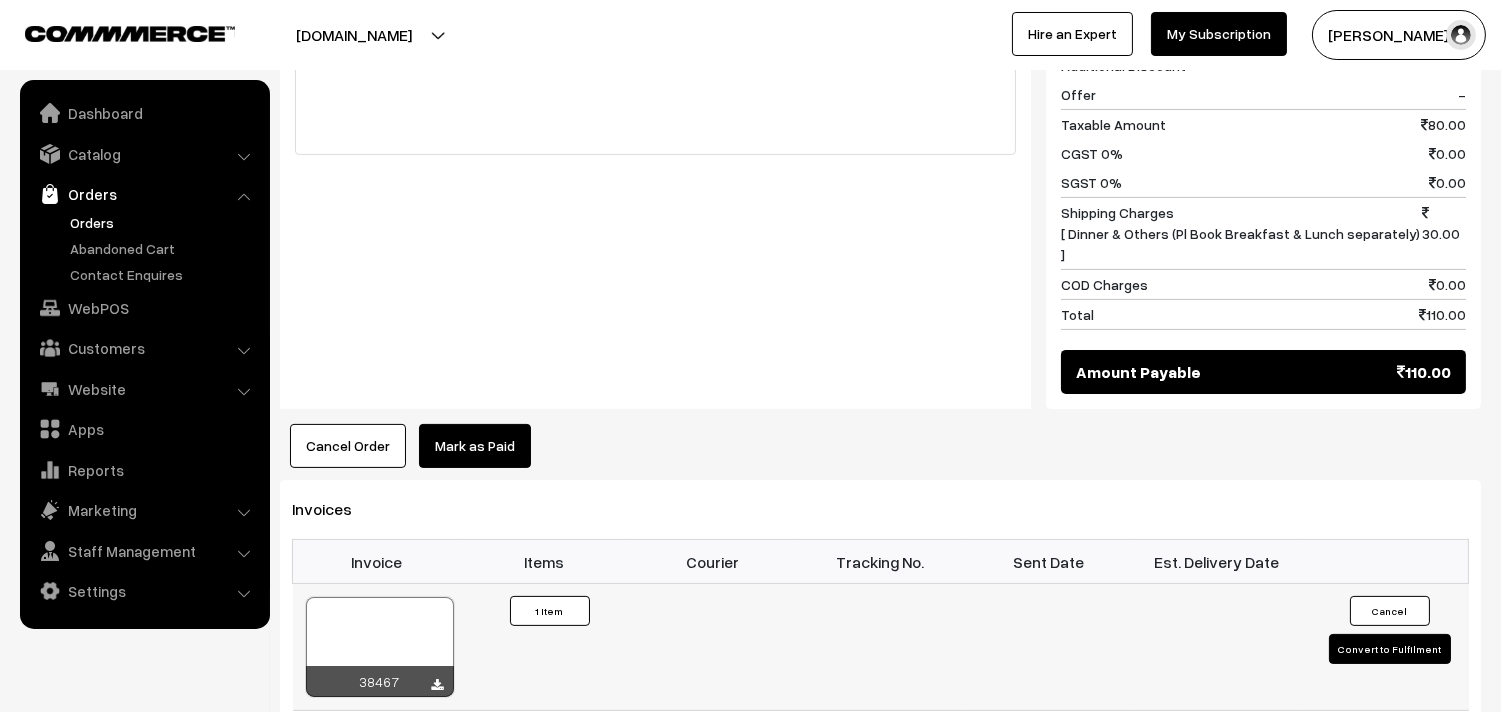 click at bounding box center (380, 647) 